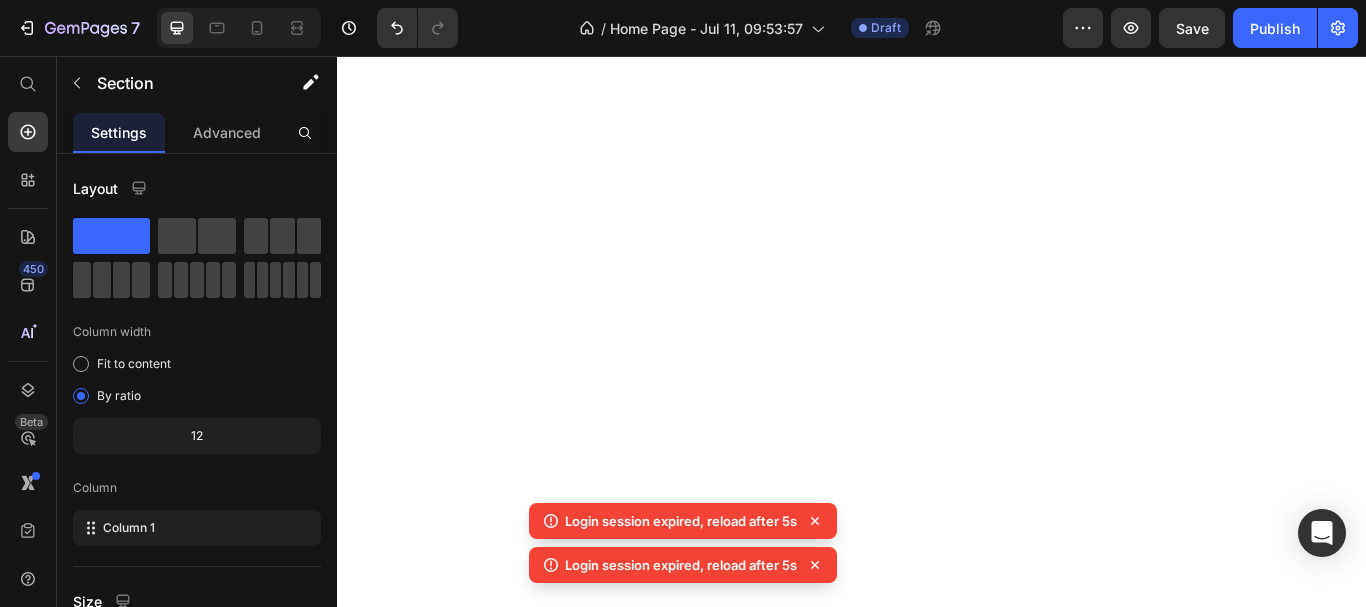 scroll, scrollTop: 0, scrollLeft: 0, axis: both 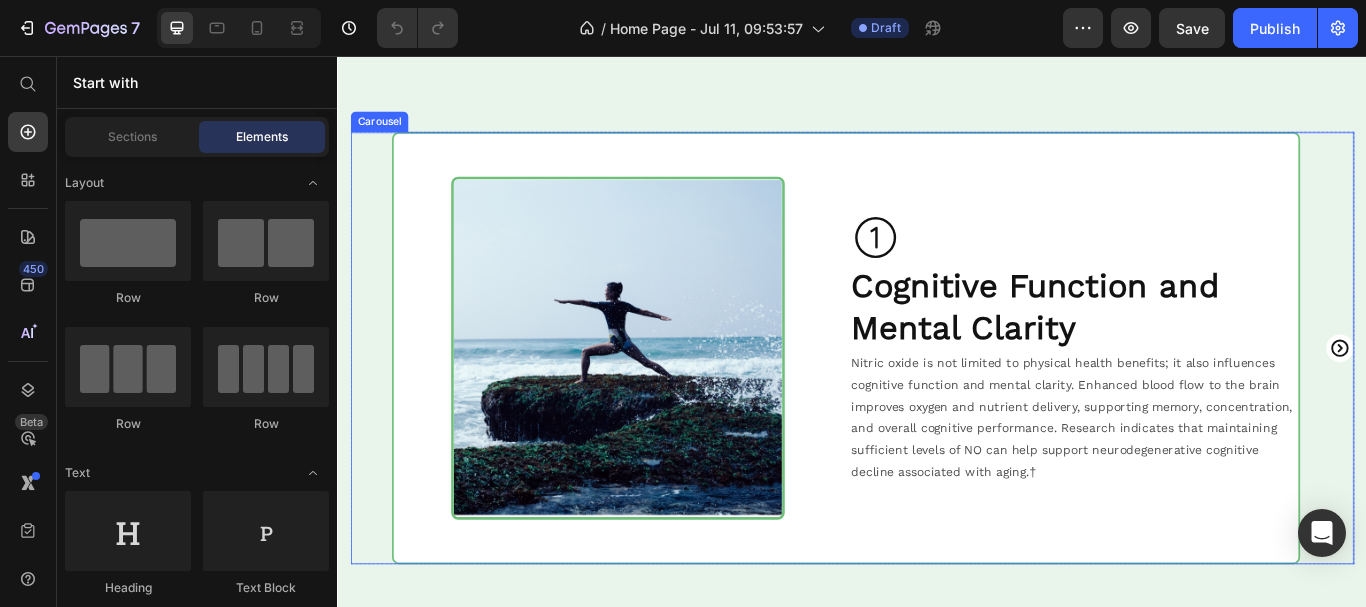 click 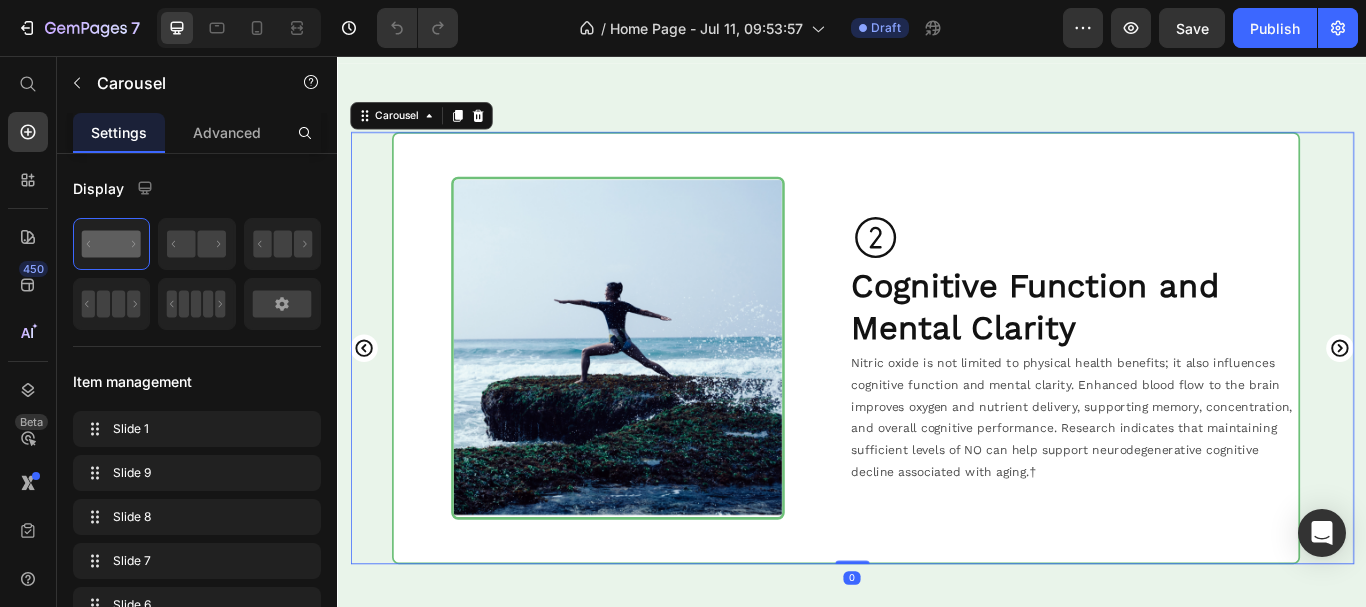 click 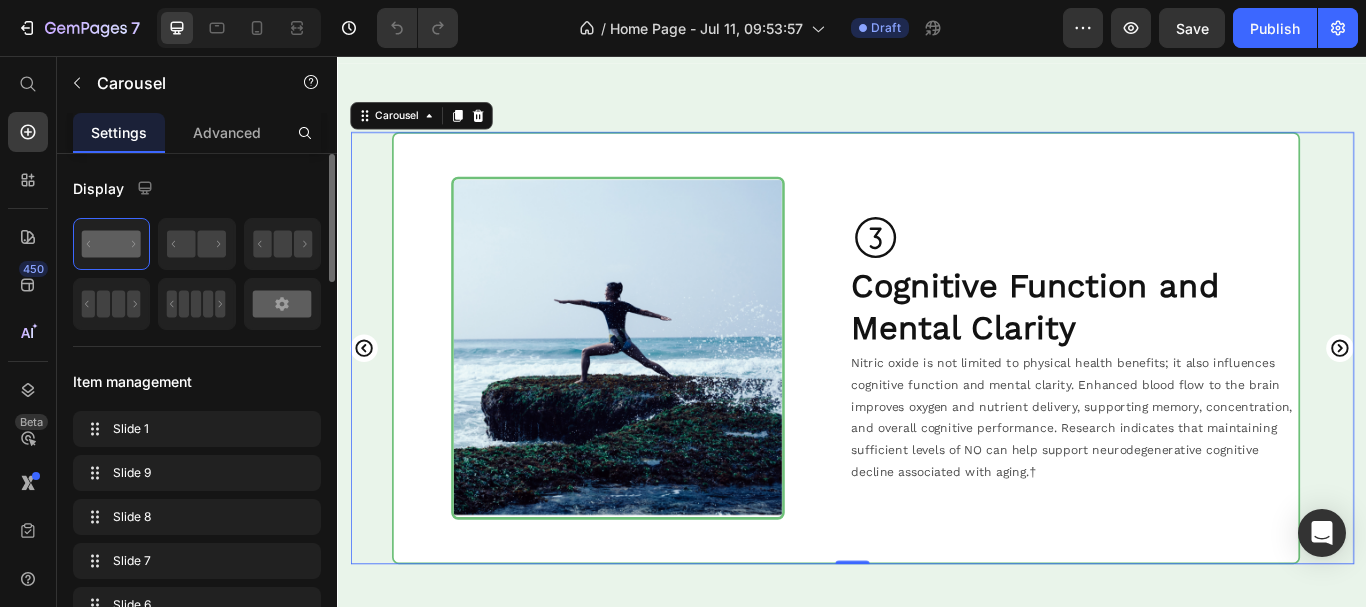 click 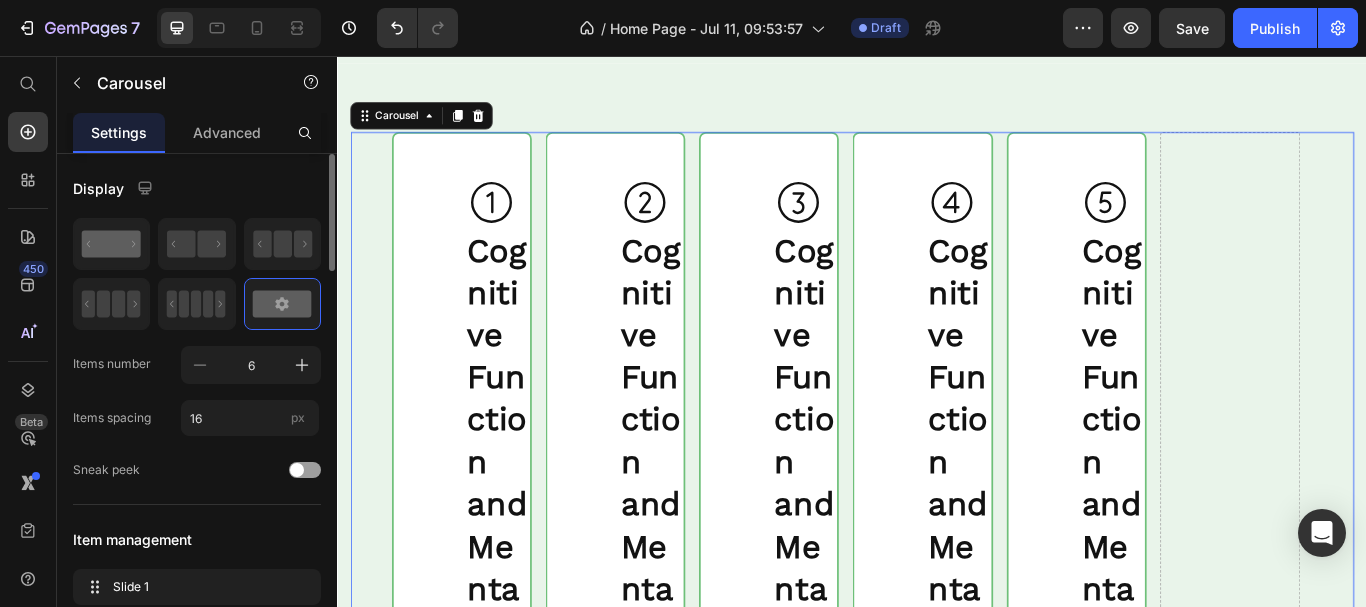 click 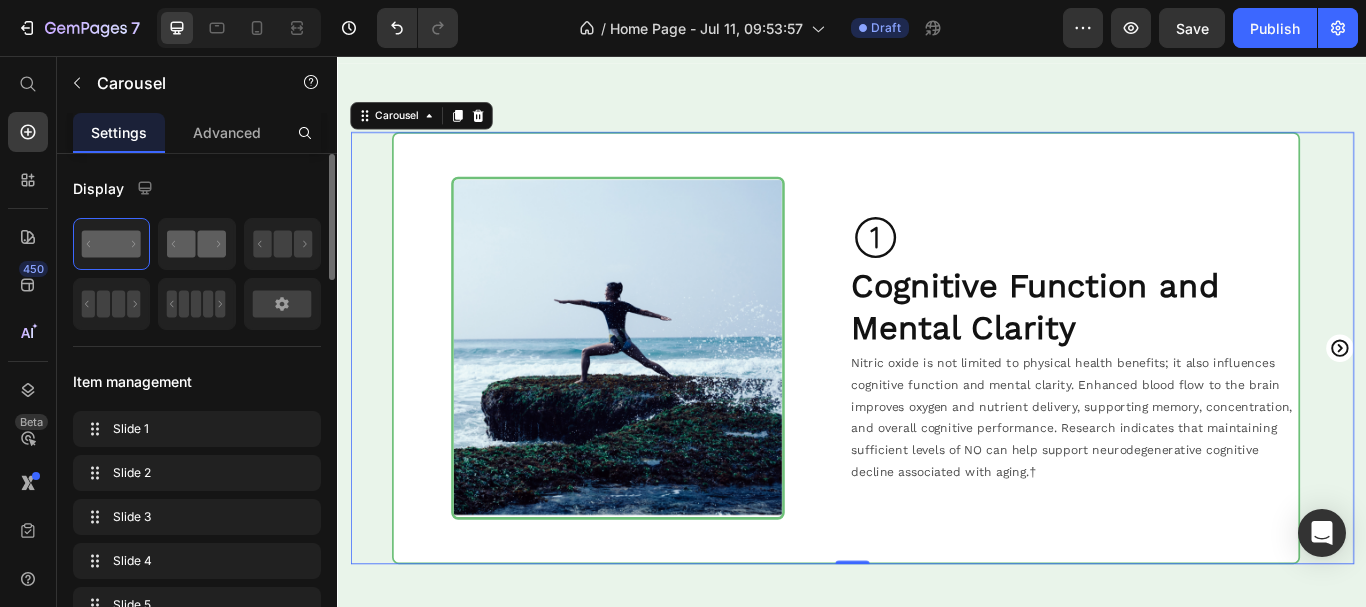 click 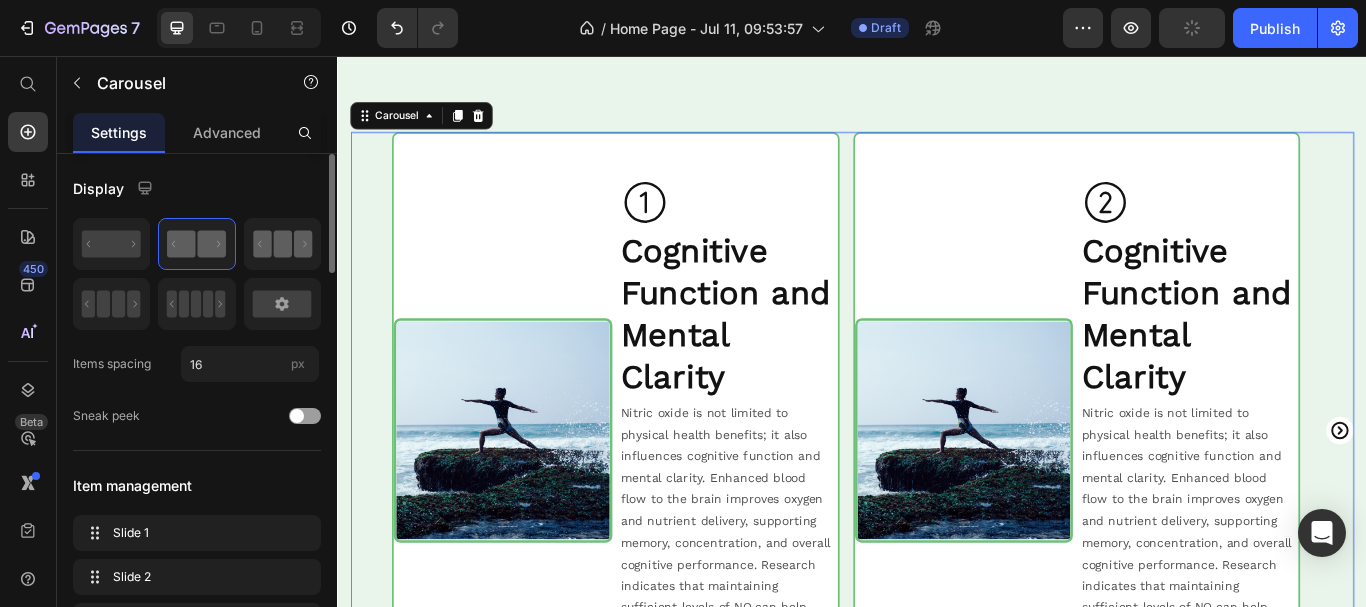 click 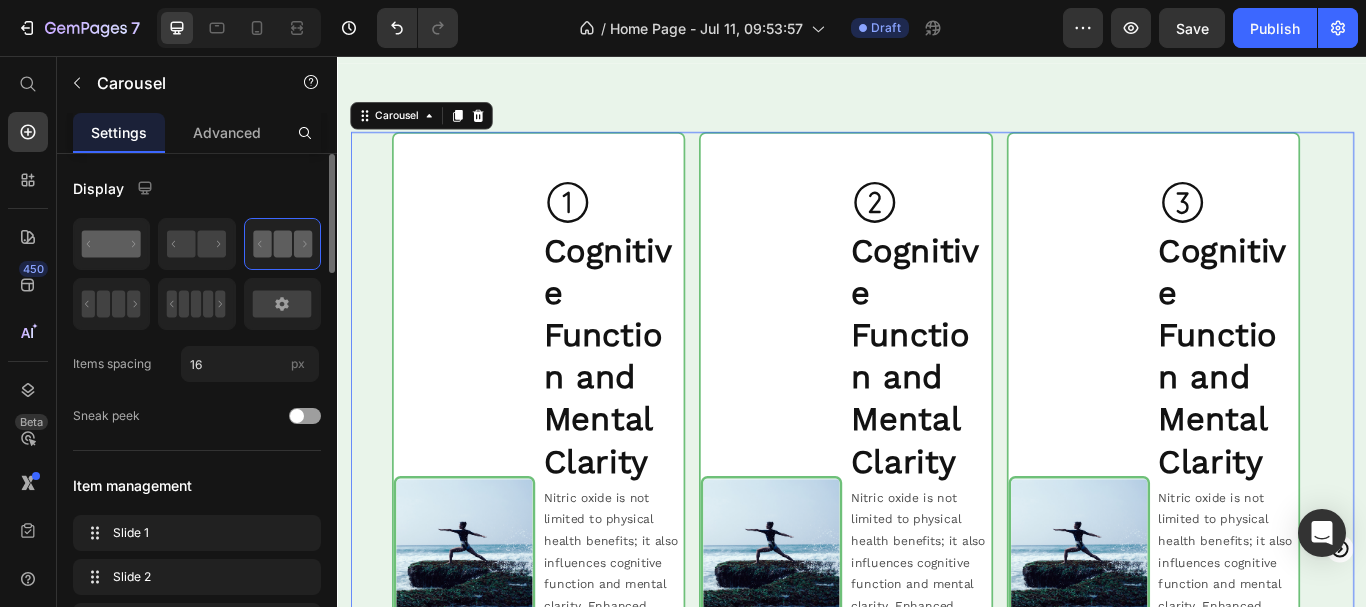 drag, startPoint x: 106, startPoint y: 226, endPoint x: 113, endPoint y: 242, distance: 17.464249 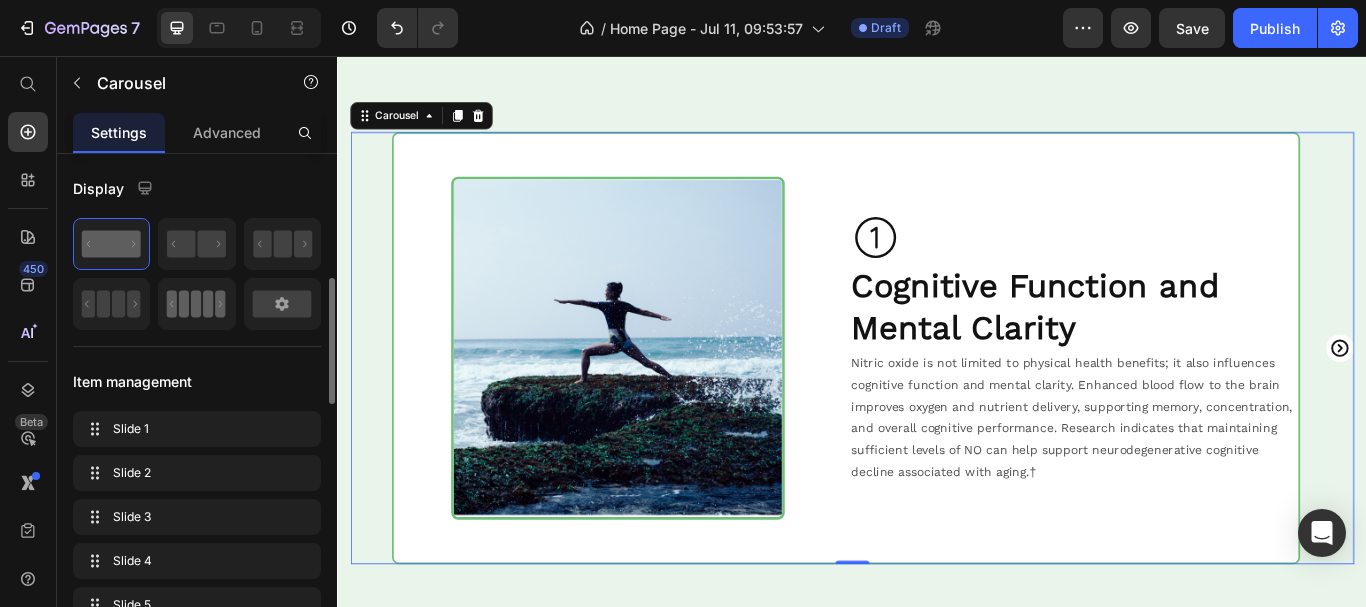 scroll, scrollTop: 400, scrollLeft: 0, axis: vertical 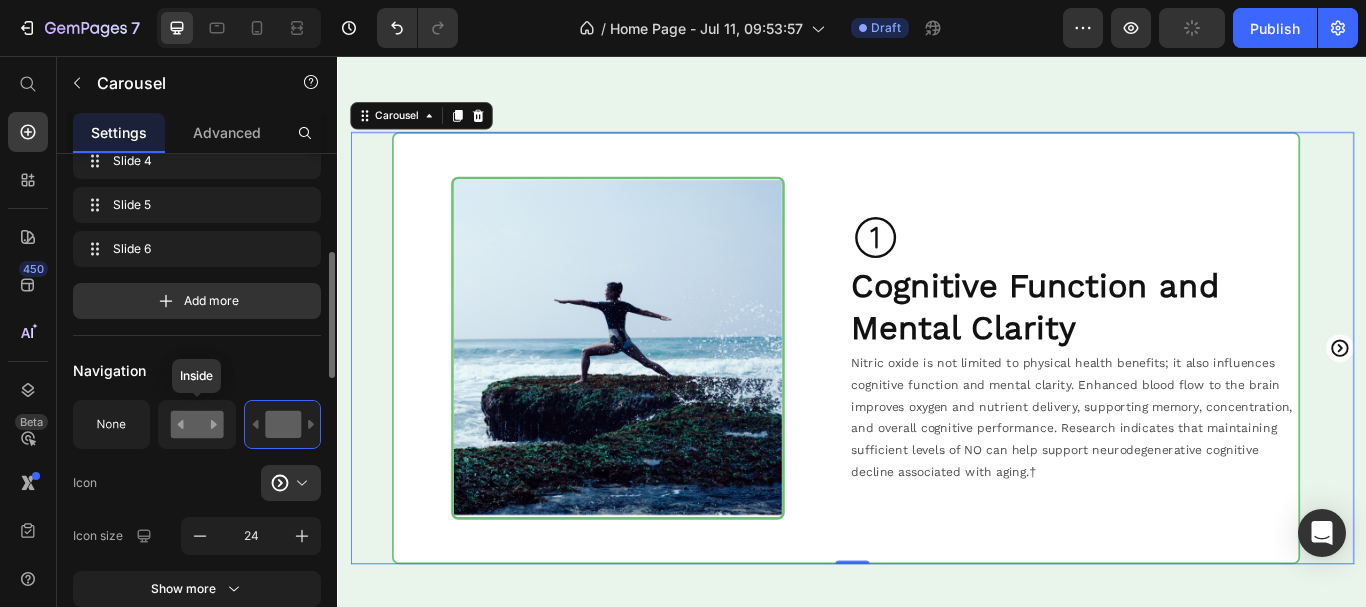 click 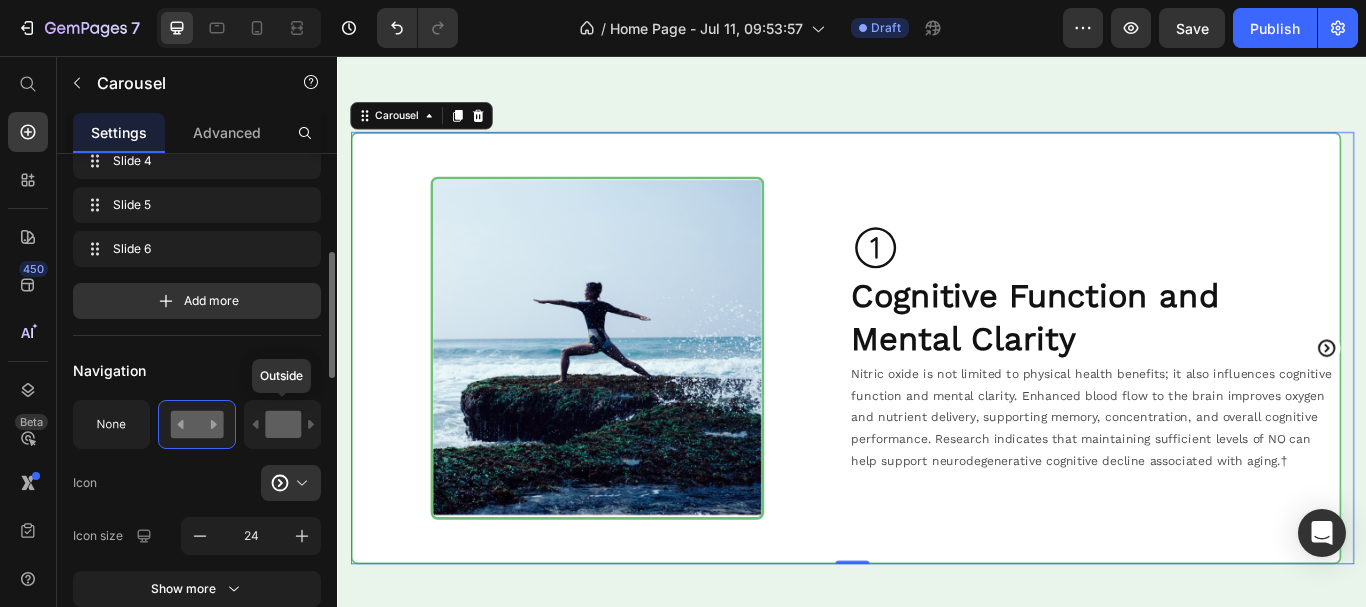 click 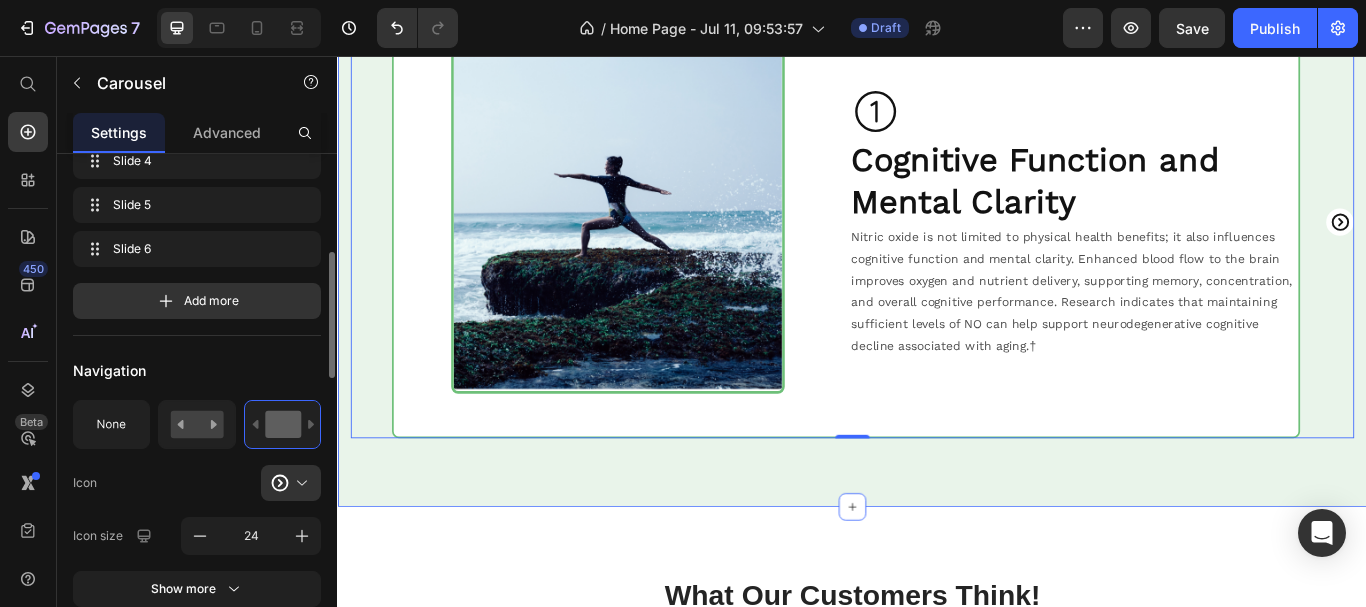 scroll, scrollTop: 1500, scrollLeft: 0, axis: vertical 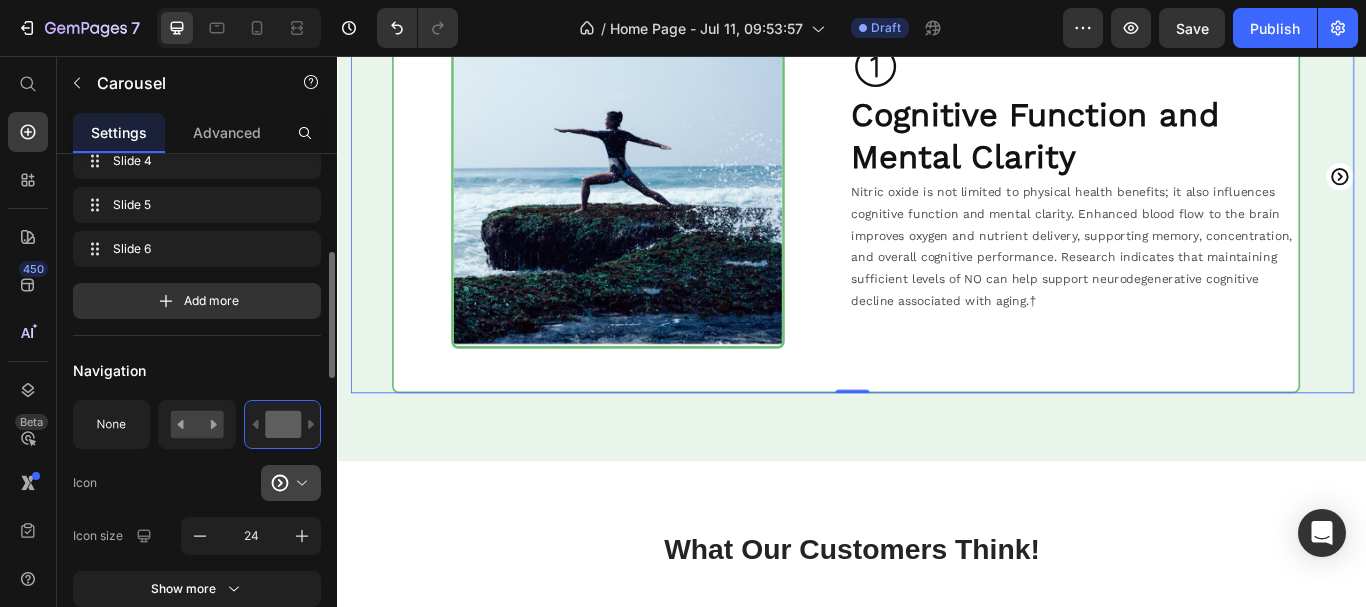 click at bounding box center [299, 483] 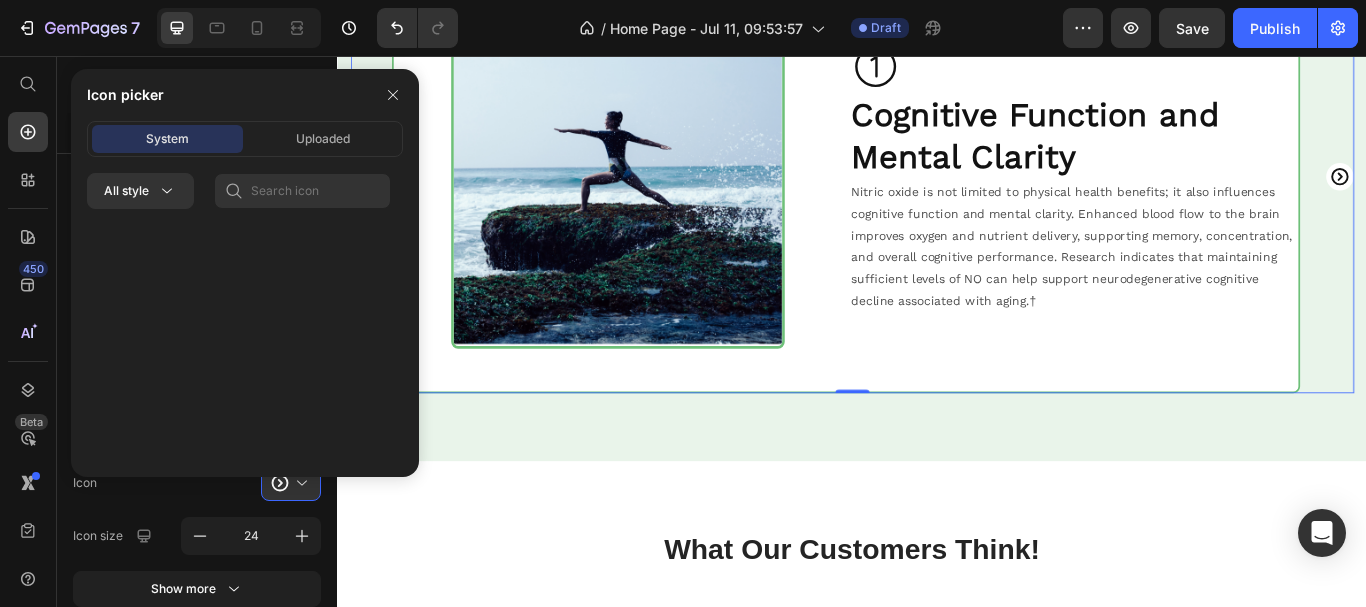 scroll, scrollTop: 0, scrollLeft: 0, axis: both 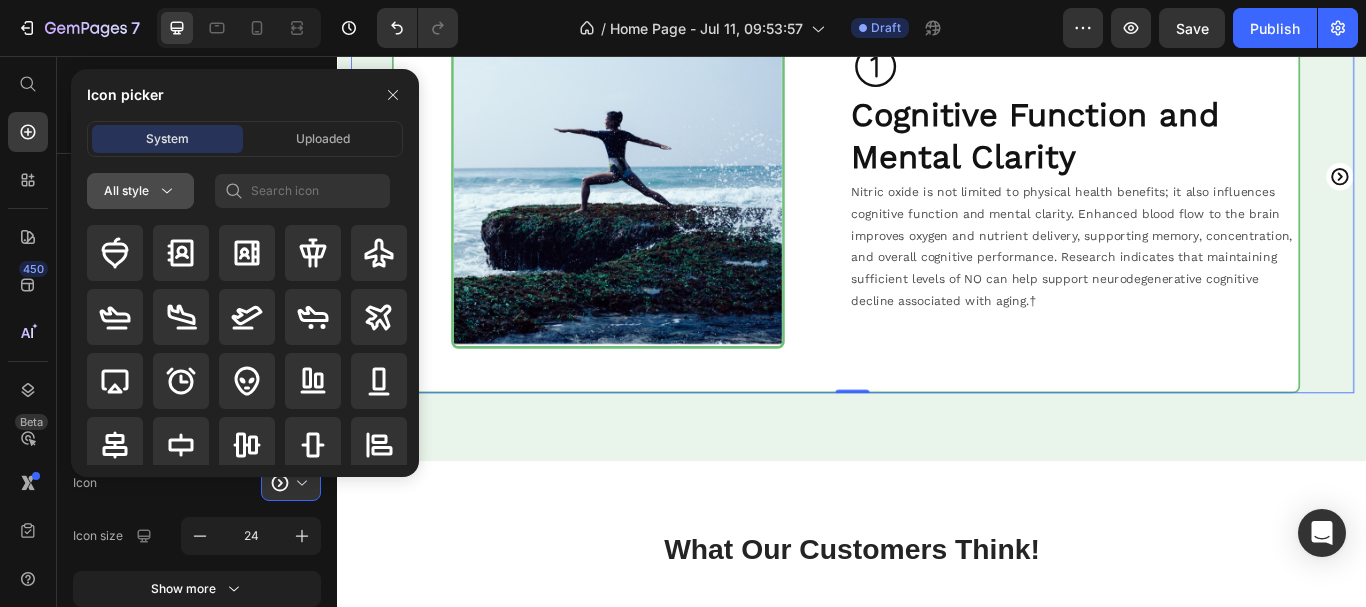 click 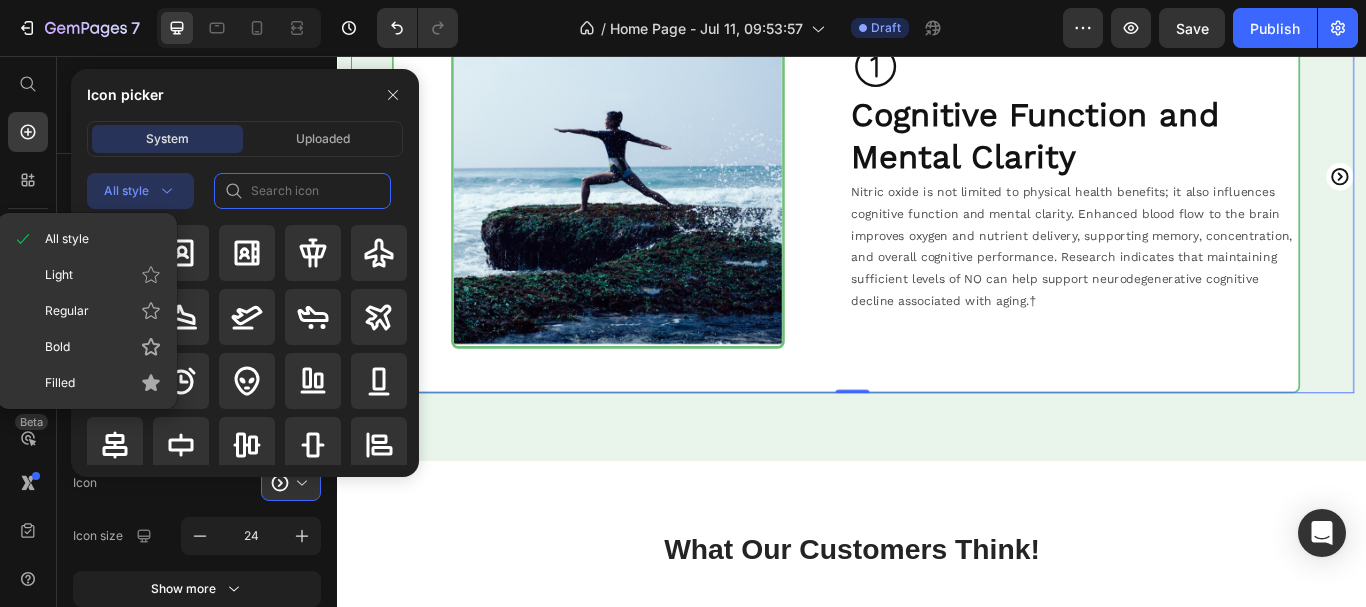 click 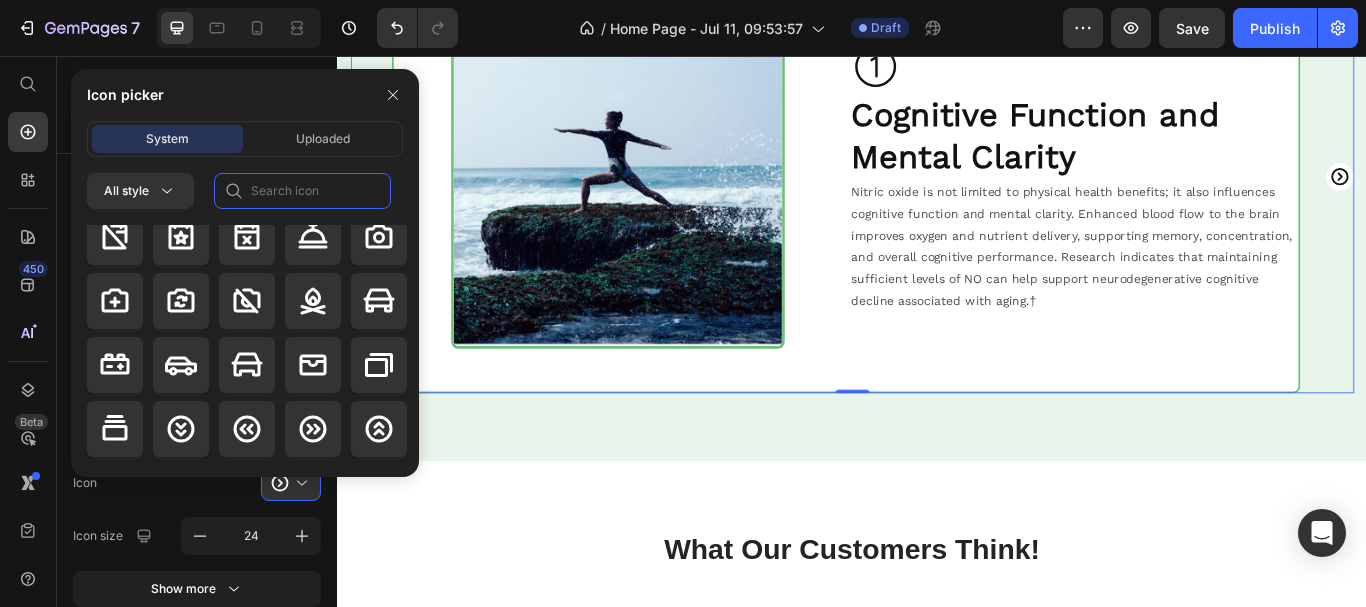 scroll, scrollTop: 3056, scrollLeft: 0, axis: vertical 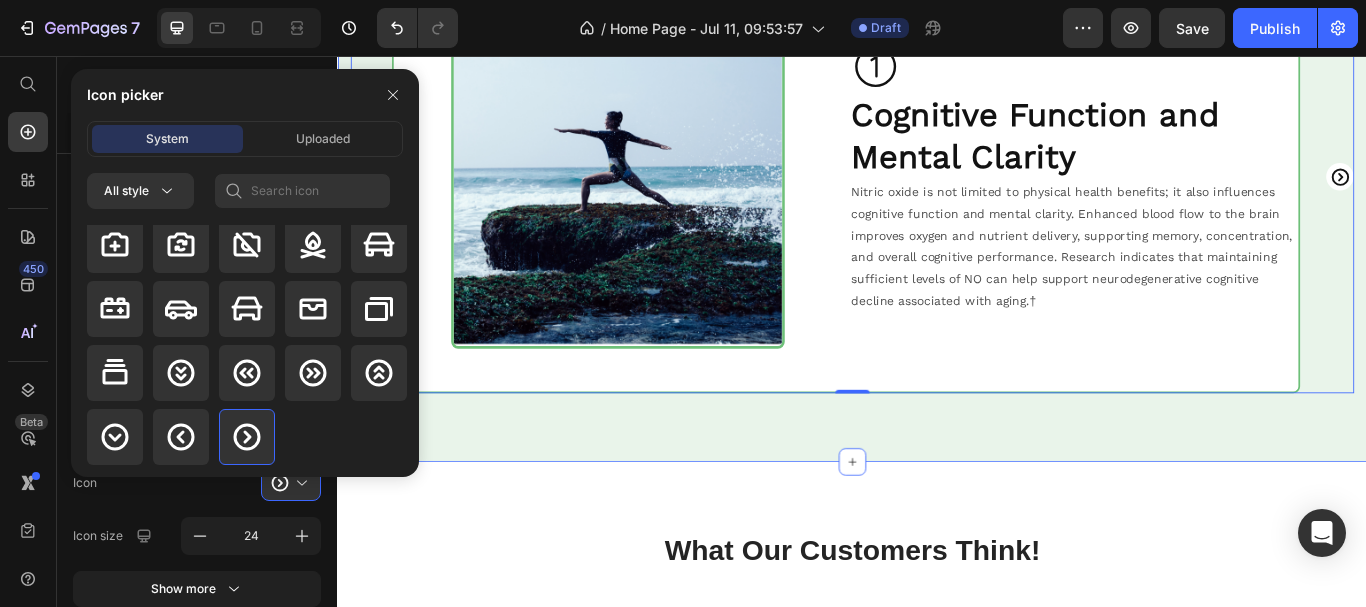 click on "Image
Icon Cognitive Function and Mental Clarity Heading Nitric oxide is not limited to physical health benefits; it also influences cognitive function and mental clarity. Enhanced blood flow to the brain improves oxygen and nutrient delivery, supporting memory, concentration, and overall cognitive performance. Research indicates that maintaining sufficient levels of NO can help support neurodegenerative cognitive decline associated with aging.† Text Block Row Image
Icon Cognitive Function and Mental Clarity Heading Nitric oxide is not limited to physical health benefits; it also influences cognitive function and mental clarity. Enhanced blood flow to the brain improves oxygen and nutrient delivery, supporting memory, concentration, and overall cognitive performance. Research indicates that maintaining sufficient levels of NO can help support neurodegenerative cognitive decline associated with aging.† Text Block Row Image
Icon Heading Row Row" at bounding box center (937, 197) 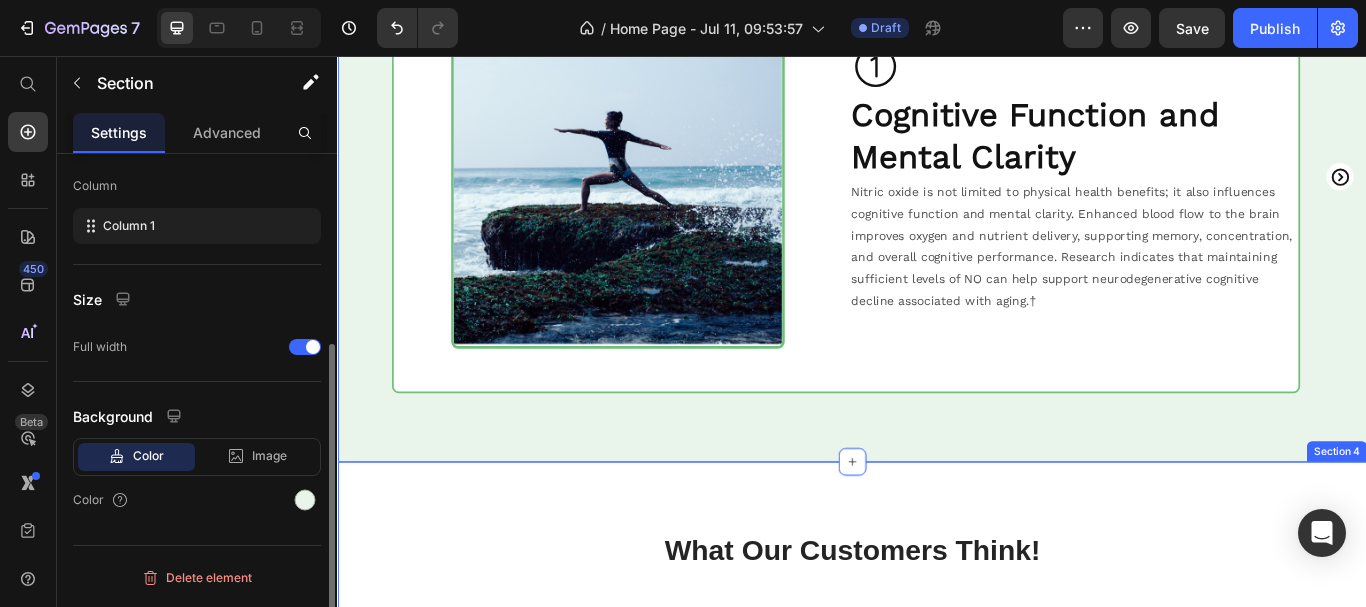 scroll, scrollTop: 0, scrollLeft: 0, axis: both 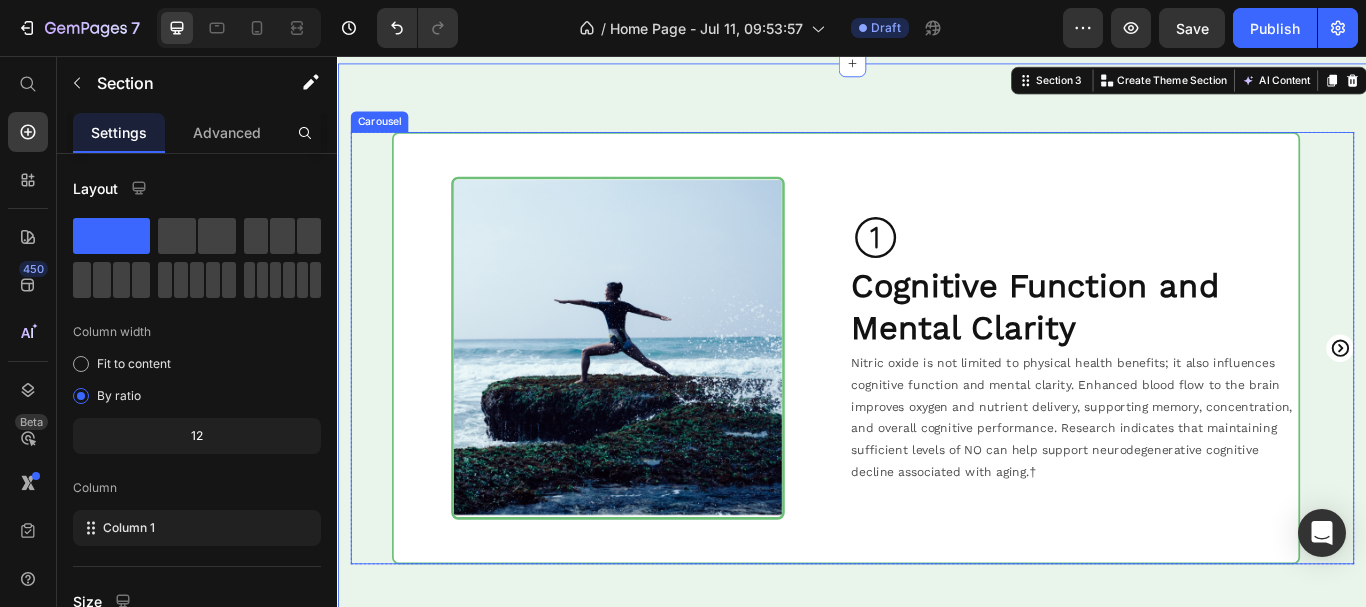 click 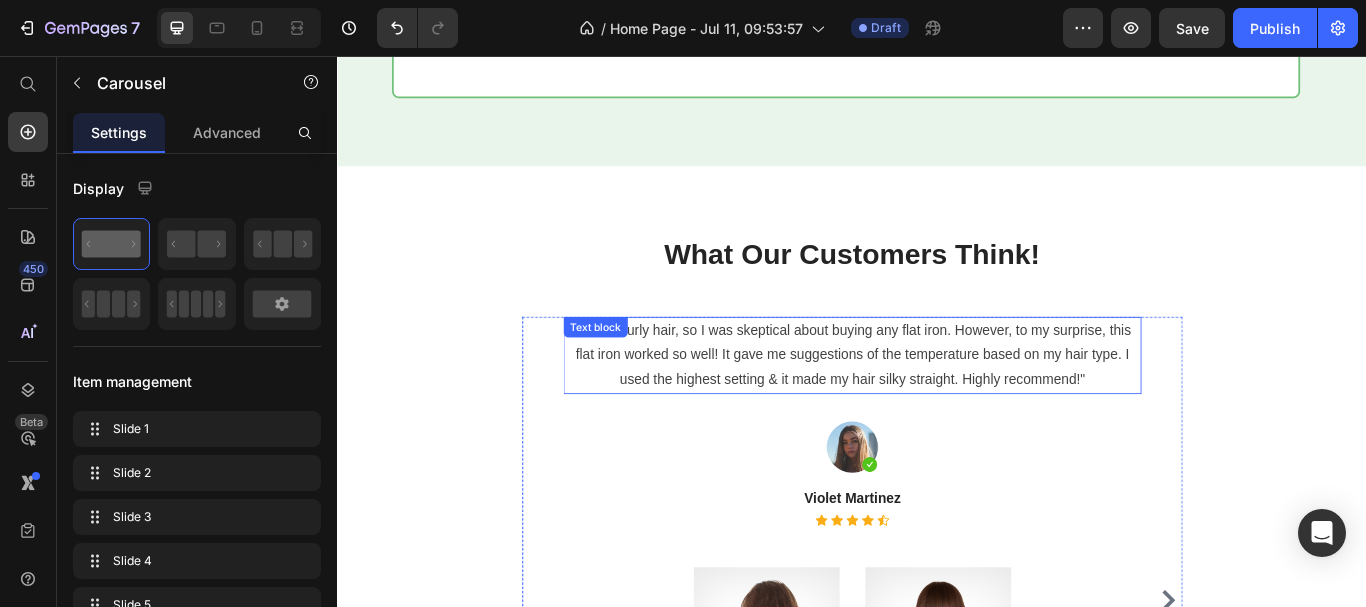 scroll, scrollTop: 1800, scrollLeft: 0, axis: vertical 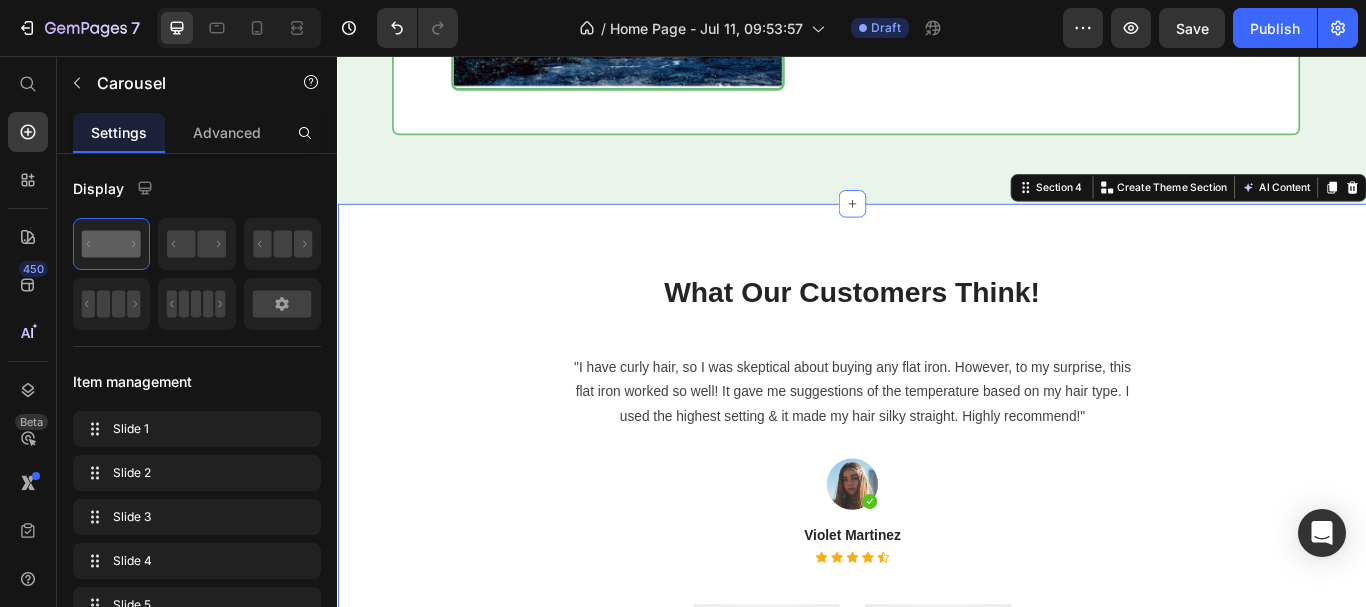 click on "What Our Customers Think! Heading "I have curly hair, so I was skeptical about buying any flat iron. However, to my surprise, this flat iron worked so well! It gave me suggestions of the temperature based on my hair type. I used the highest setting & it made my hair silky straight. Highly recommend!" Text block Image Violet Martinez Text block                Icon                Icon                Icon                Icon
Icon Icon List Hoz Image Before Text block Image After Text block Row Save 50% Buy It Now! Button "I have curly hair, so I was skeptical about buying any flat iron. However, to my surprise, this flat iron worked so well! It gave me suggestions of the temperature based on my hair type. I used the highest setting & it made my hair silky straight. Highly recommend!" Text block Image Violet Martinez Text block                Icon                Icon                Icon                Icon
Icon Icon List Hoz Image Before Text block Image After Text block Row Button" at bounding box center (937, 687) 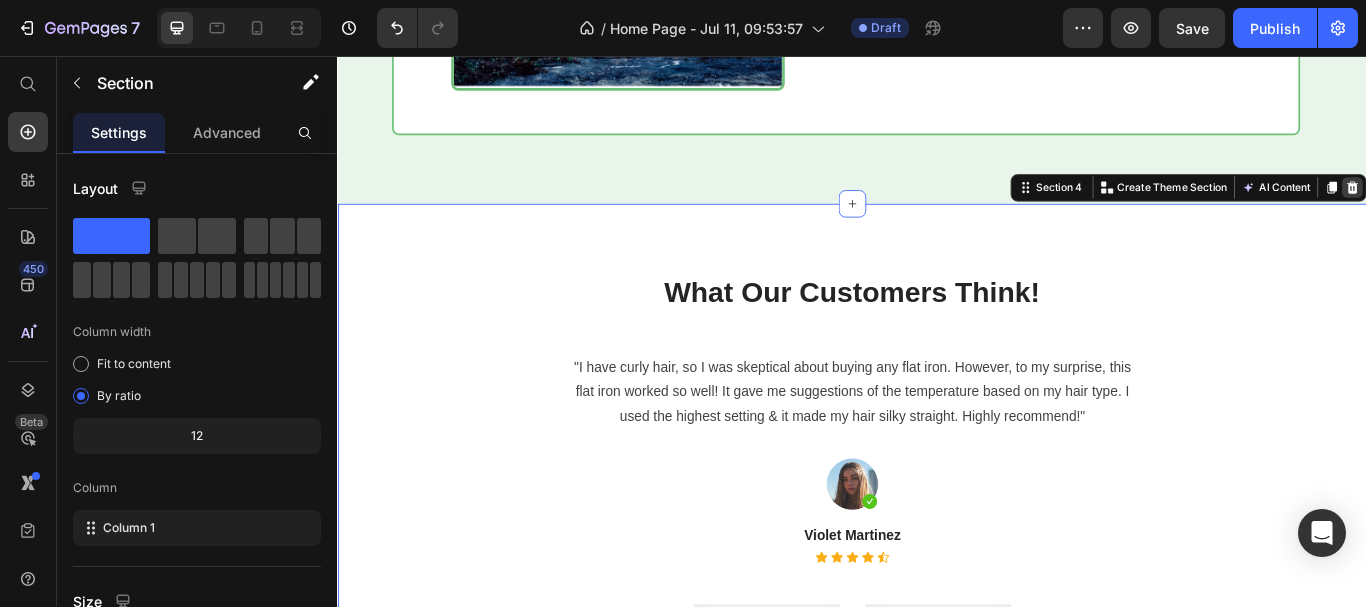 click 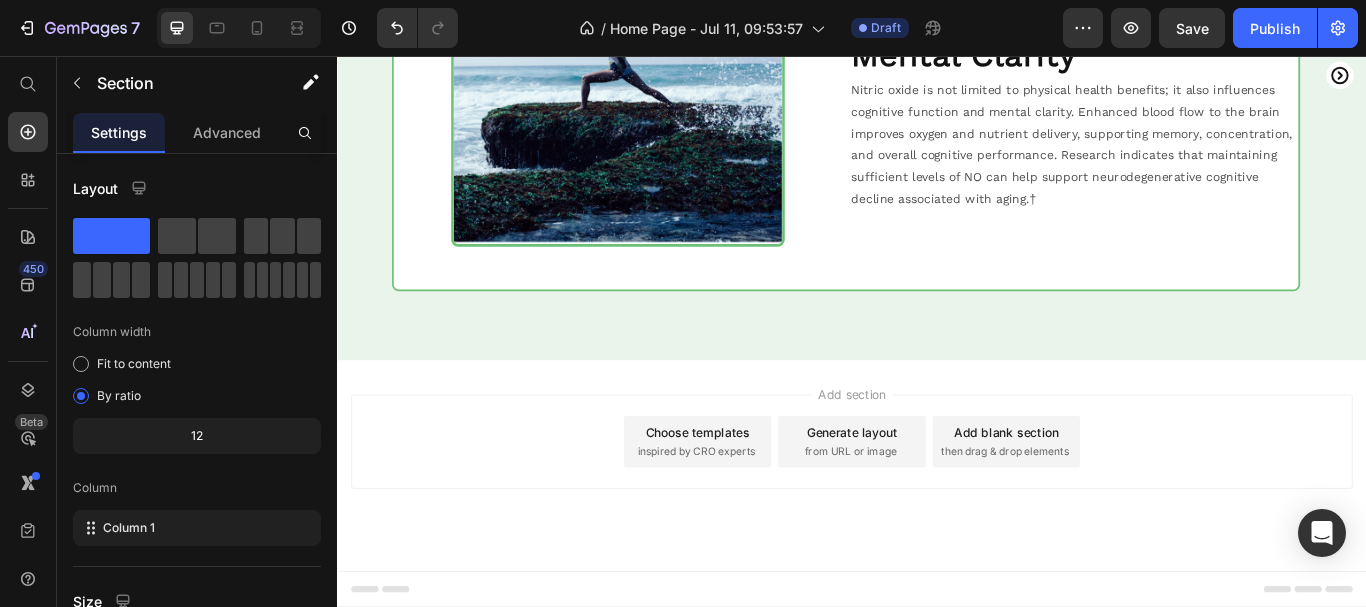 scroll, scrollTop: 1618, scrollLeft: 0, axis: vertical 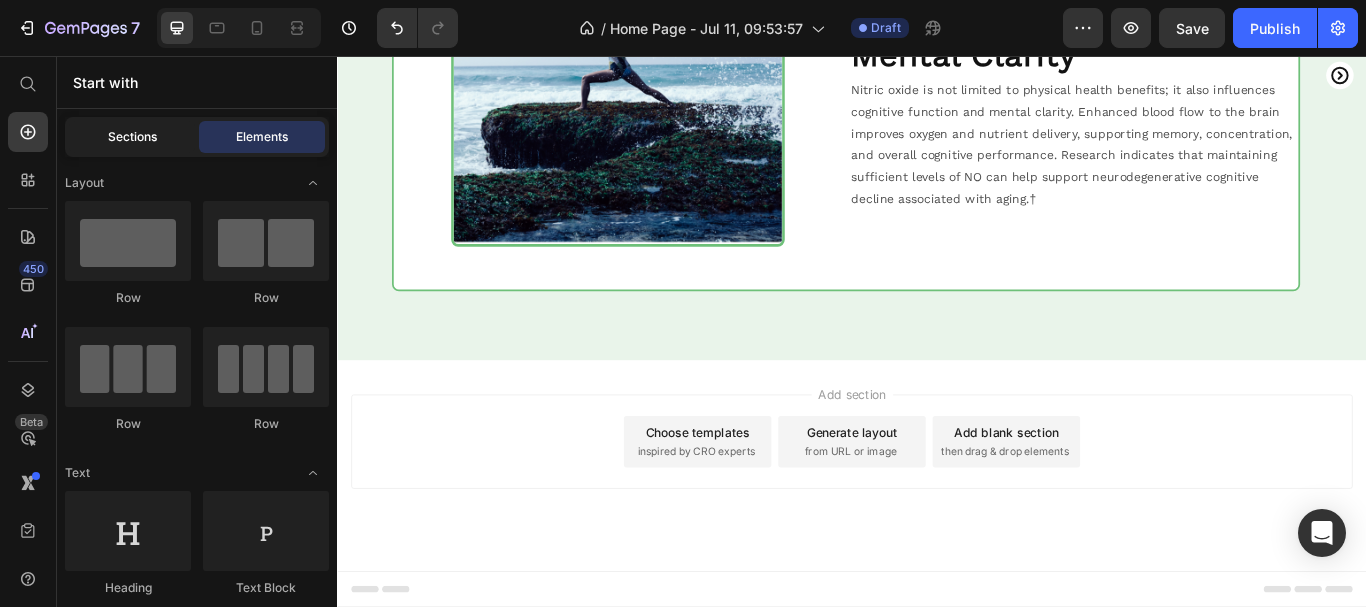 click on "Sections" 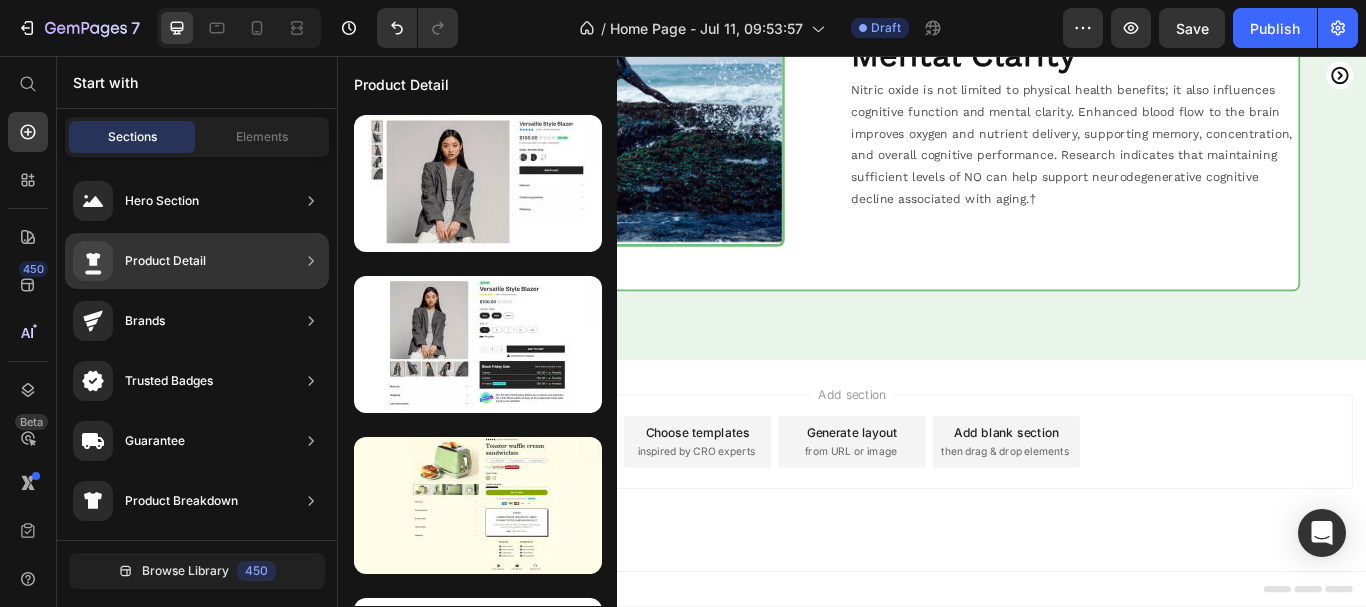click on "Product Detail" 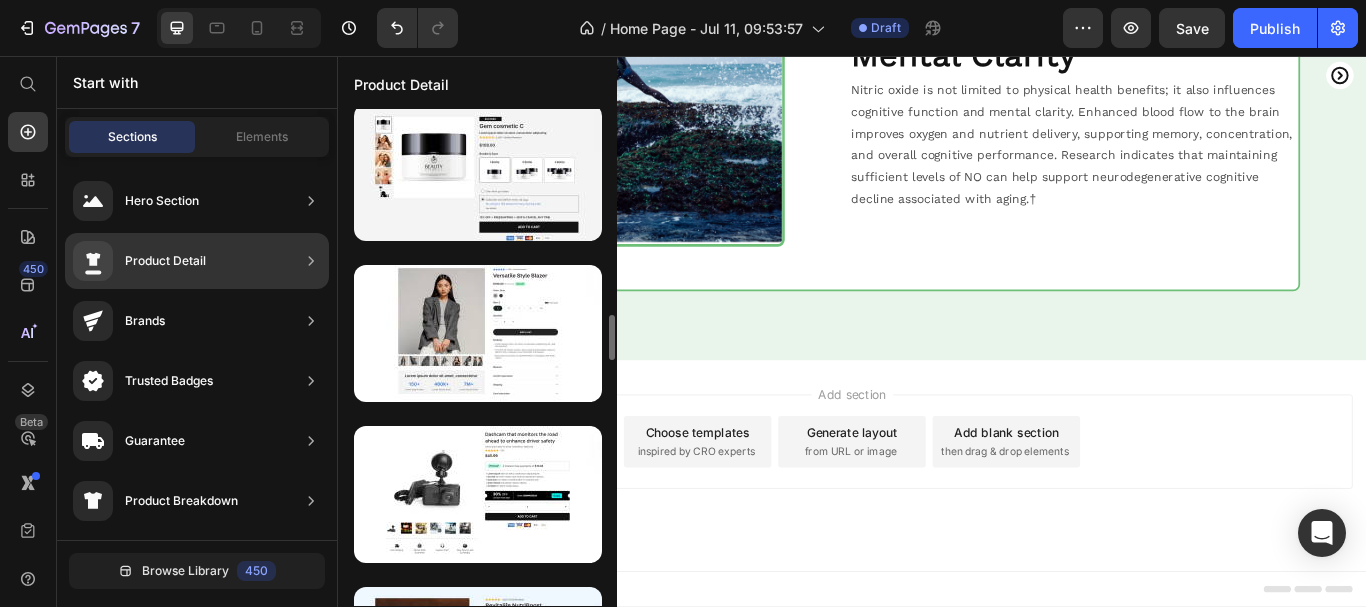 scroll, scrollTop: 2065, scrollLeft: 0, axis: vertical 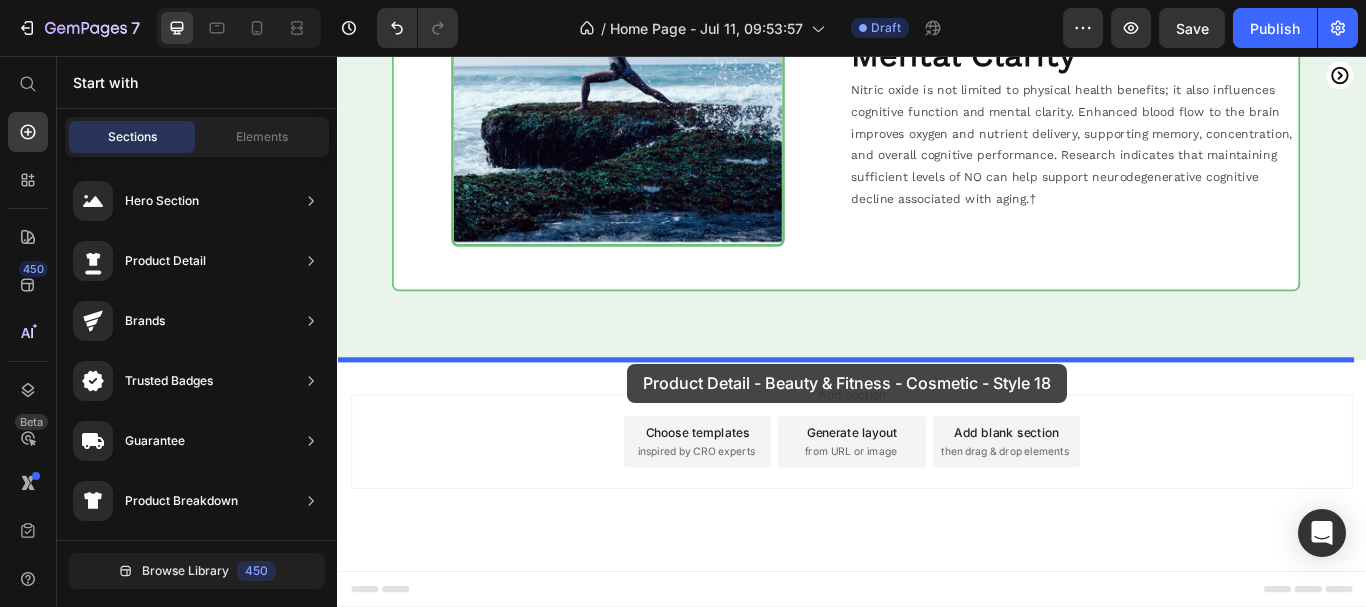 drag, startPoint x: 775, startPoint y: 428, endPoint x: 675, endPoint y: 415, distance: 100.84146 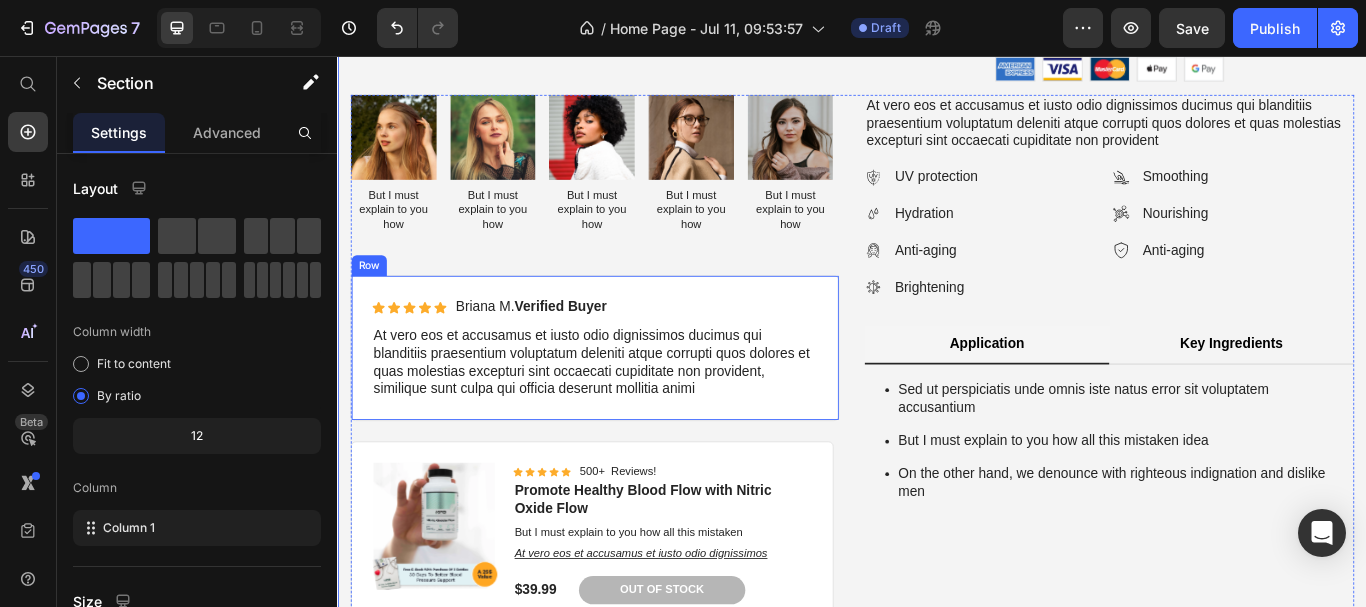 scroll, scrollTop: 2900, scrollLeft: 0, axis: vertical 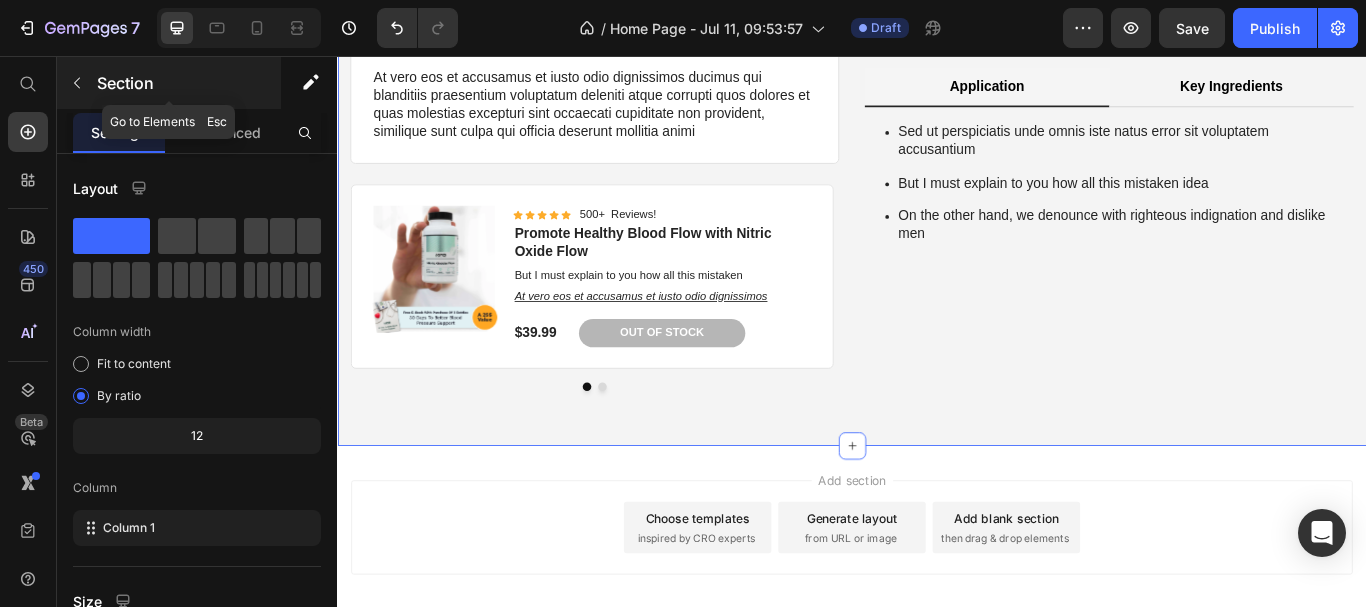 click on "Section" at bounding box center [169, 83] 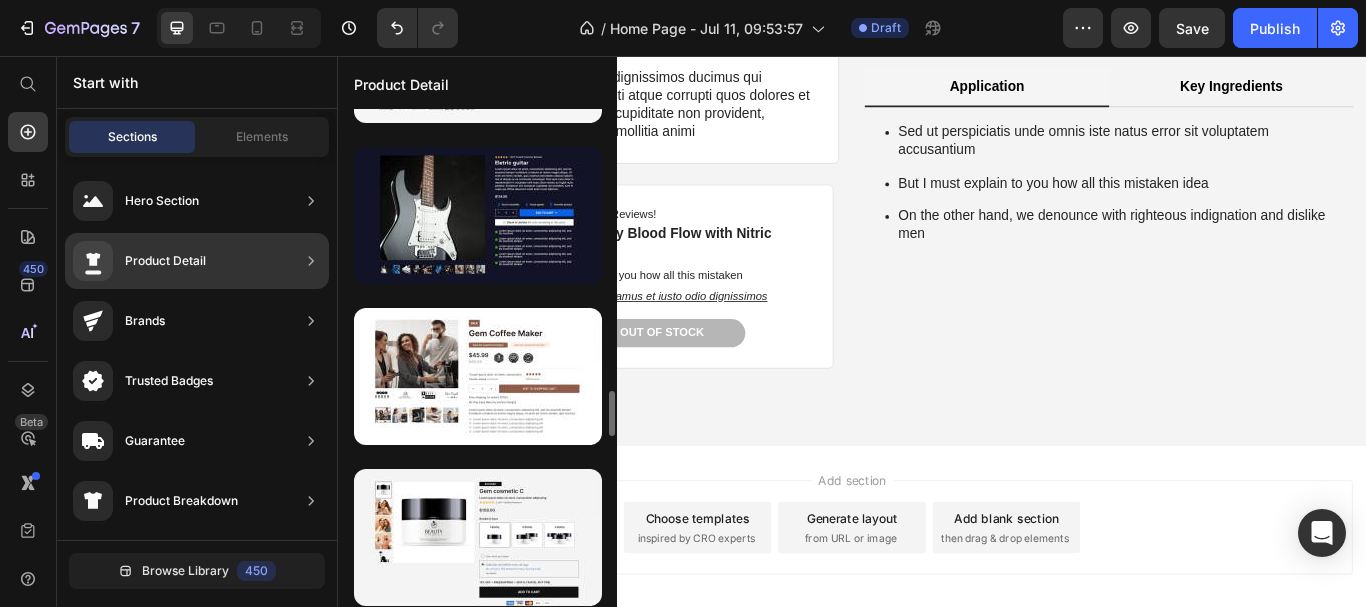 scroll, scrollTop: 2000, scrollLeft: 0, axis: vertical 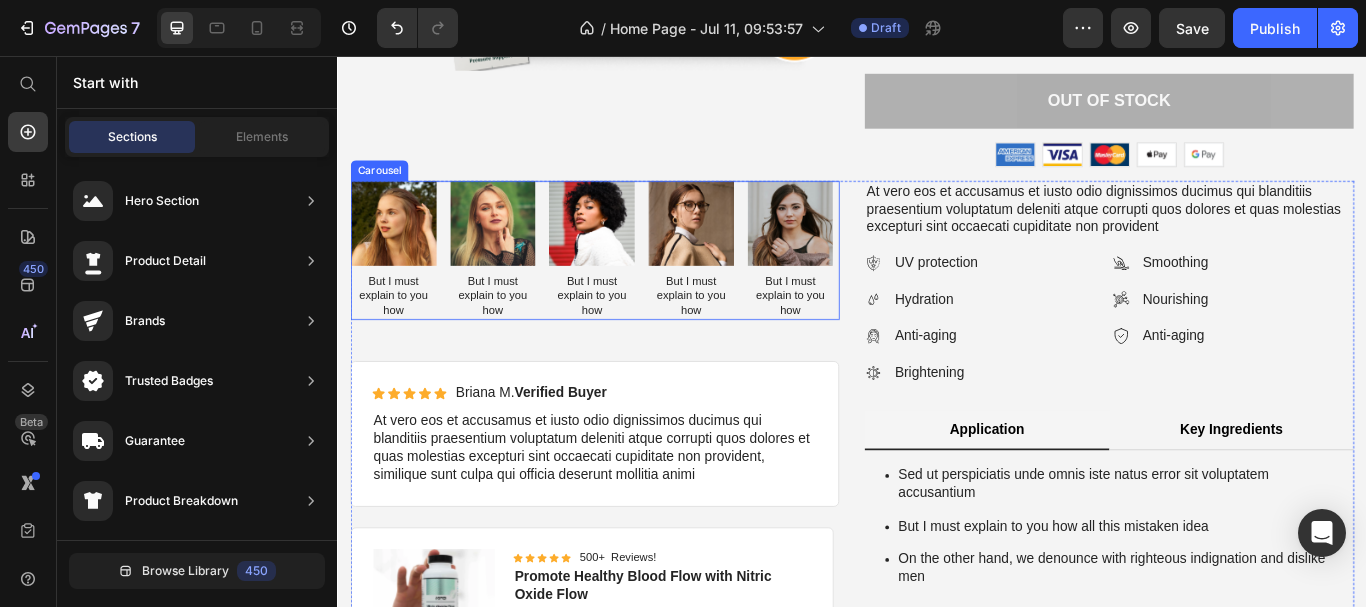 click on "Image But I must explain to you how  Text Block Image But I must explain to you how  Text Block Image But I must explain to you how  Text Block Image But I must explain to you how  Text Block Image But I must explain to you how  Text Block" at bounding box center [637, 283] 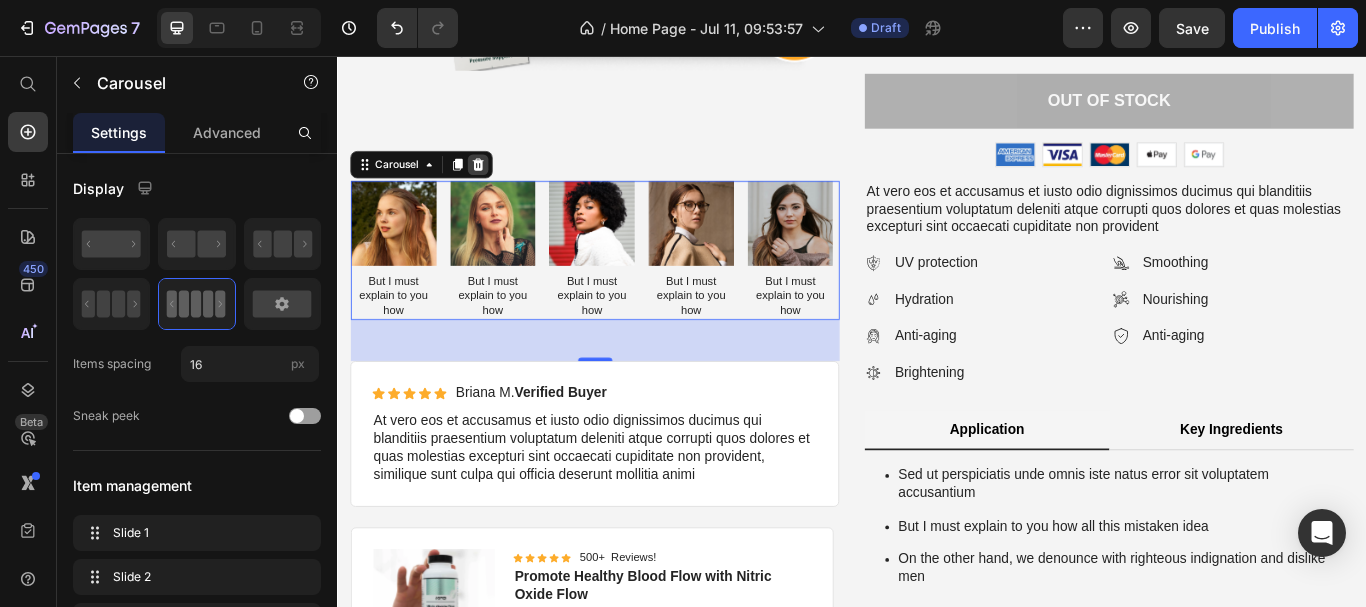 click 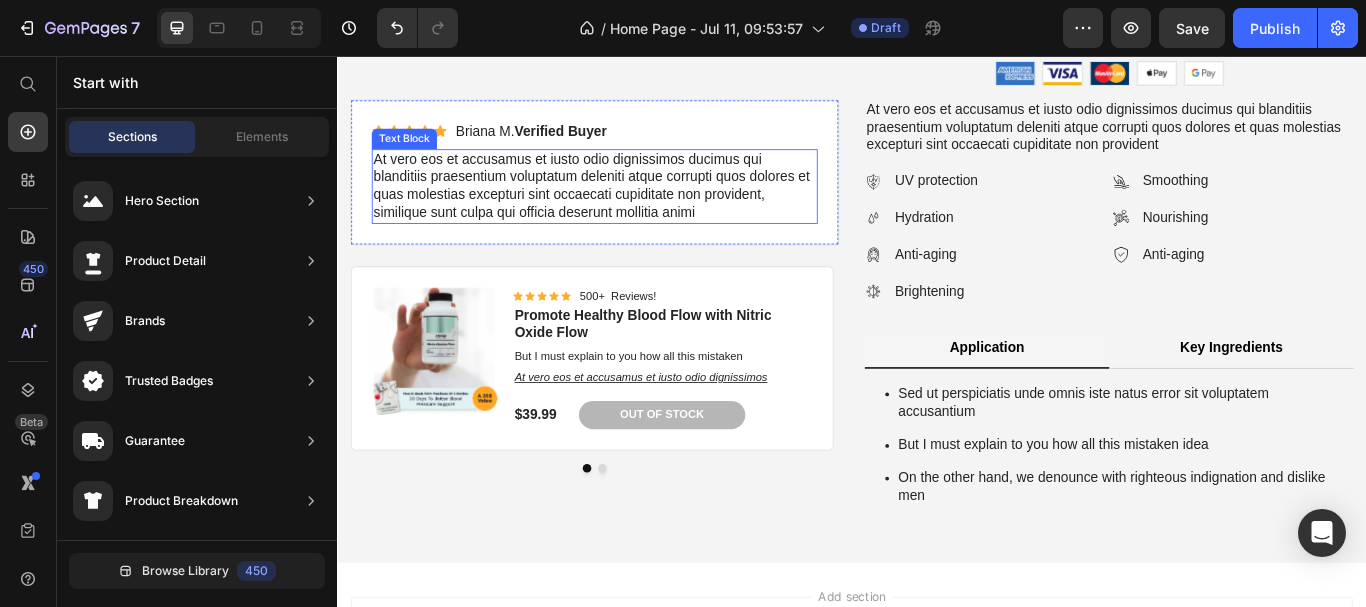 scroll, scrollTop: 2600, scrollLeft: 0, axis: vertical 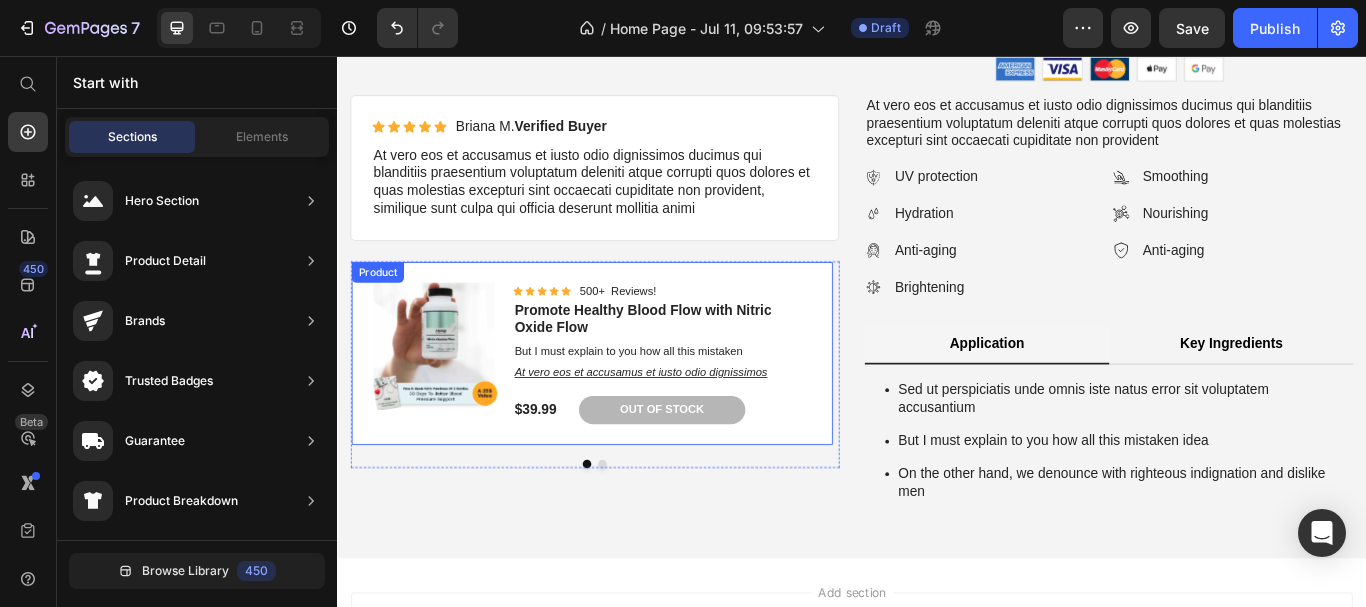 click on "Product Images Icon Icon Icon Icon Icon Icon List 500+  Reviews! Text Block Row Promote Healthy Blood Flow with Nitric Oxide Flow Product Title But I must explain to you how all this mistaken Text Block At vero eos et accusamus et iusto odio dignissimos Text Block $39.99 Product Price Out of stock Add to Cart Row Product" at bounding box center (633, 403) 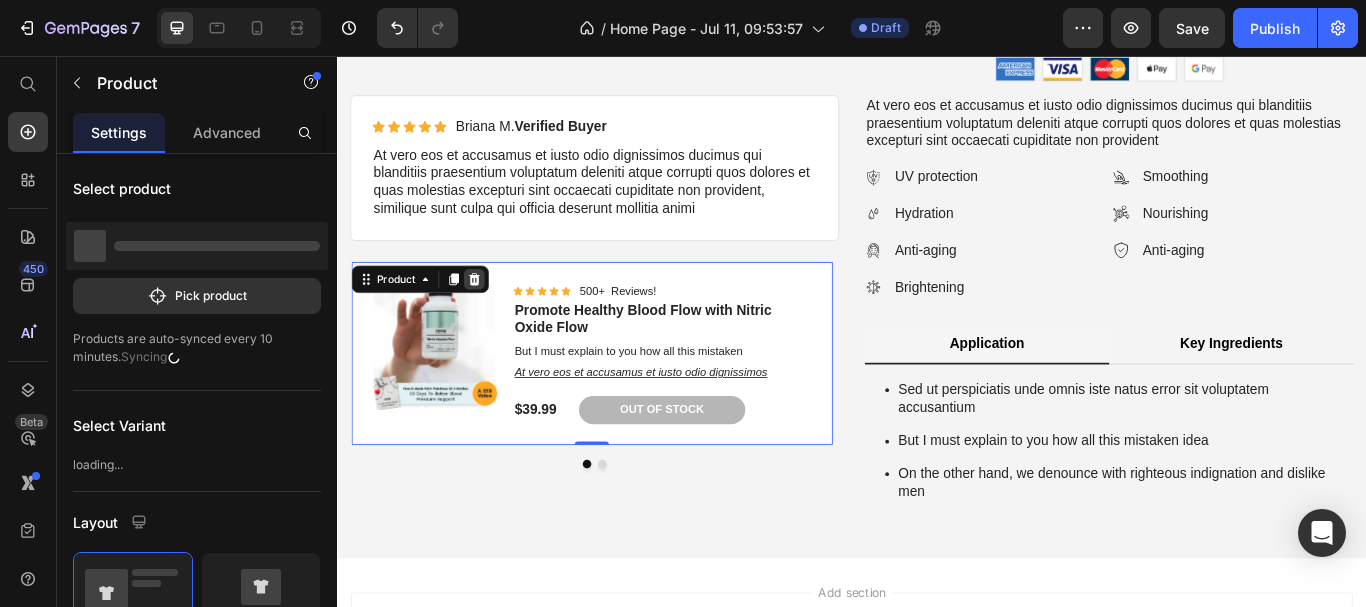 click at bounding box center (496, 317) 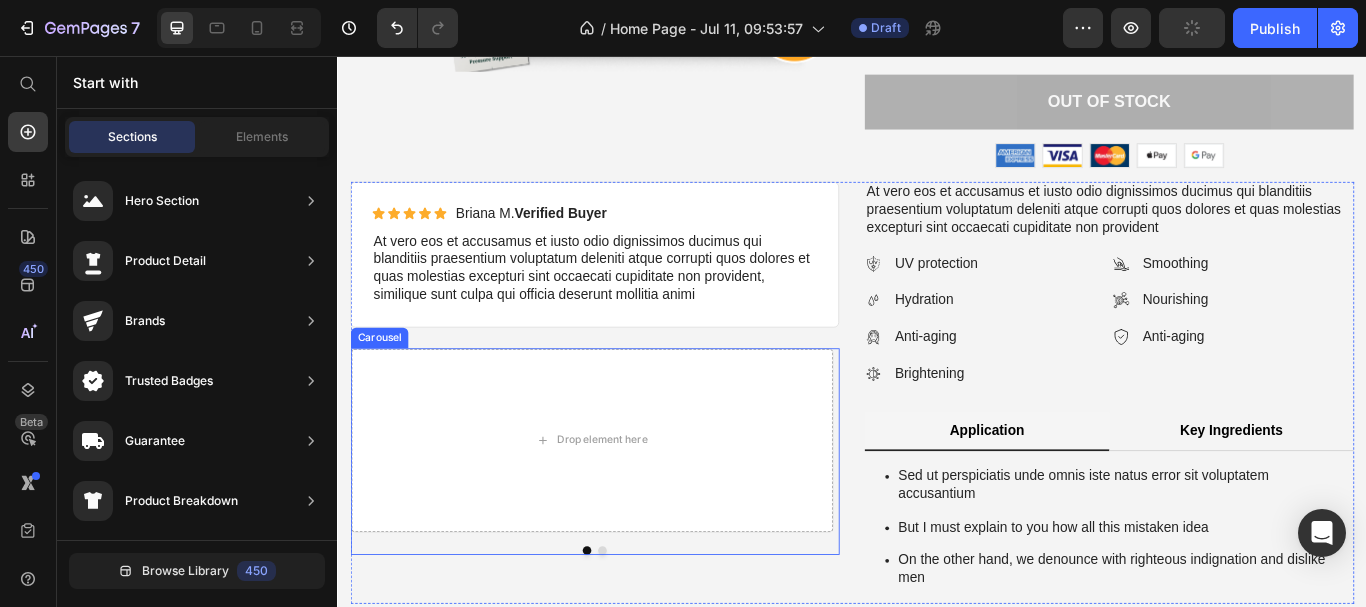 scroll, scrollTop: 2500, scrollLeft: 0, axis: vertical 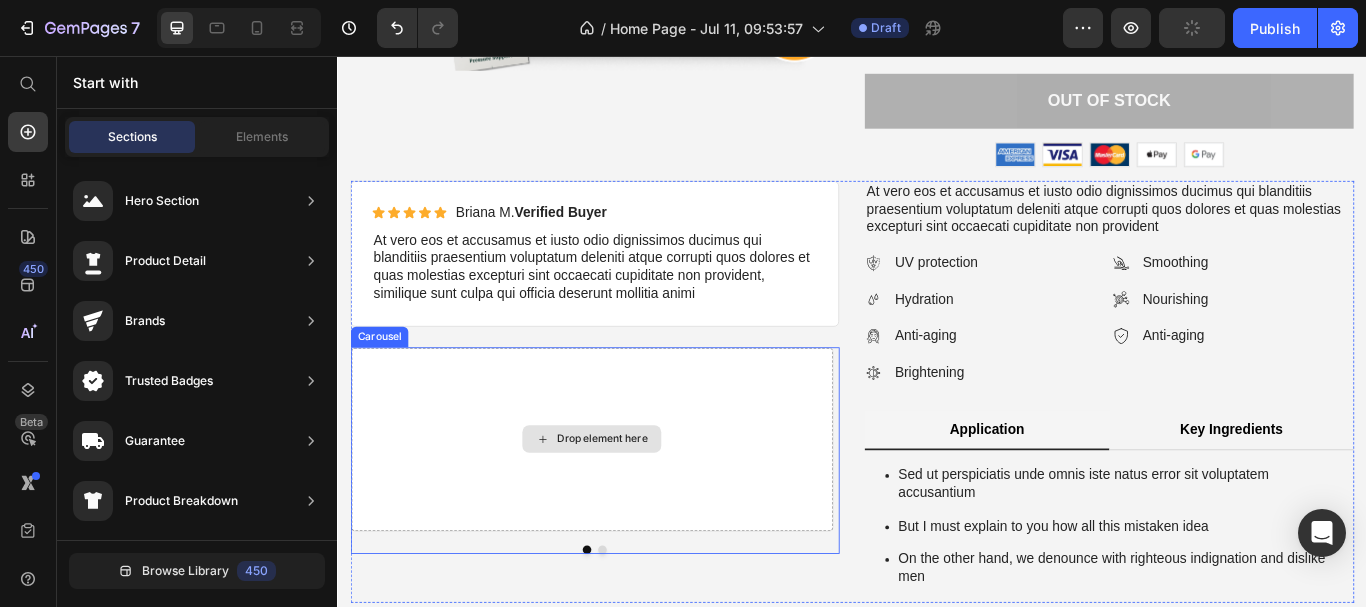 click on "Drop element here" at bounding box center (633, 503) 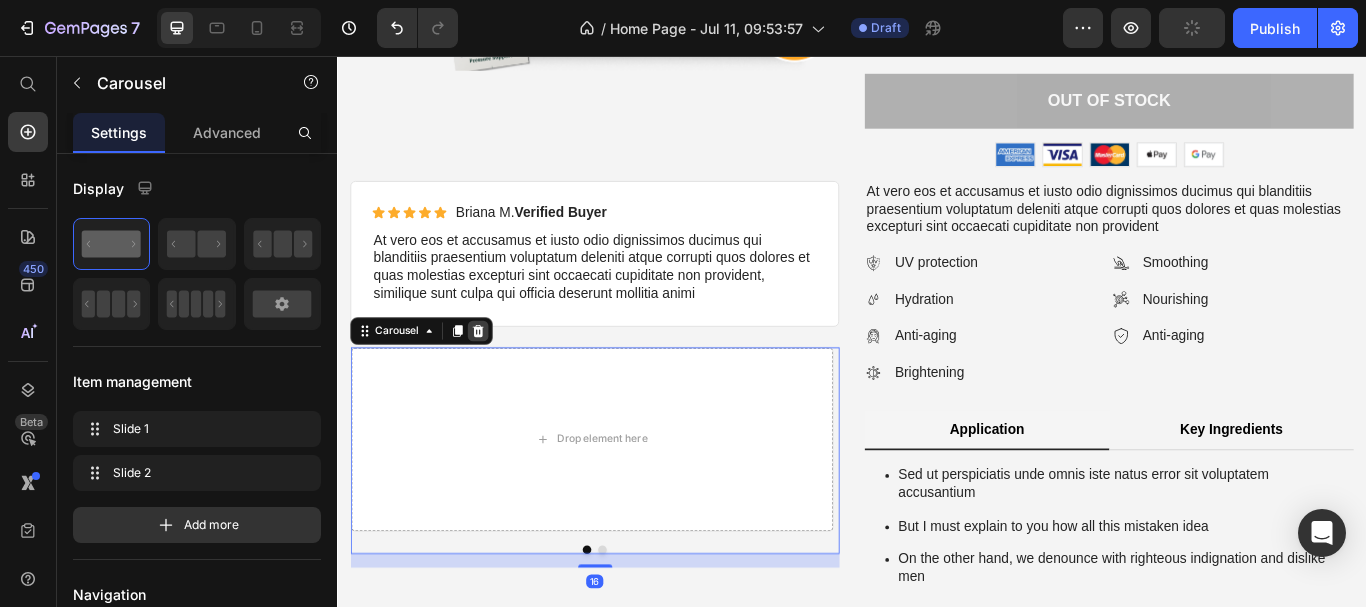 click 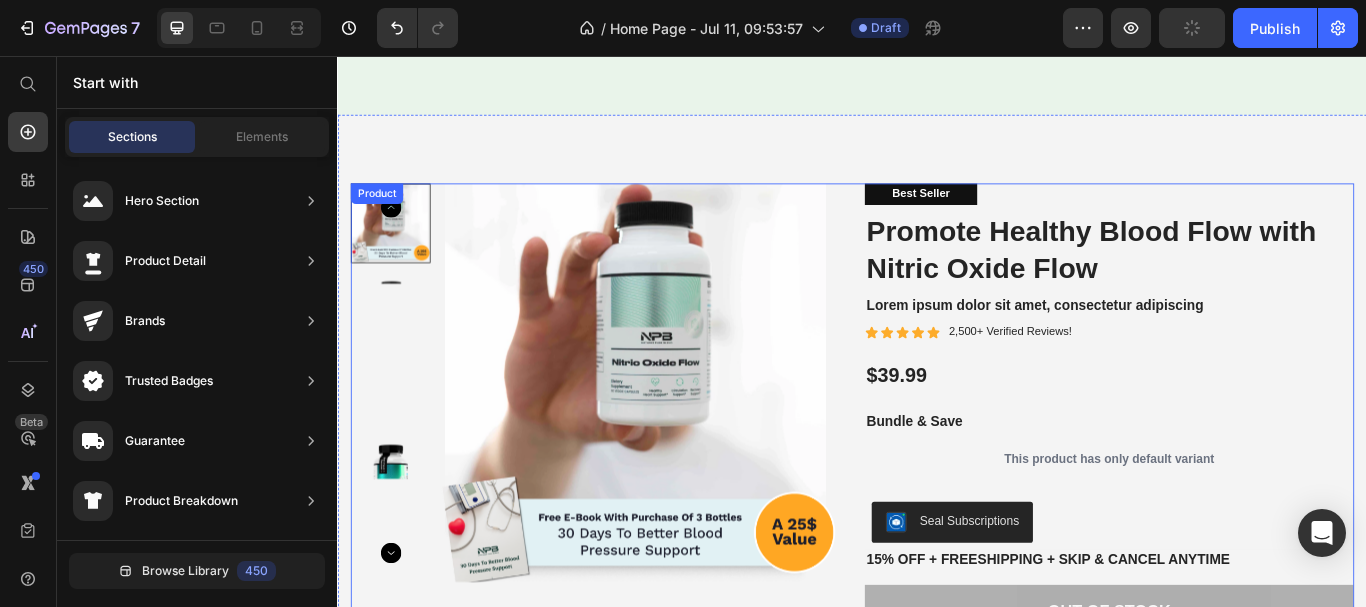 scroll, scrollTop: 1900, scrollLeft: 0, axis: vertical 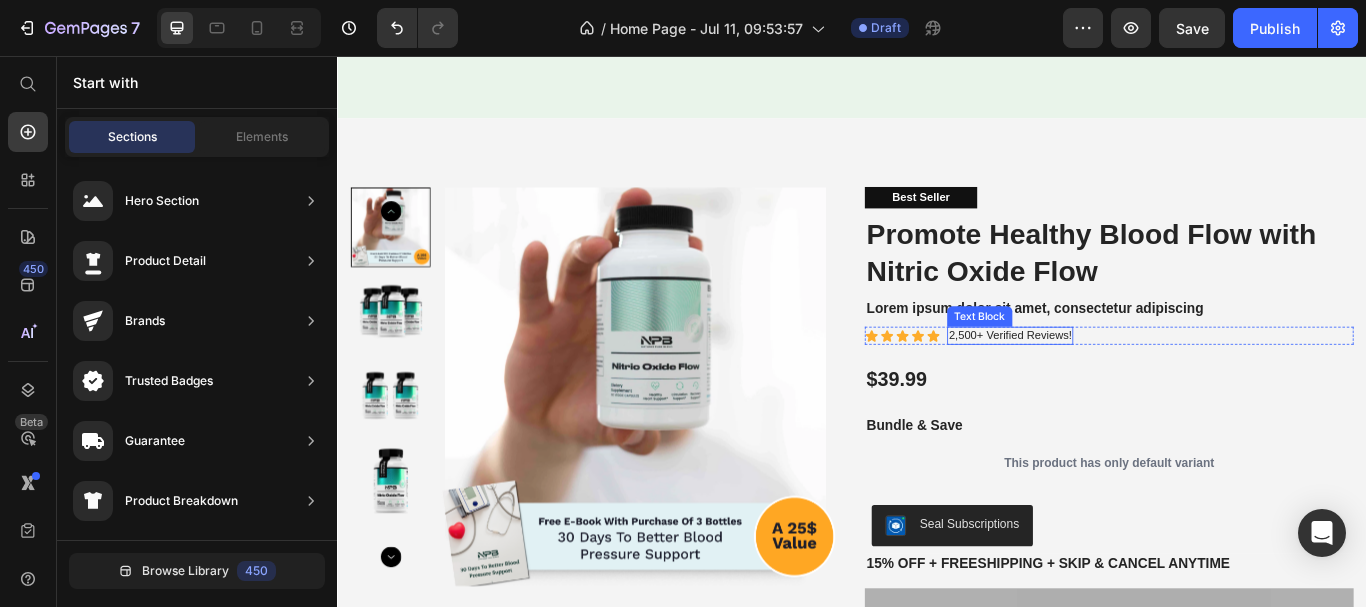 click on "2,500+ Verified Reviews!" at bounding box center [1121, 382] 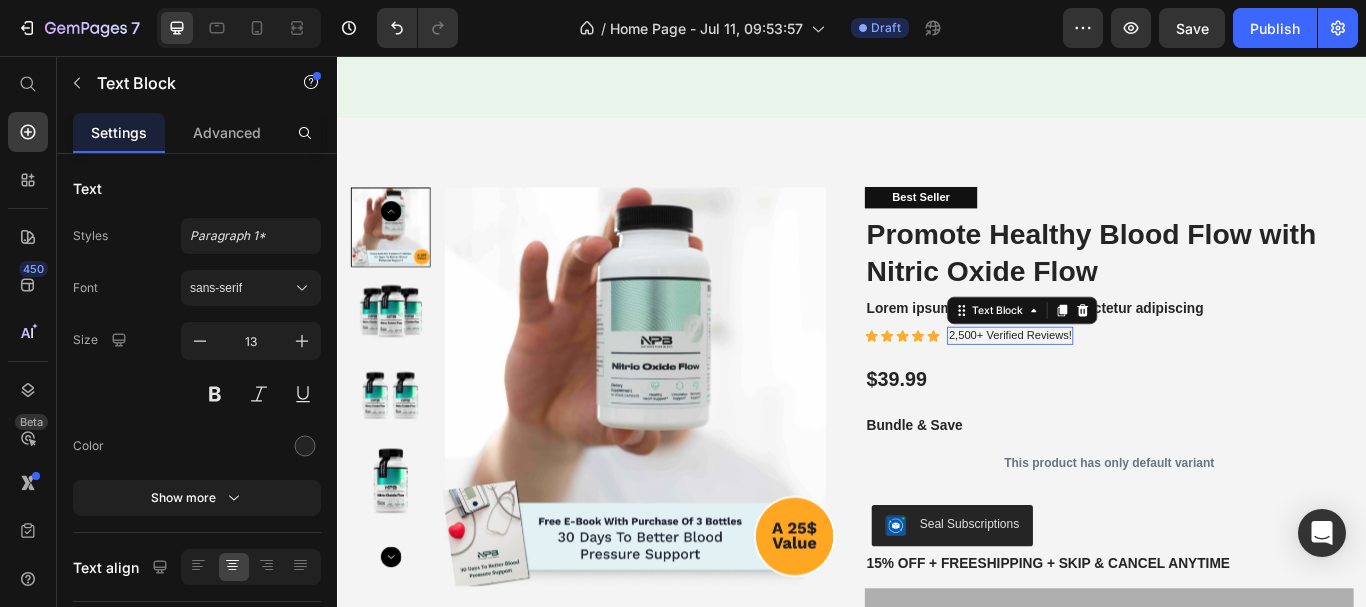 click on "2,500+ Verified Reviews!" at bounding box center (1121, 382) 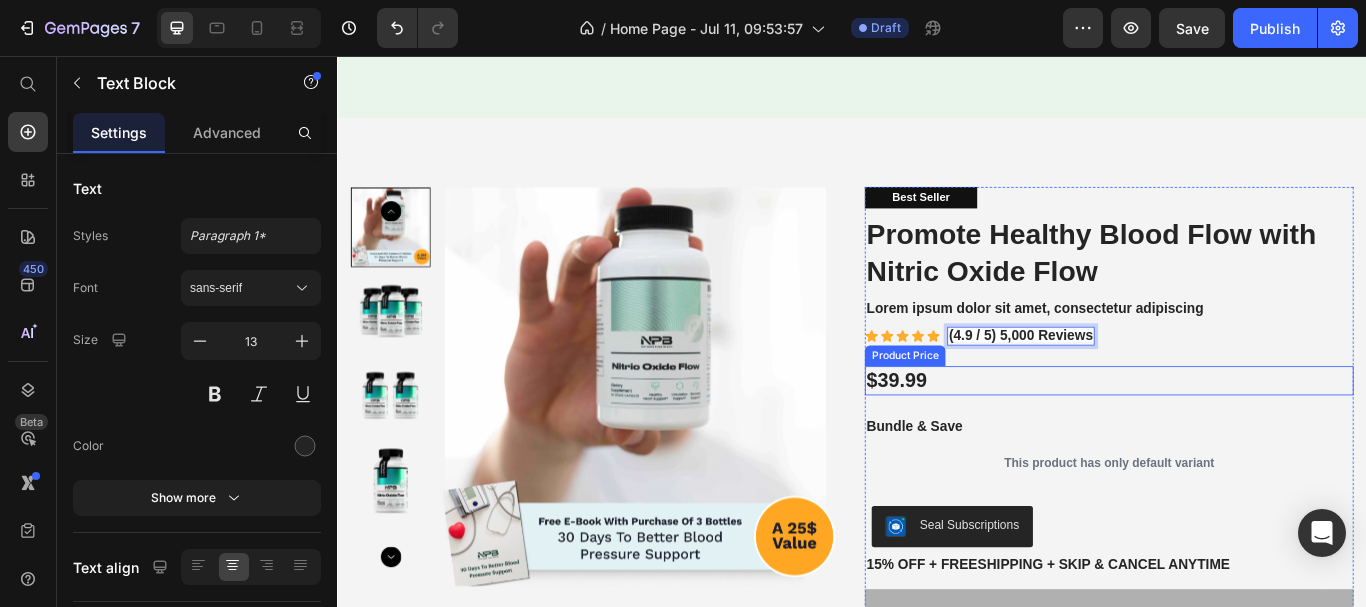 click on "$39.99" at bounding box center [1237, 435] 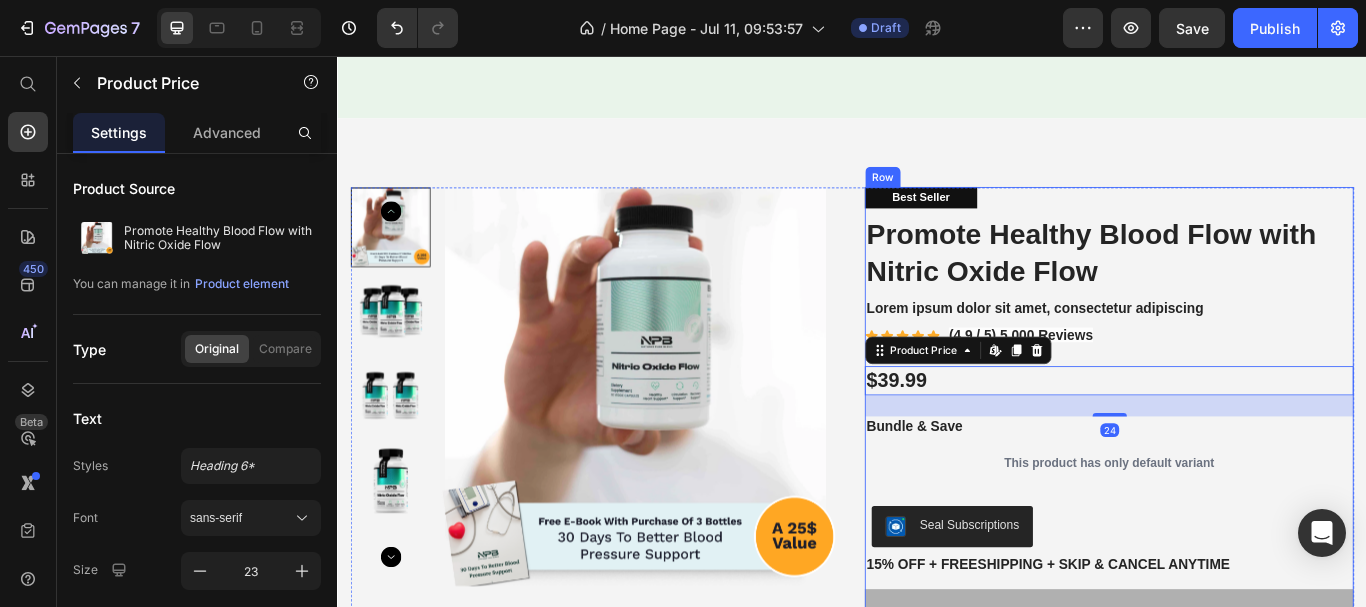 click on "Best Seller Text Block Promote Healthy Blood Flow with Nitric Oxide Flow Product Title Lorem ipsum dolor sit amet, consectetur adipiscing Text Block Icon Icon Icon Icon Icon Icon List (4.9 / 5) 5,000 Reviews Text Block Row $39.99 Product Price   Edit content in Shopify 24 Bundle & Save Text Block This product has only default variant Product Variants & Swatches Seal Subscriptions Seal Subscriptions 15% off + Freeshipping + Skip & Cancel Anytime Text Block Out of stock Add to Cart Image Image Image Image Image Row" at bounding box center [1237, 498] 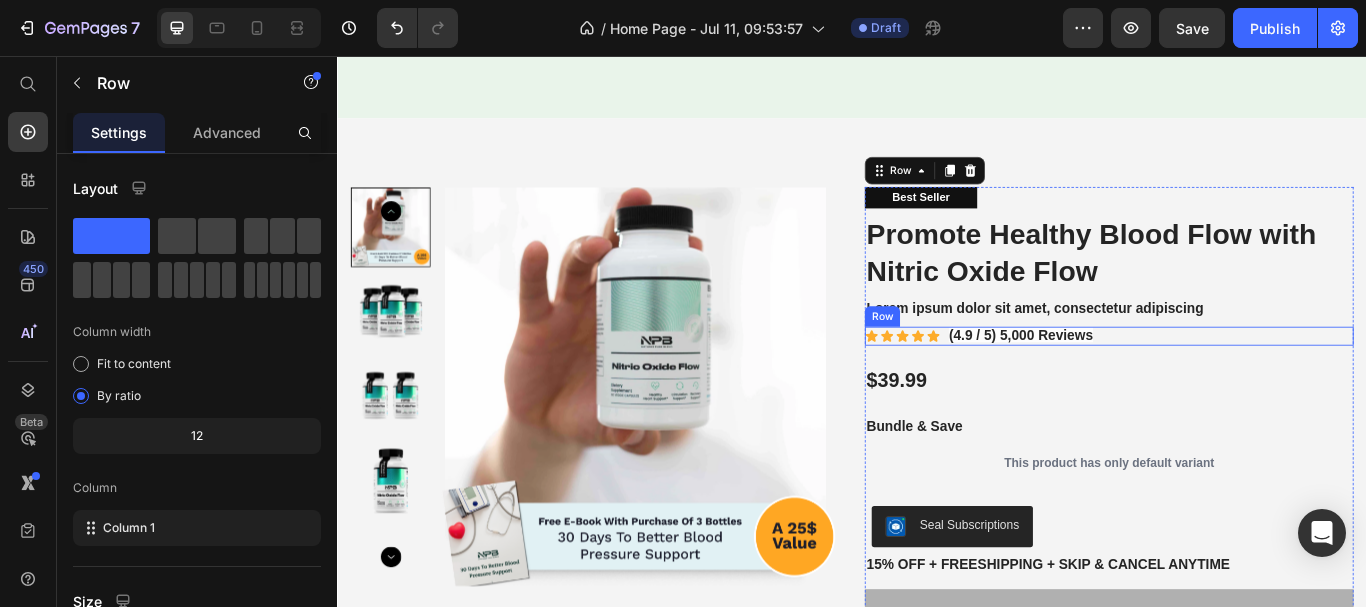 click on "Icon Icon Icon Icon Icon Icon List (4.9 / 5) 5,000 Reviews Text Block Row" at bounding box center (1237, 383) 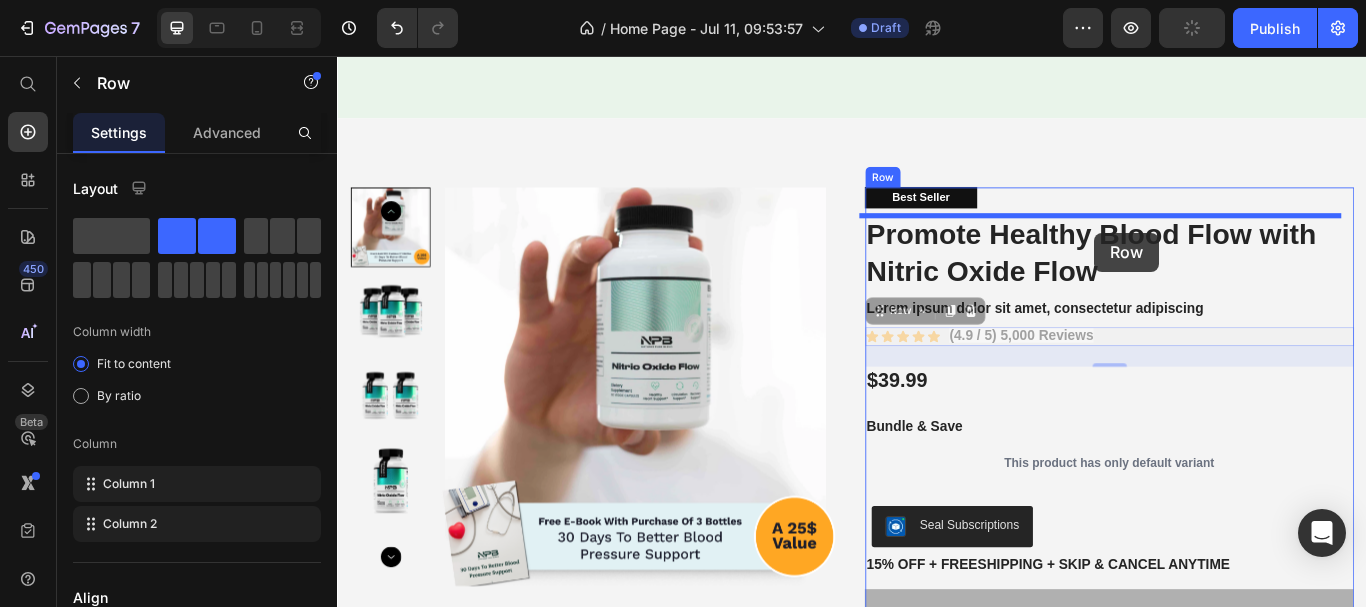 drag, startPoint x: 1257, startPoint y: 386, endPoint x: 1220, endPoint y: 262, distance: 129.40247 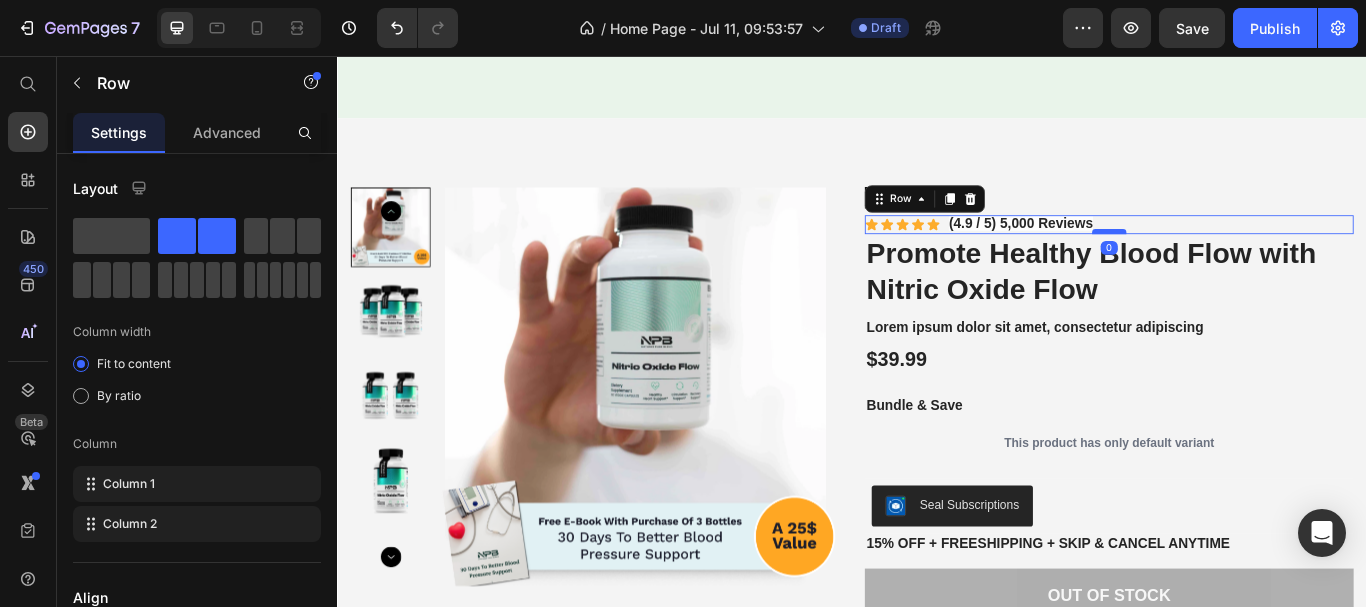 drag, startPoint x: 1222, startPoint y: 282, endPoint x: 1223, endPoint y: 257, distance: 25.019993 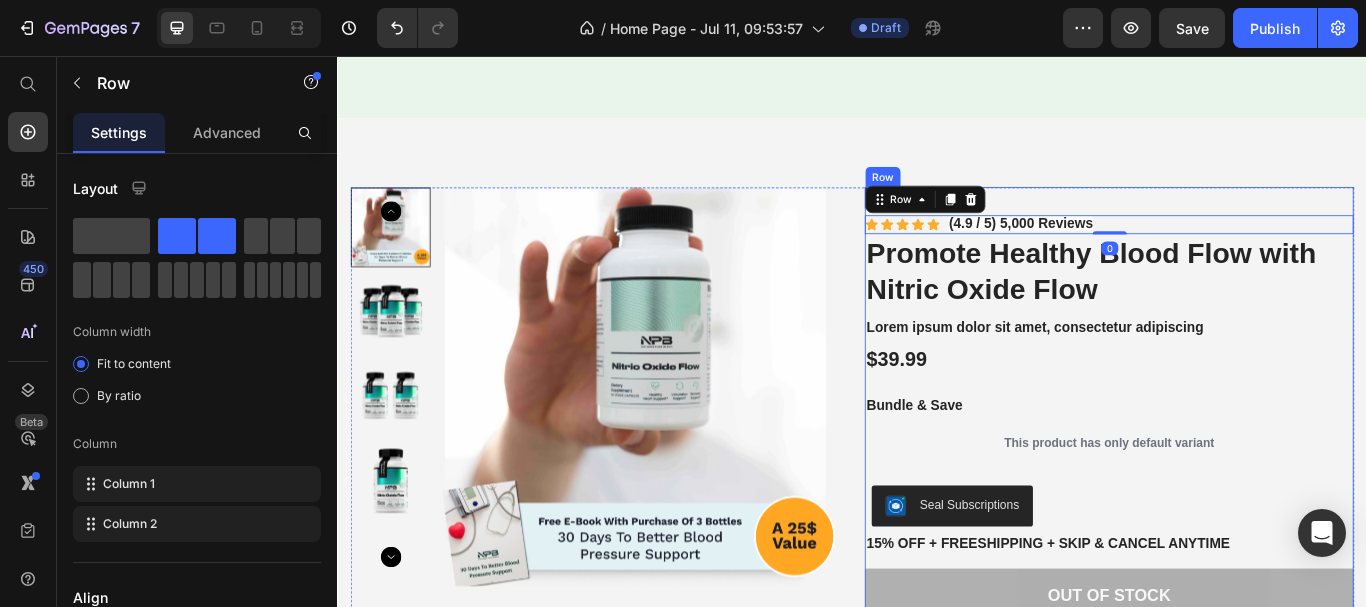 click on "Best Seller Text Block Icon Icon Icon Icon Icon Icon List (4.9 / 5) 5,000 Reviews Text Block Row   0 Promote Healthy Blood Flow with Nitric Oxide Flow Product Title Lorem ipsum dolor sit amet, consectetur adipiscing Text Block $39.99 Product Price Bundle & Save Text Block This product has only default variant Product Variants & Swatches Seal Subscriptions Seal Subscriptions 15% off + Freeshipping + Skip & Cancel Anytime Text Block Out of stock Add to Cart Image Image Image Image Image Row" at bounding box center (1237, 486) 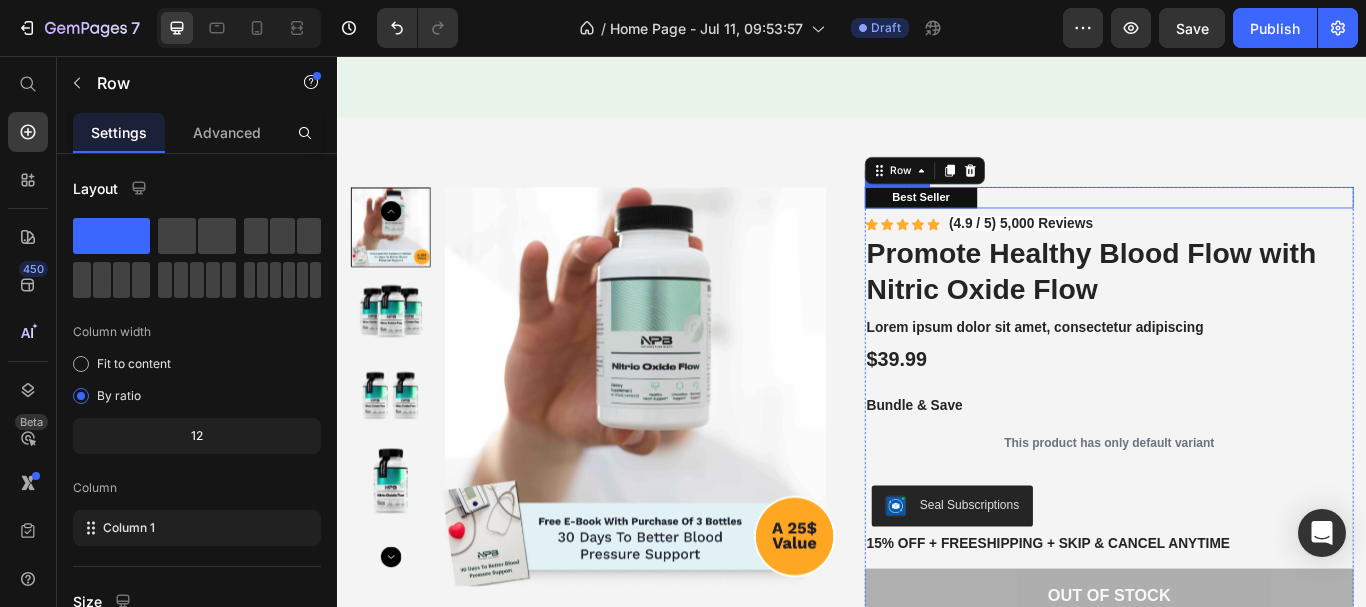 click on "Best Seller" at bounding box center [1017, 221] 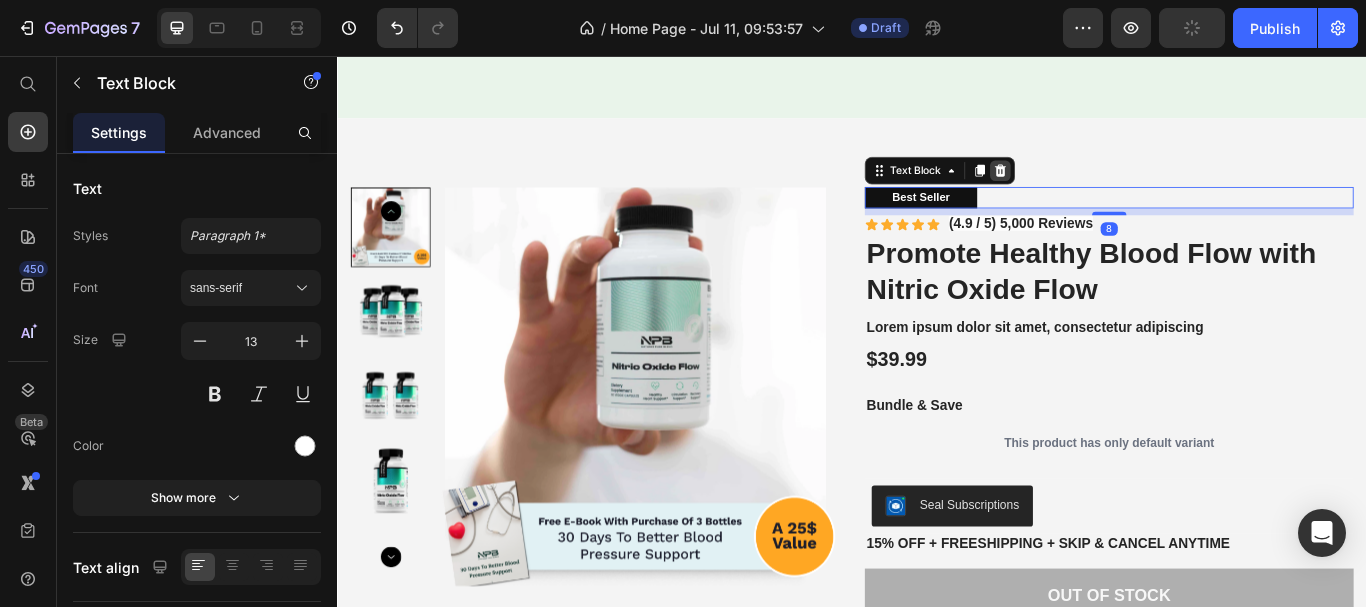 click 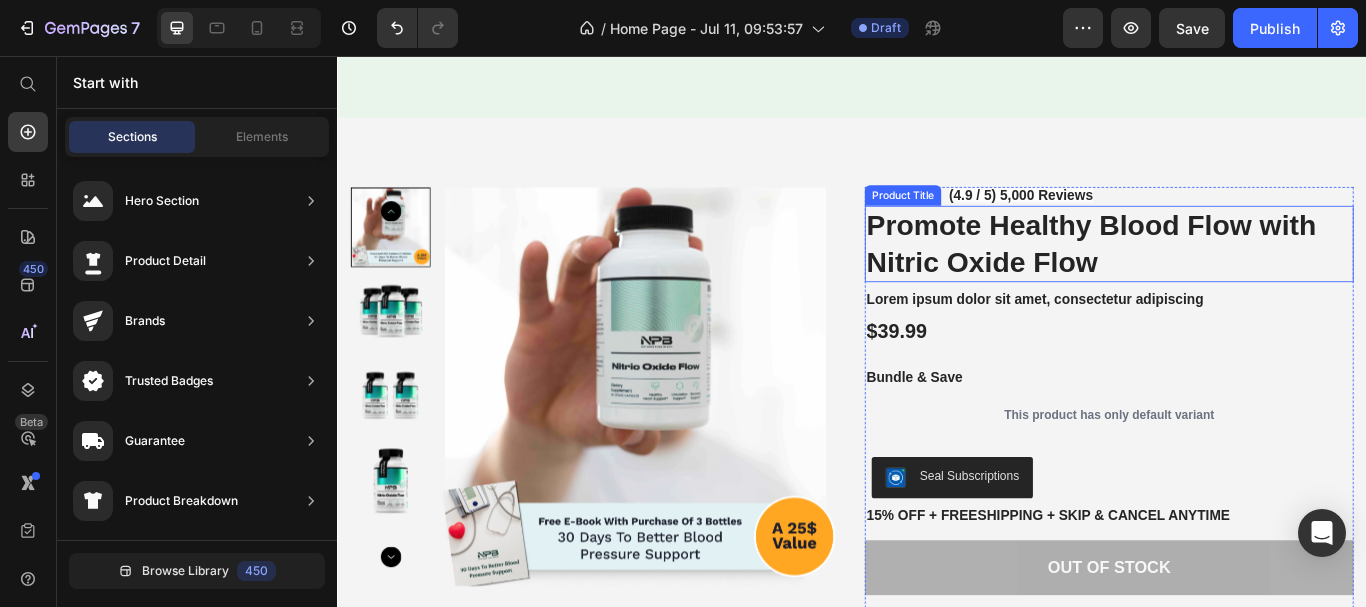 click on "Promote Healthy Blood Flow with Nitric Oxide Flow" at bounding box center (1237, 276) 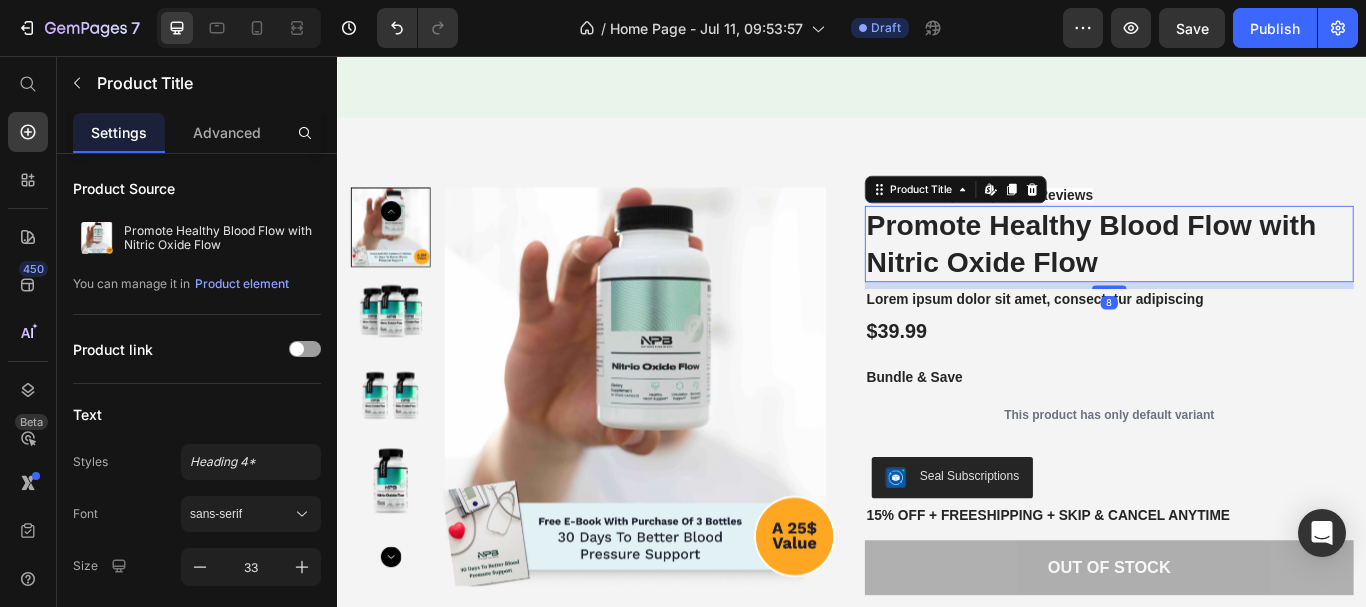 click on "Promote Healthy Blood Flow with Nitric Oxide Flow" at bounding box center [1237, 276] 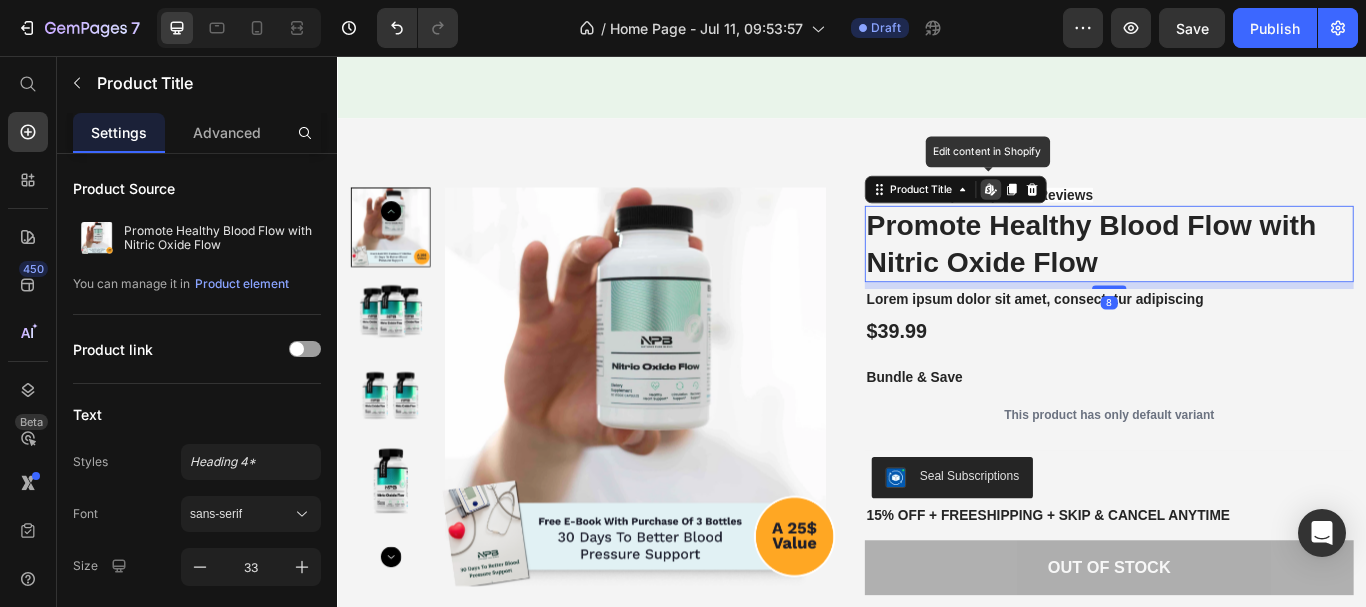click on "Promote Healthy Blood Flow with Nitric Oxide Flow" at bounding box center (1237, 276) 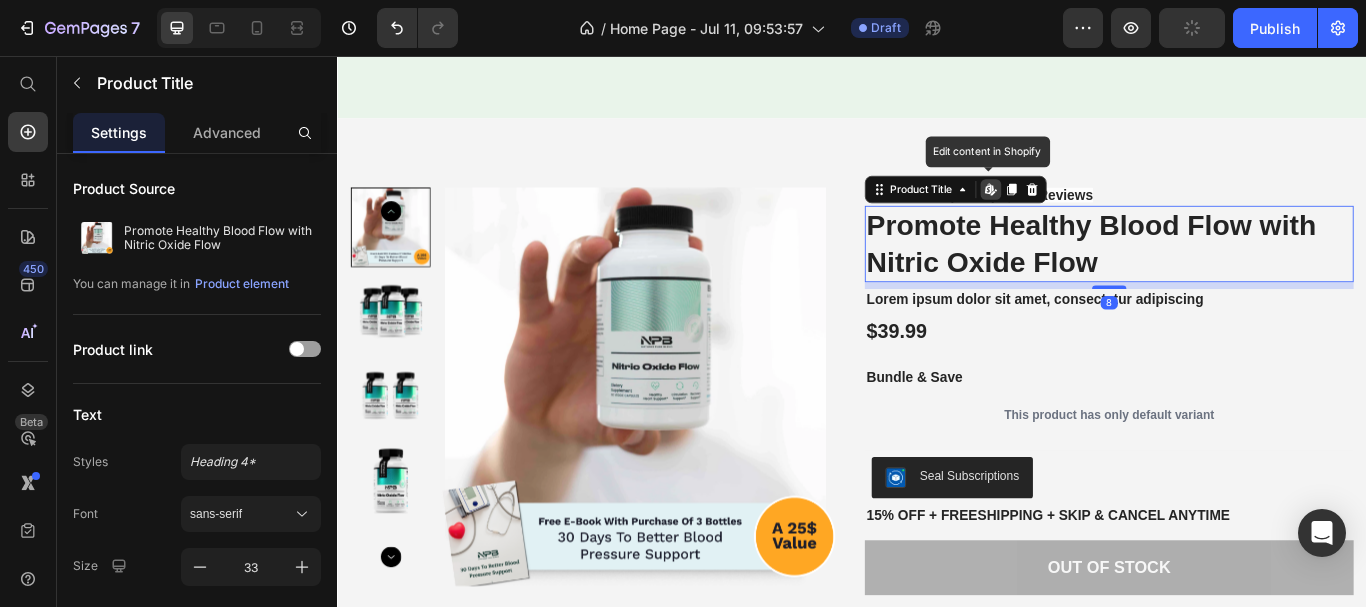 click on "Promote Healthy Blood Flow with Nitric Oxide Flow" at bounding box center [1237, 276] 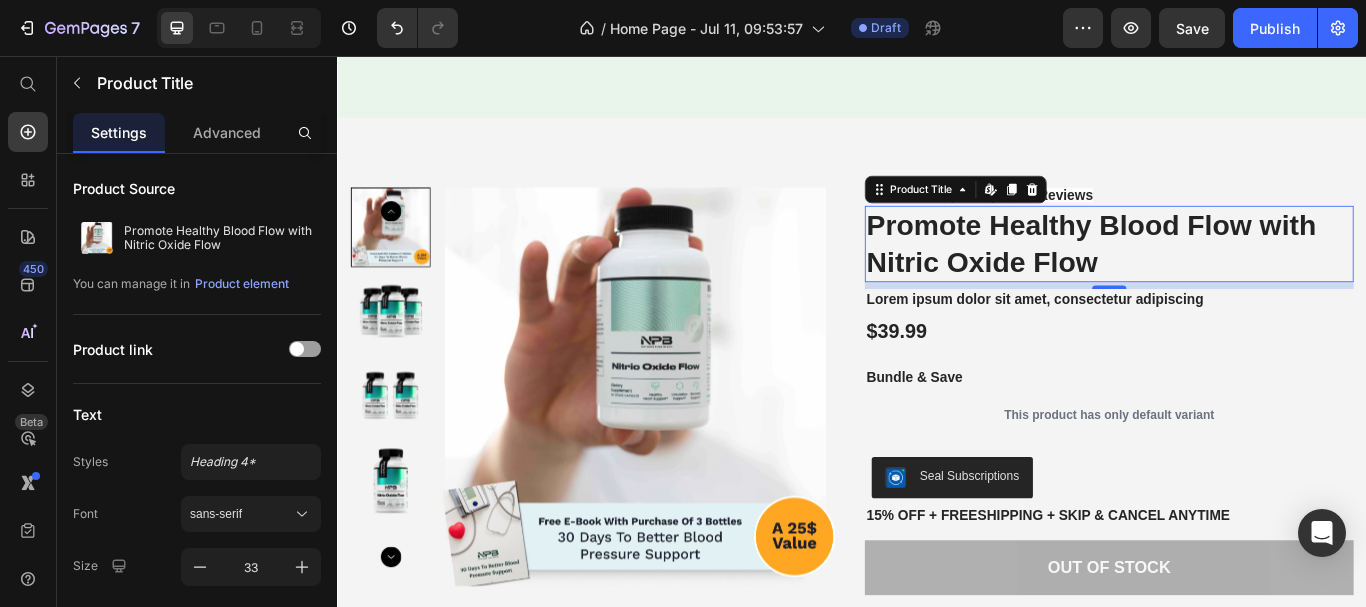 click on "Promote Healthy Blood Flow with Nitric Oxide Flow" at bounding box center (1237, 276) 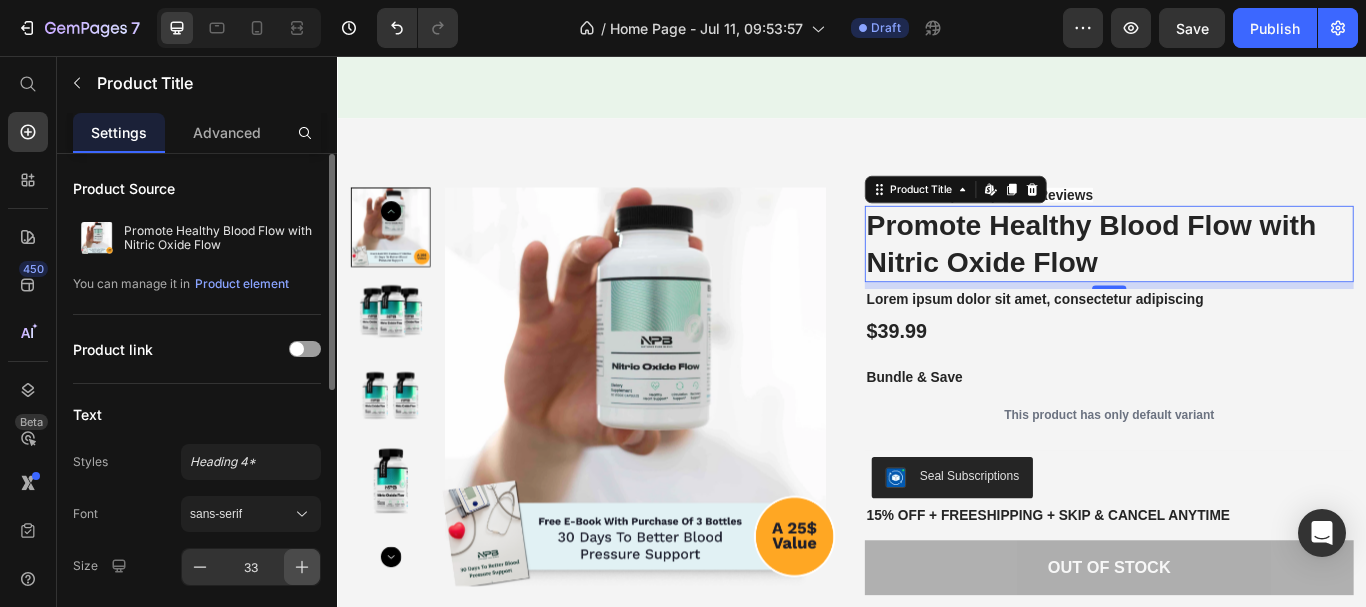 click 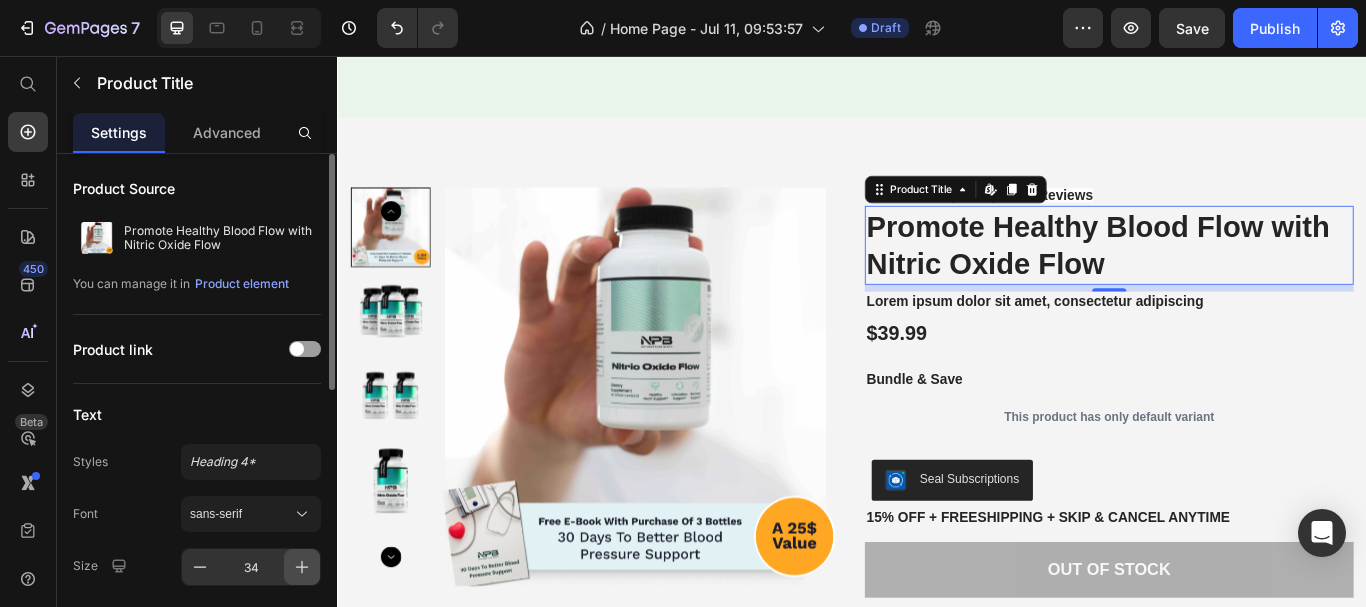 click 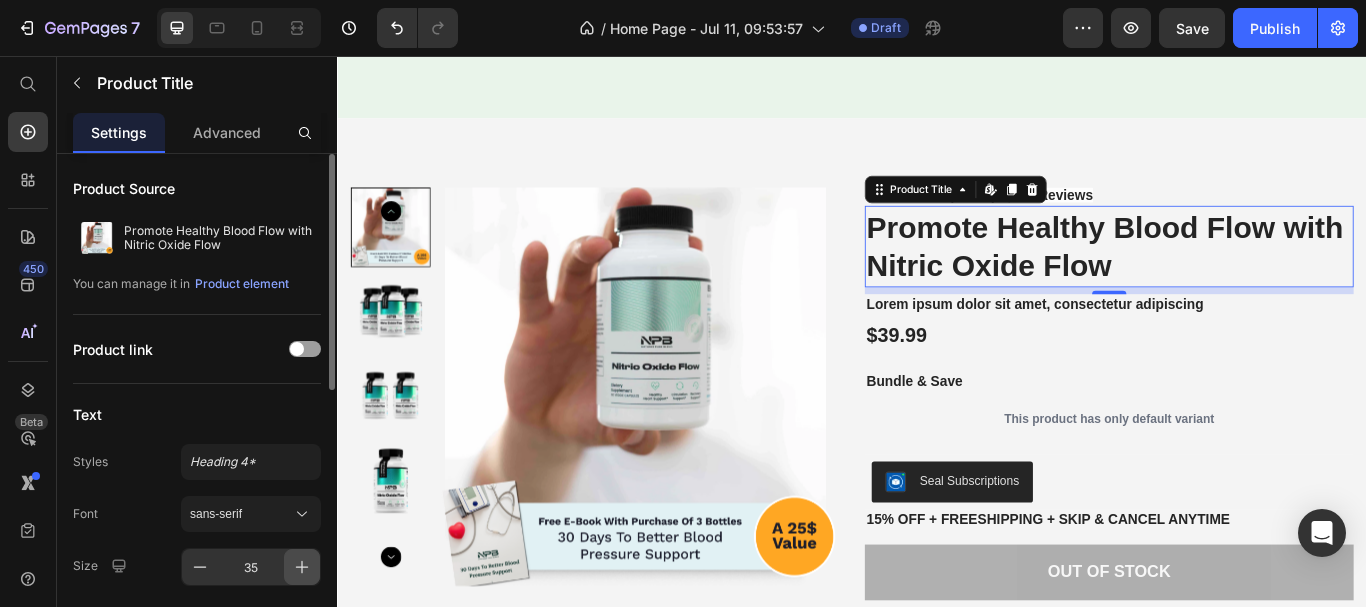 click 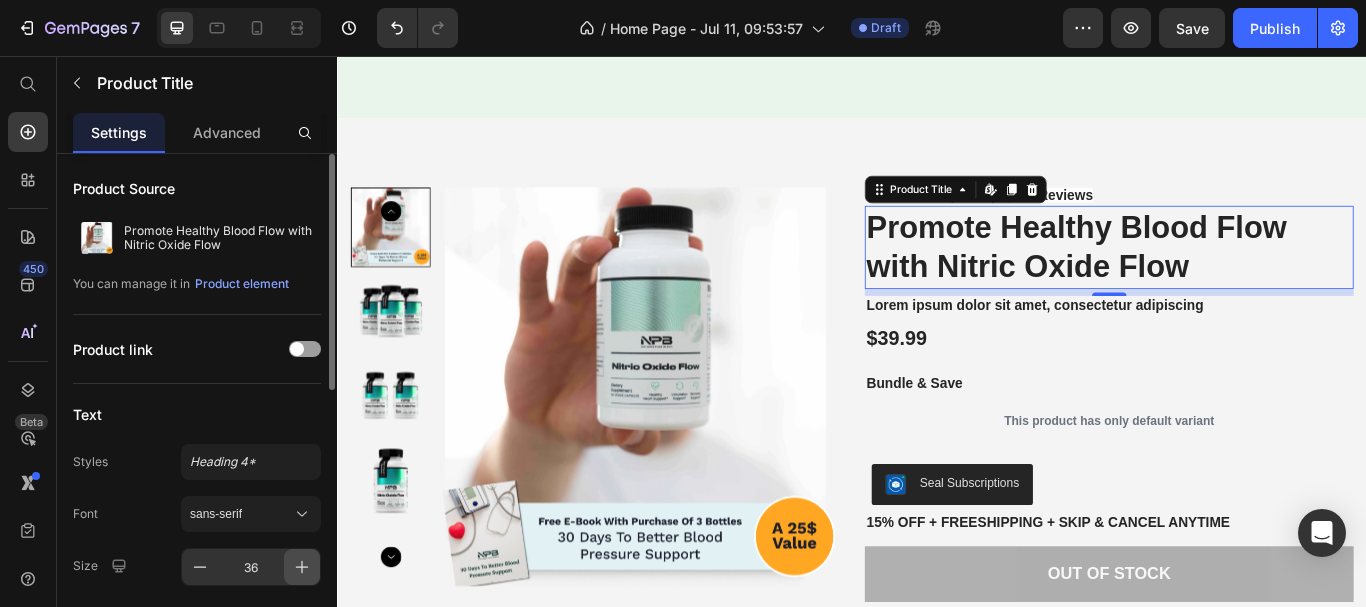 click 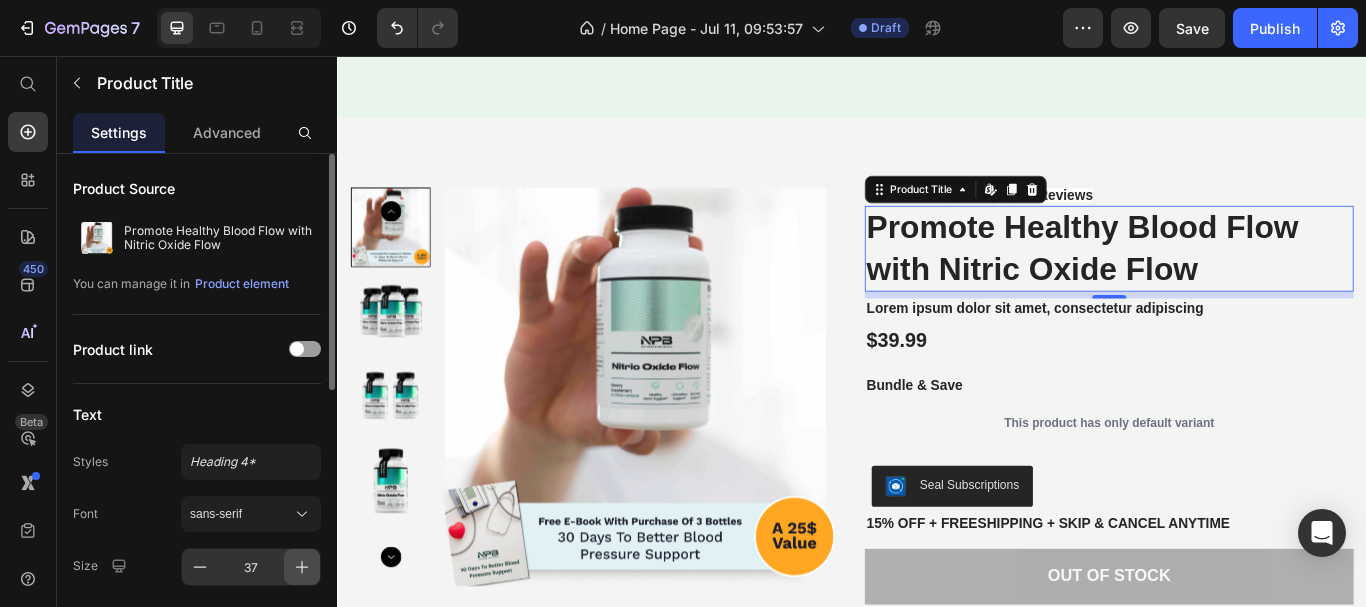 click at bounding box center (302, 567) 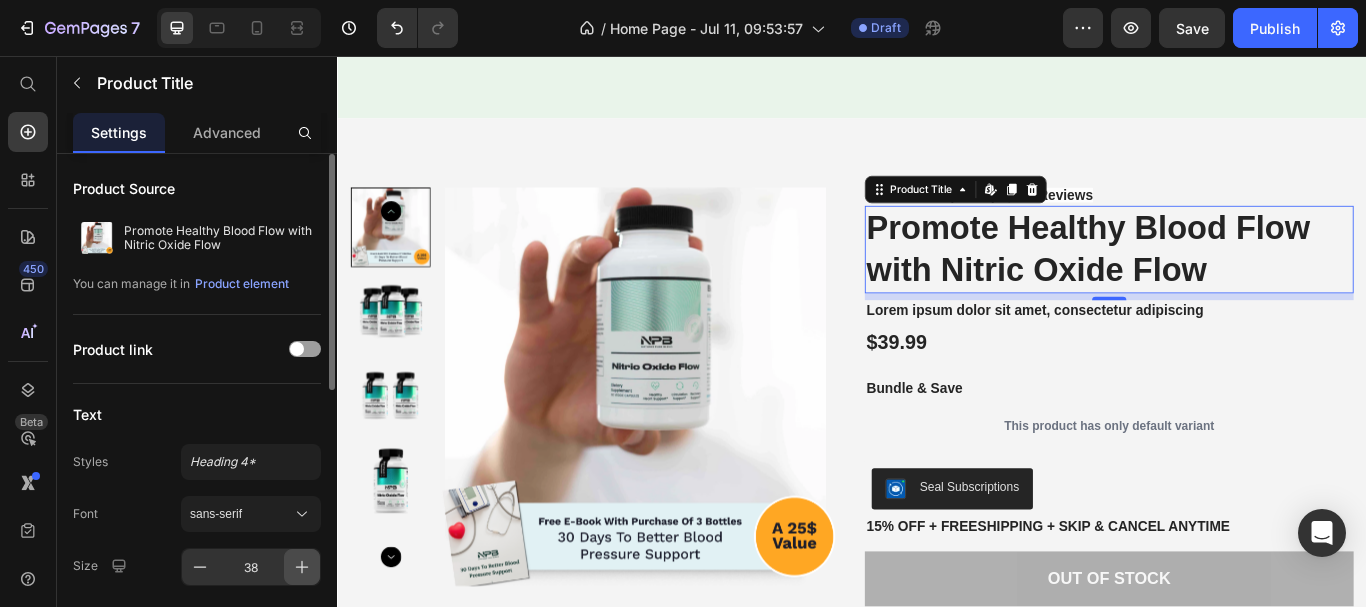 click 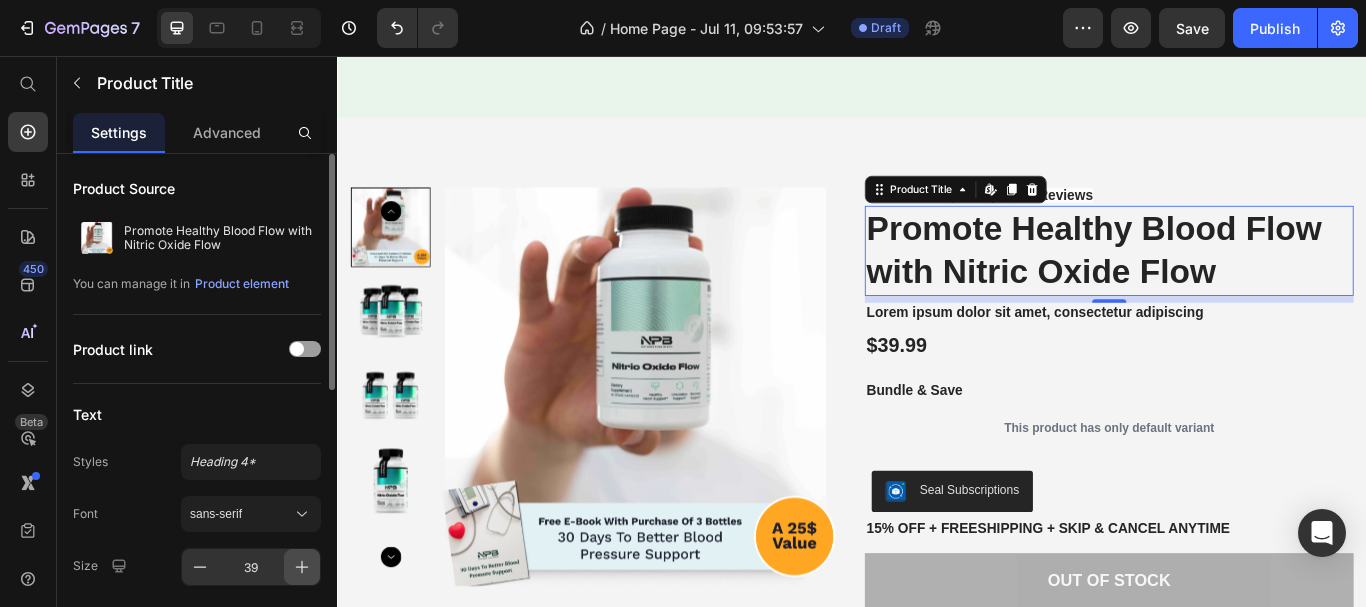 click 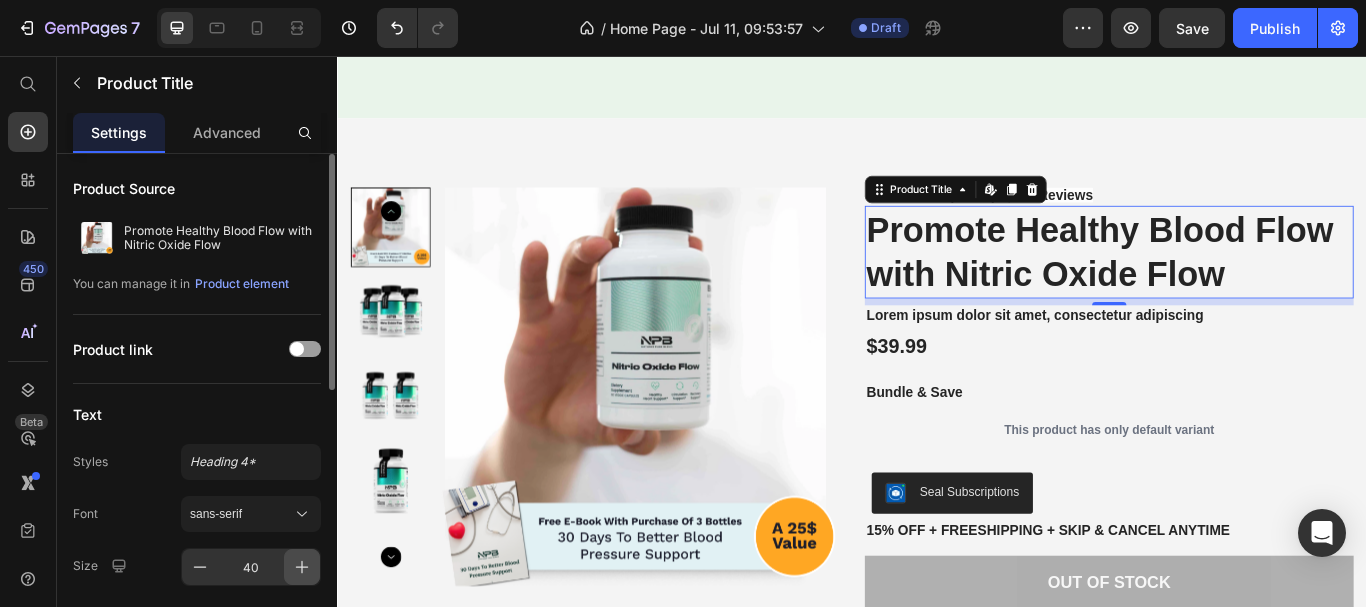 click 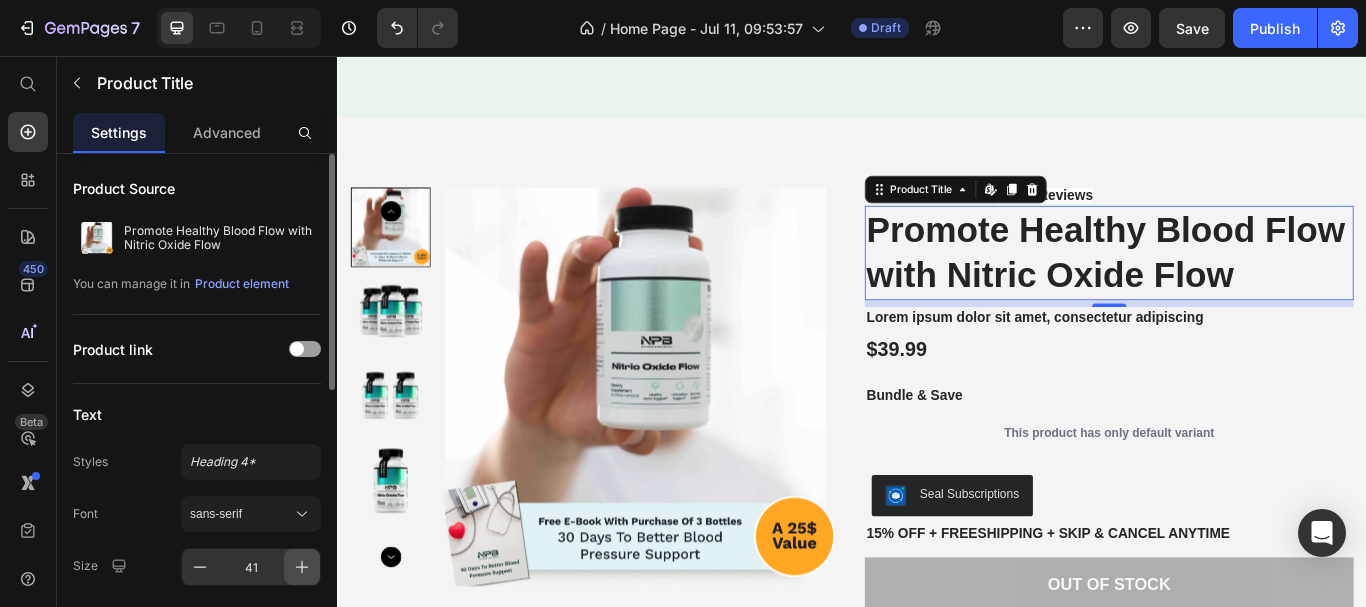 click 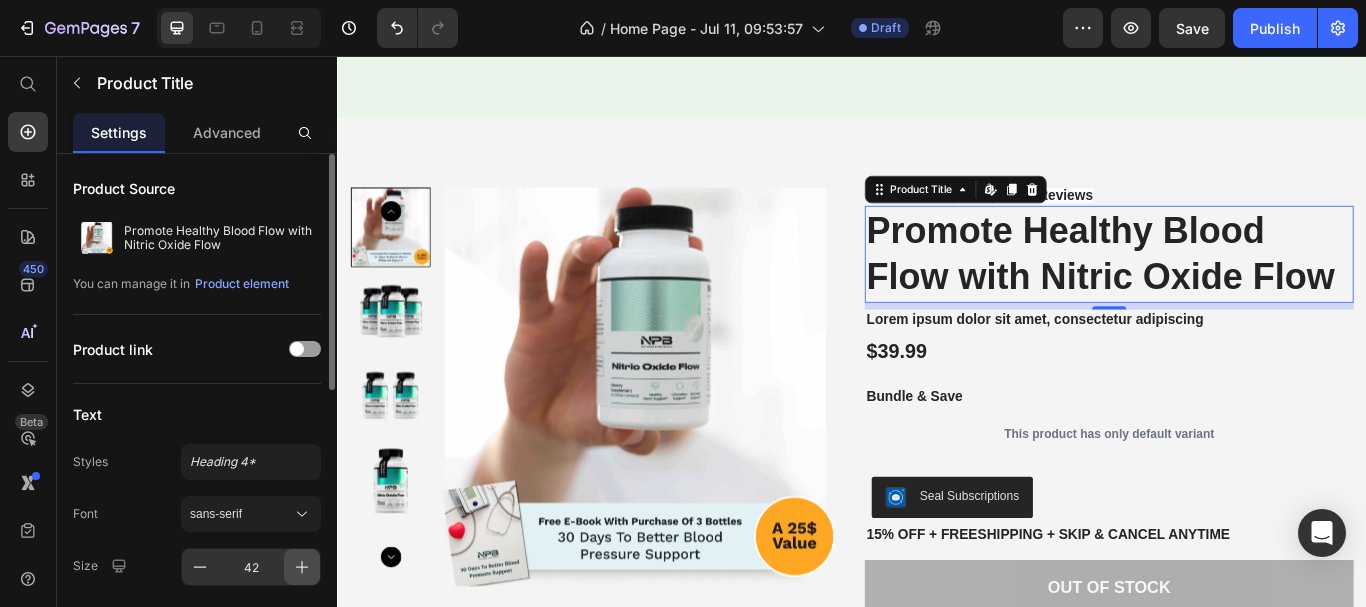 click 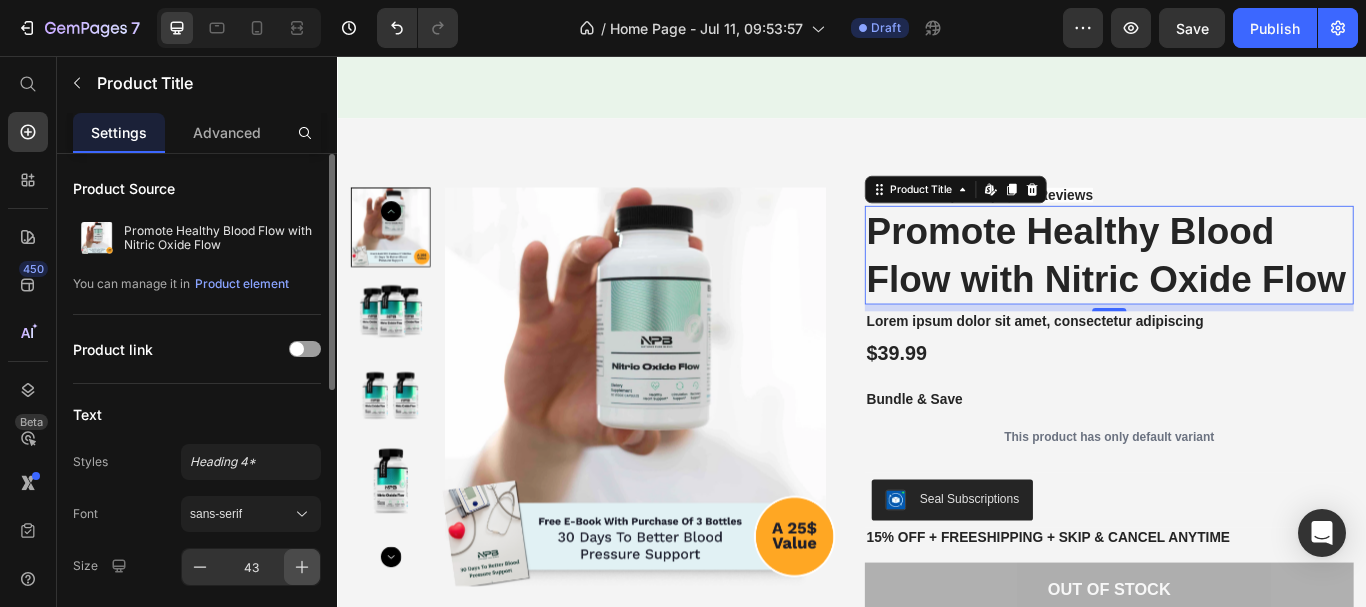 click 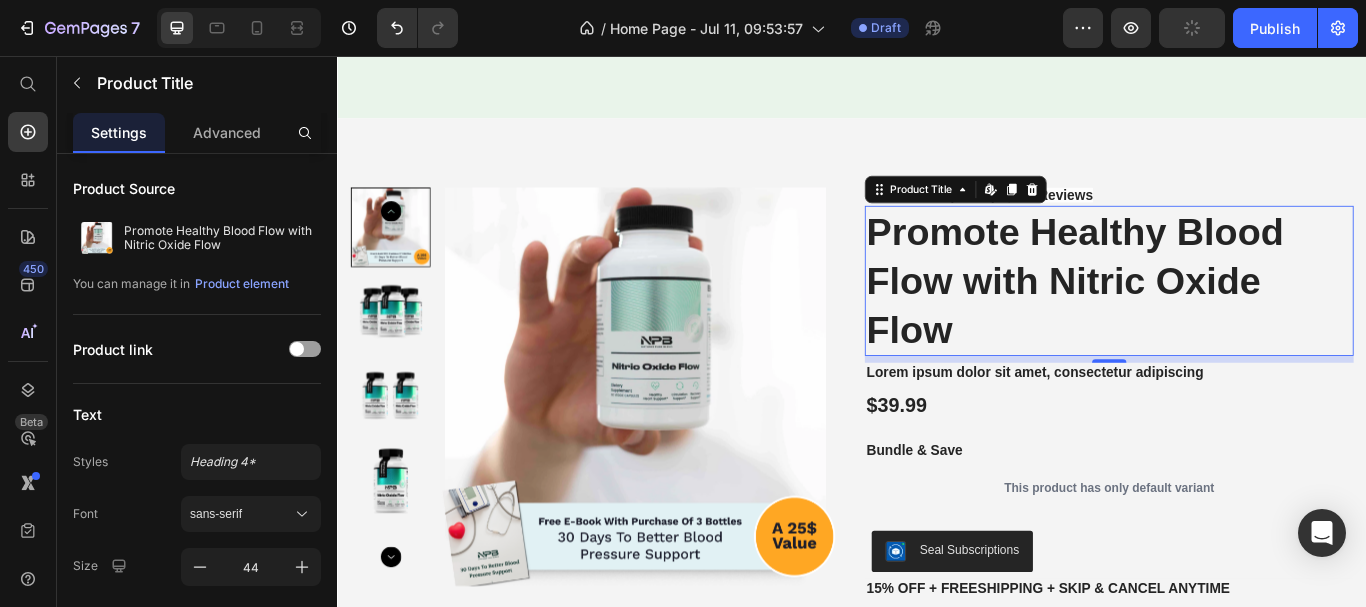 scroll, scrollTop: 2000, scrollLeft: 0, axis: vertical 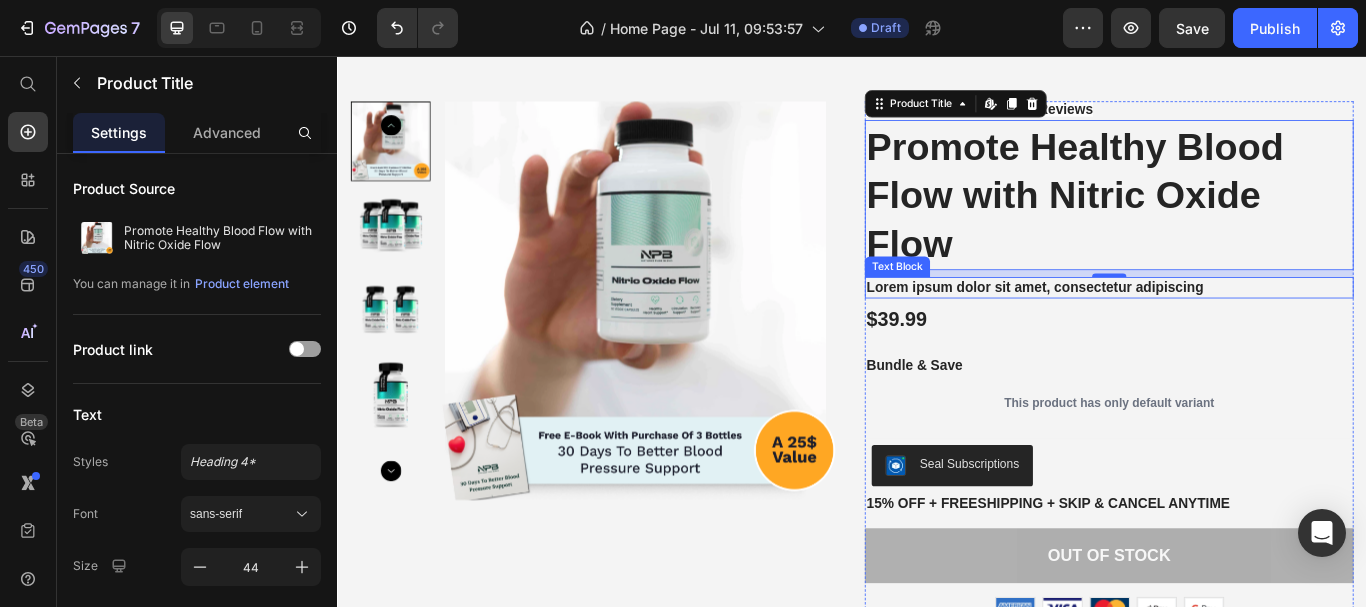 click on "Lorem ipsum dolor sit amet, consectetur adipiscing" at bounding box center (1237, 326) 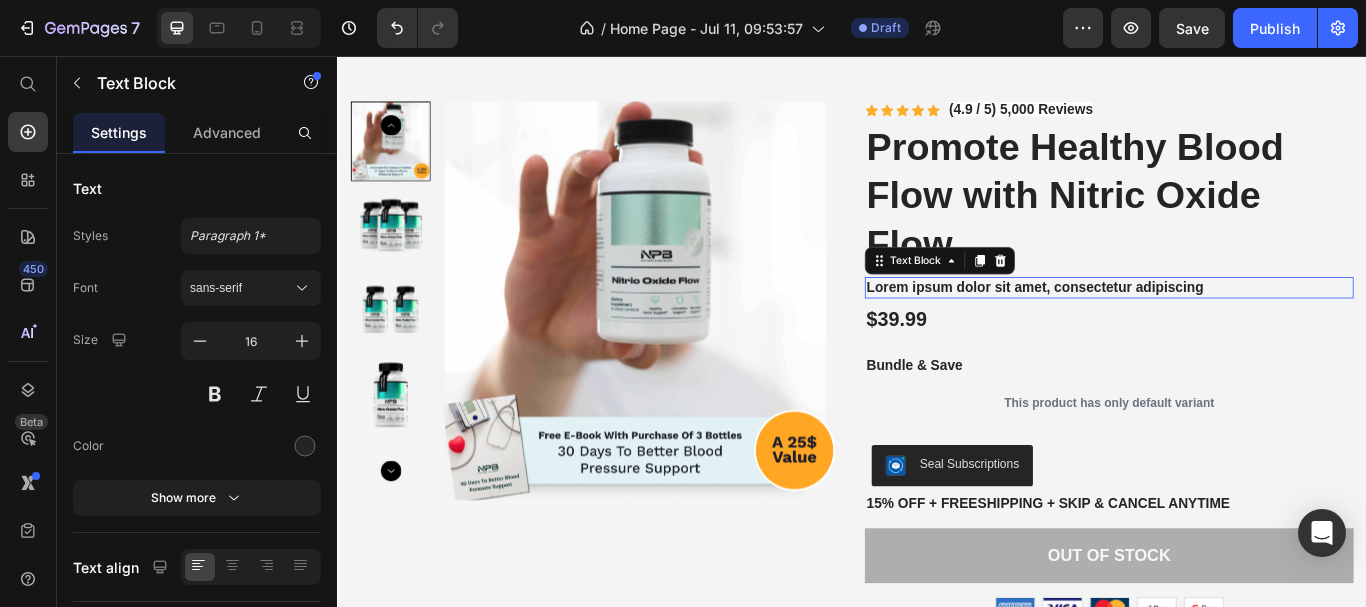 click on "Lorem ipsum dolor sit amet, consectetur adipiscing" at bounding box center [1237, 326] 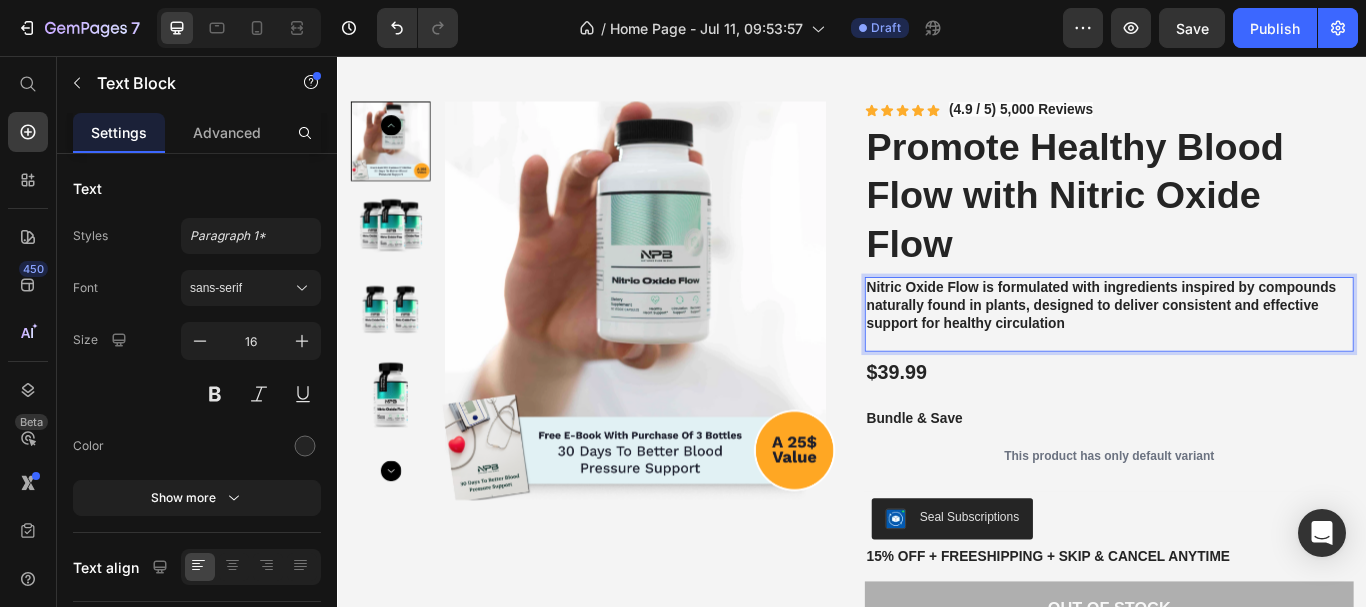 scroll, scrollTop: 2100, scrollLeft: 0, axis: vertical 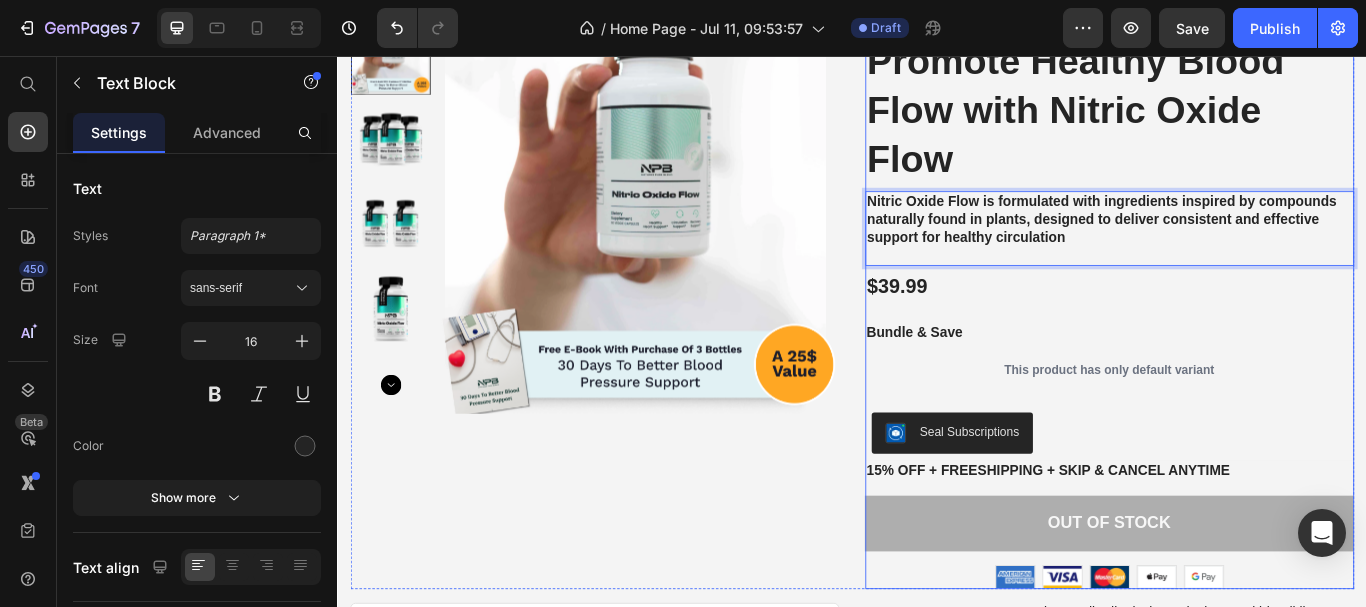 click on "Bundle & Save" at bounding box center (1237, 379) 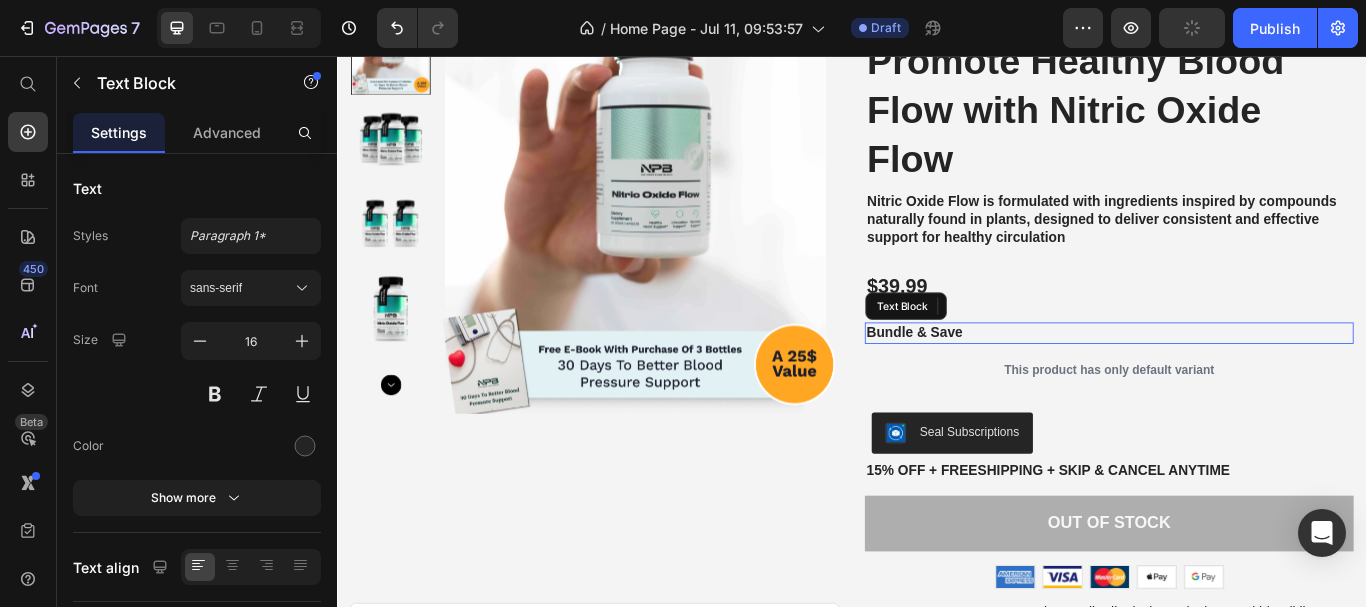 click on "Bundle & Save" at bounding box center [1237, 379] 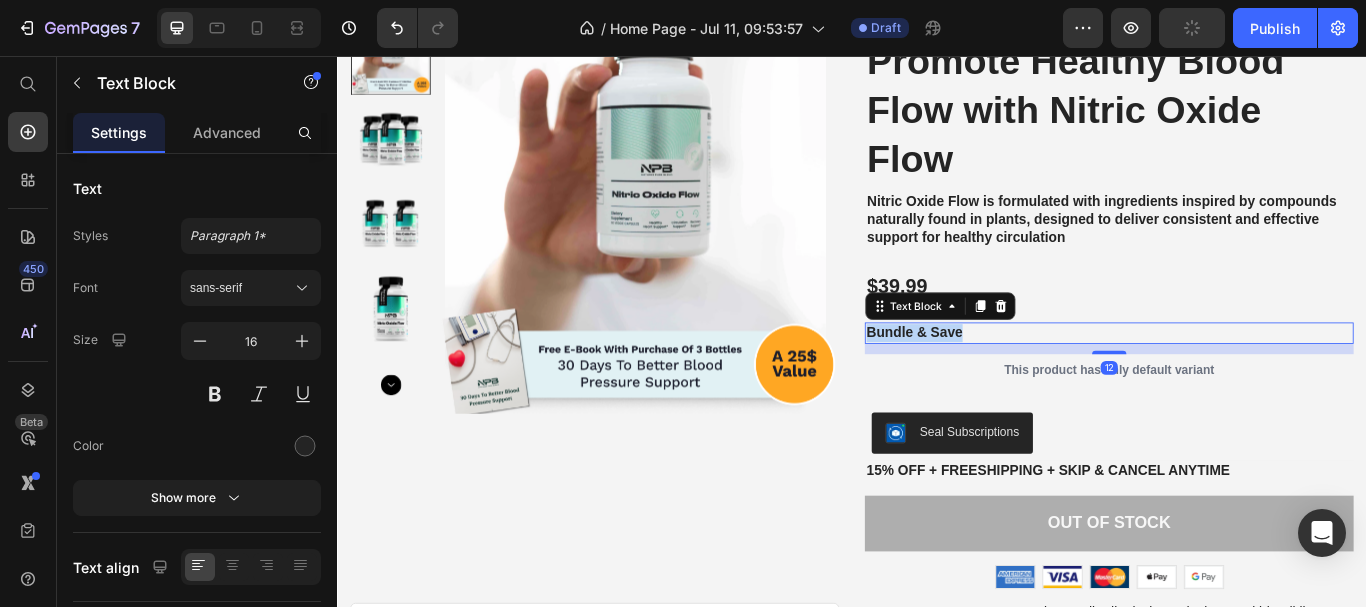 click on "Bundle & Save" at bounding box center (1237, 379) 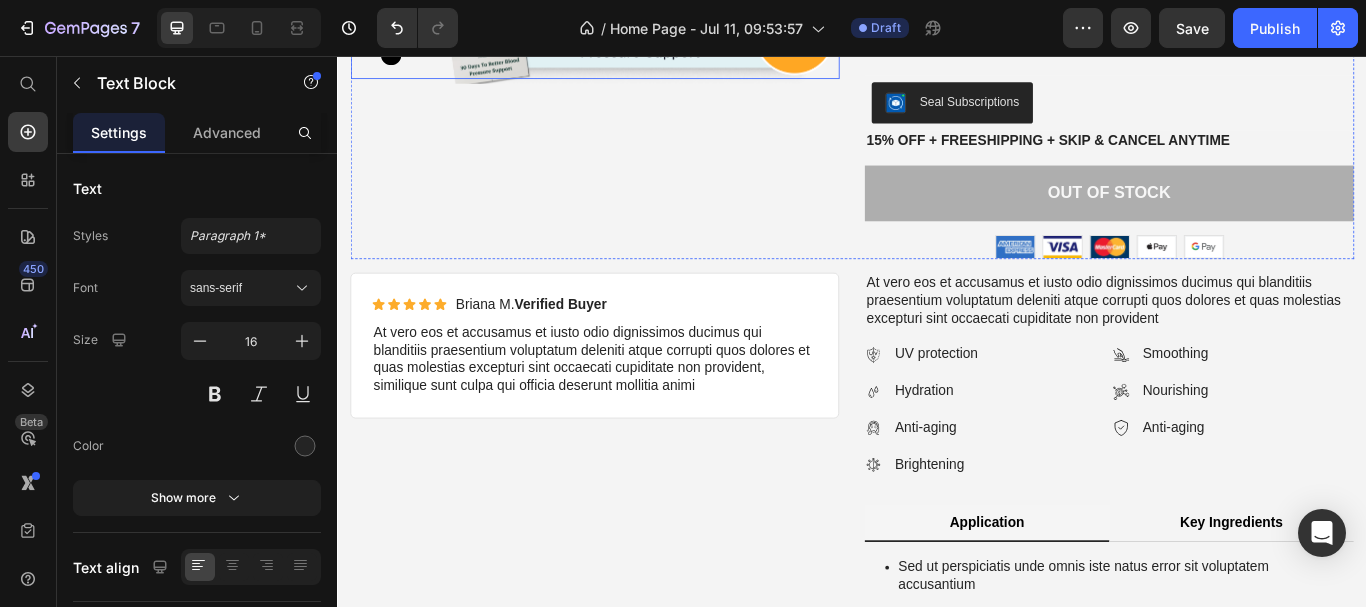 scroll, scrollTop: 2500, scrollLeft: 0, axis: vertical 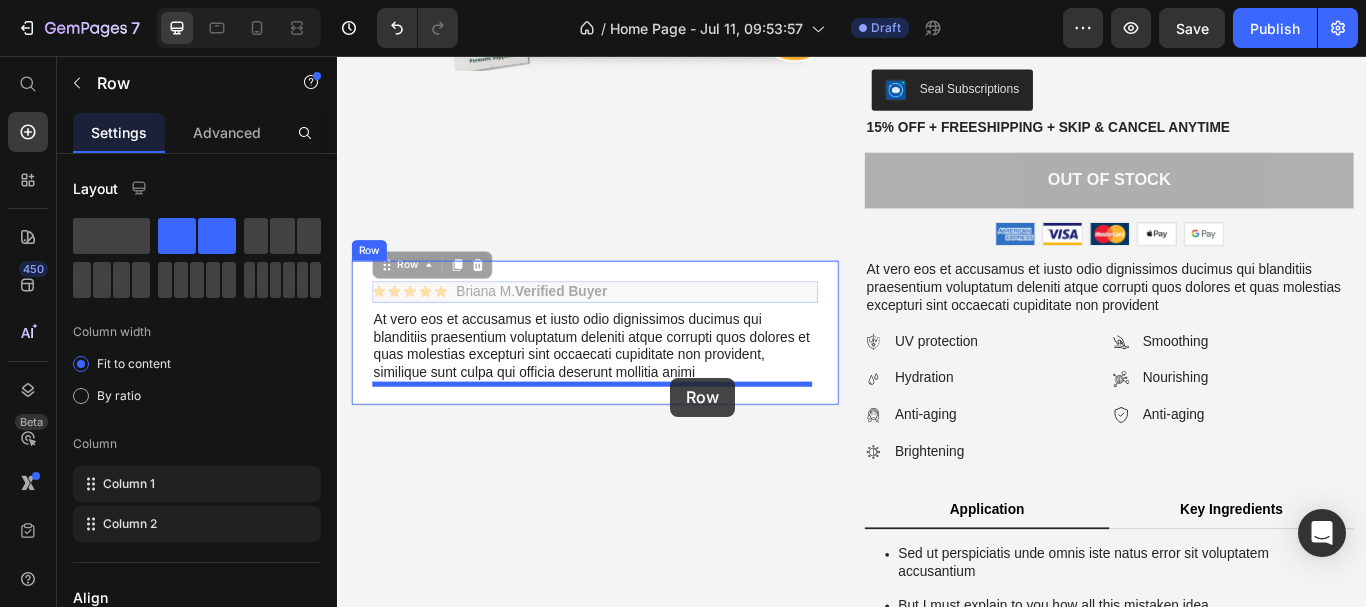 drag, startPoint x: 732, startPoint y: 337, endPoint x: 725, endPoint y: 431, distance: 94.26028 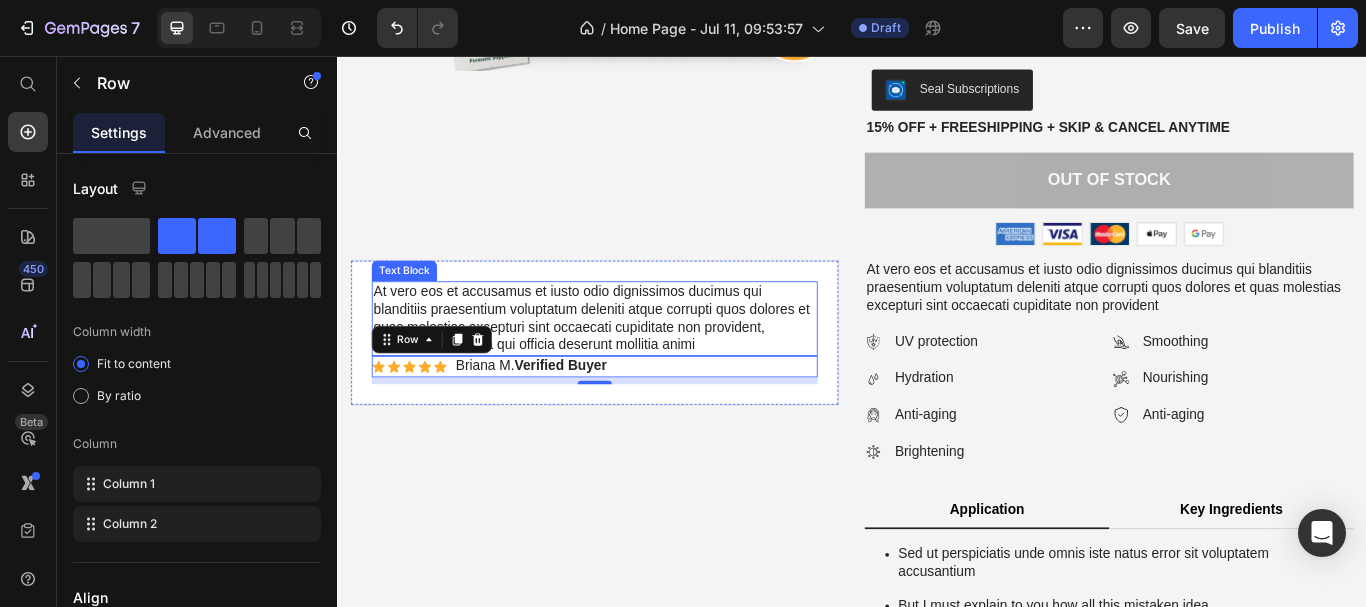click on "At vero eos et accusamus et iusto odio dignissimos ducimus qui blanditiis praesentium voluptatum deleniti atque corrupti quos dolores et quas molestias excepturi sint occaecati cupiditate non provident, similique sunt culpa qui officia deserunt mollitia animi" at bounding box center (637, 362) 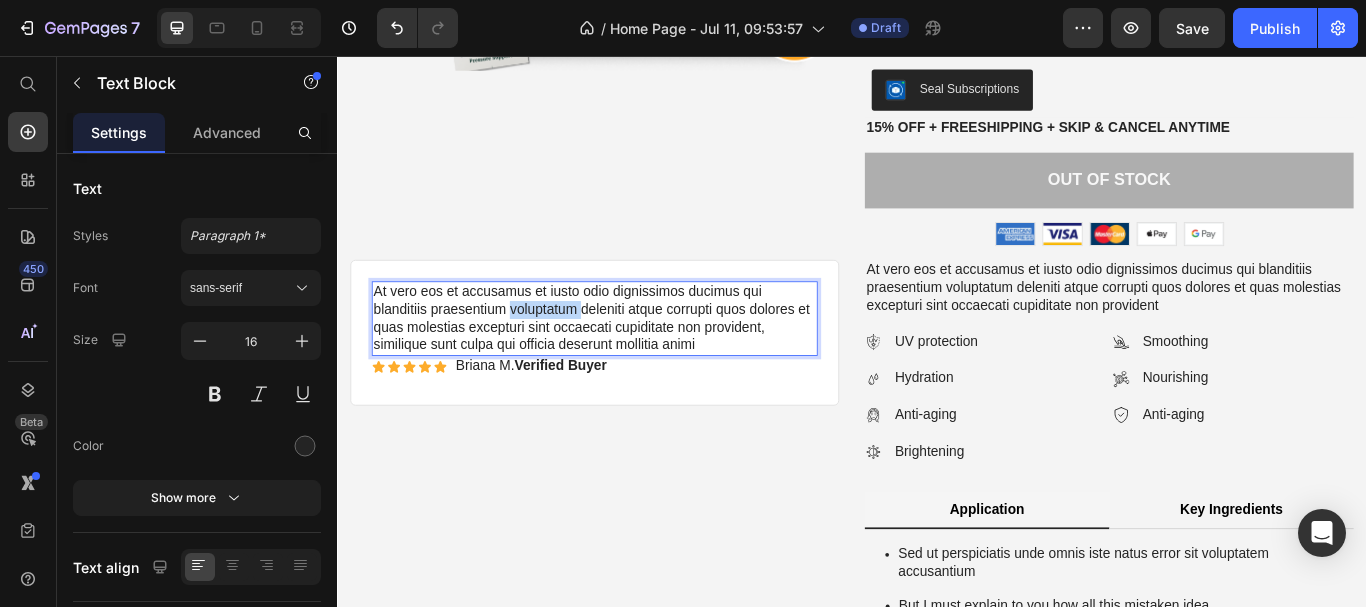 click on "At vero eos et accusamus et iusto odio dignissimos ducimus qui blanditiis praesentium voluptatum deleniti atque corrupti quos dolores et quas molestias excepturi sint occaecati cupiditate non provident, similique sunt culpa qui officia deserunt mollitia animi" at bounding box center (637, 362) 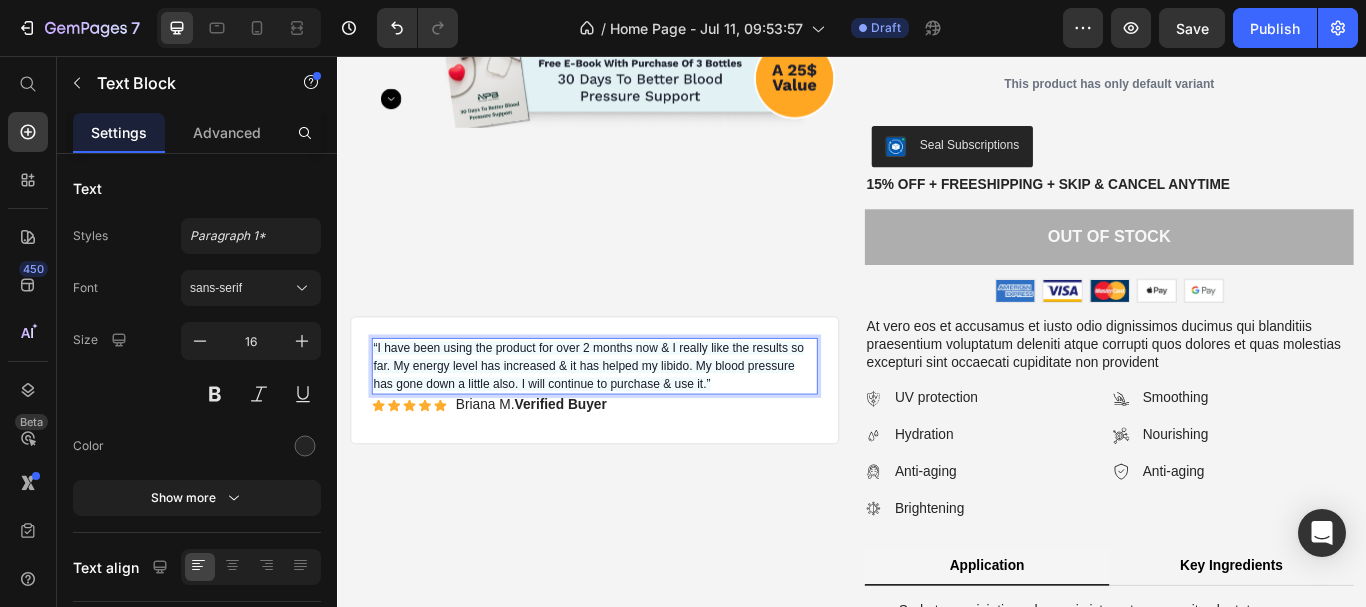 scroll, scrollTop: 2400, scrollLeft: 0, axis: vertical 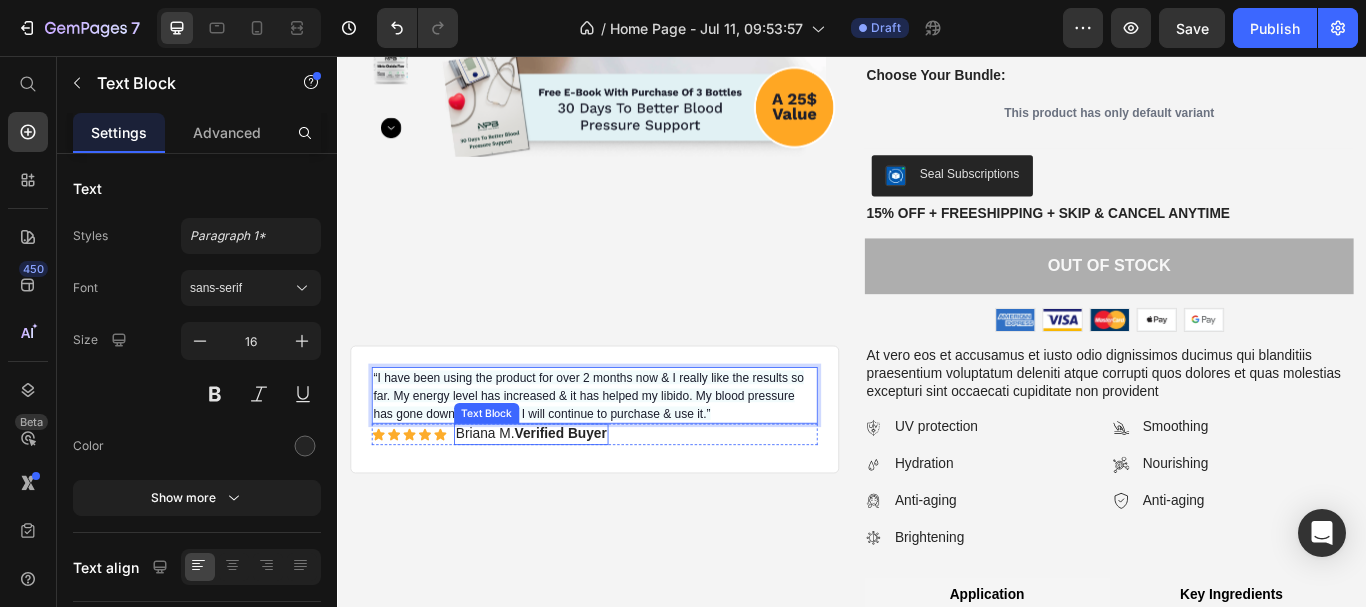 click on "Verified Buyer" at bounding box center [597, 496] 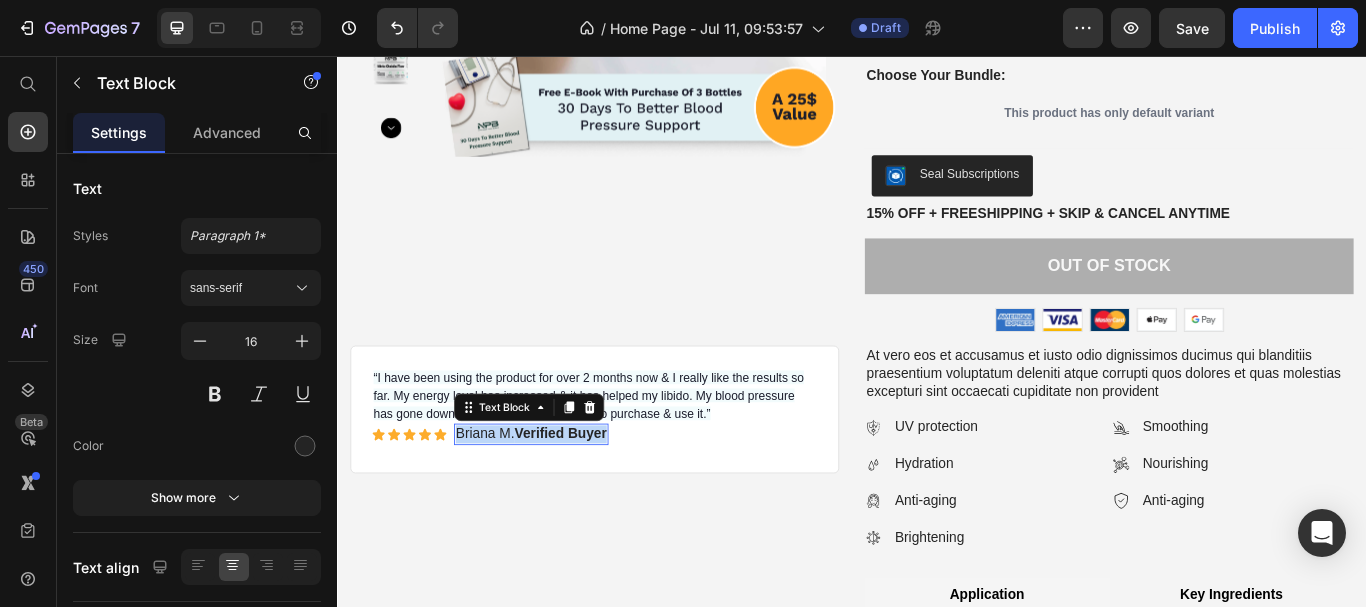 click on "Verified Buyer" at bounding box center [597, 496] 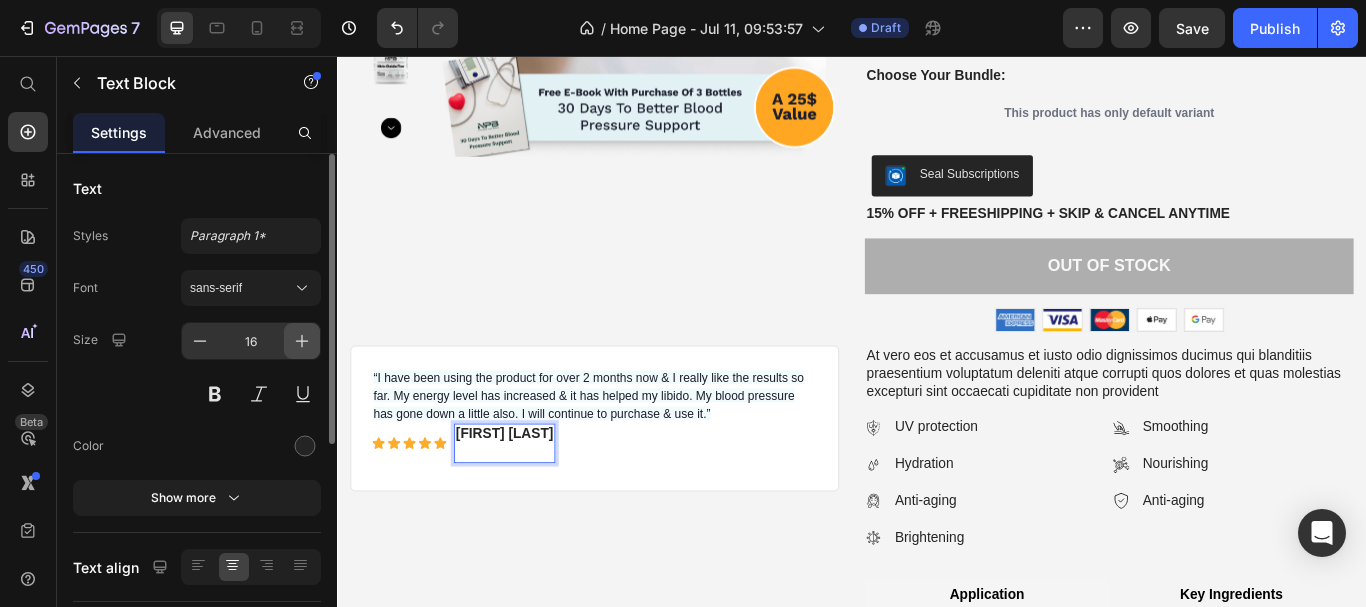click 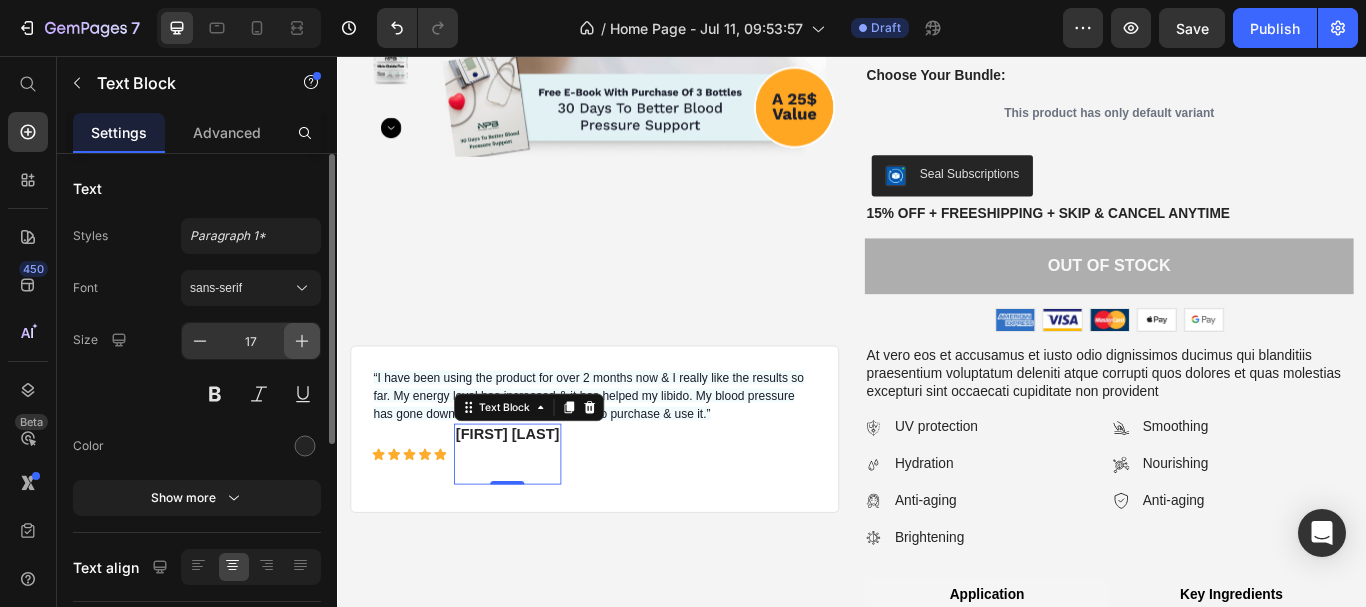 click 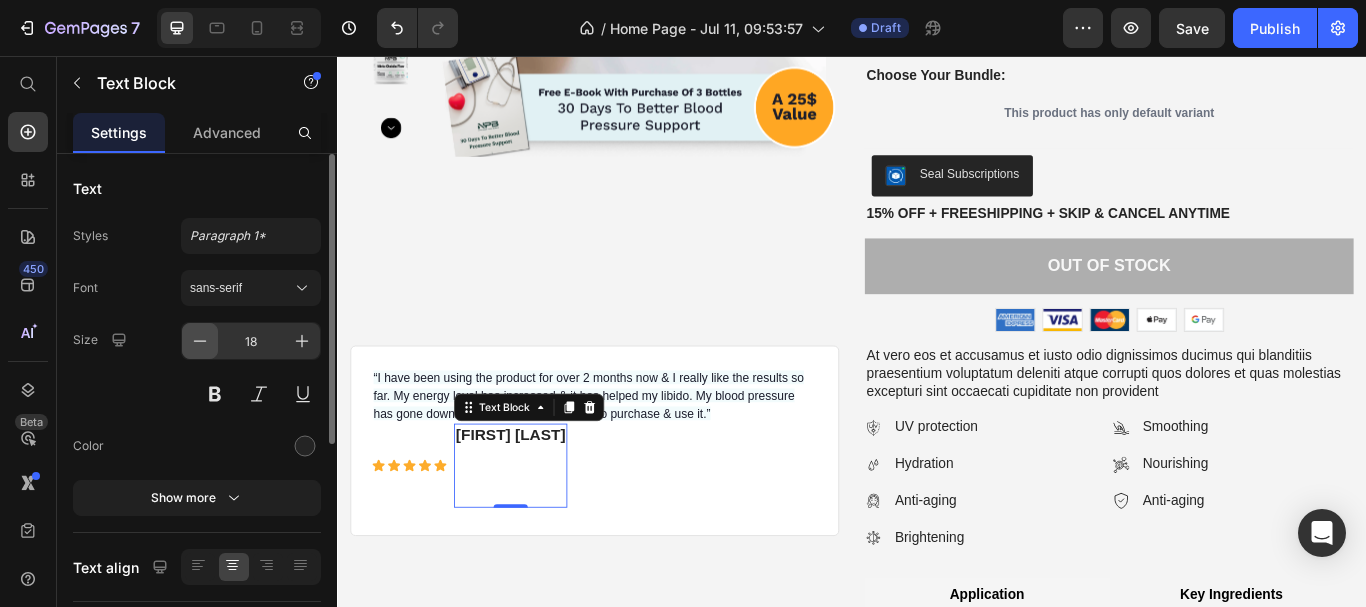 click at bounding box center (200, 341) 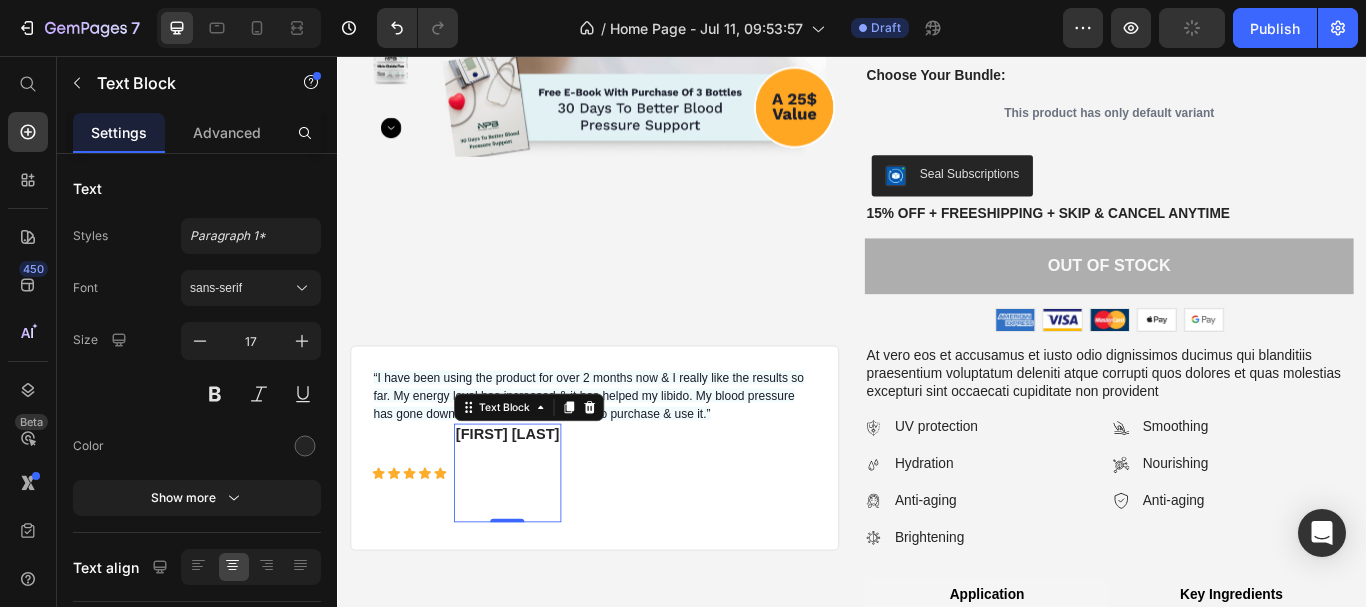 click on "[FIRST] [LAST]" at bounding box center [535, 542] 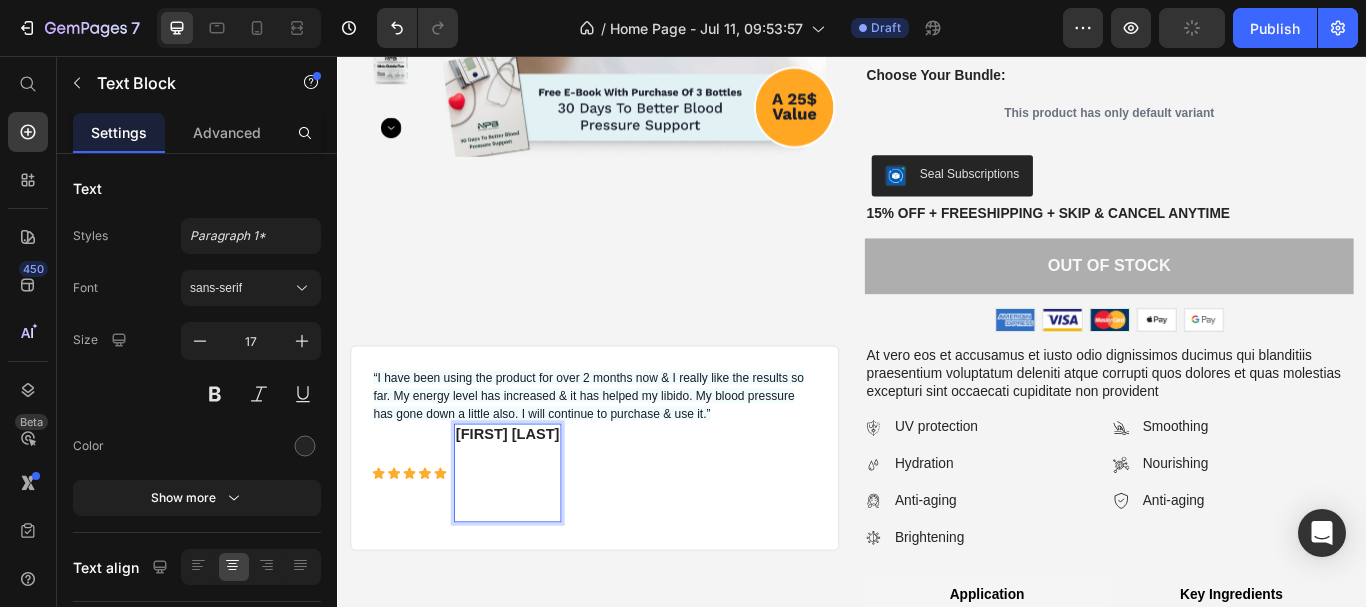 click on "Scott B ⁠⁠⁠⁠⁠⁠⁠" at bounding box center (535, 542) 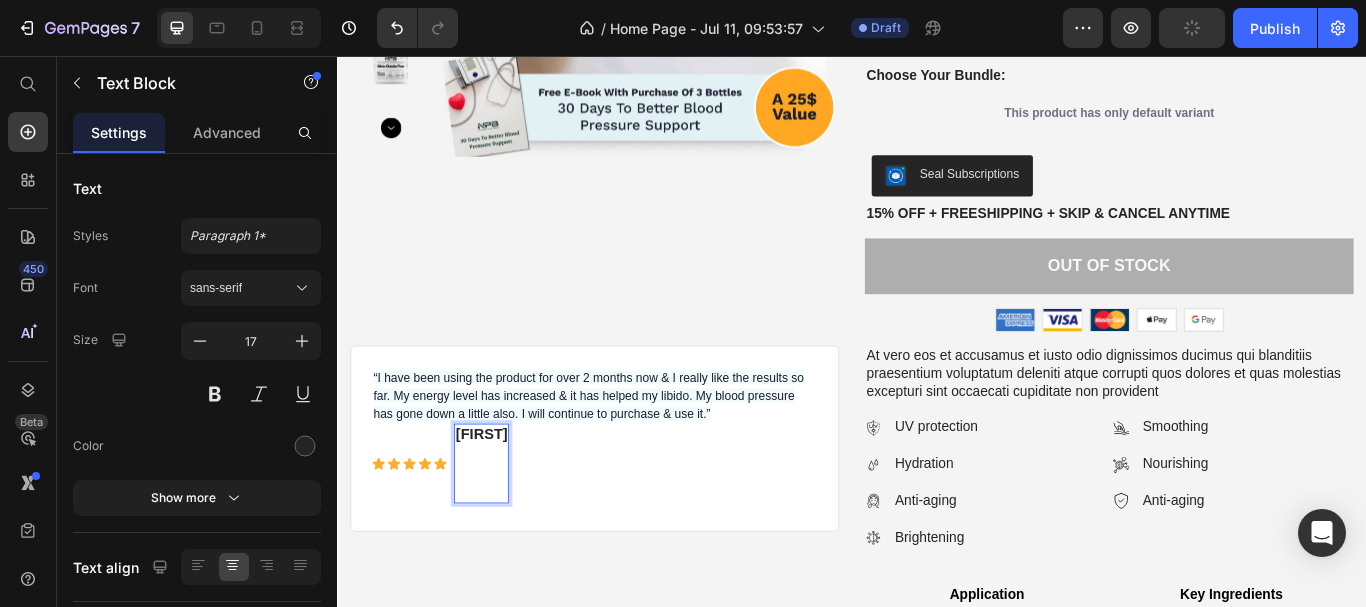 click on "Scott" at bounding box center (505, 531) 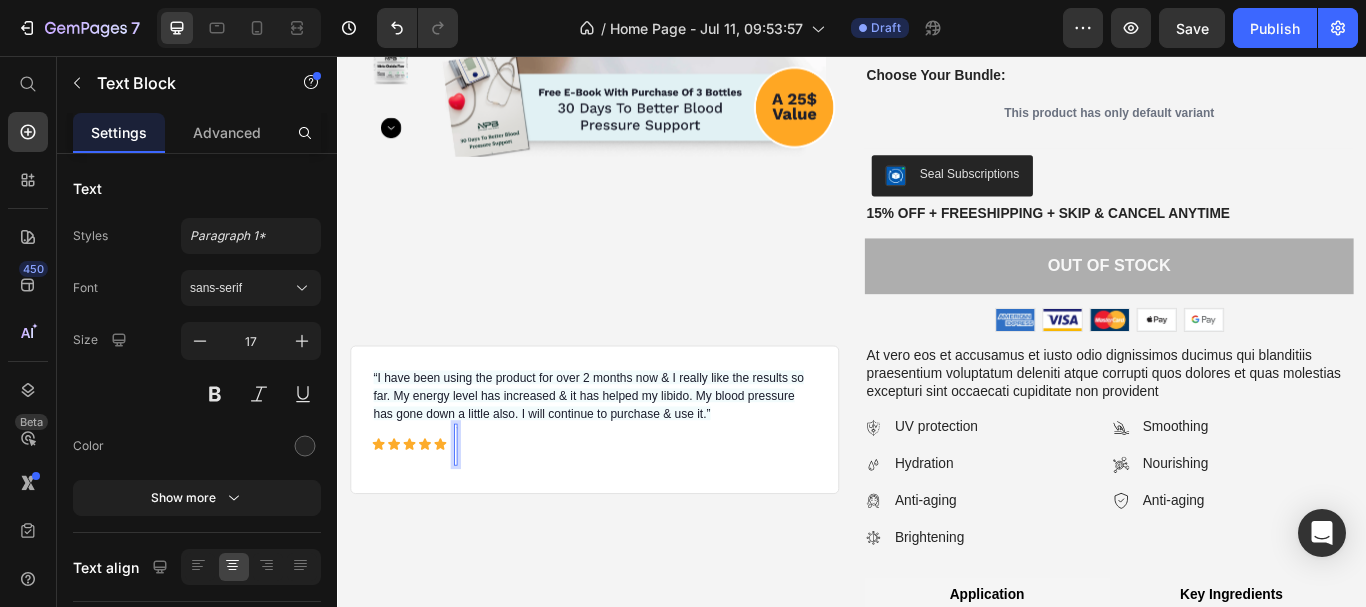 scroll, scrollTop: 2394, scrollLeft: 0, axis: vertical 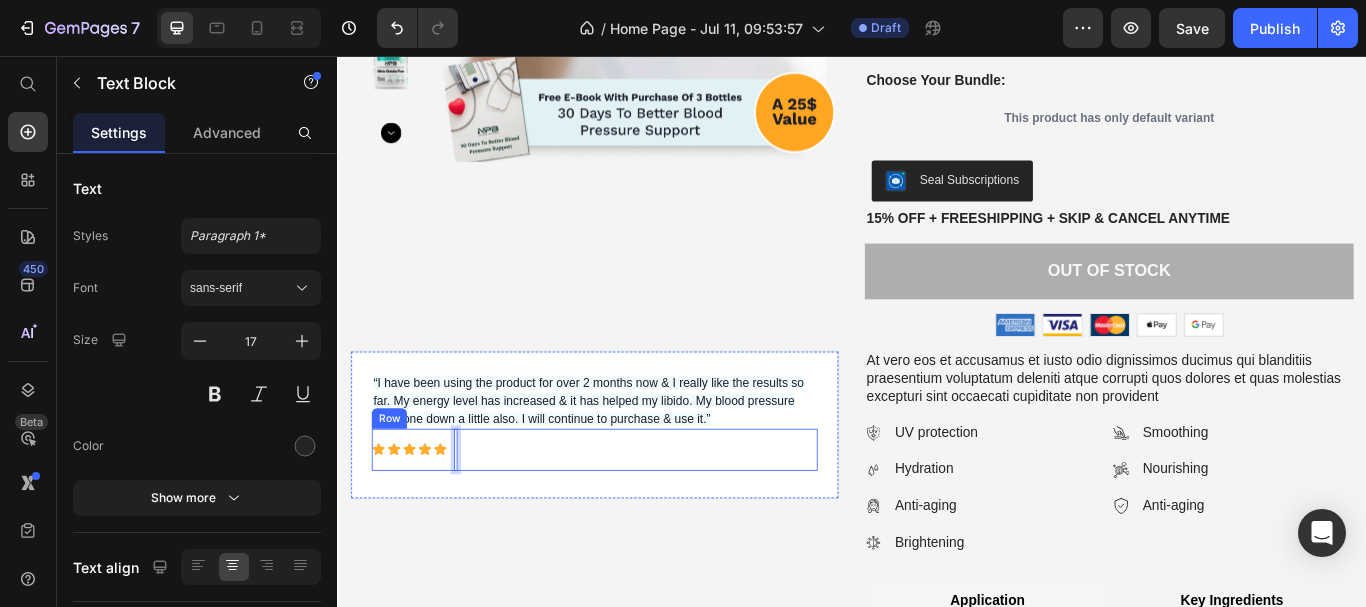 click on "Icon Icon Icon Icon Icon Icon List ⁠⁠⁠⁠⁠⁠⁠ Text Block   0 Row" at bounding box center (637, 515) 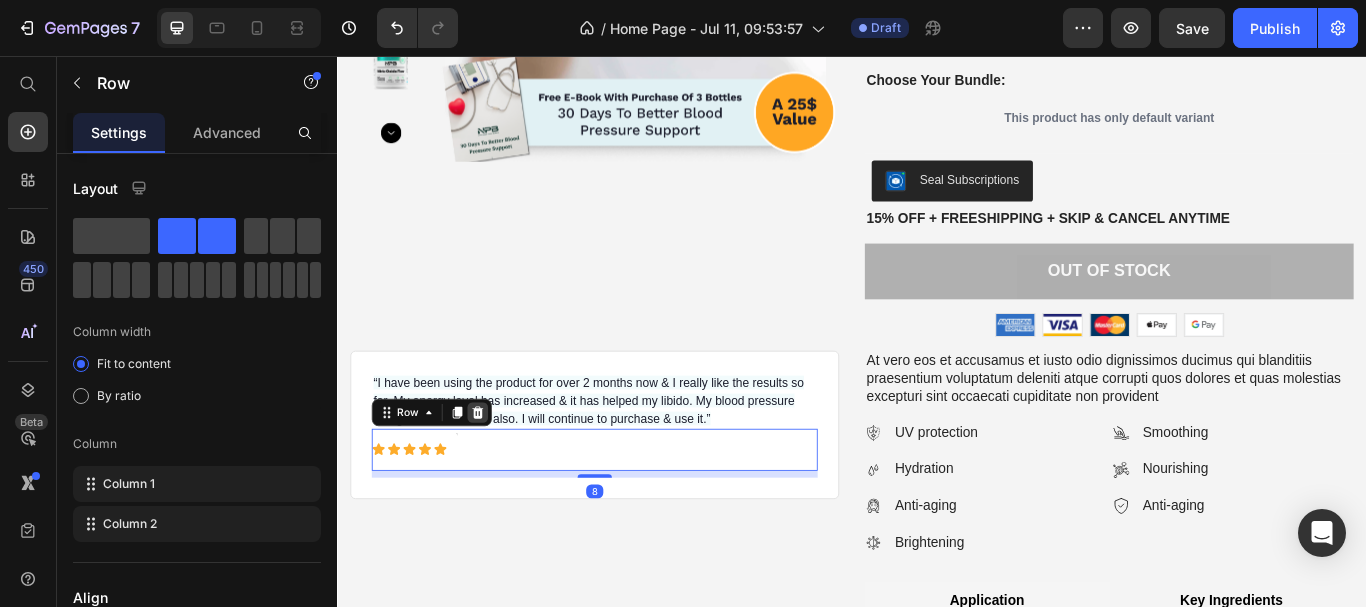 click 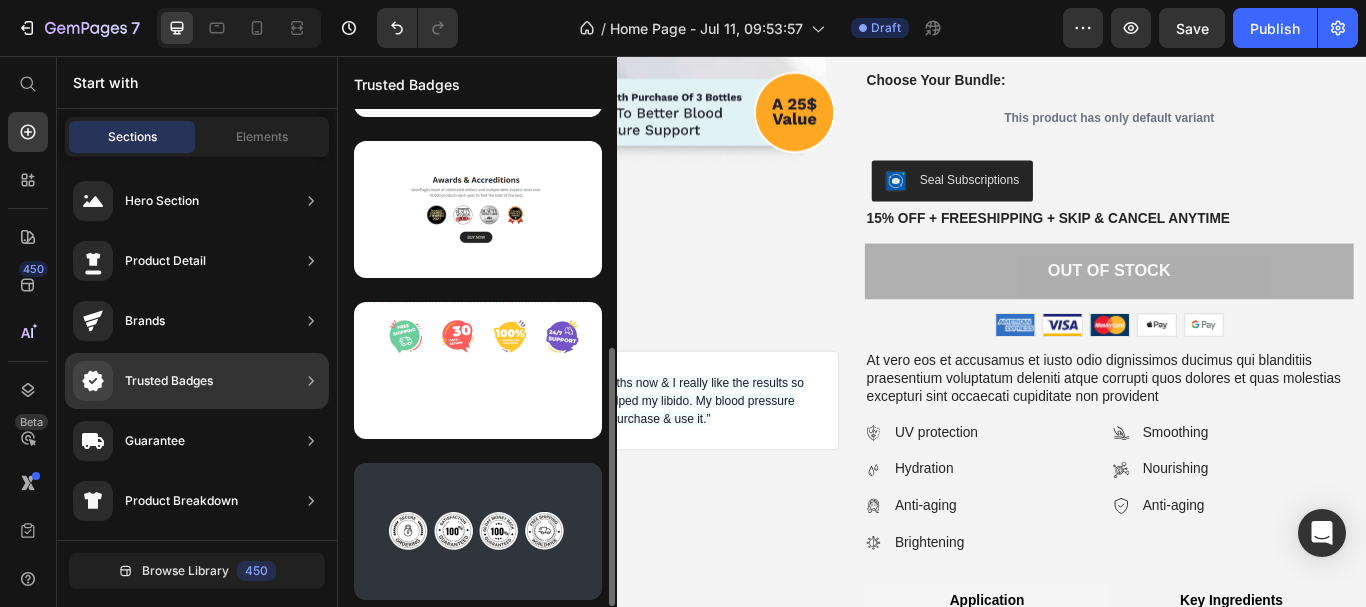 scroll, scrollTop: 457, scrollLeft: 0, axis: vertical 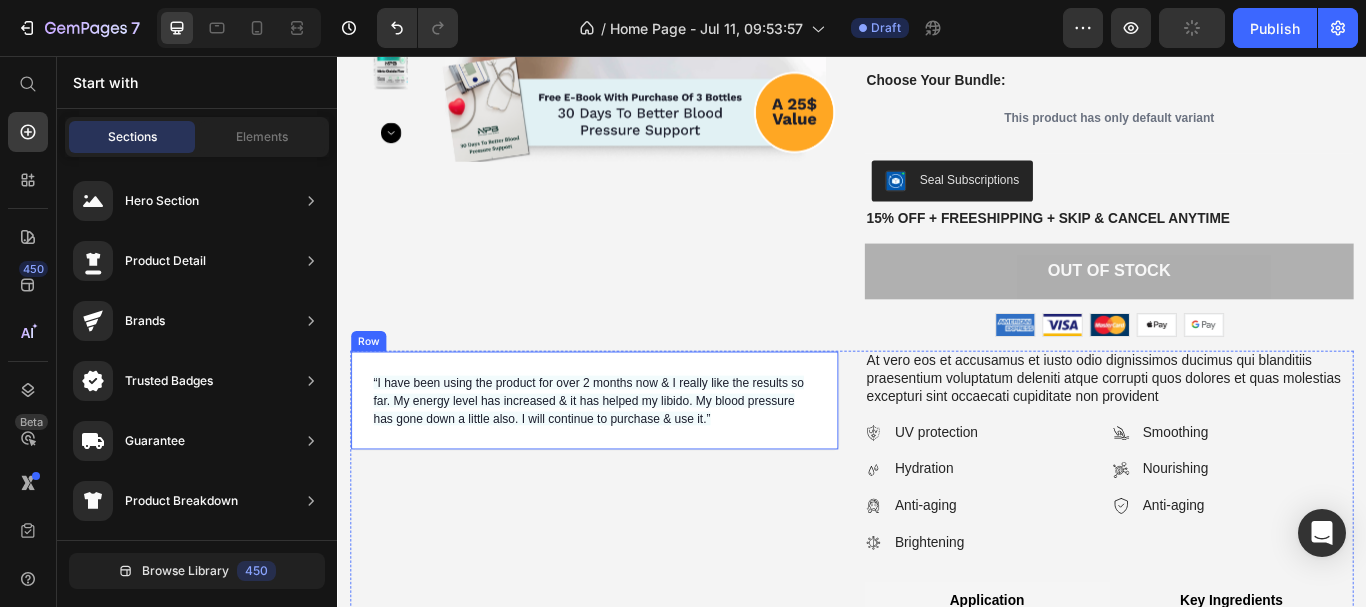 click on "“I have been using the product for over 2 months now & I really like the results so far. My energy level has increased & it has helped my libido. My blood pressure has gone down a little also. I will continue to purchase & use it.” Text Block Row" at bounding box center (637, 458) 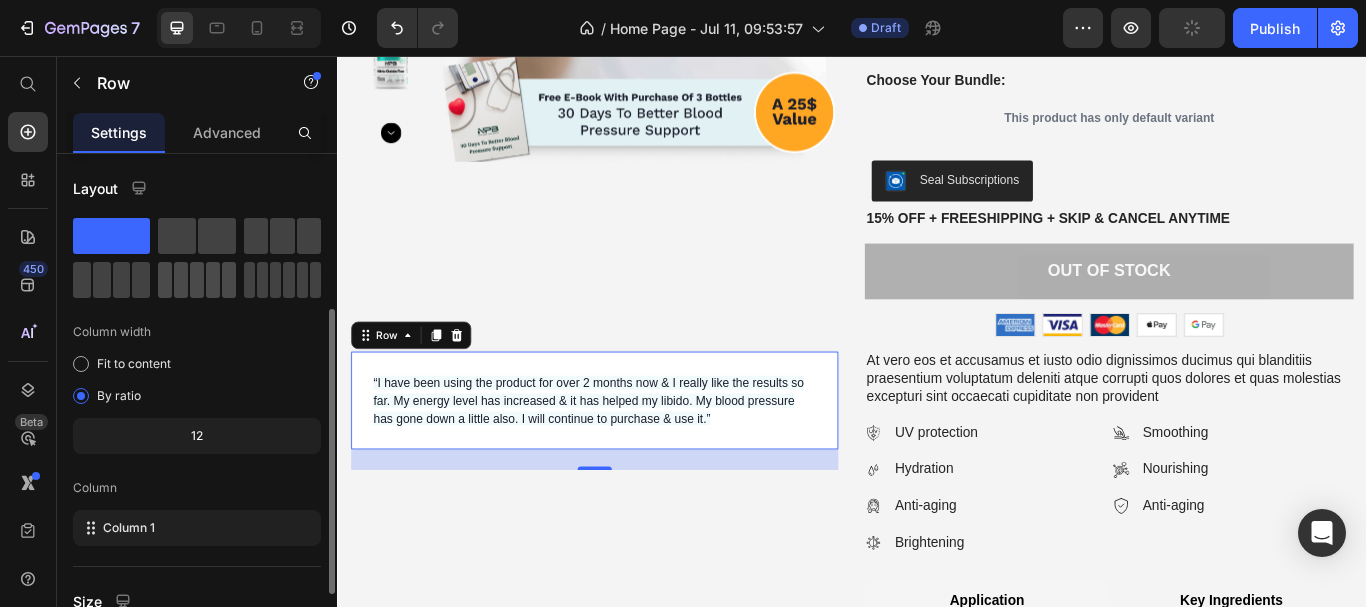 scroll, scrollTop: 400, scrollLeft: 0, axis: vertical 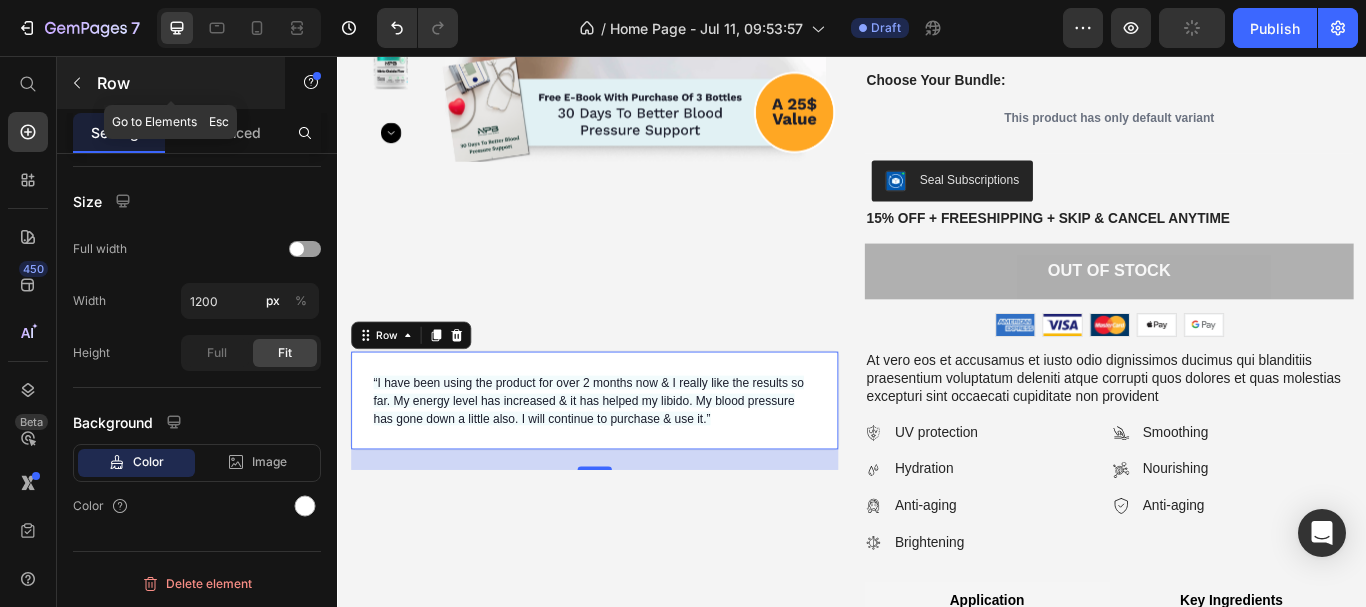 click on "Row" at bounding box center [171, 83] 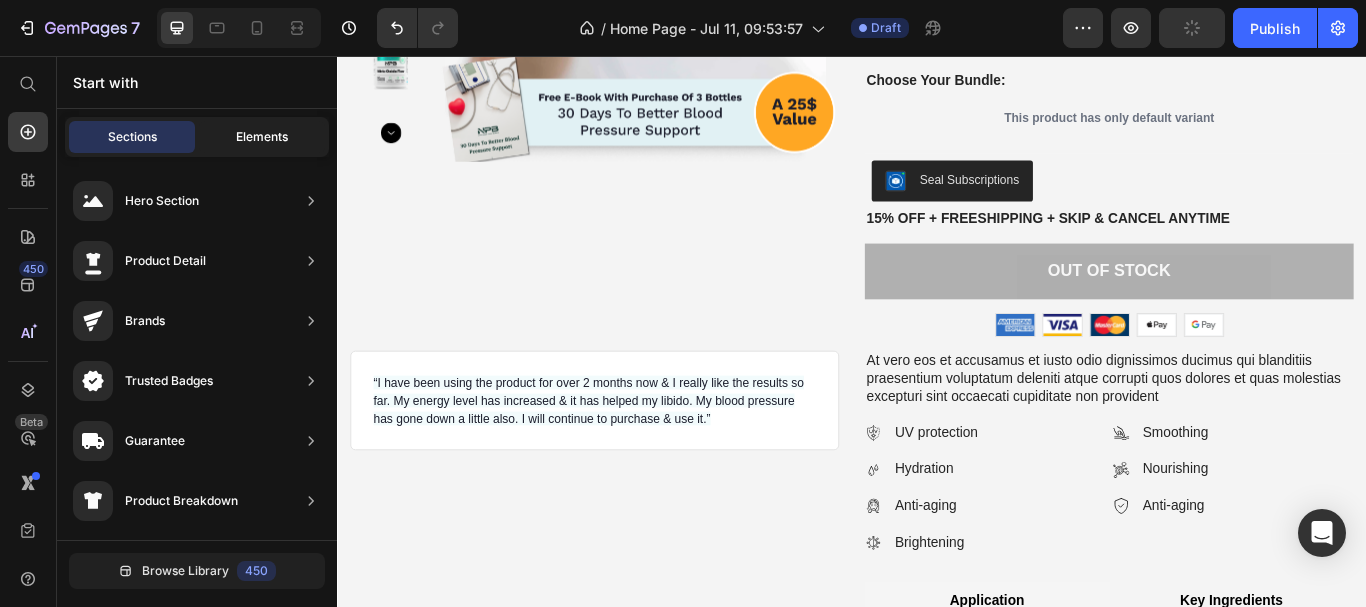 click on "Elements" 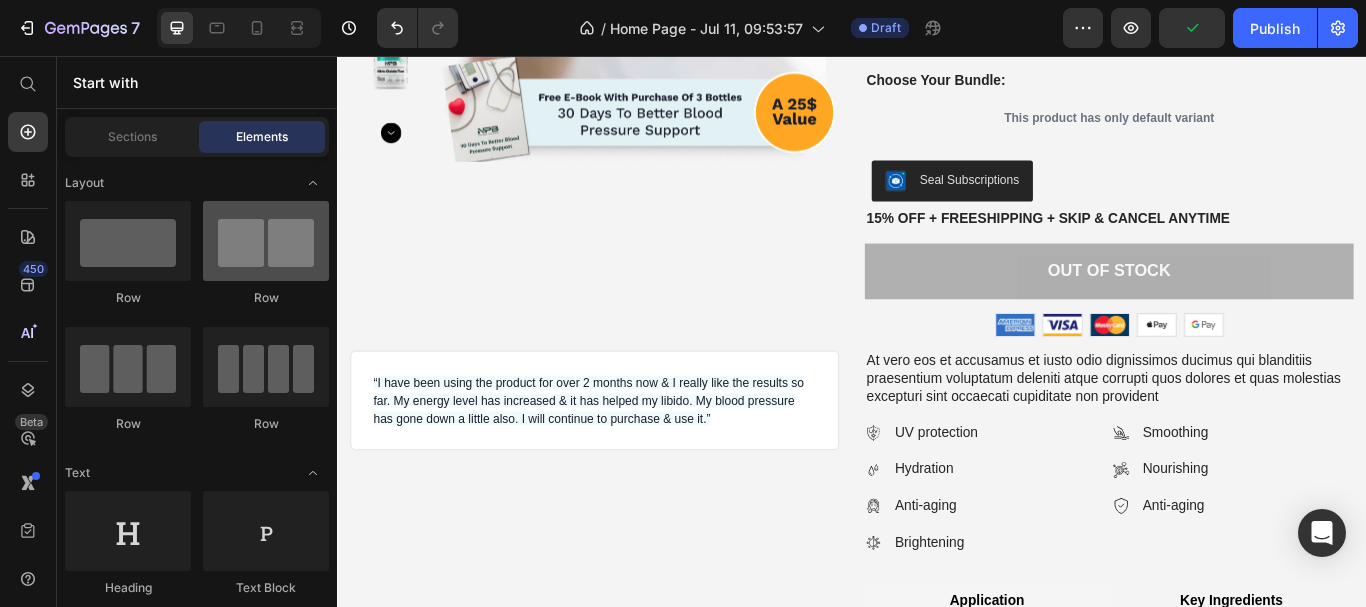 scroll, scrollTop: 200, scrollLeft: 0, axis: vertical 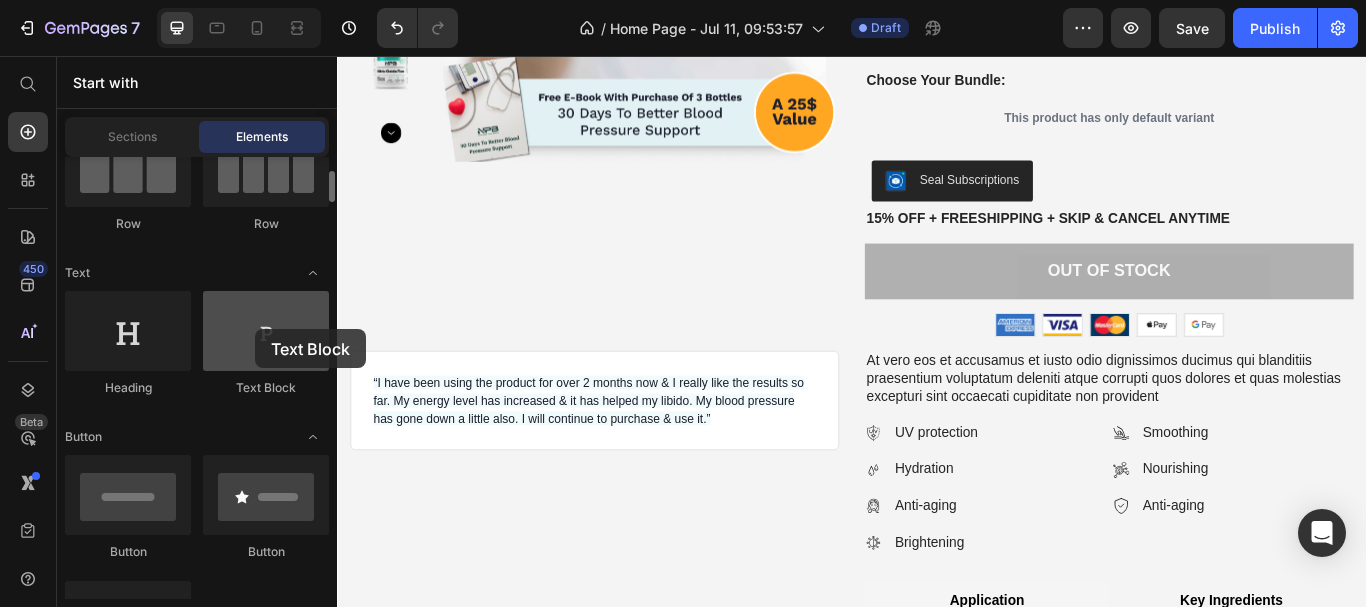 drag, startPoint x: 271, startPoint y: 344, endPoint x: 255, endPoint y: 329, distance: 21.931713 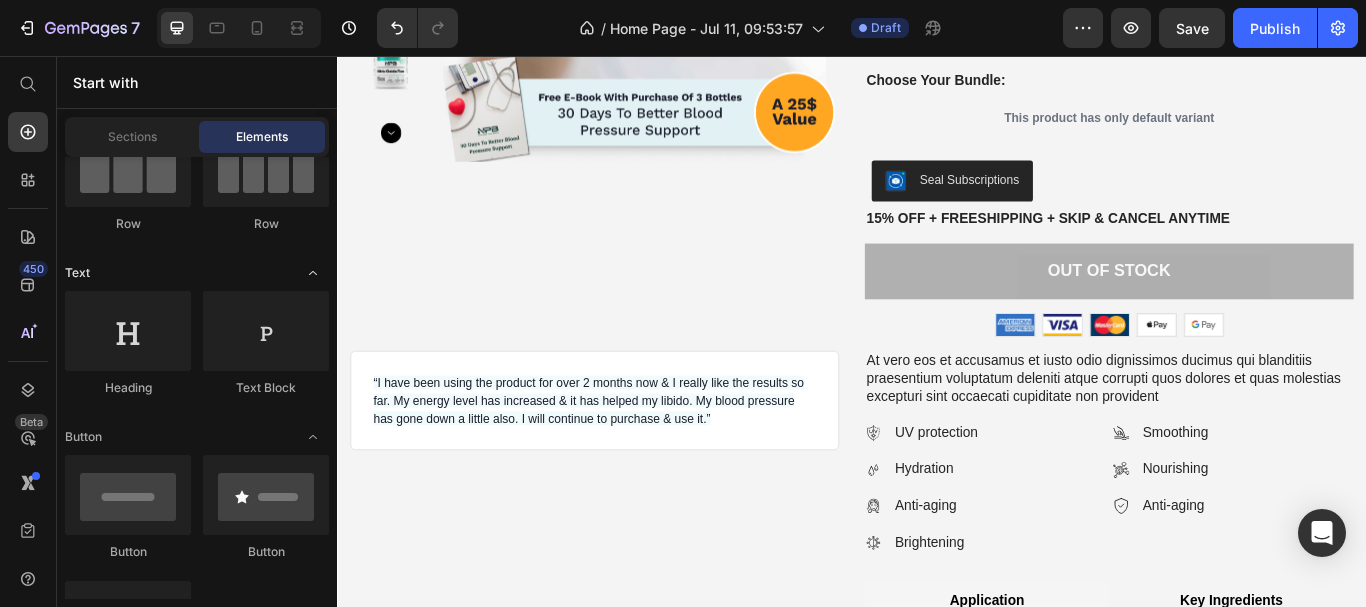 scroll, scrollTop: 0, scrollLeft: 0, axis: both 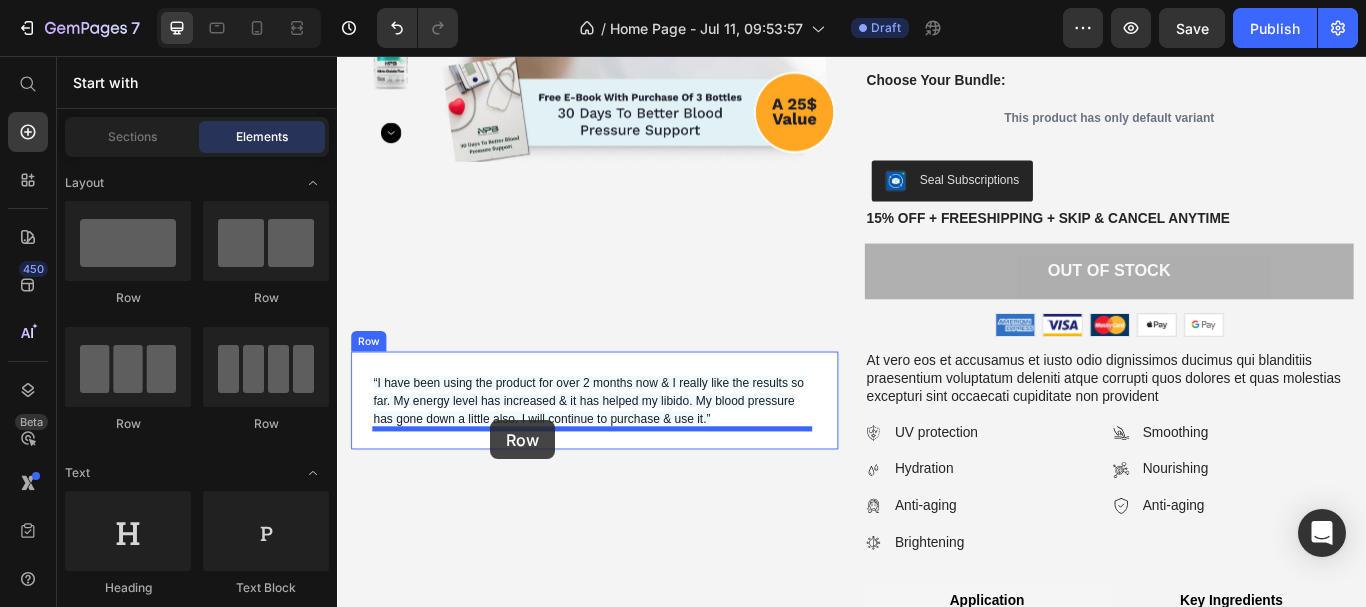 drag, startPoint x: 615, startPoint y: 327, endPoint x: 511, endPoint y: 480, distance: 185 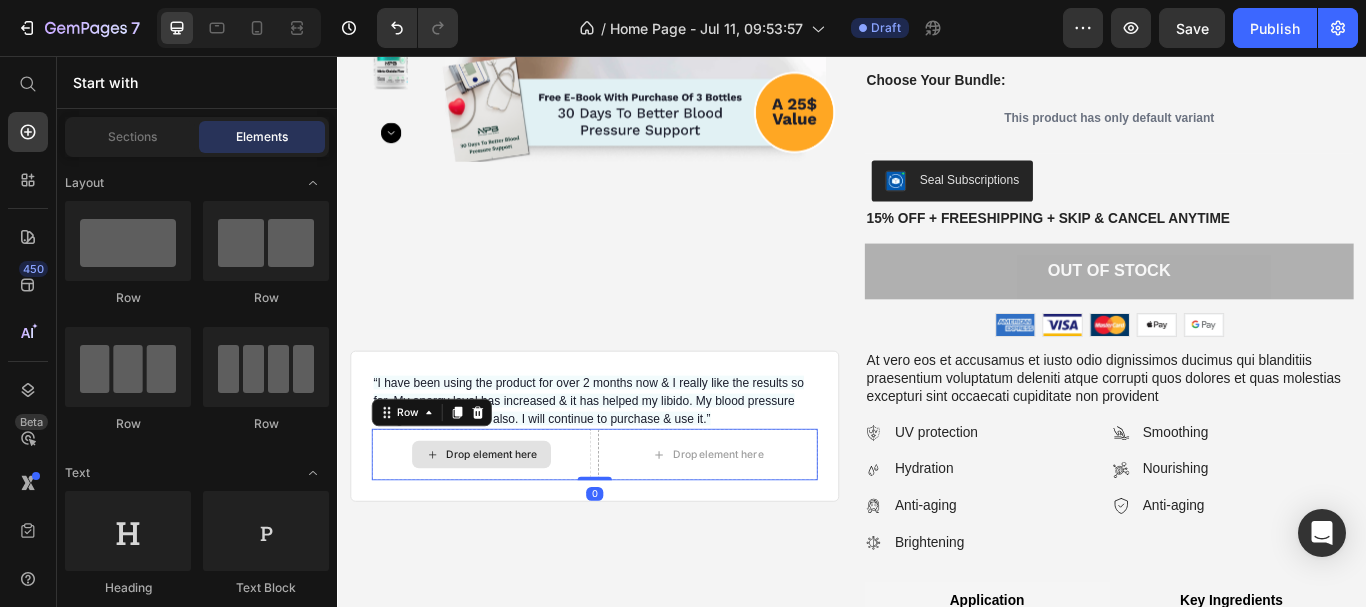 click on "Drop element here" at bounding box center [517, 521] 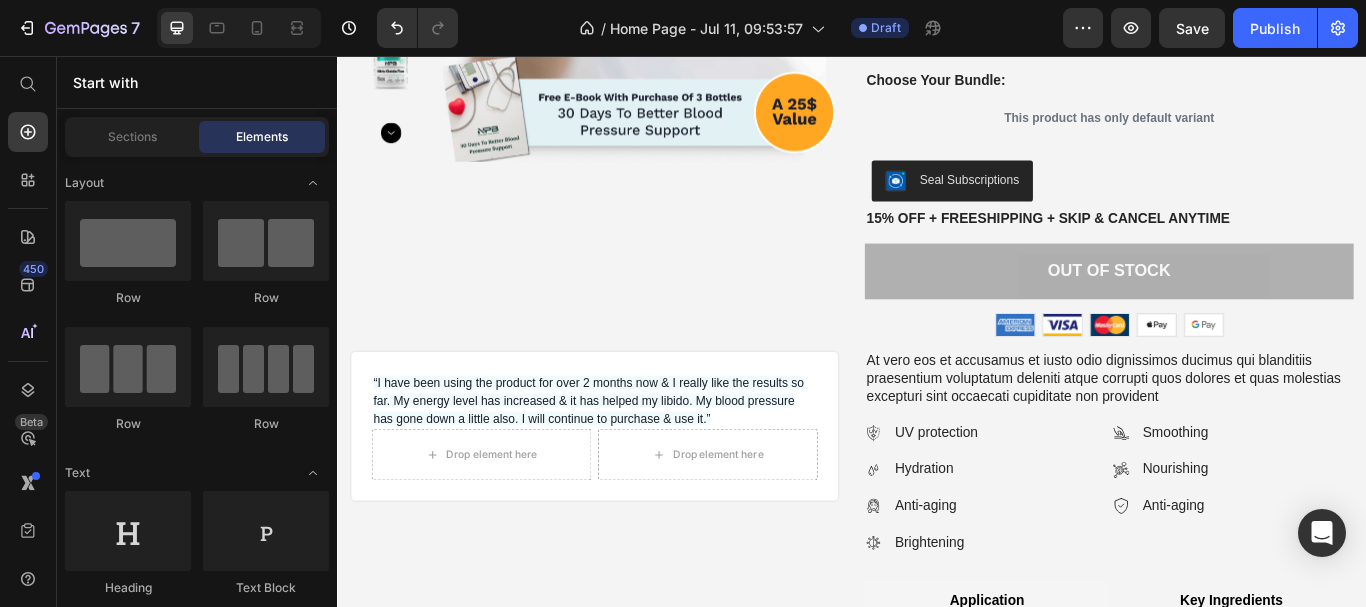 scroll, scrollTop: 100, scrollLeft: 0, axis: vertical 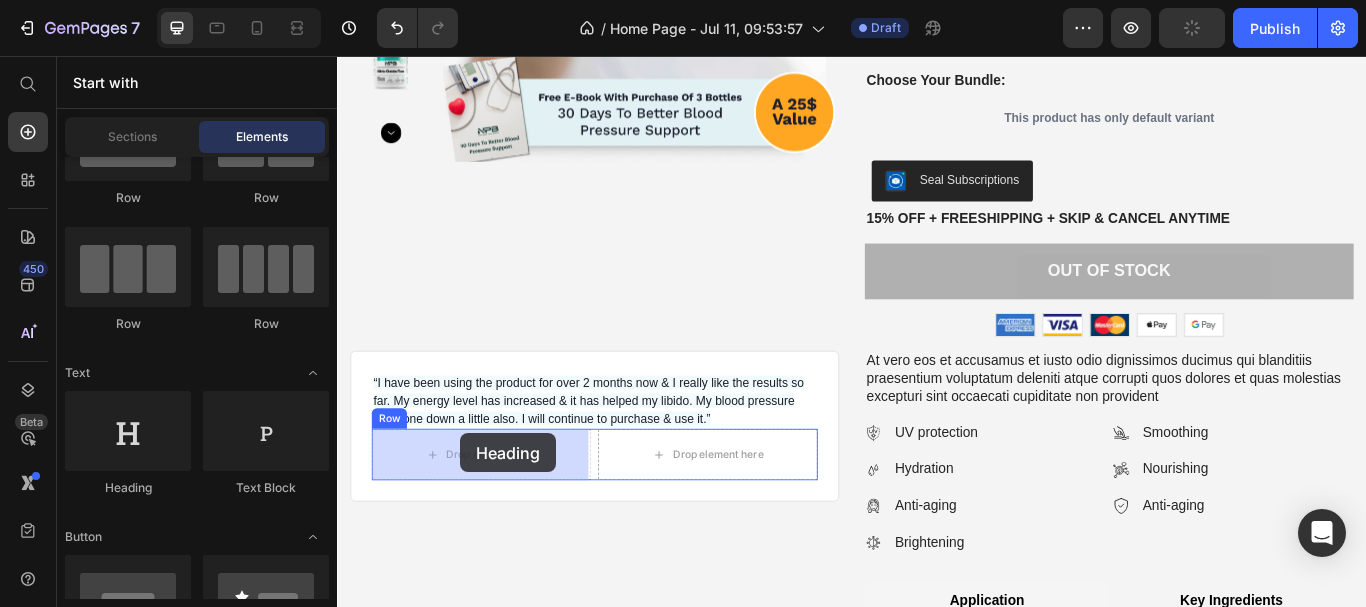 drag, startPoint x: 454, startPoint y: 503, endPoint x: 480, endPoint y: 496, distance: 26.925823 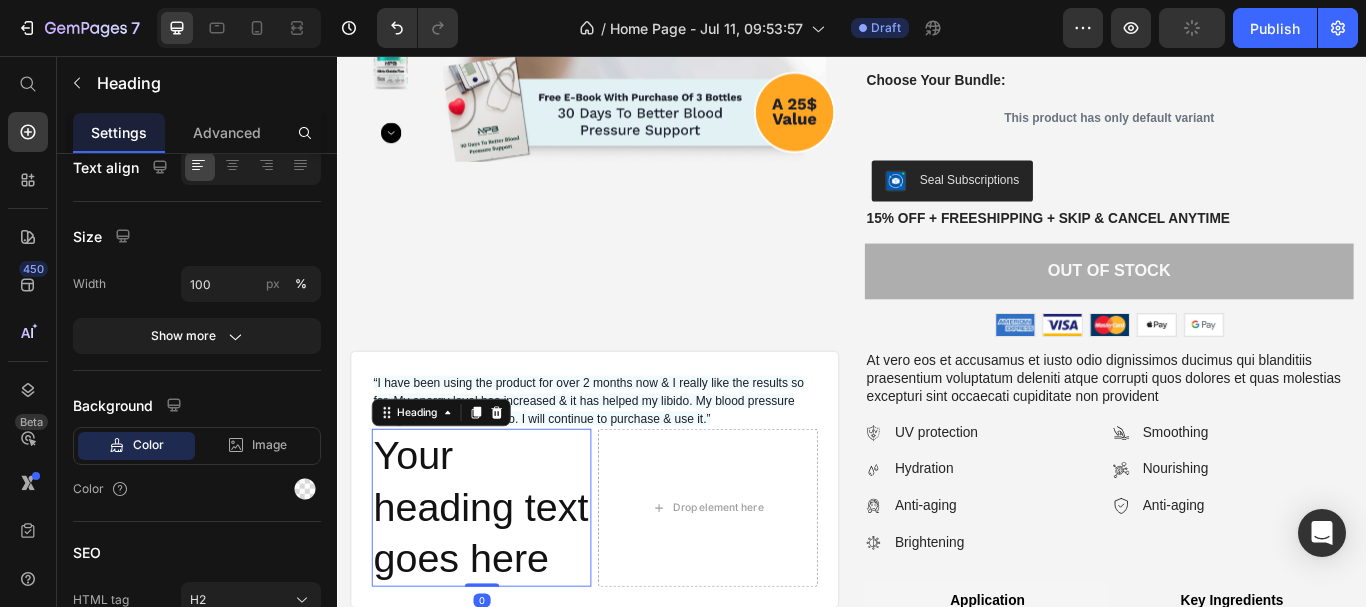 scroll, scrollTop: 0, scrollLeft: 0, axis: both 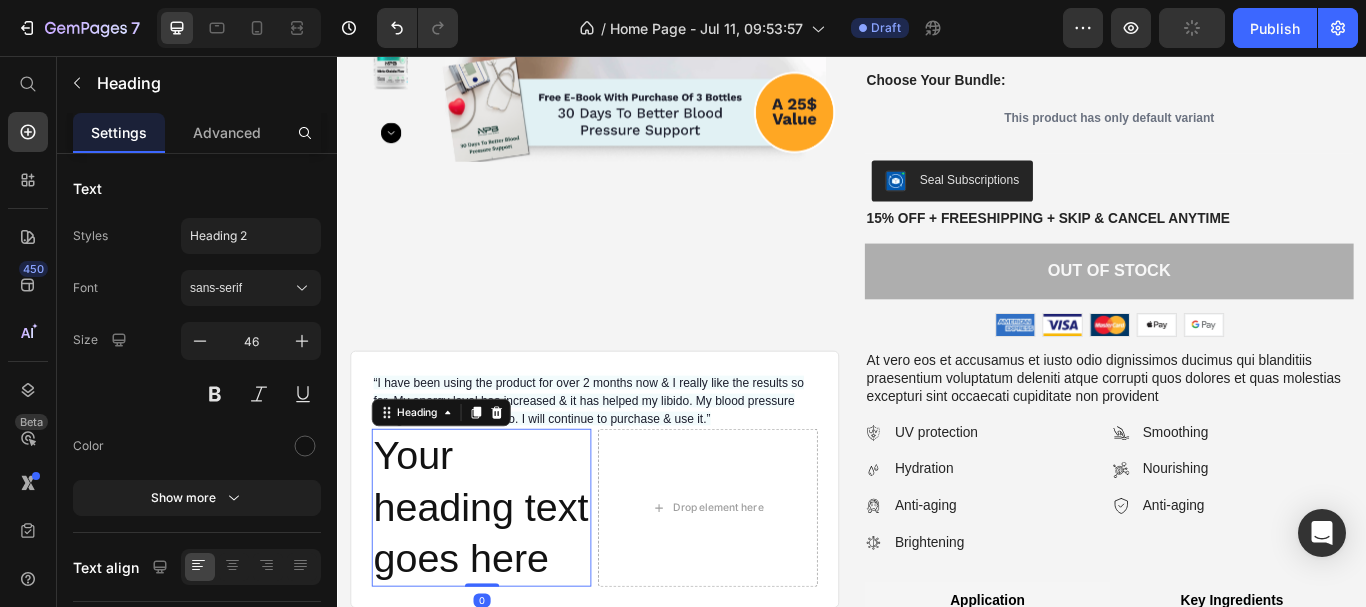 click on "Your heading text goes here" at bounding box center [505, 582] 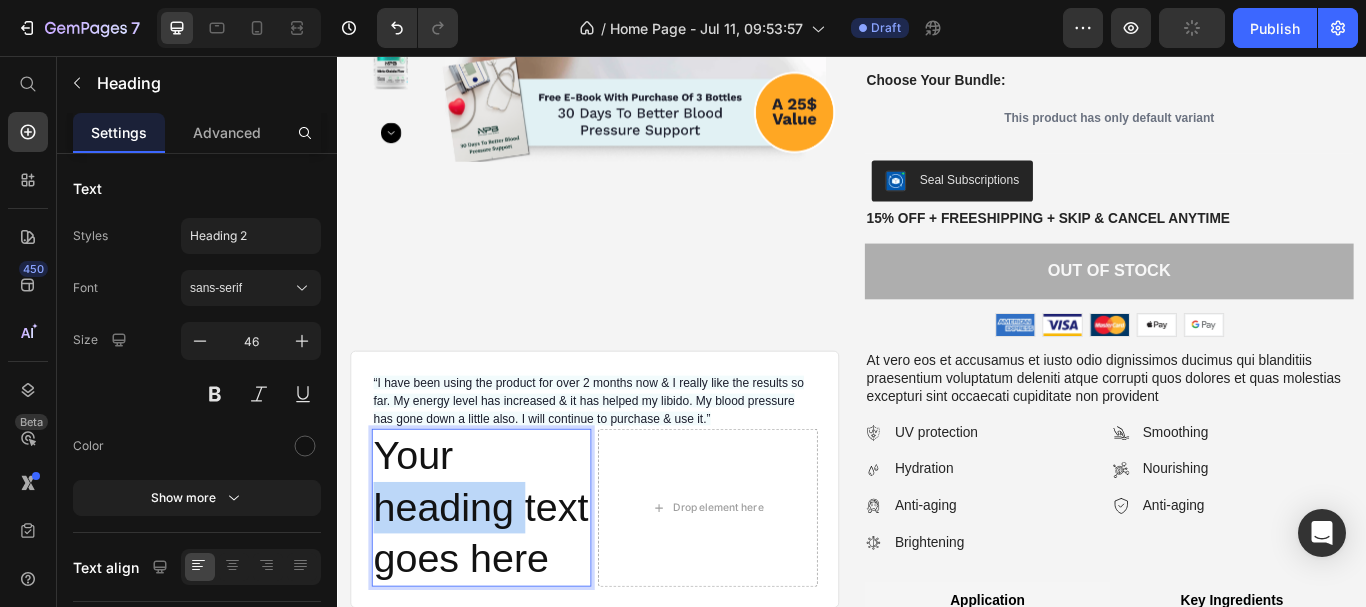 click on "Your heading text goes here" at bounding box center (505, 582) 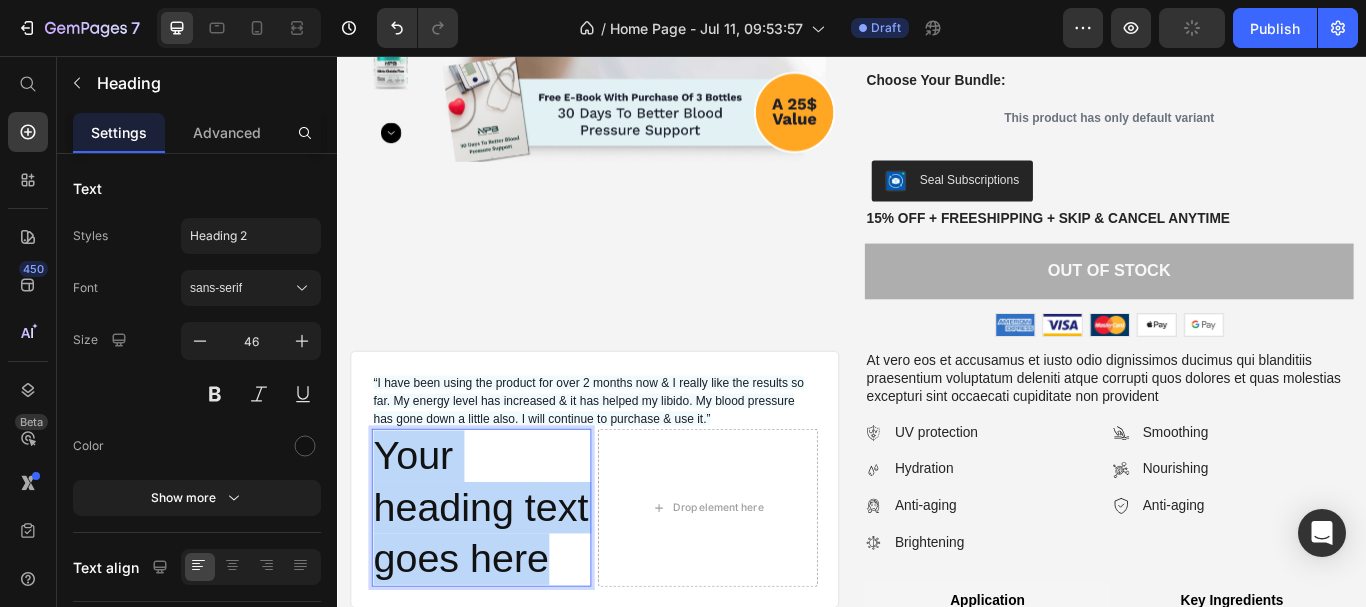 click on "Your heading text goes here" at bounding box center [505, 582] 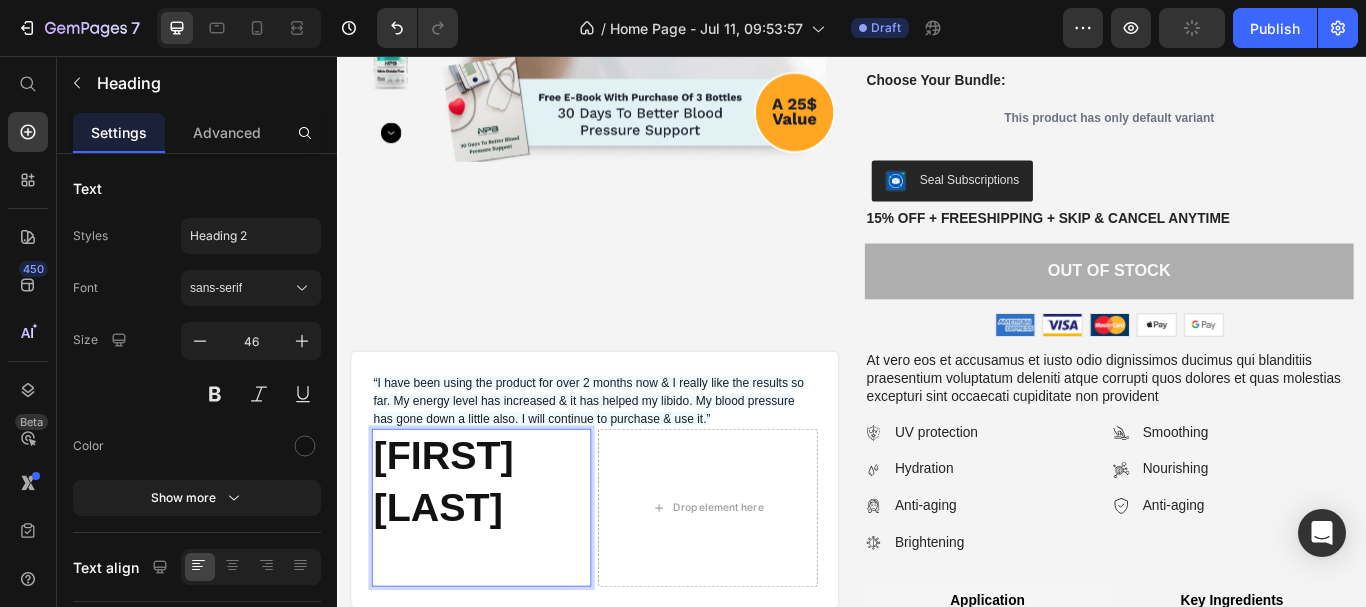 scroll, scrollTop: 26, scrollLeft: 0, axis: vertical 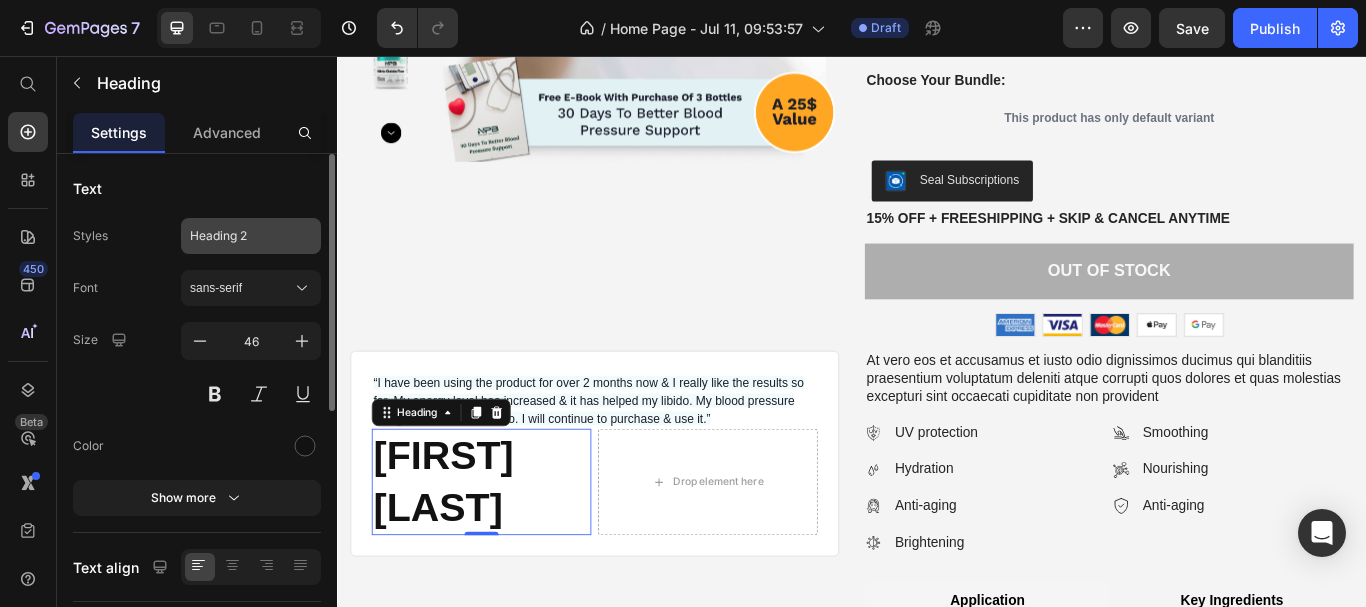 click on "Heading 2" at bounding box center (251, 236) 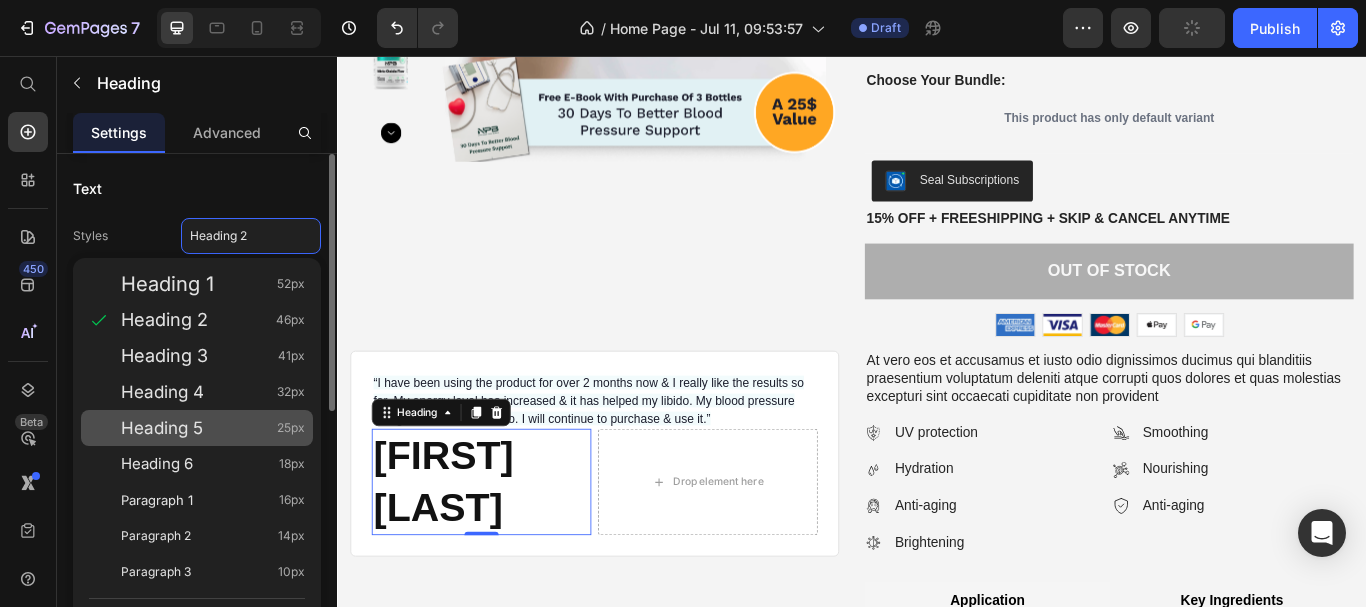 click on "Heading 5 25px" at bounding box center [213, 428] 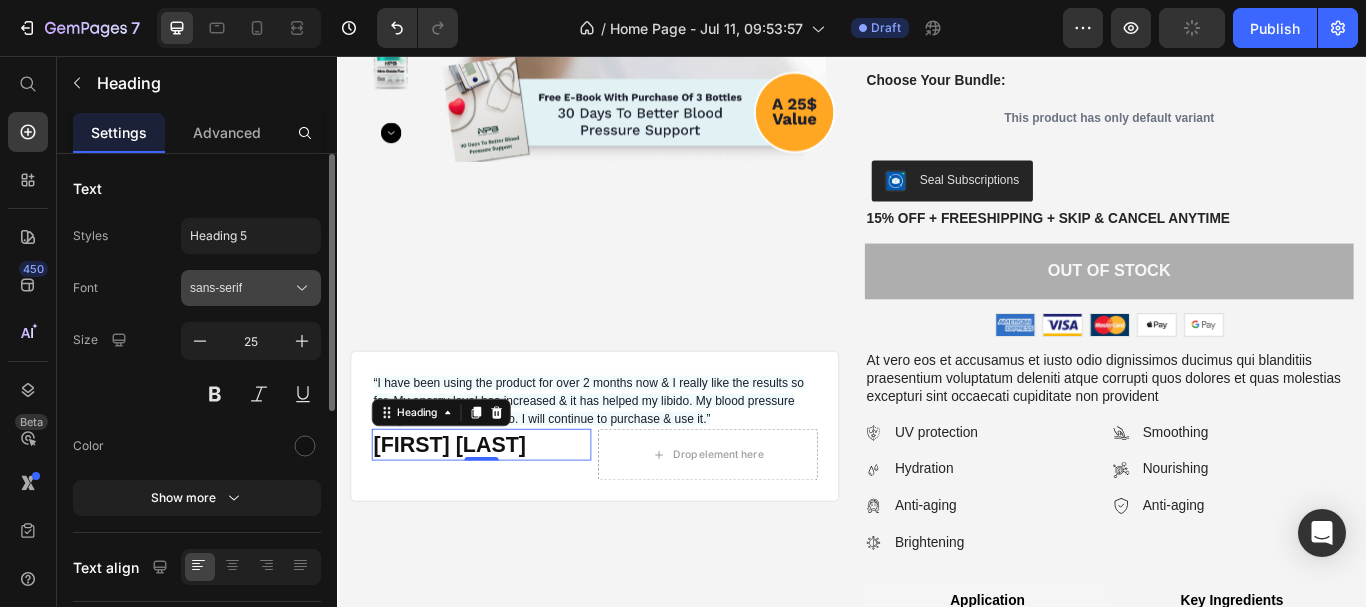 click on "sans-serif" at bounding box center (241, 288) 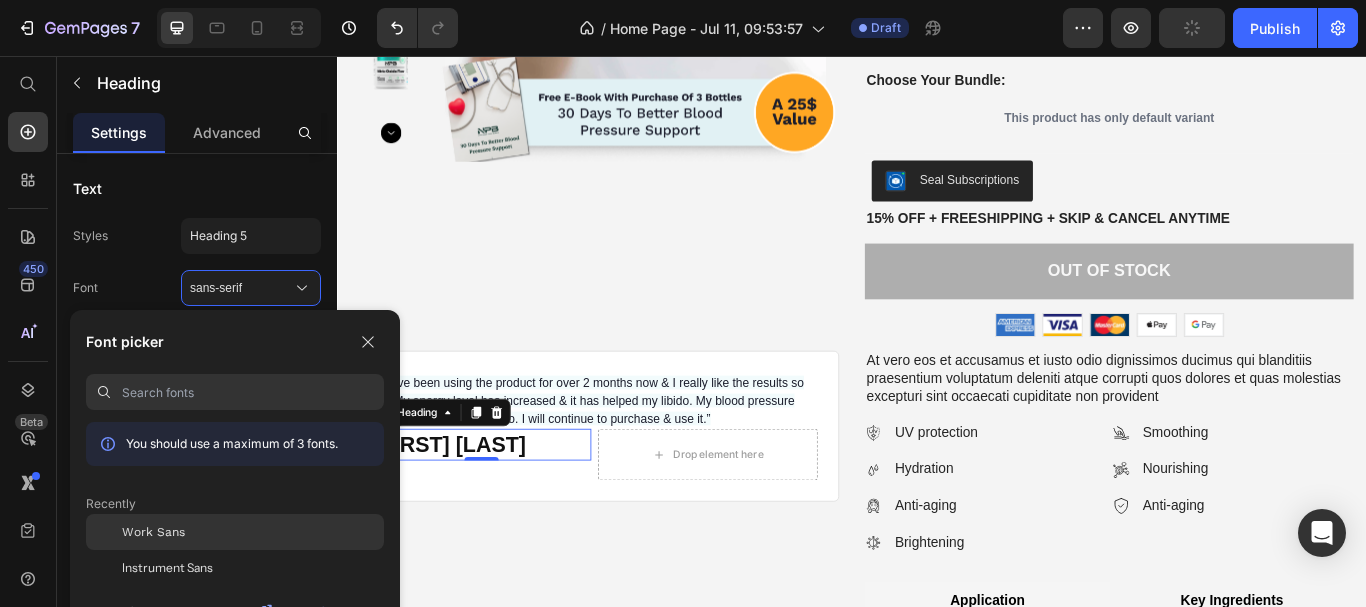click on "Work Sans" at bounding box center (153, 532) 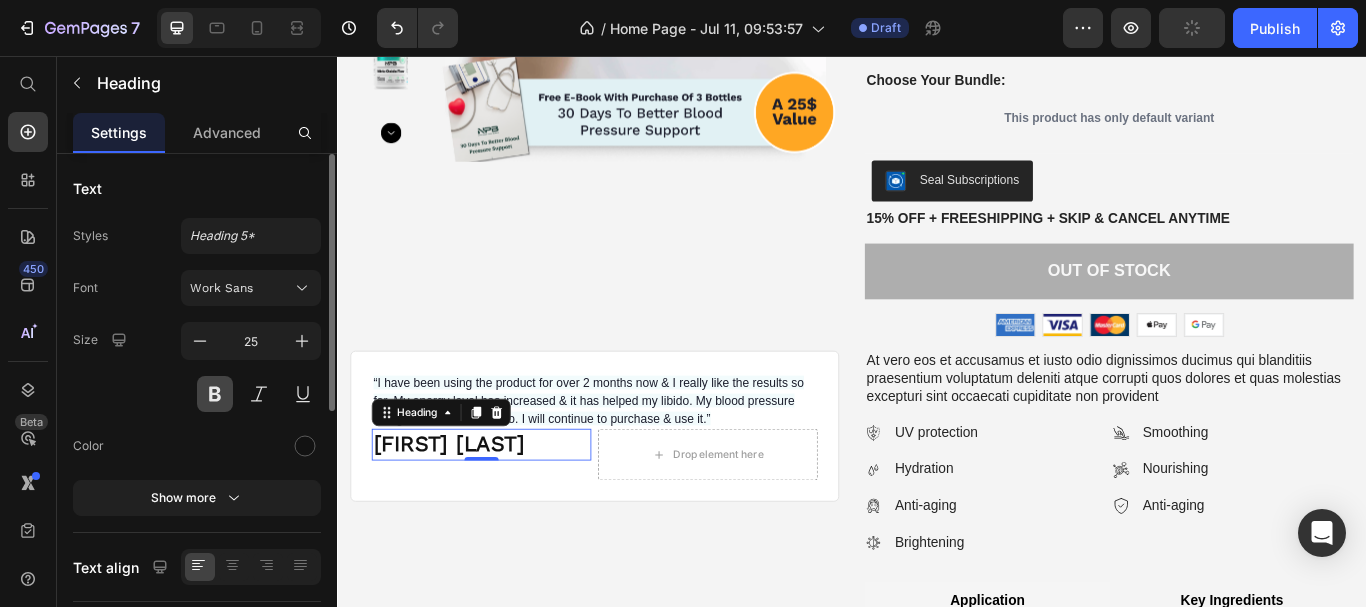 click at bounding box center (215, 394) 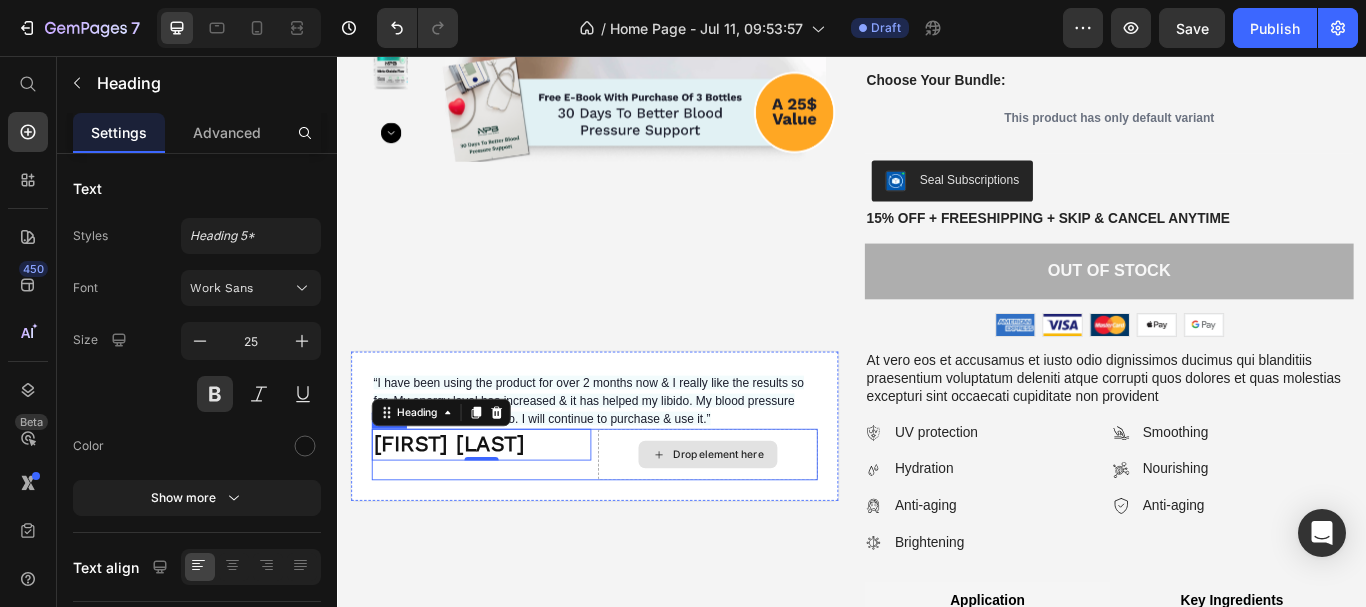 click on "Drop element here" at bounding box center (769, 521) 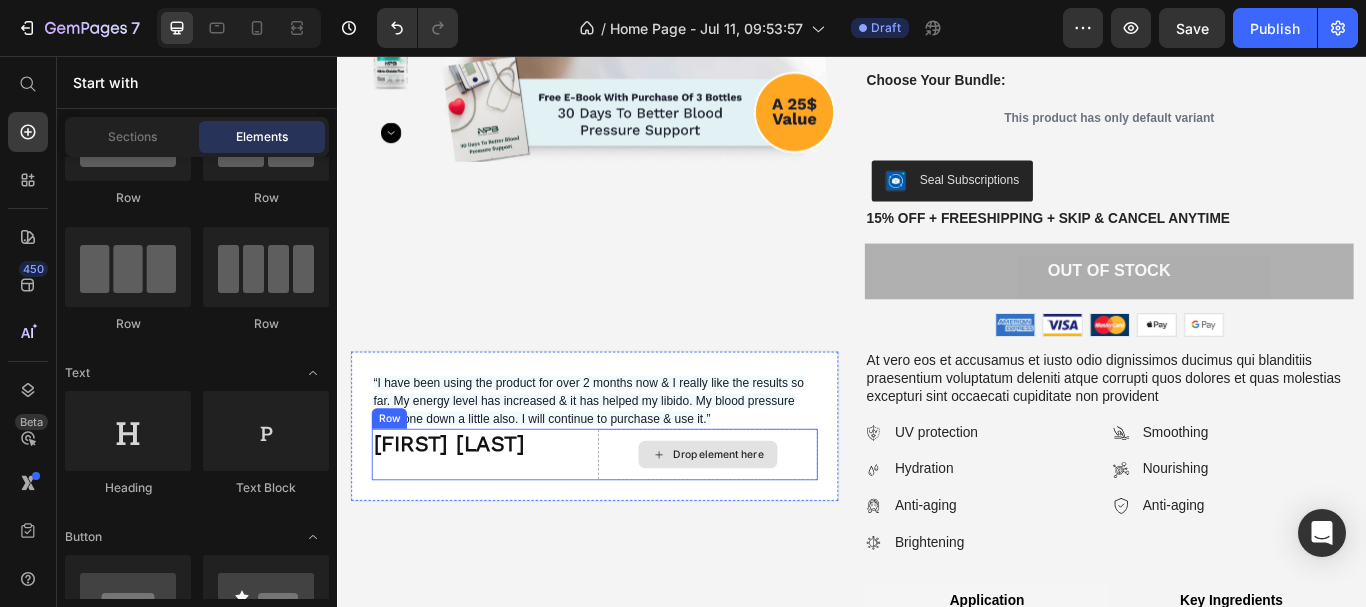 scroll, scrollTop: 0, scrollLeft: 0, axis: both 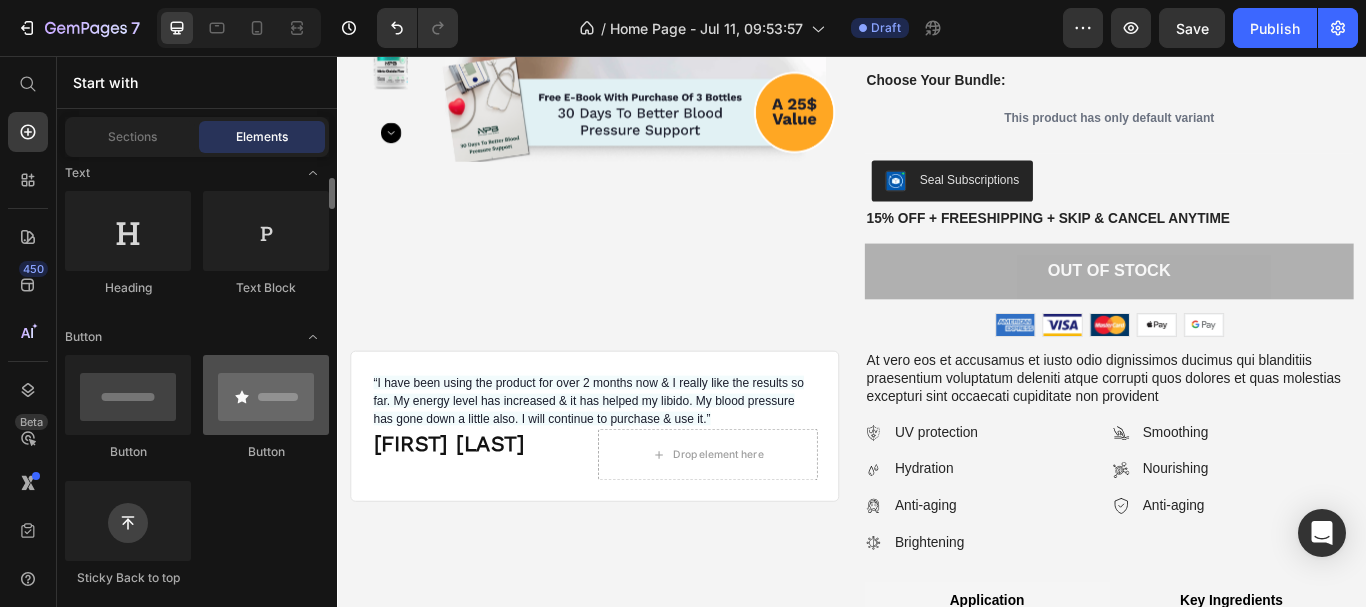 click at bounding box center (266, 395) 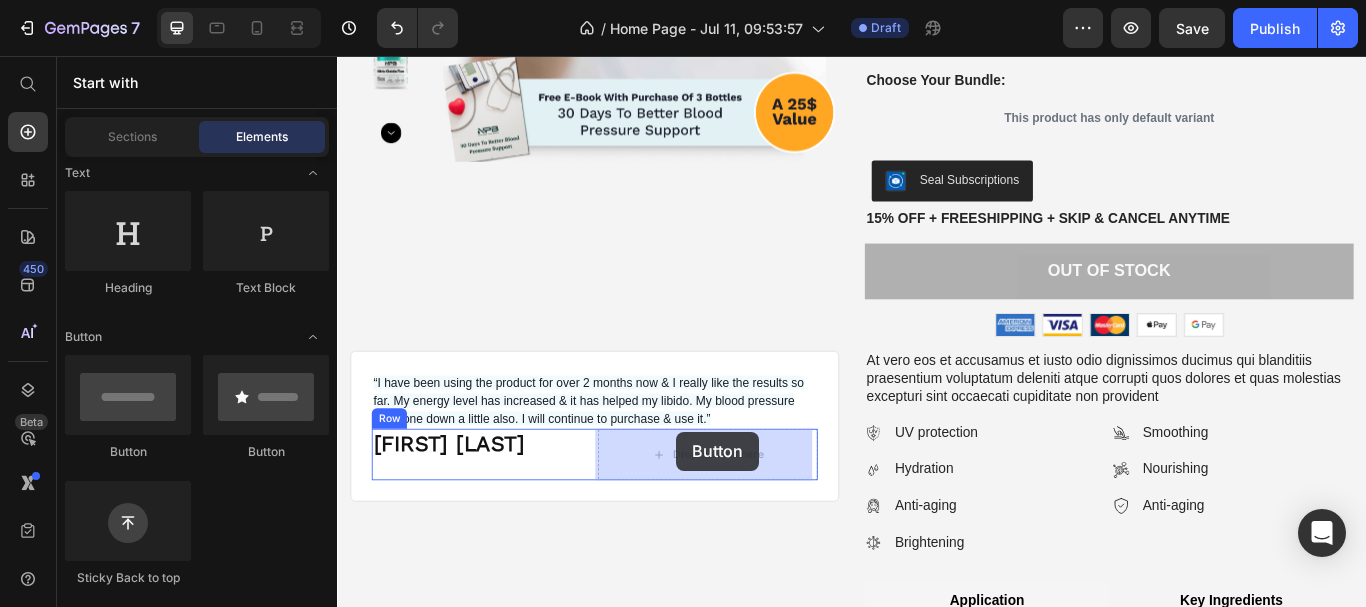drag, startPoint x: 601, startPoint y: 463, endPoint x: 676, endPoint y: 494, distance: 81.154175 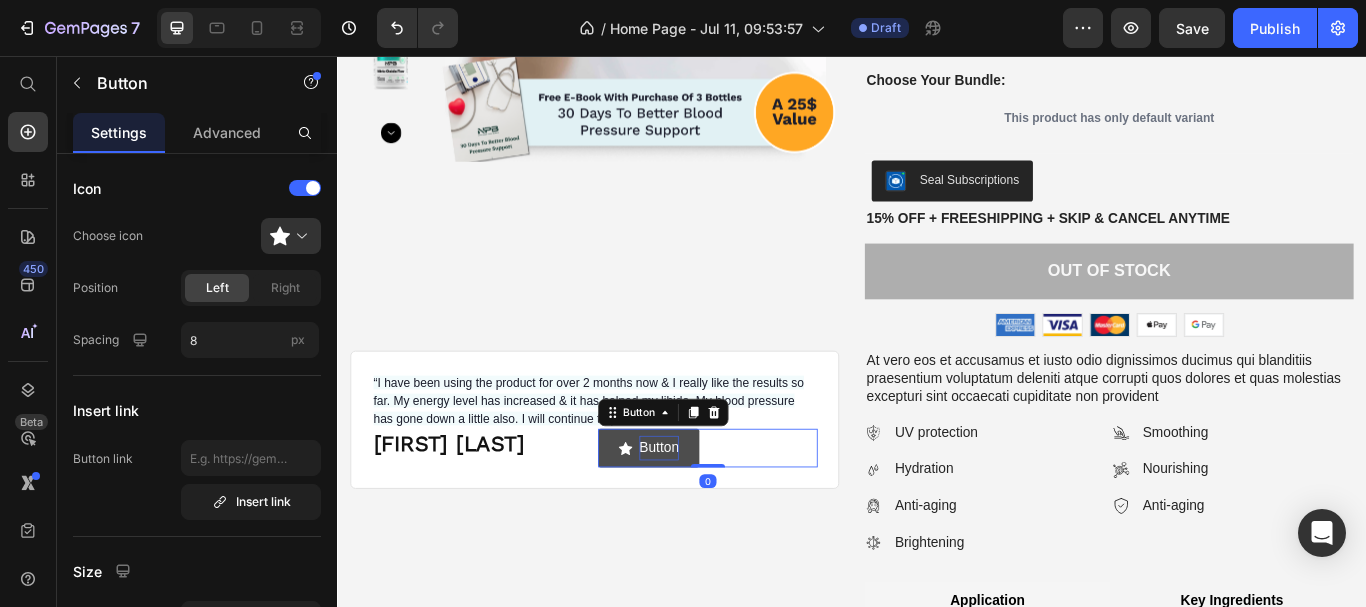 click on "Button" at bounding box center [712, 513] 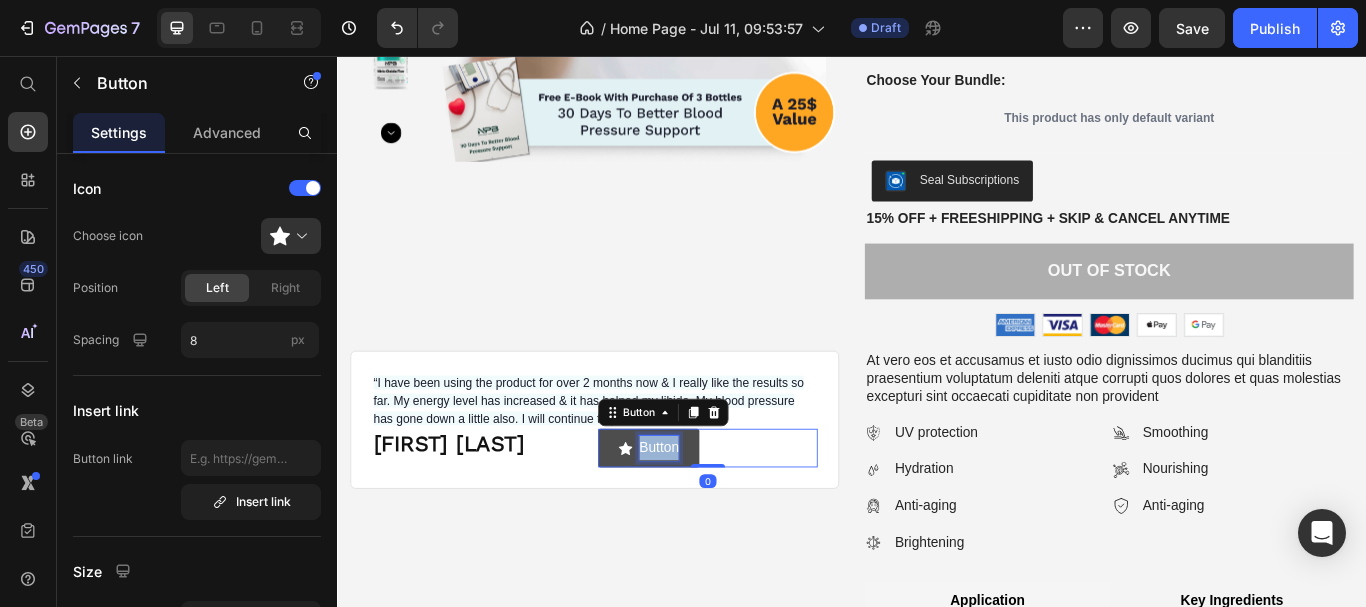 click on "Button" at bounding box center [712, 513] 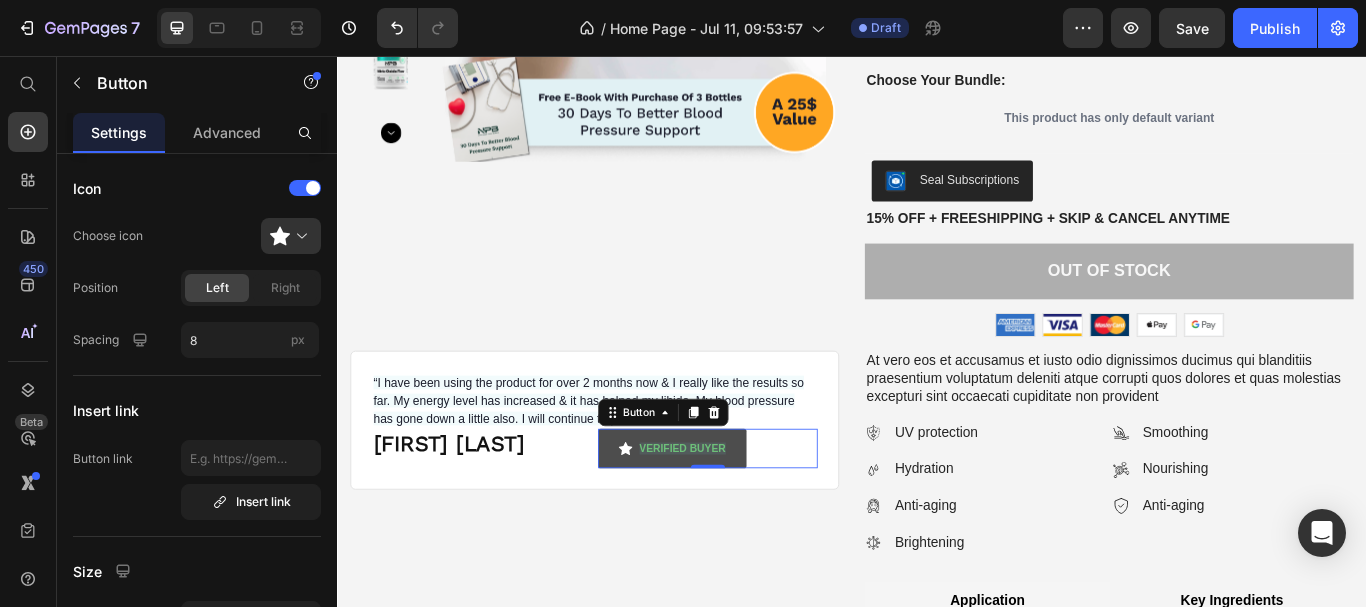 click 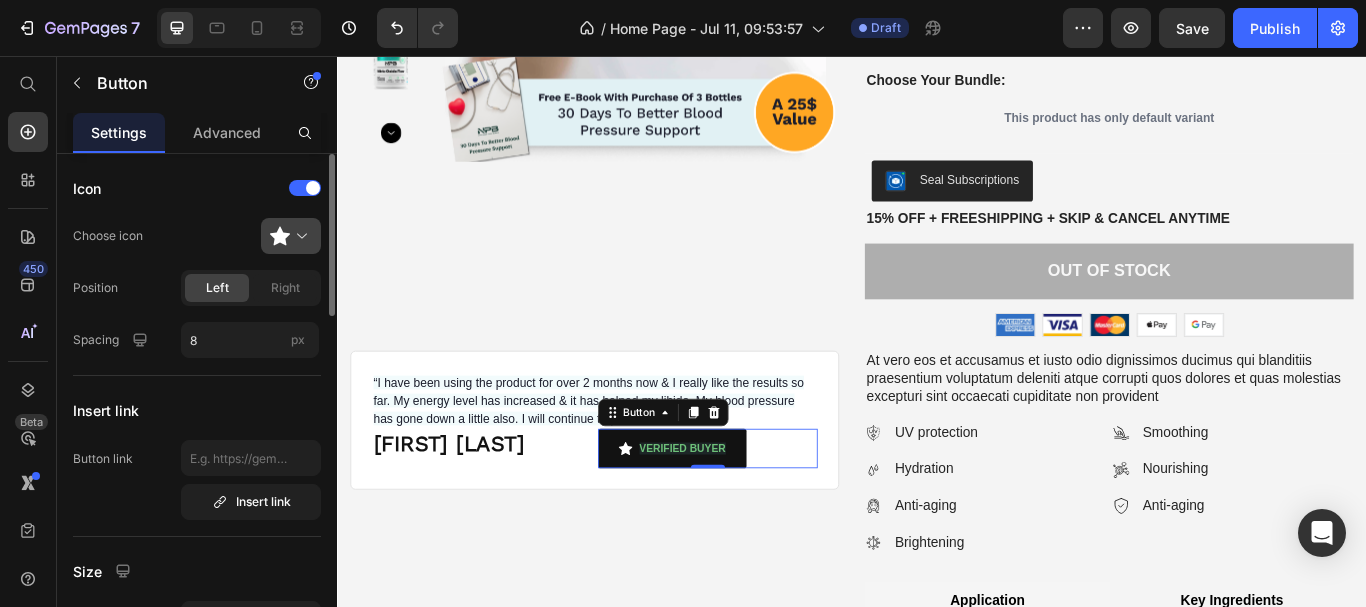 click at bounding box center [299, 236] 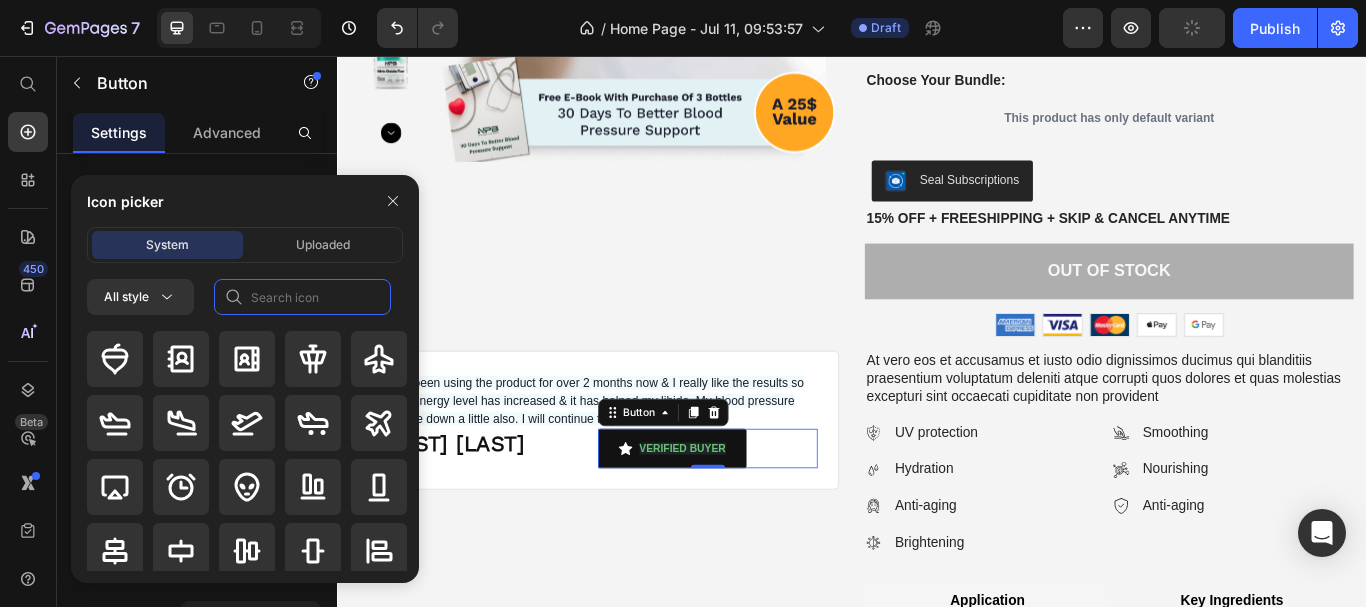 click 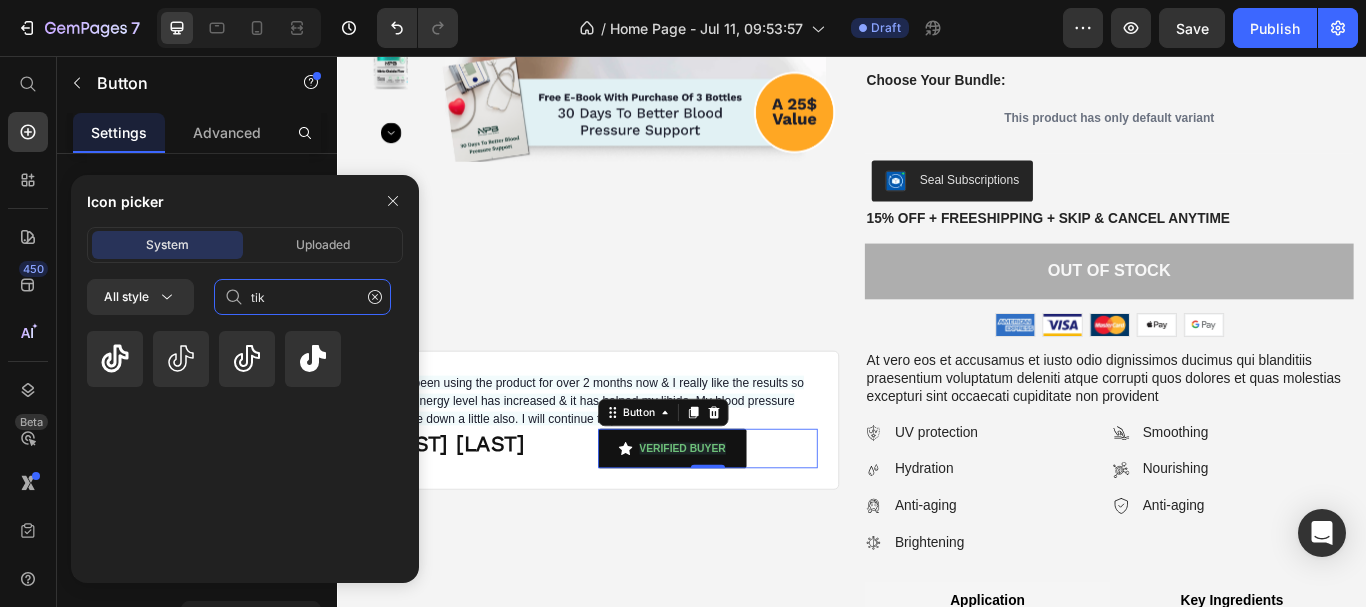 scroll, scrollTop: 0, scrollLeft: 0, axis: both 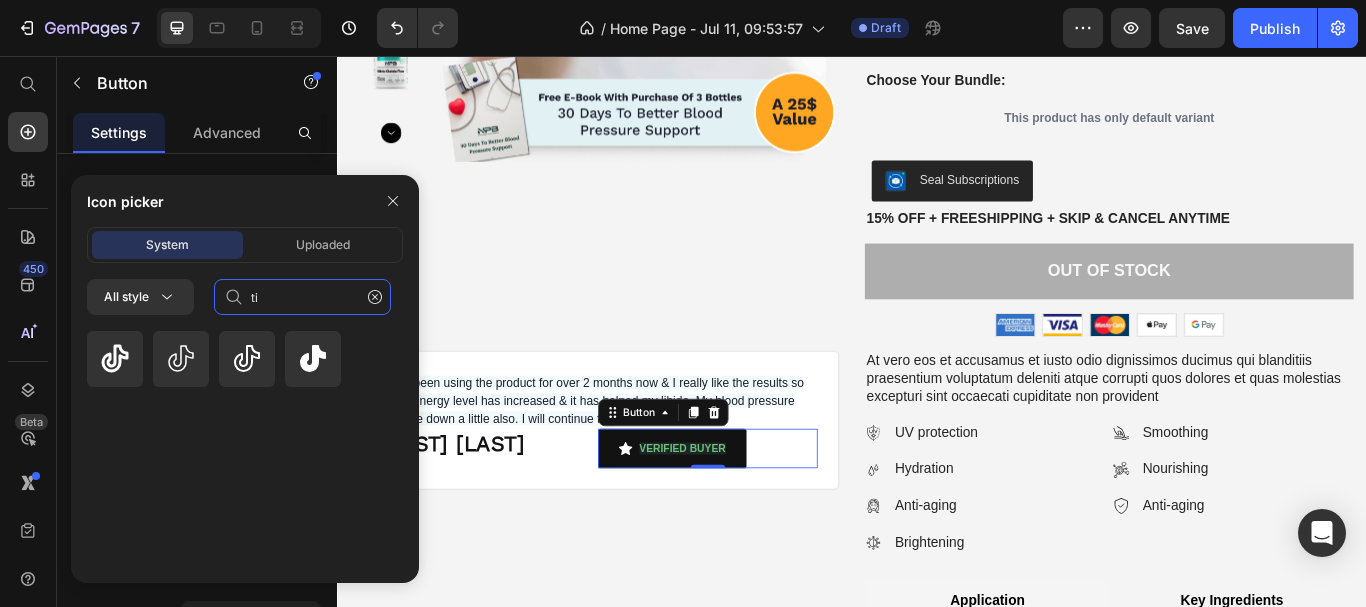 type on "t" 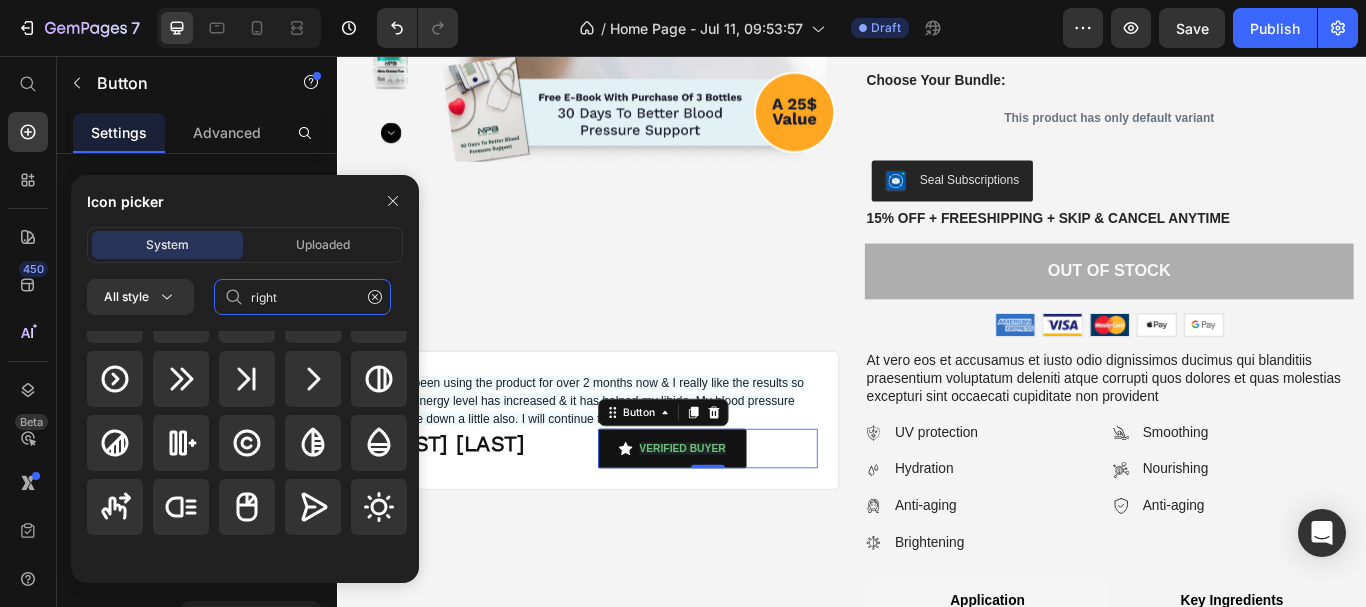 scroll, scrollTop: 0, scrollLeft: 0, axis: both 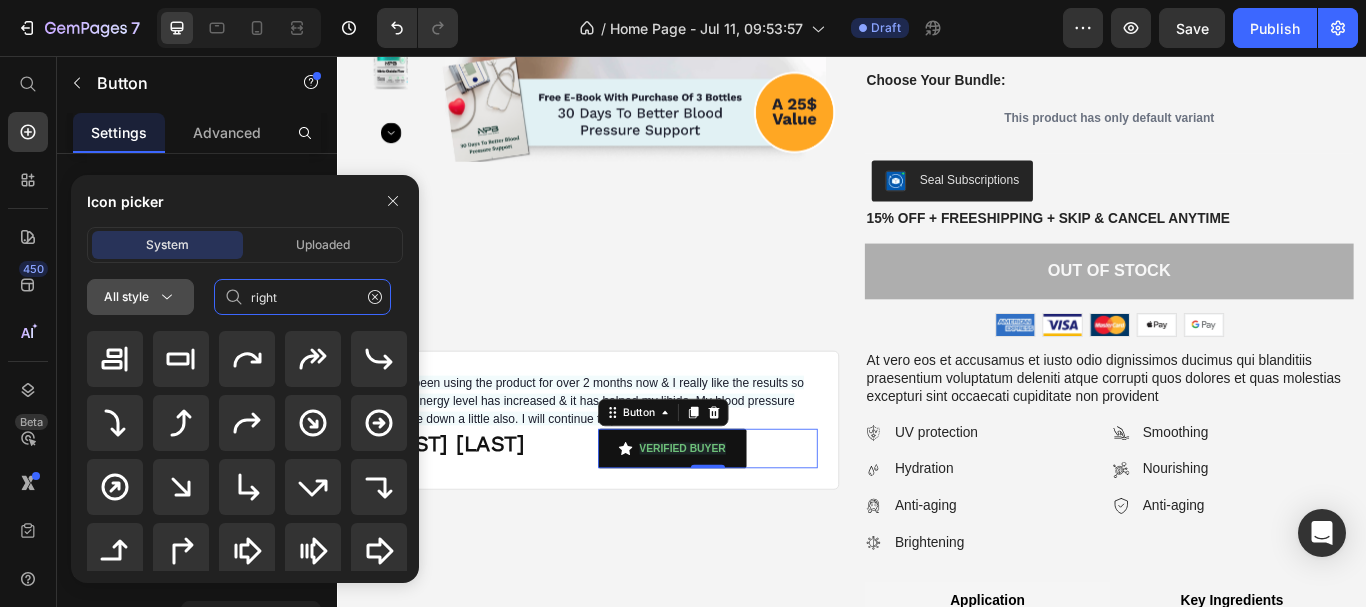 click 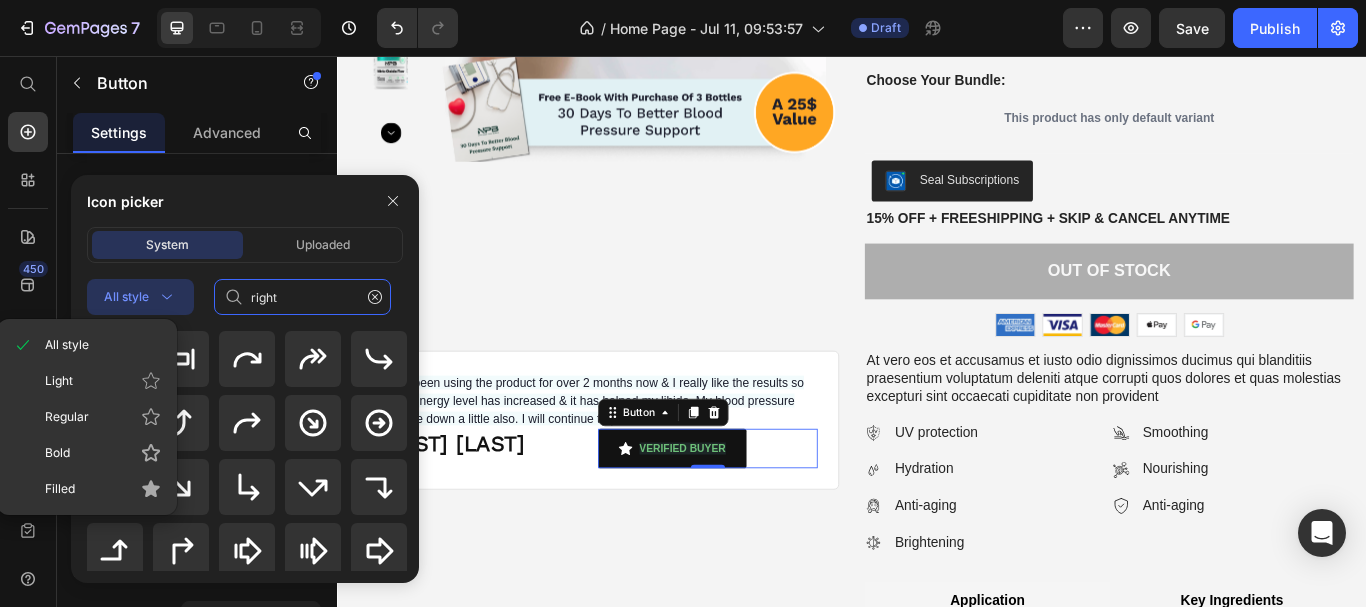 click 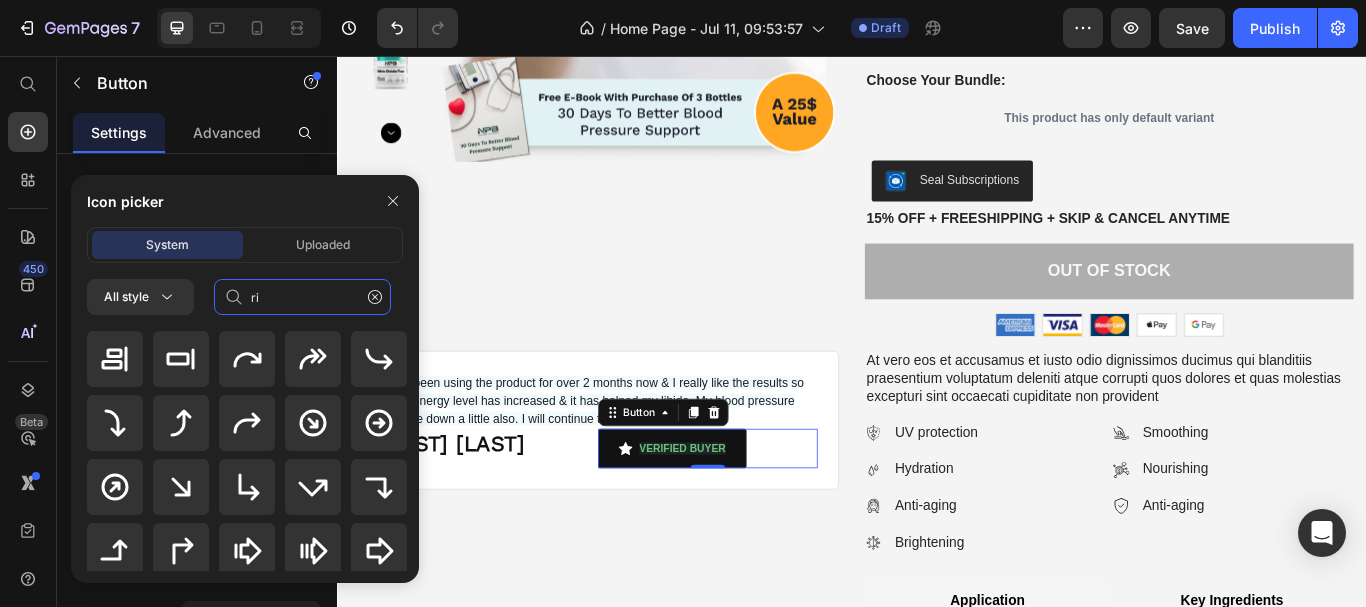 type on "r" 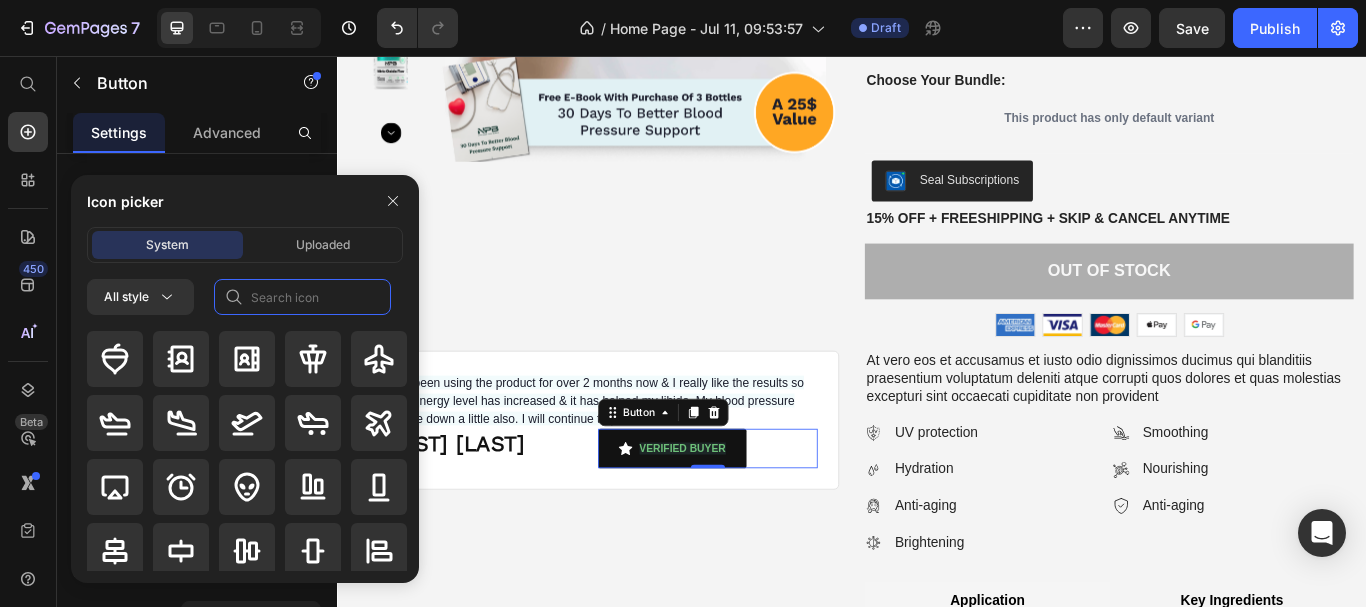 type 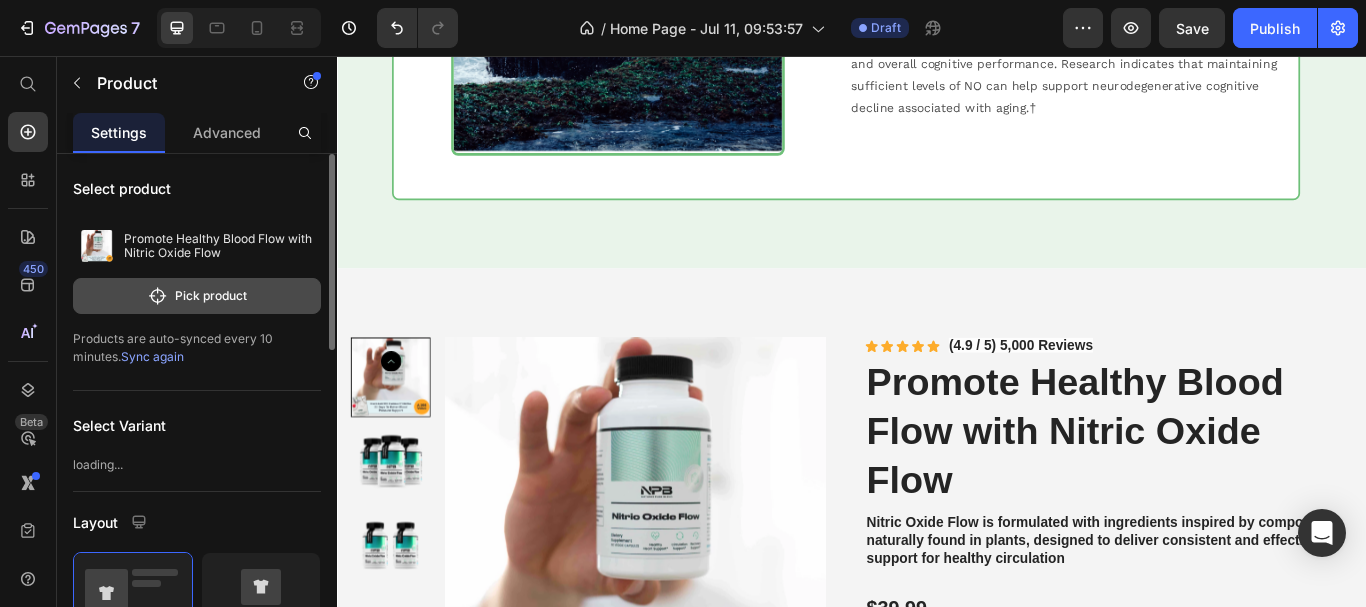 scroll, scrollTop: 2394, scrollLeft: 0, axis: vertical 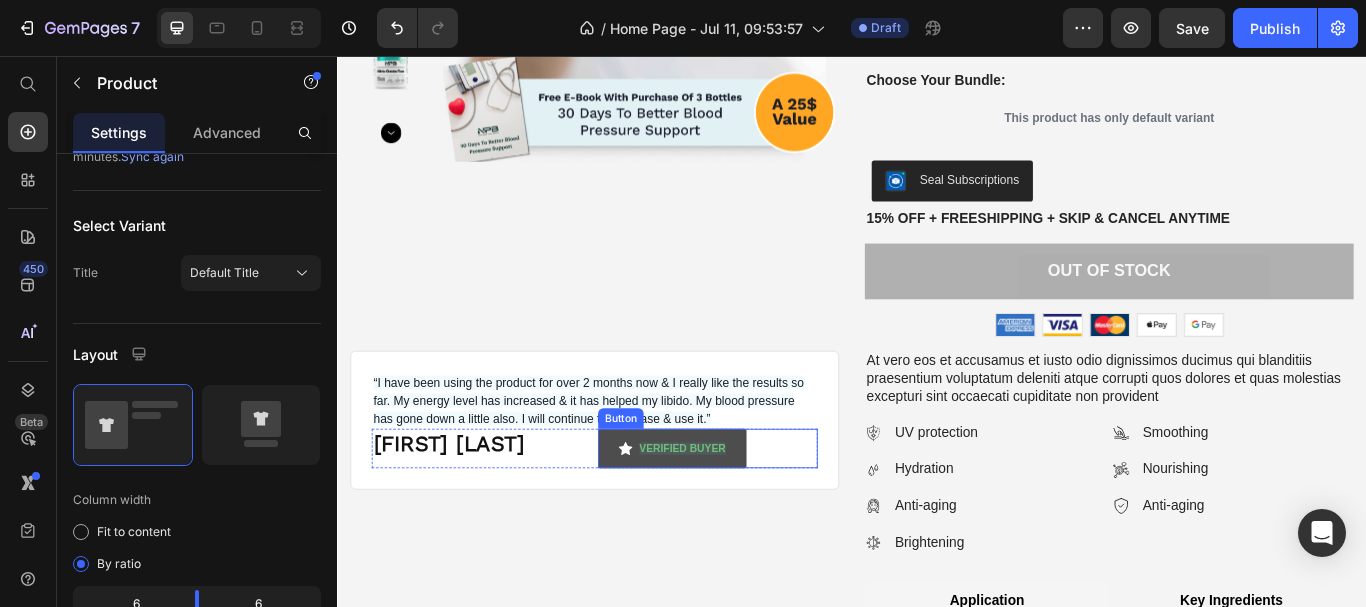 click 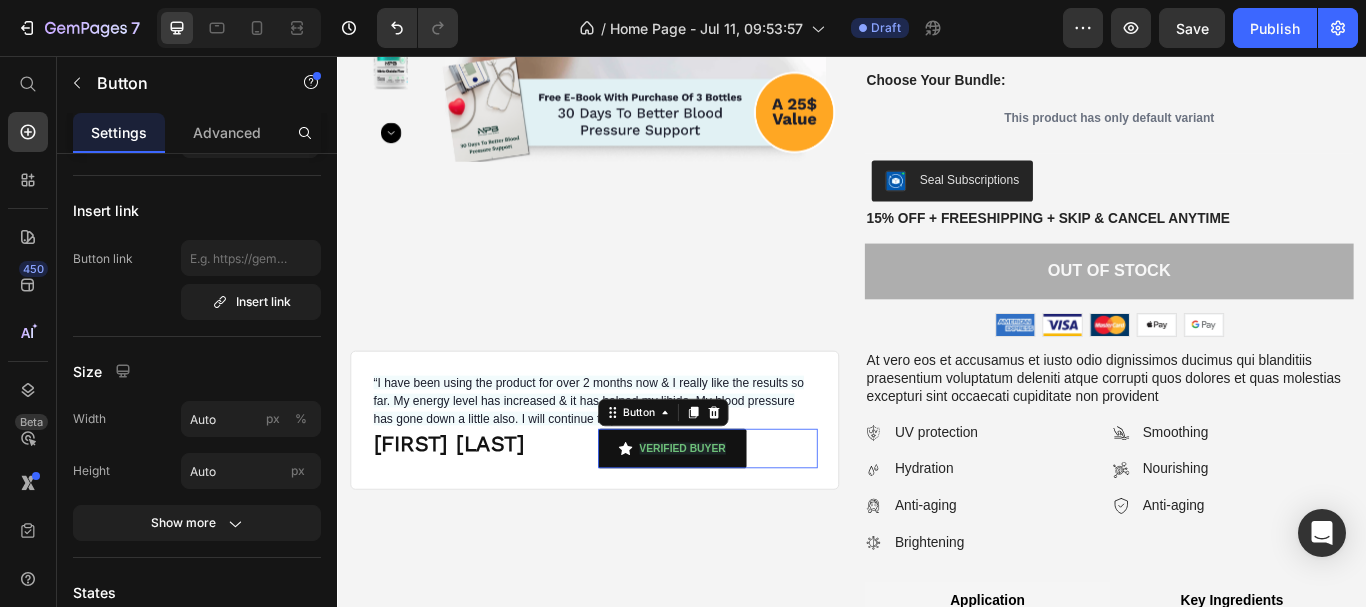 scroll, scrollTop: 0, scrollLeft: 0, axis: both 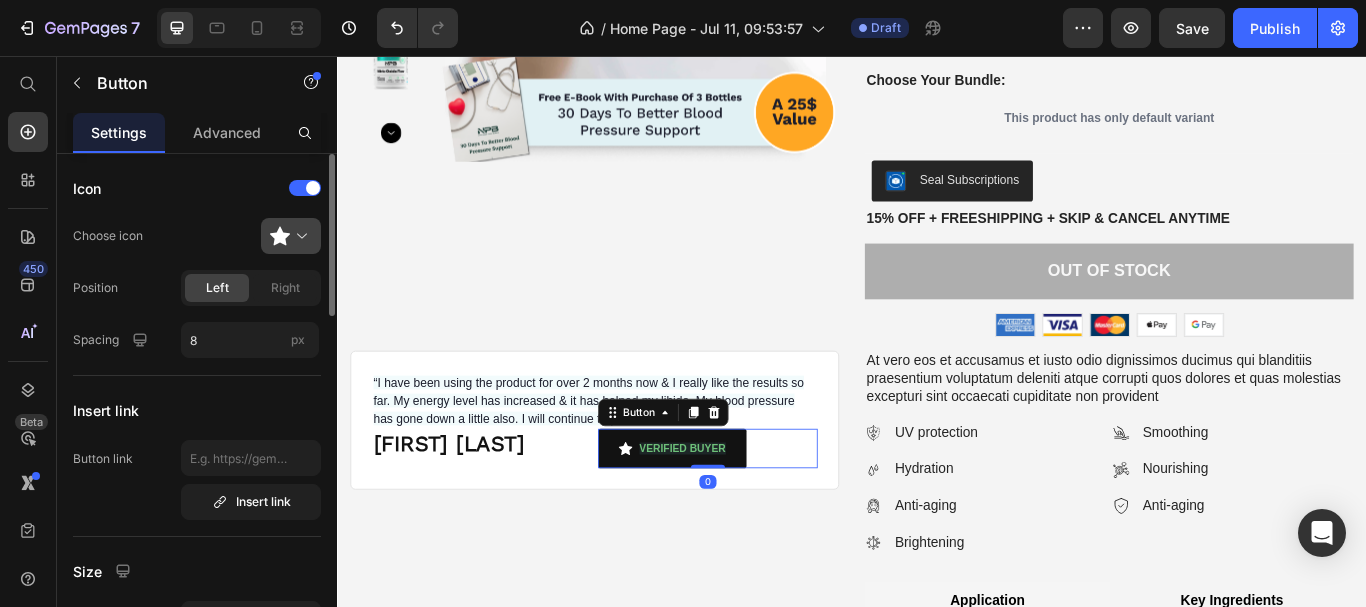 click at bounding box center (299, 236) 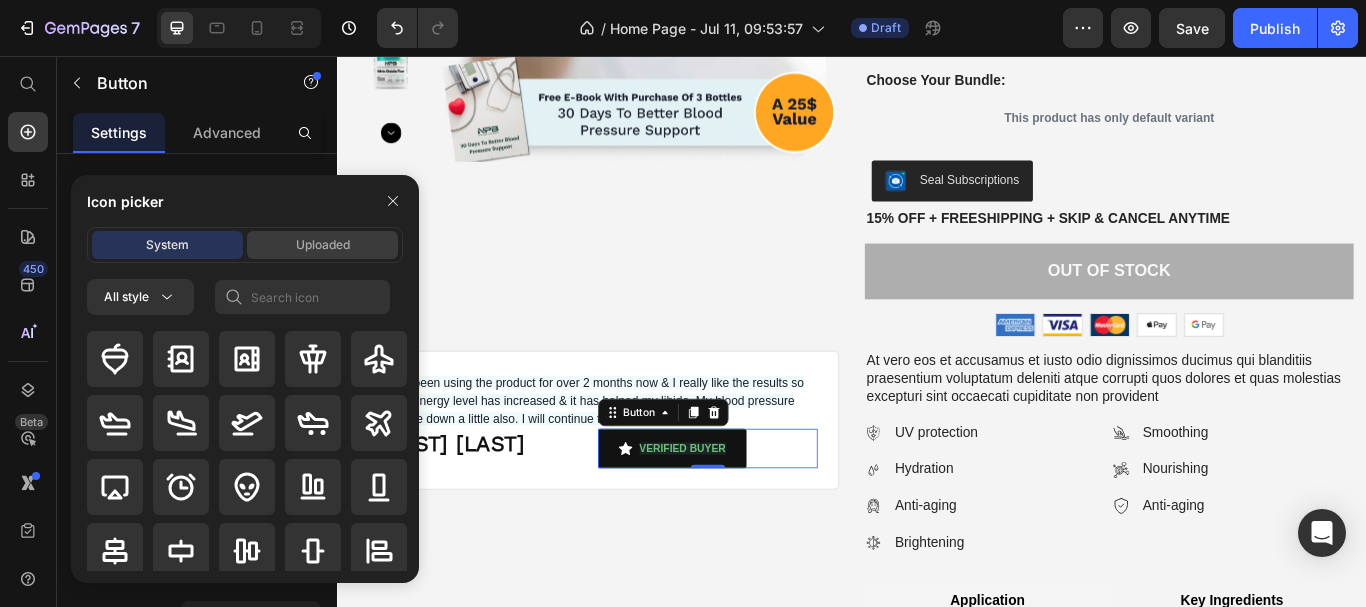 click on "Uploaded" at bounding box center (323, 245) 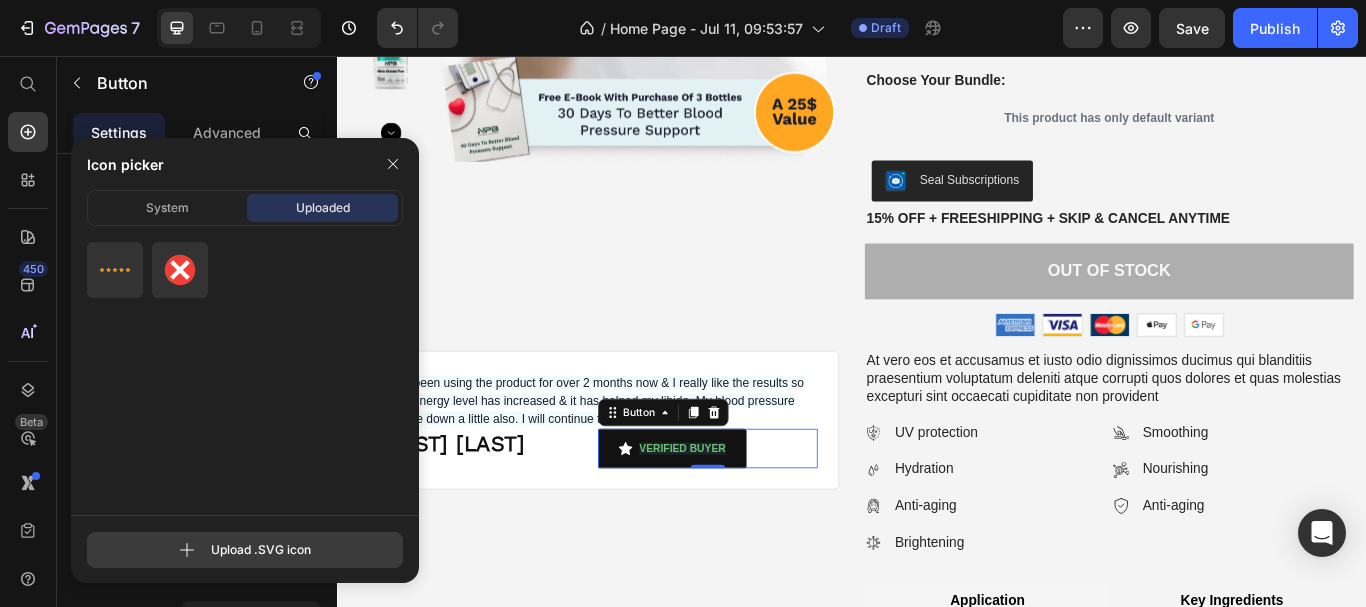click 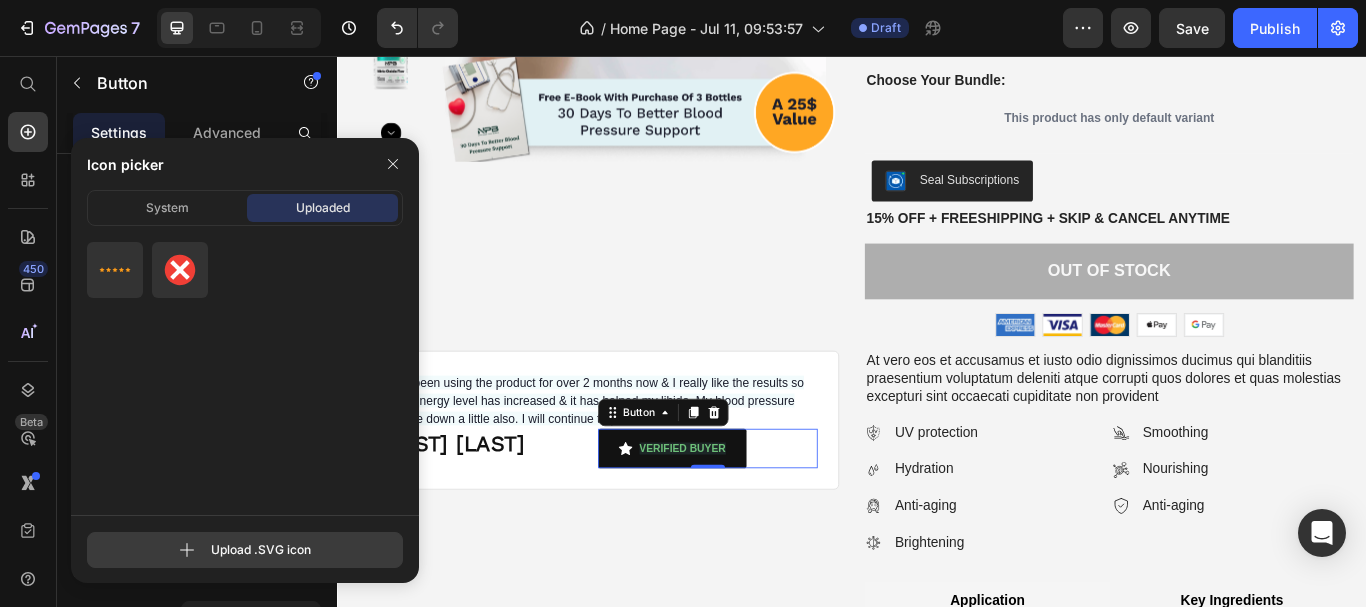 type on "C:\fakepath\LOGO_31df7472-55fd-4d42-99f6-db34a2ffbd5e_300x300.svg" 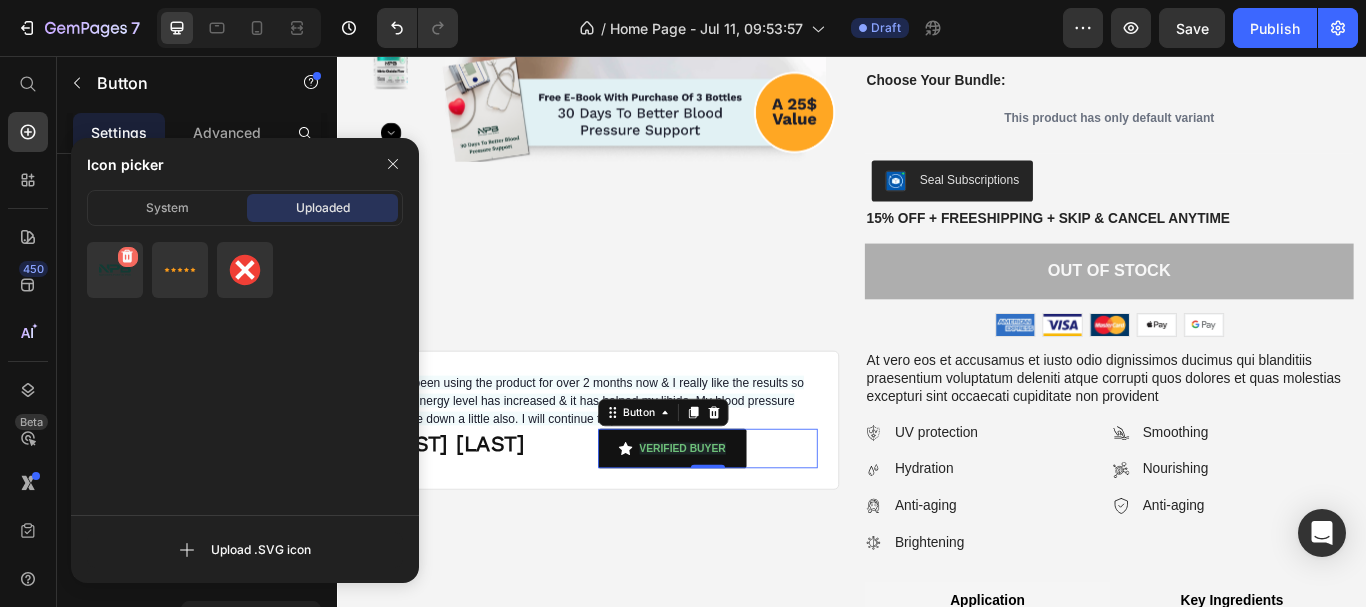 click 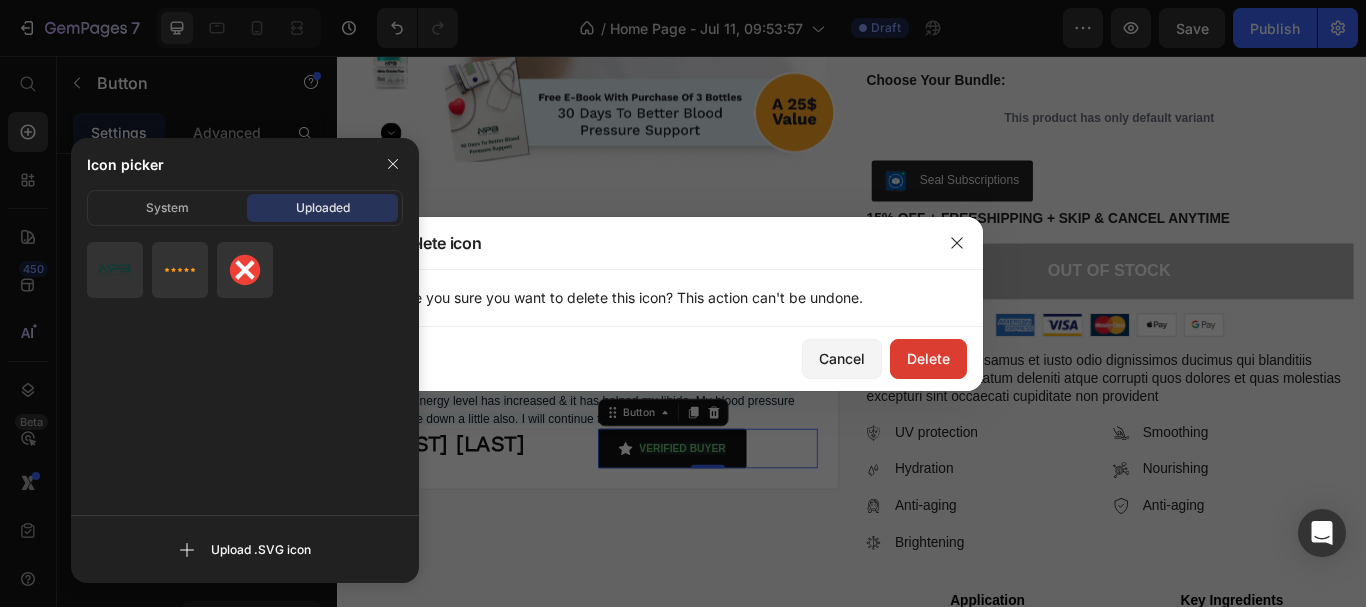 click on "Delete" at bounding box center [928, 358] 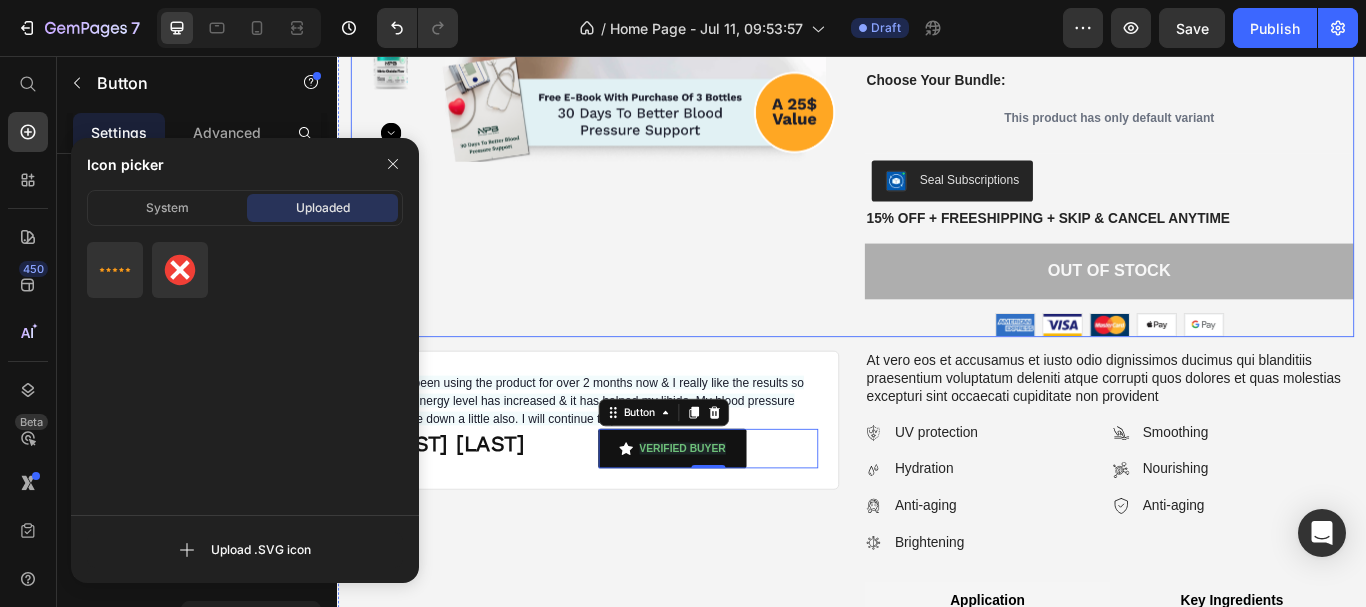 drag, startPoint x: 504, startPoint y: 218, endPoint x: 622, endPoint y: 324, distance: 158.61903 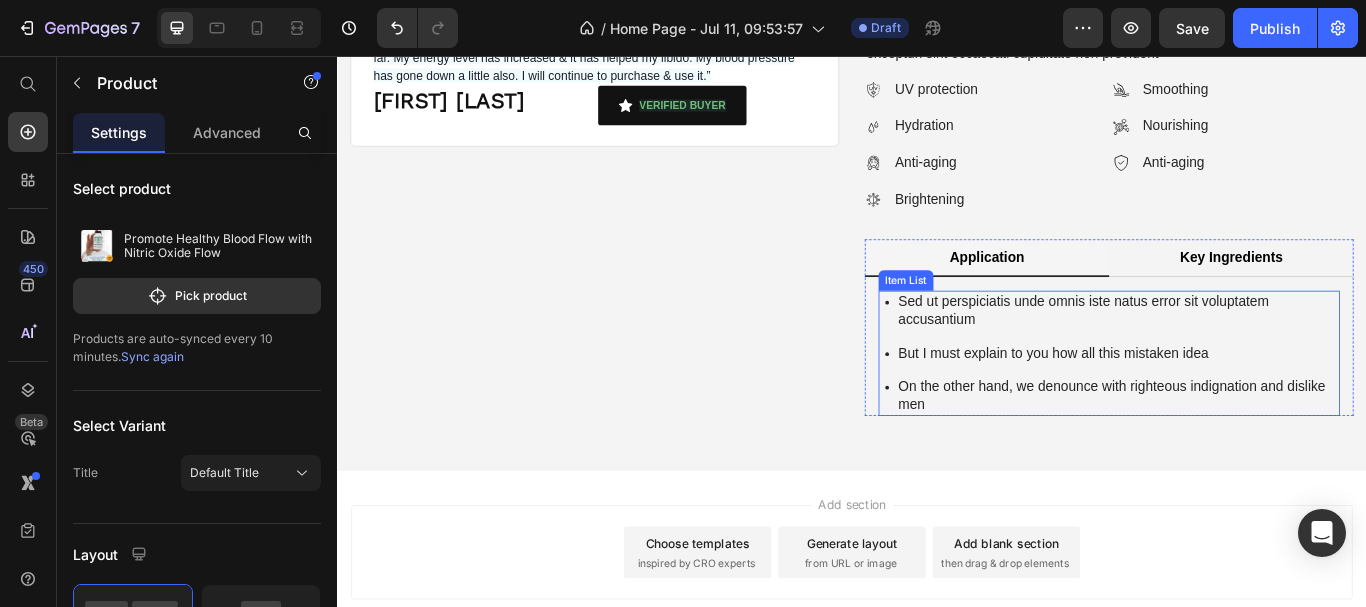 scroll, scrollTop: 2923, scrollLeft: 0, axis: vertical 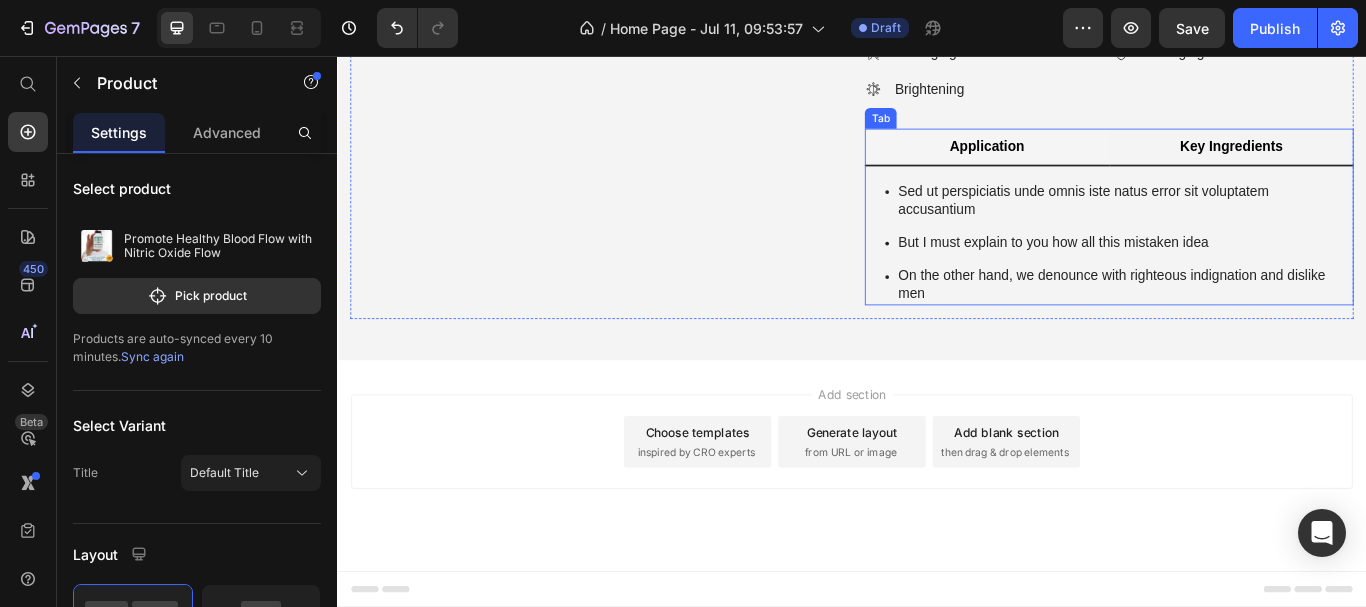 click on "Key Ingredients" at bounding box center (1379, 163) 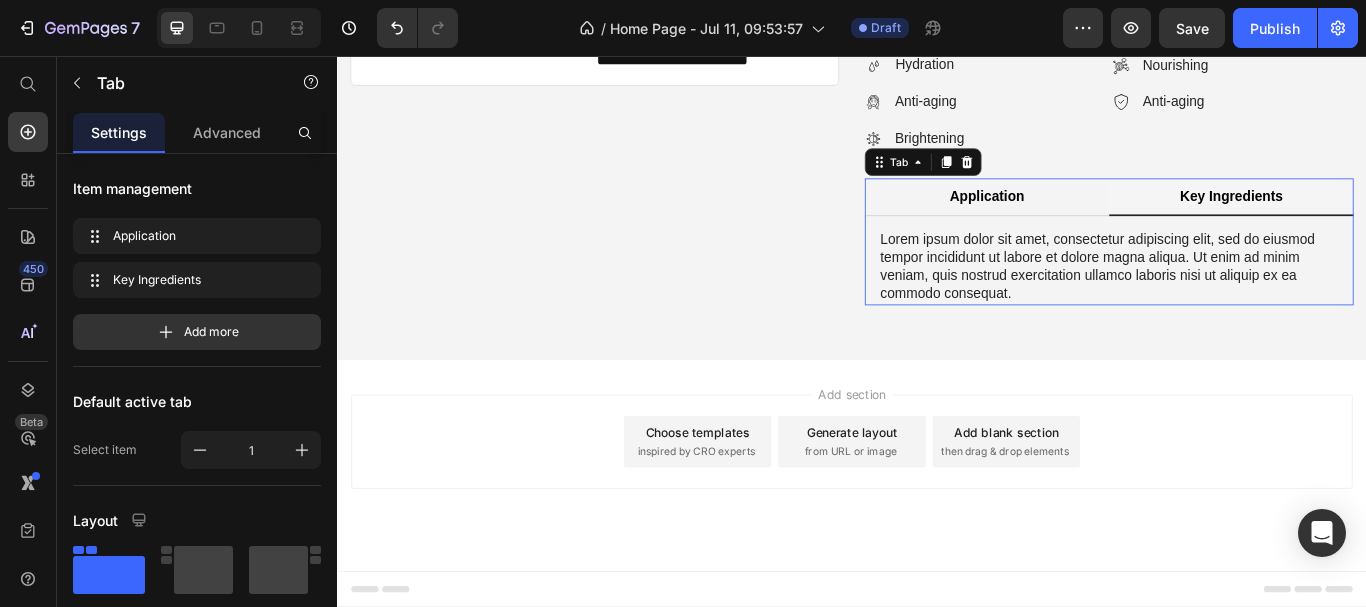 scroll, scrollTop: 2865, scrollLeft: 0, axis: vertical 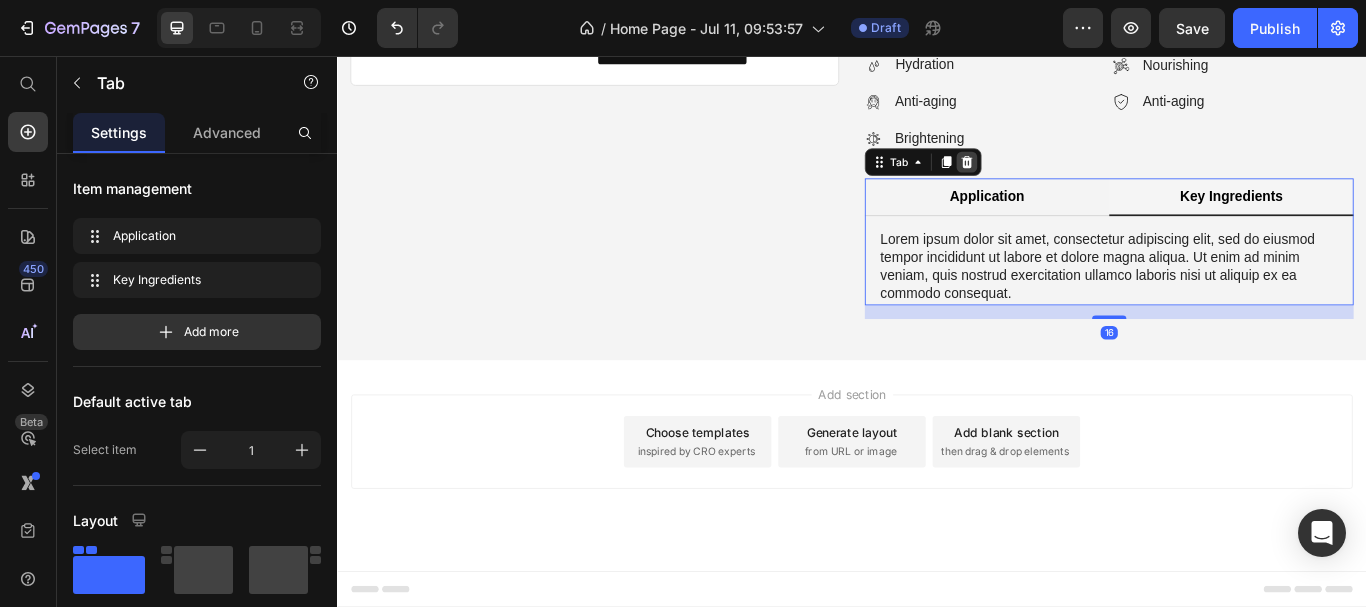 click 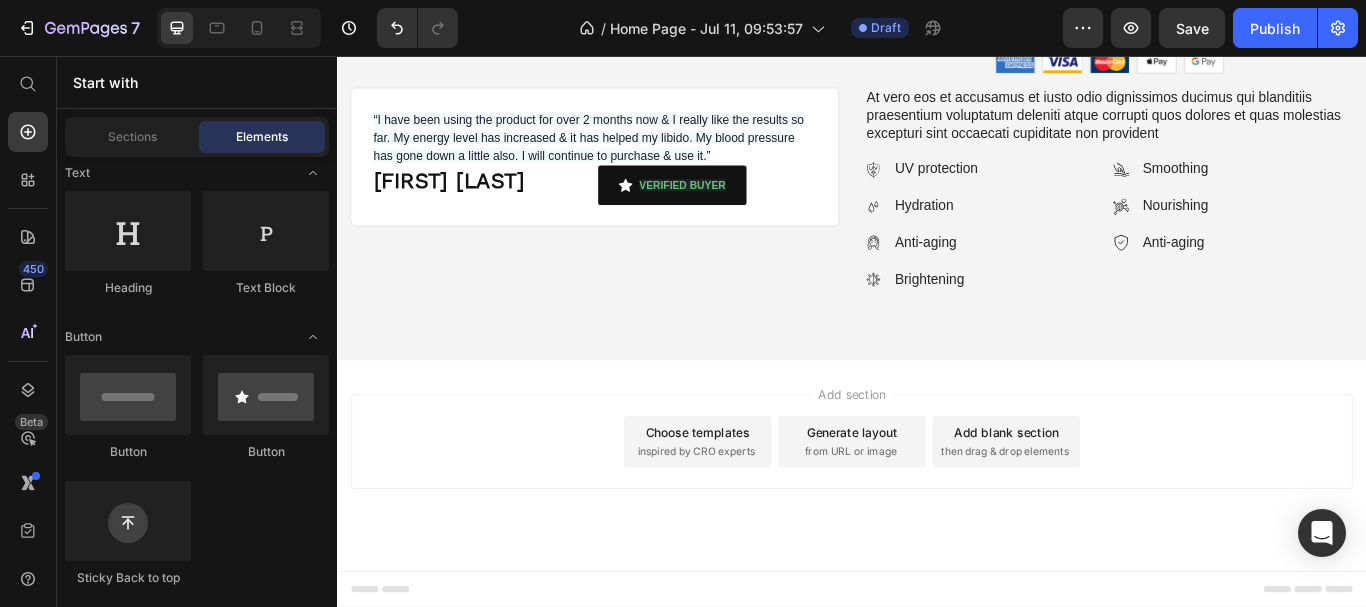 scroll, scrollTop: 2701, scrollLeft: 0, axis: vertical 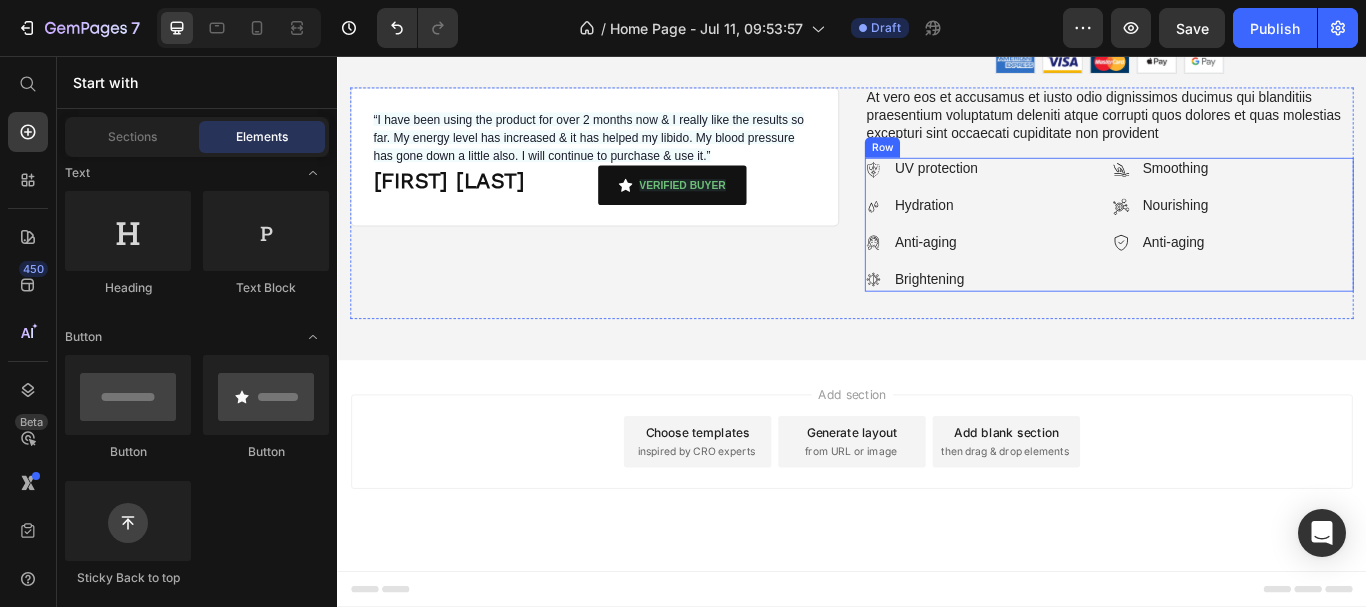 click on "Smoothing
Nourishing
Anti-aging Item List" at bounding box center (1381, 252) 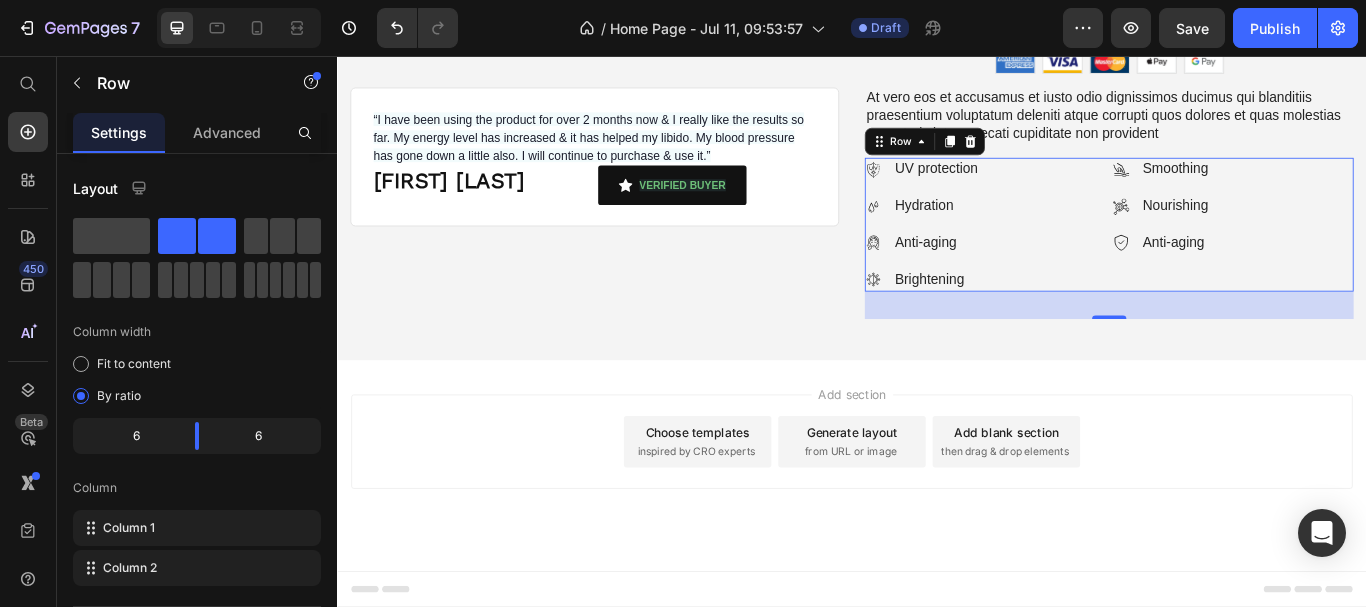click on "Row" at bounding box center (1022, 156) 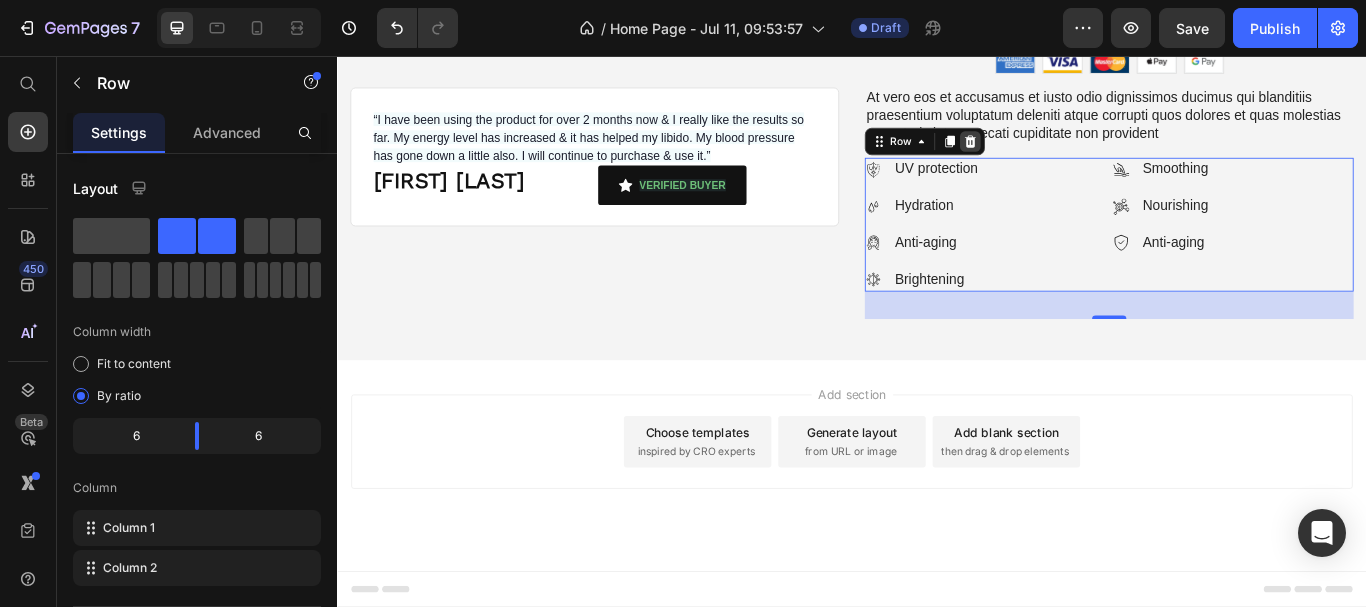 click 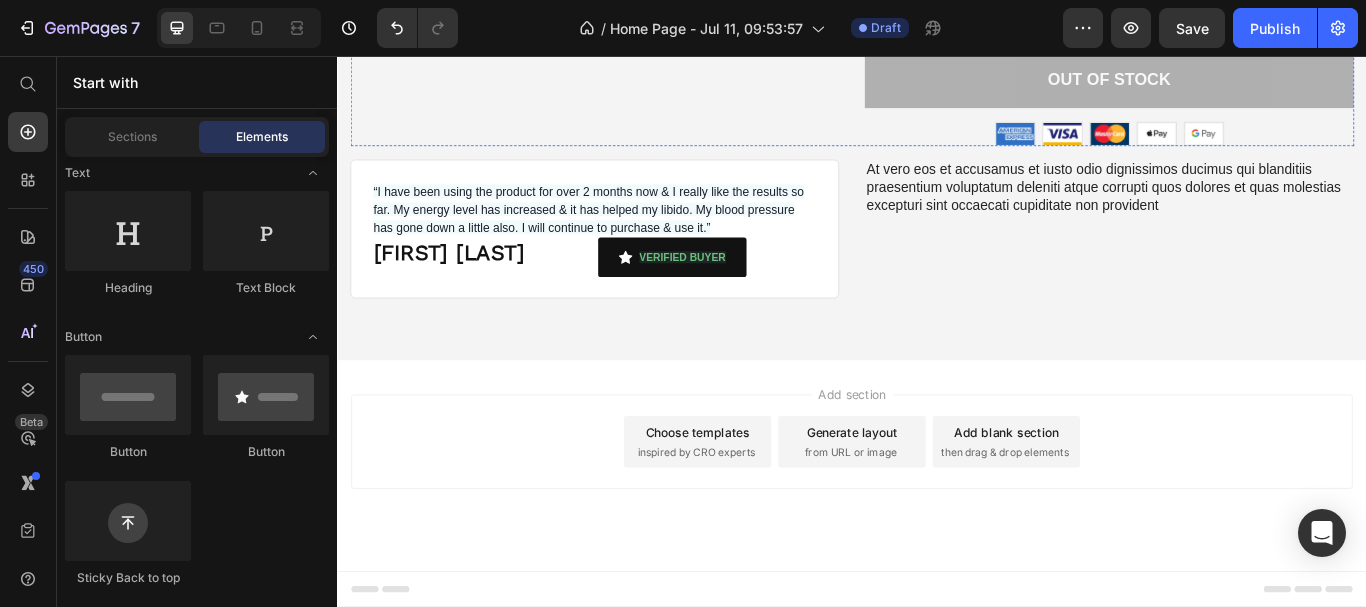scroll, scrollTop: 2317, scrollLeft: 0, axis: vertical 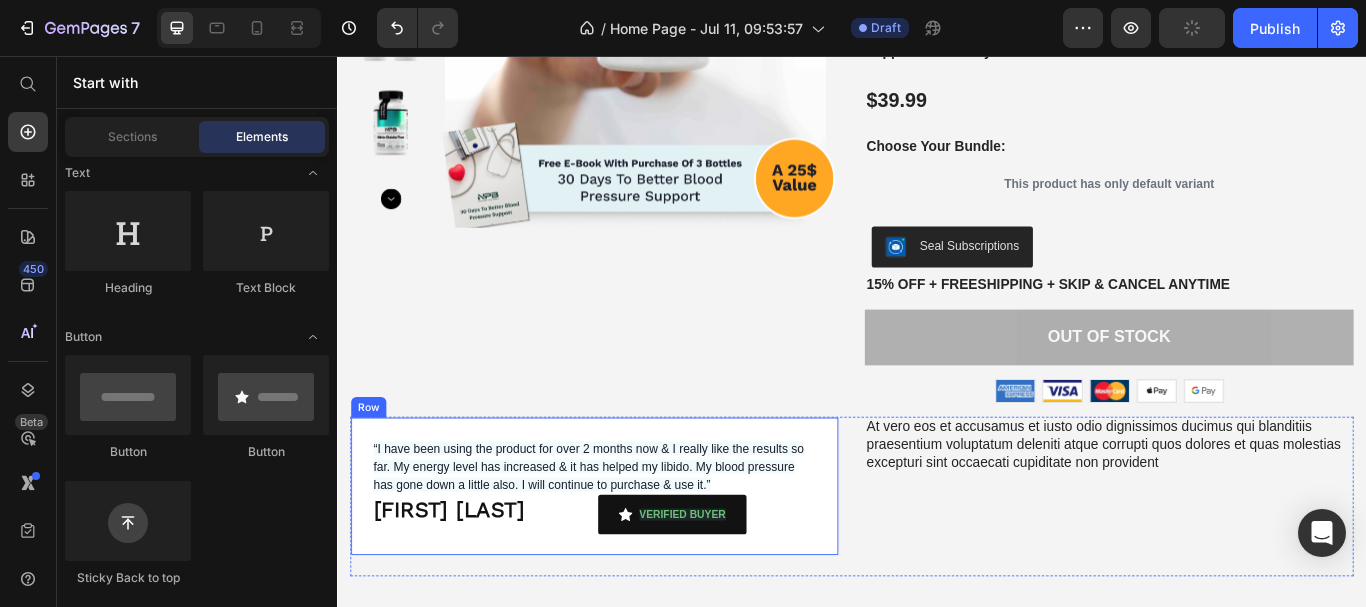 click on "“I have been using the product for over 2 months now & I really like the results so far. My energy level has increased & it has helped my libido. My blood pressure has gone down a little also. I will continue to purchase & use it.” Text Block ⁠⁠⁠⁠⁠⁠⁠ Scott B Heading   VERIFIED BUYER Button Row Row" at bounding box center (637, 558) 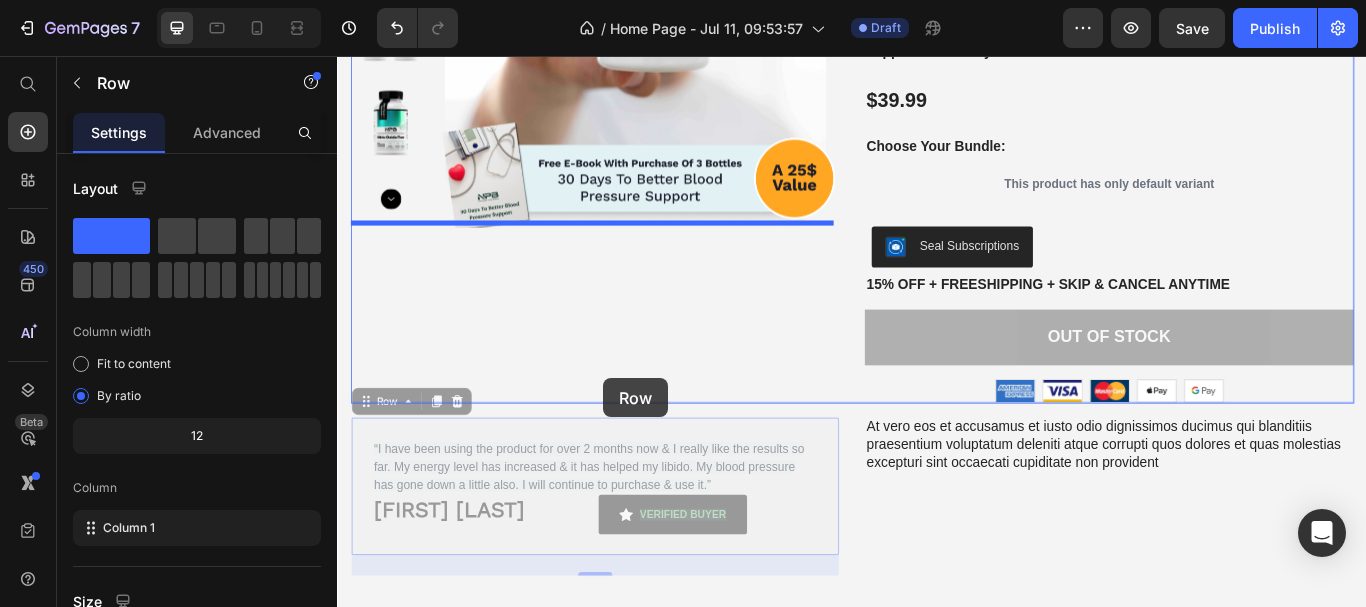 drag, startPoint x: 653, startPoint y: 483, endPoint x: 647, endPoint y: 432, distance: 51.351727 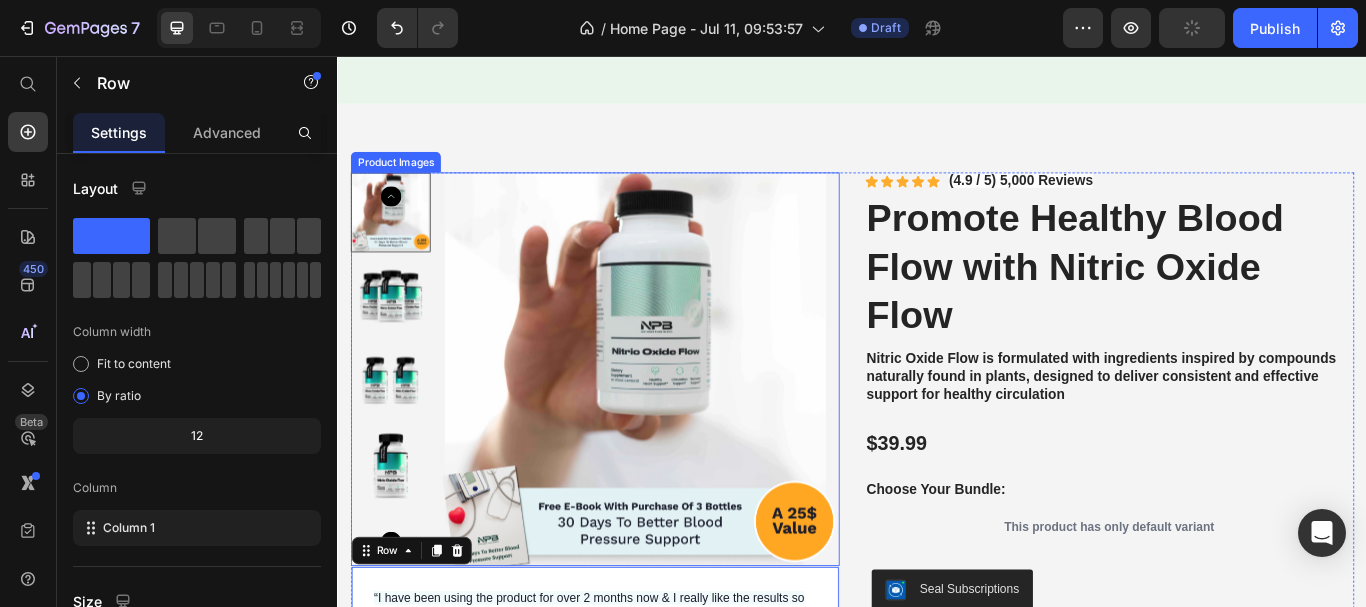 scroll, scrollTop: 2117, scrollLeft: 0, axis: vertical 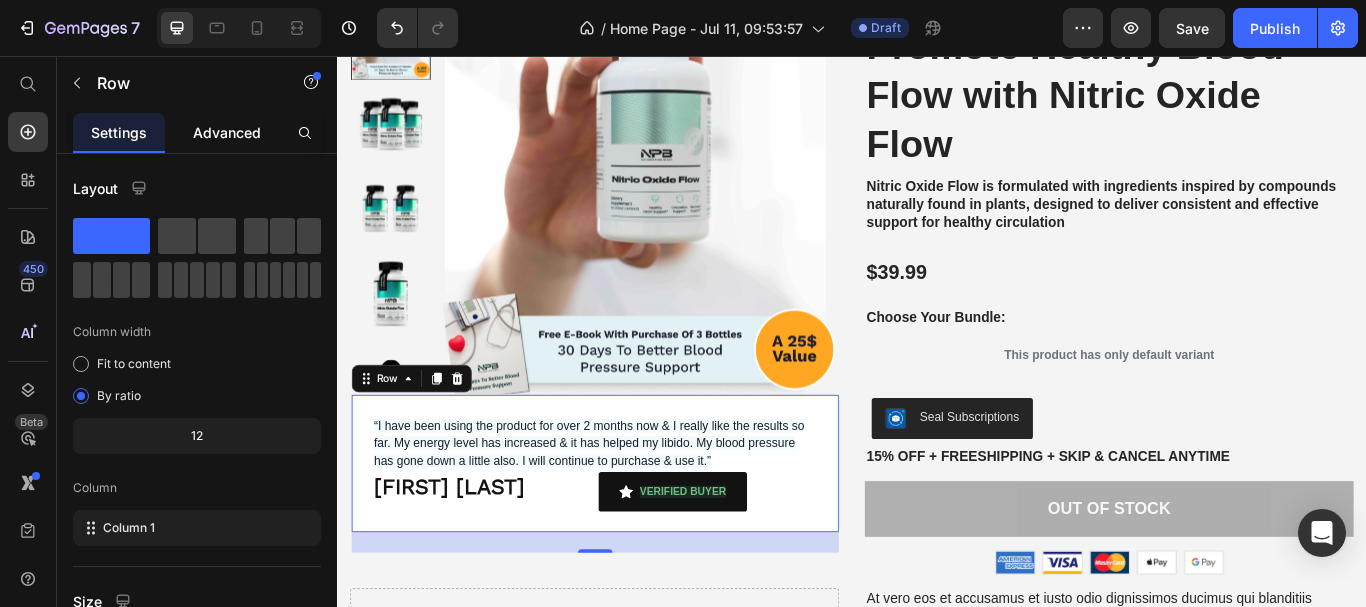 click on "Advanced" at bounding box center [227, 132] 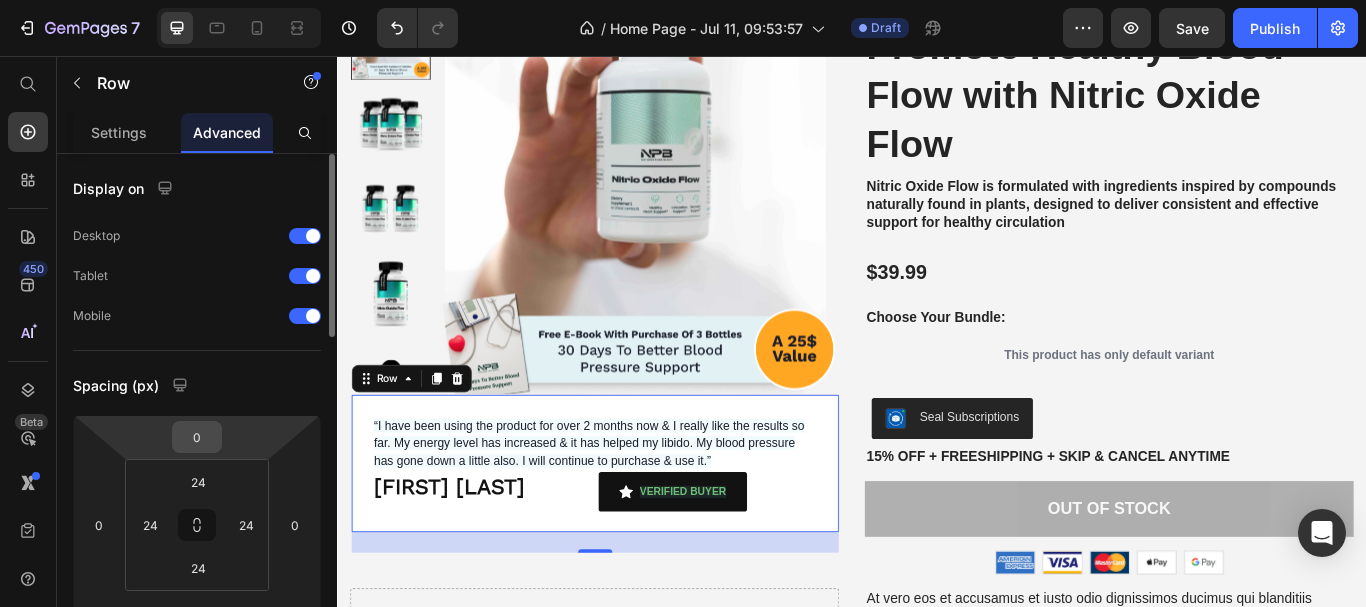click on "0" at bounding box center (197, 437) 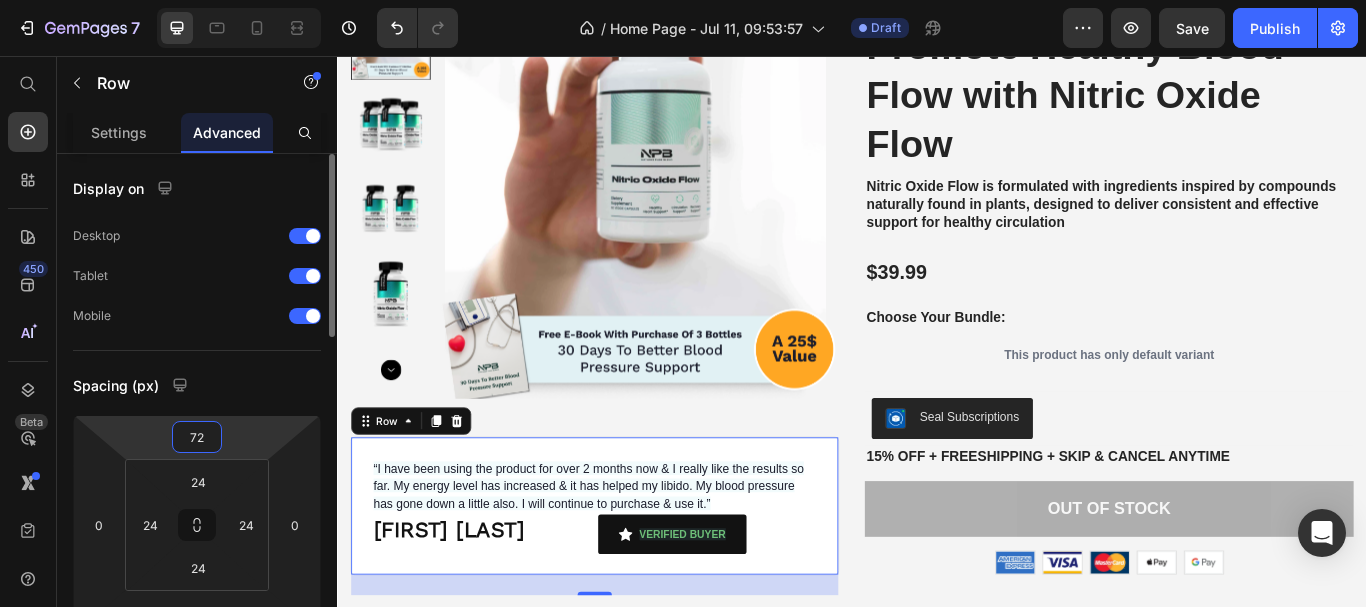 type on "73" 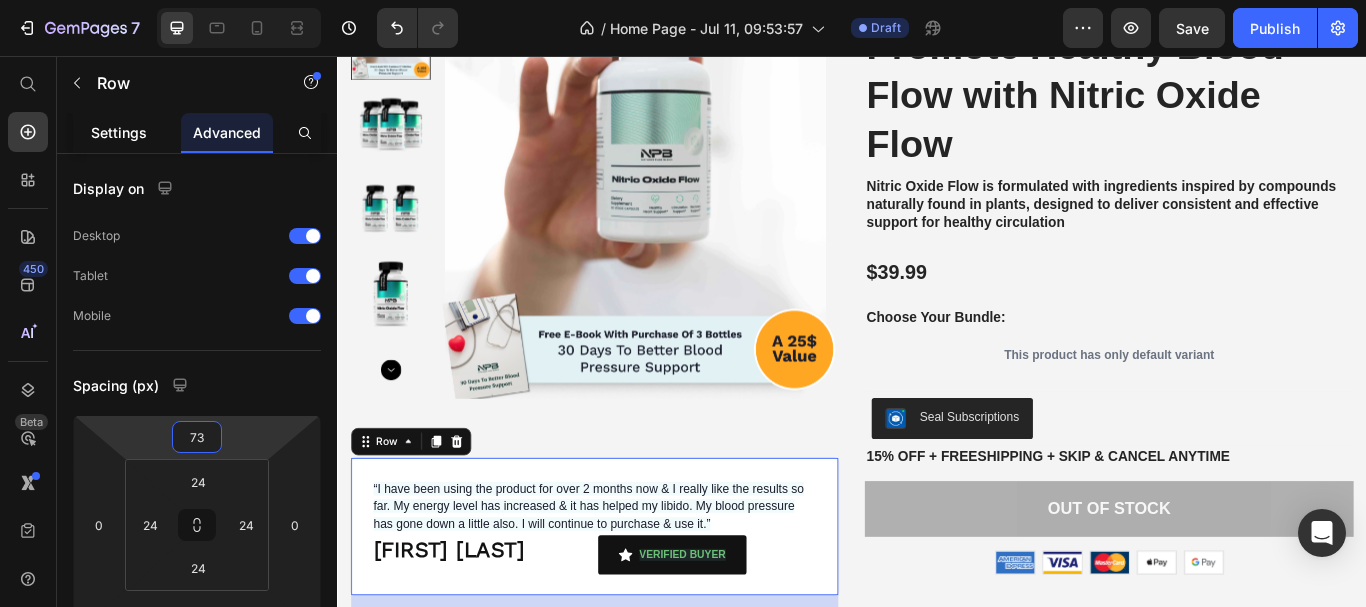 click on "Settings" at bounding box center [119, 132] 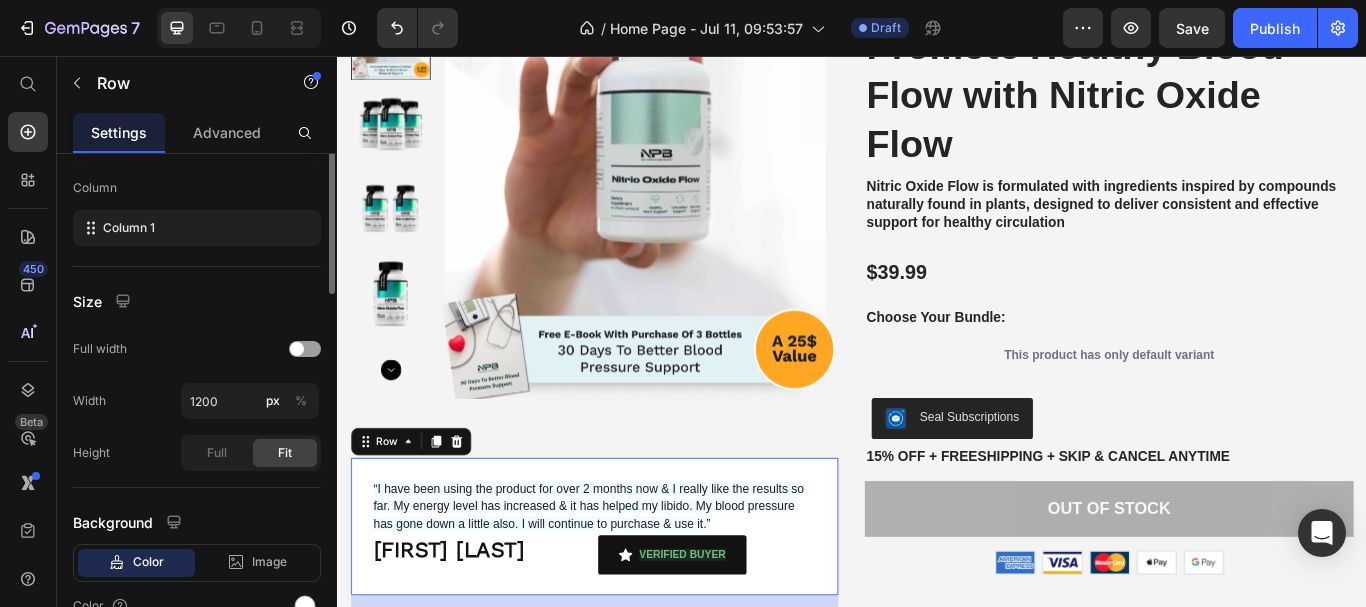 scroll, scrollTop: 402, scrollLeft: 0, axis: vertical 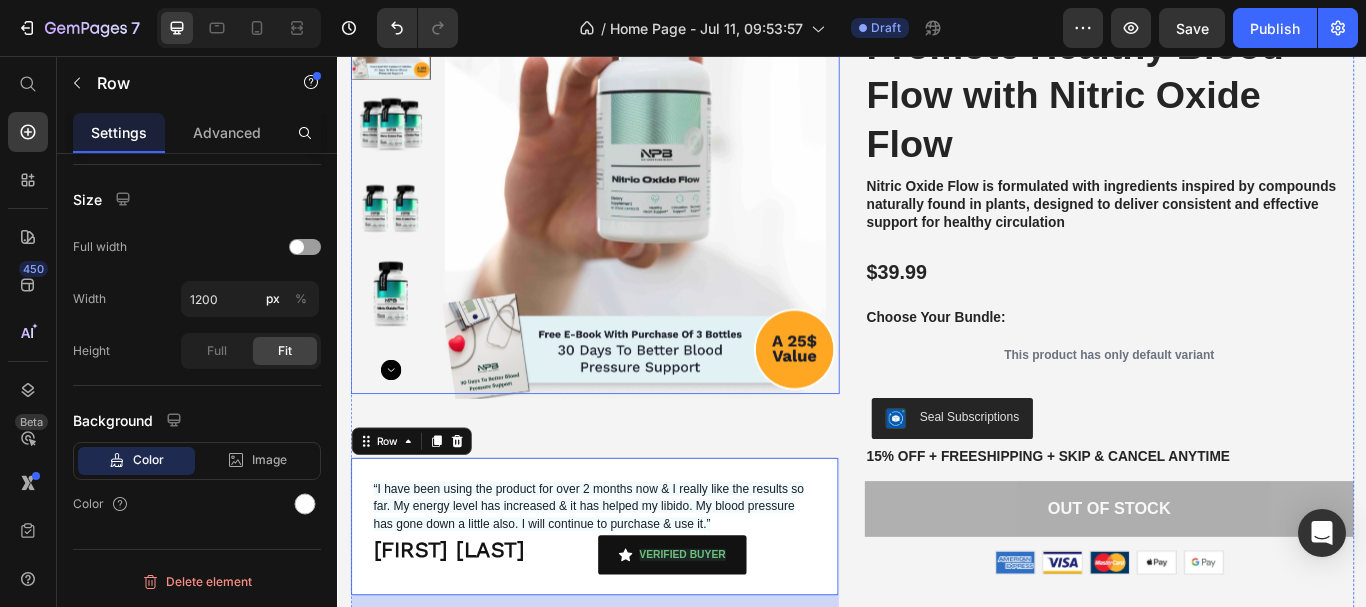 click at bounding box center [689, 224] 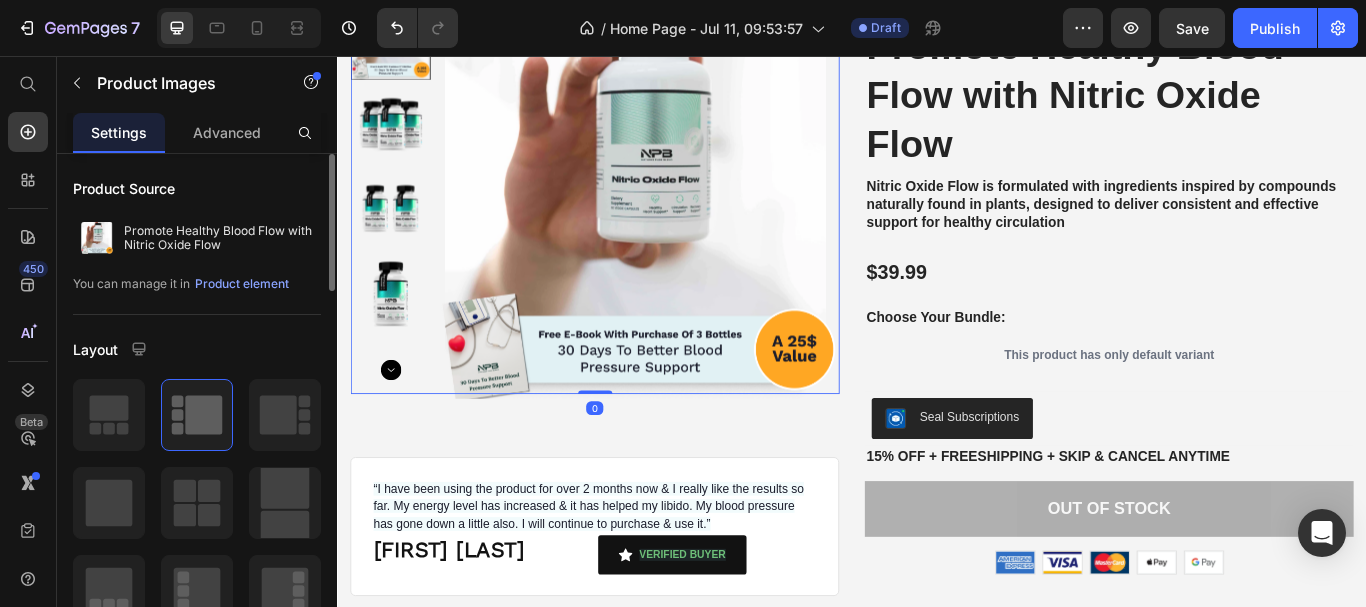 scroll, scrollTop: 200, scrollLeft: 0, axis: vertical 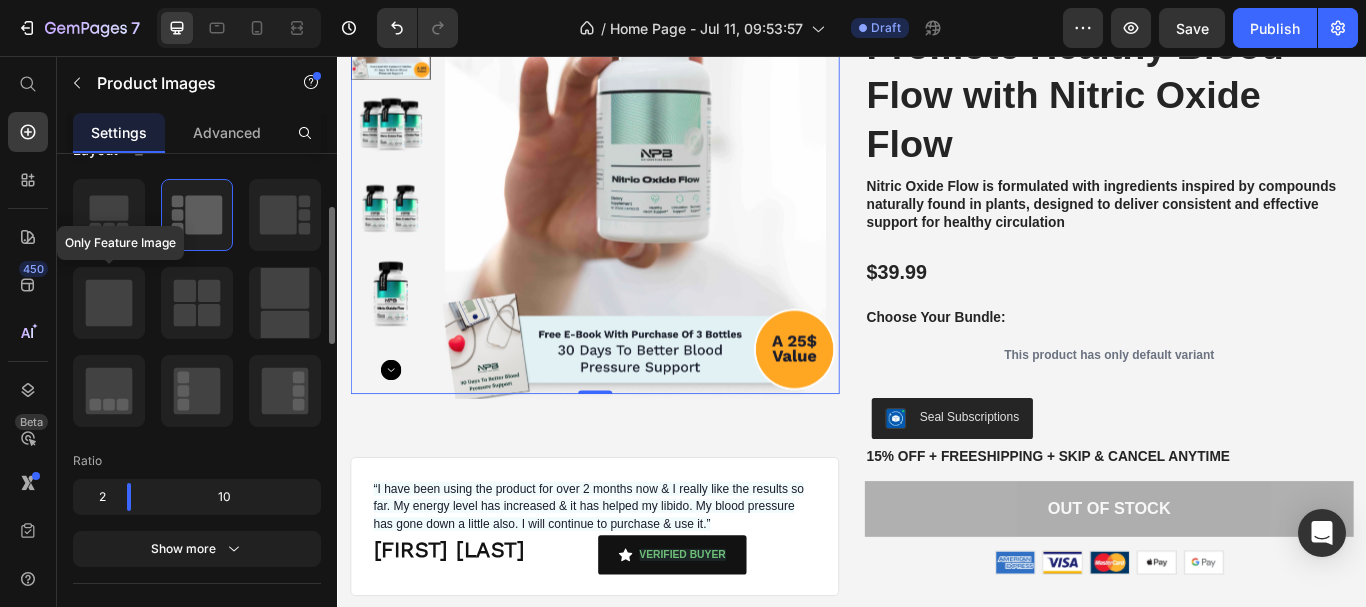 click 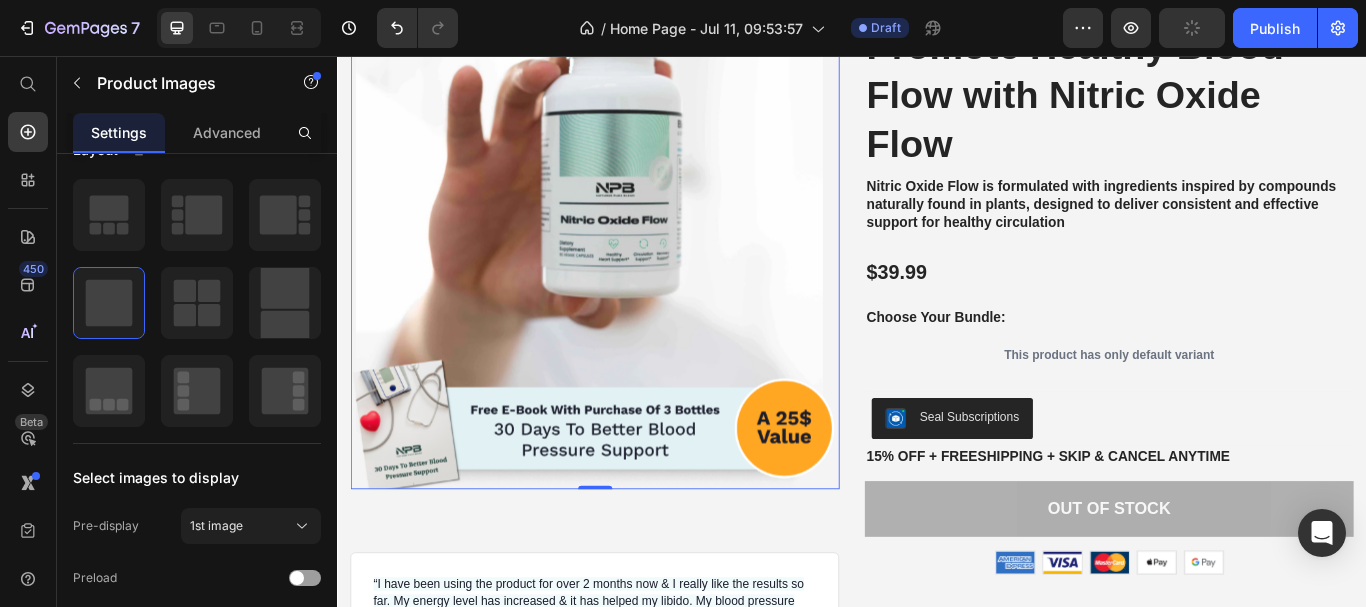 scroll, scrollTop: 2417, scrollLeft: 0, axis: vertical 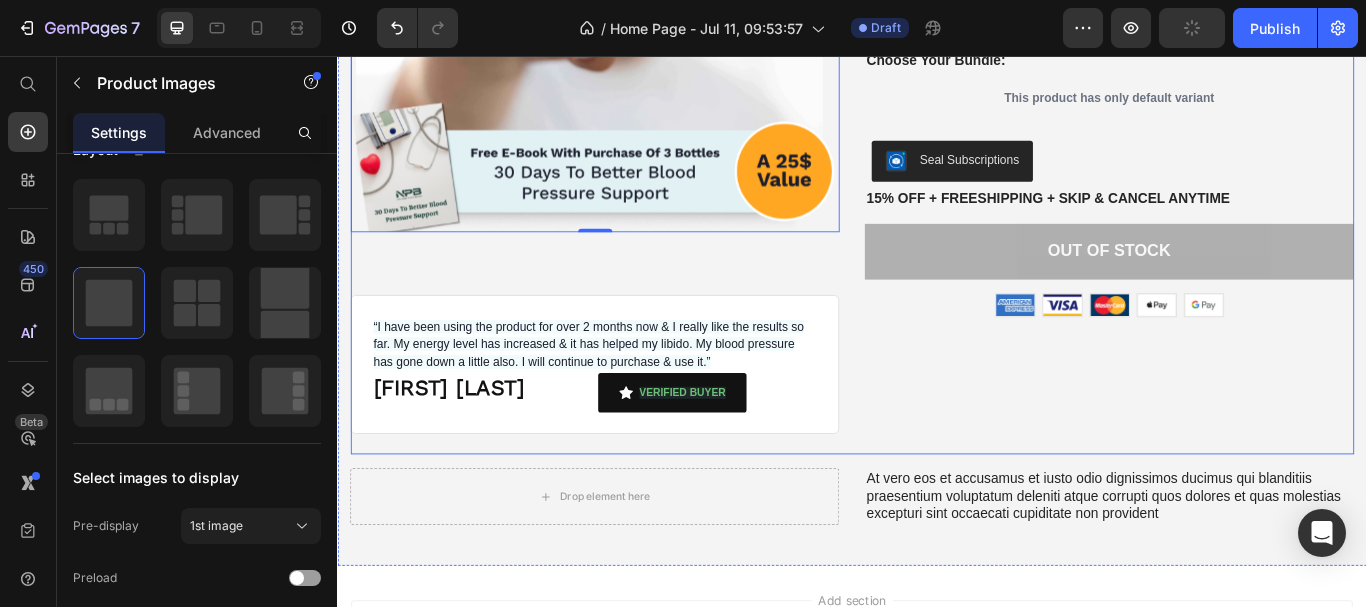 click on "Product Images   0 “I have been using the product for over 2 months now & I really like the results so far. My energy level has increased & it has helped my libido. My blood pressure has gone down a little also. I will continue to purchase & use it.” Text Block Scott B Heading   VERIFIED BUYER Button Row Row" at bounding box center (637, 106) 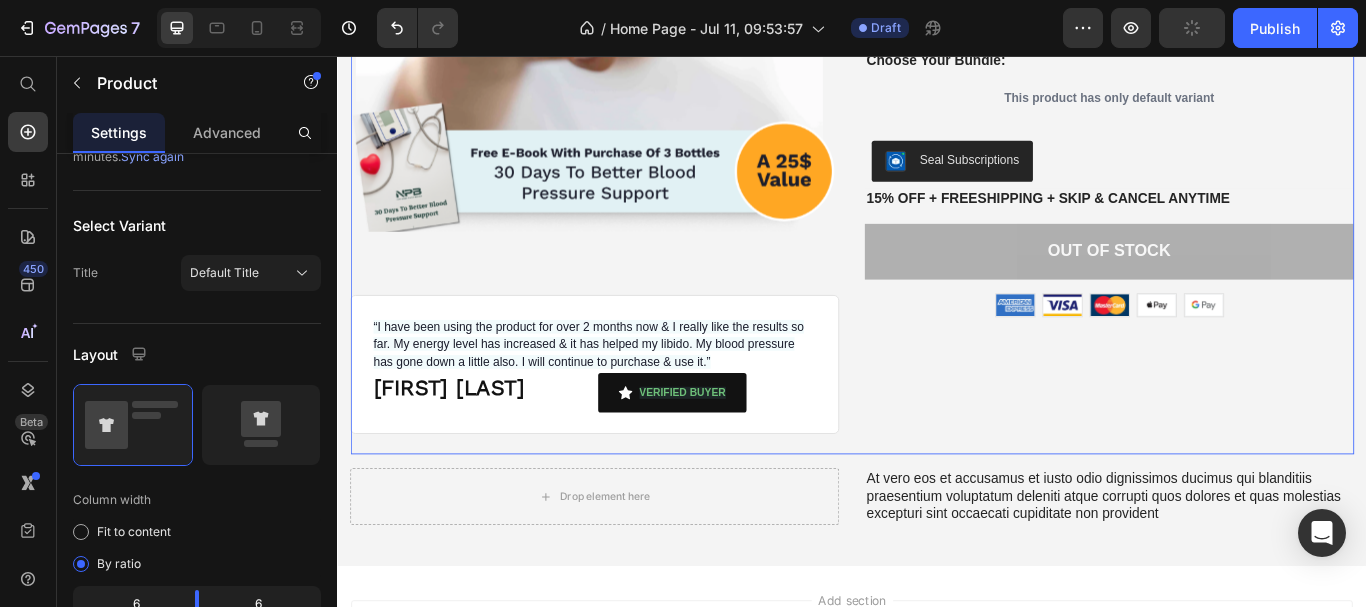 scroll, scrollTop: 0, scrollLeft: 0, axis: both 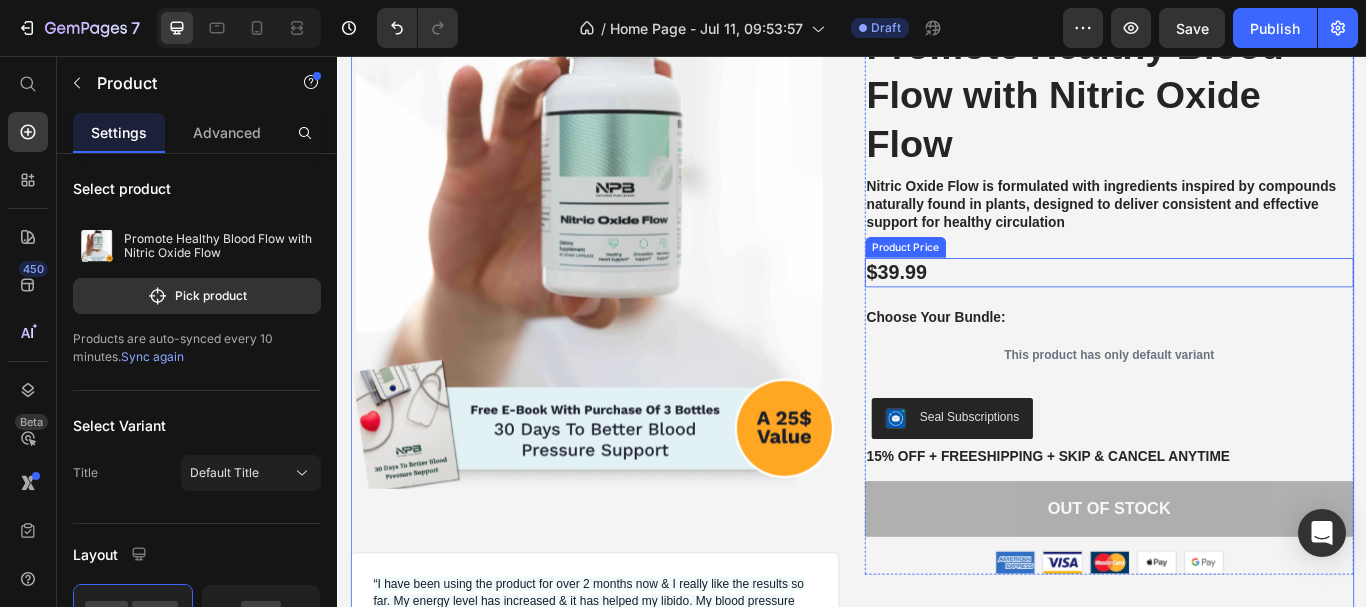 click on "$39.99" at bounding box center (1237, 309) 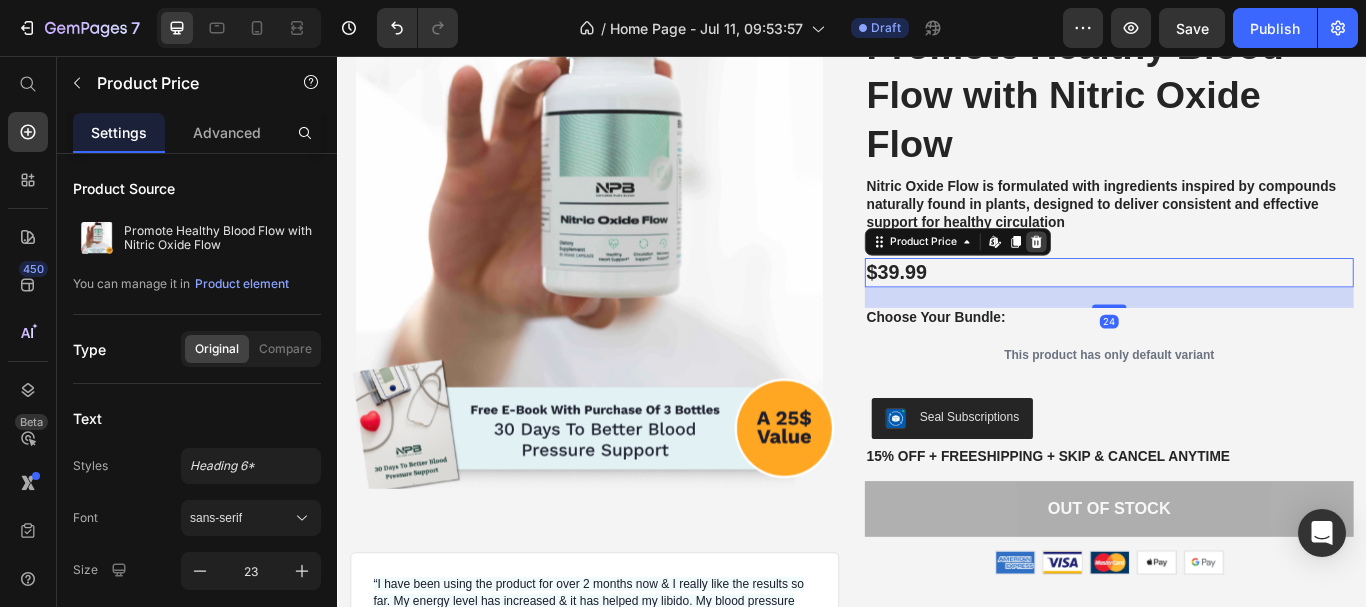 click 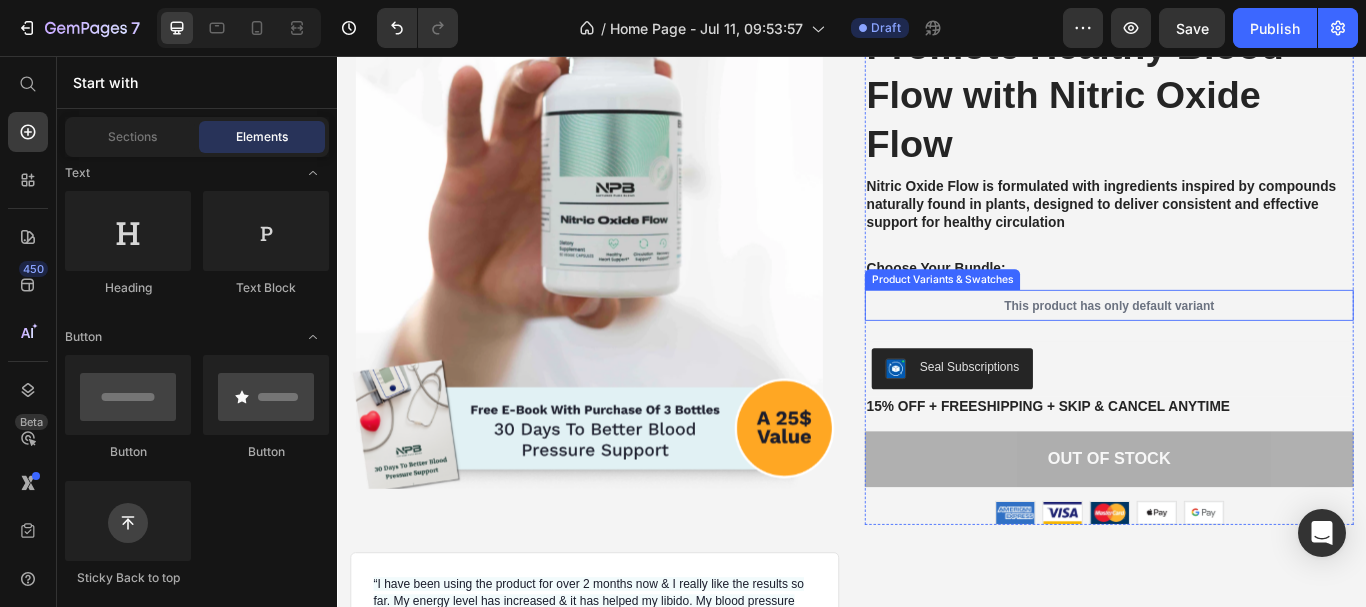 click on "This product has only default variant" at bounding box center (1237, 347) 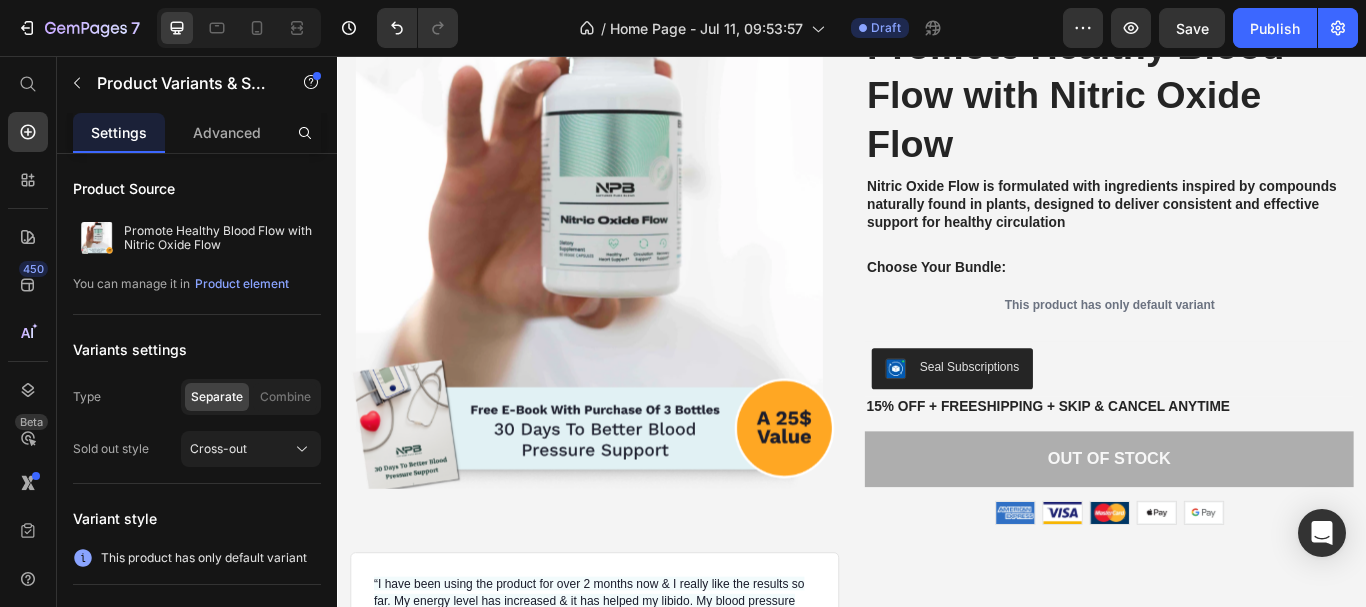 click on "This product has only default variant" at bounding box center [1237, 347] 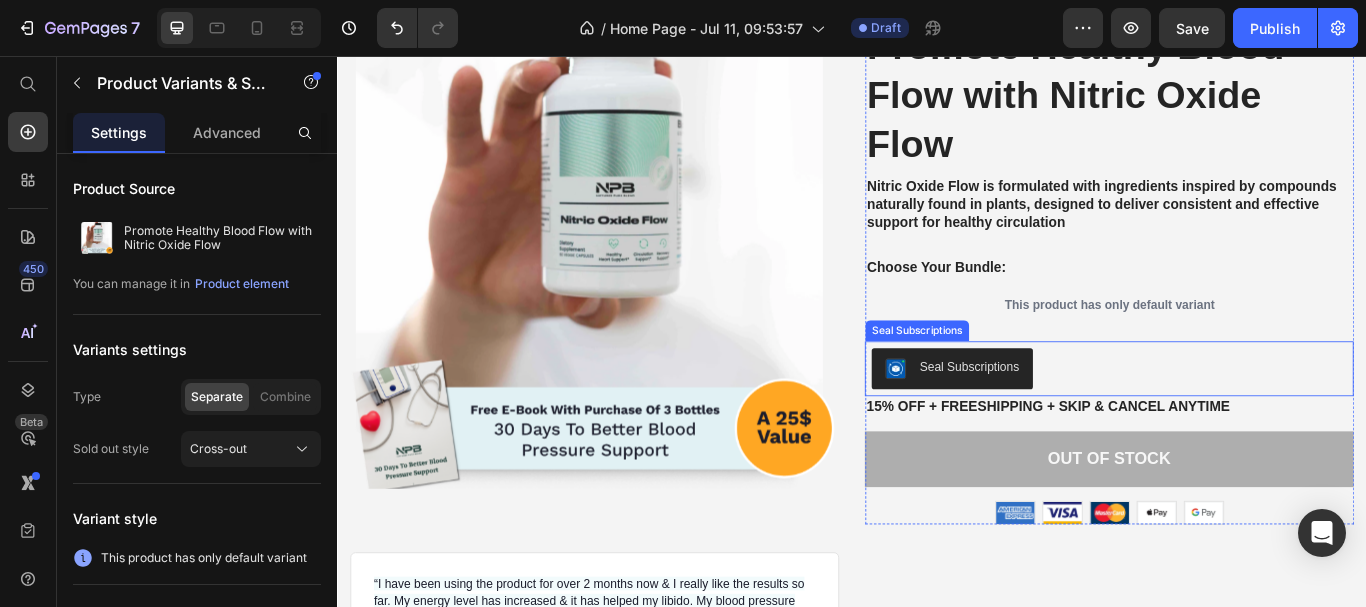 click on "Seal Subscriptions" at bounding box center (1237, 421) 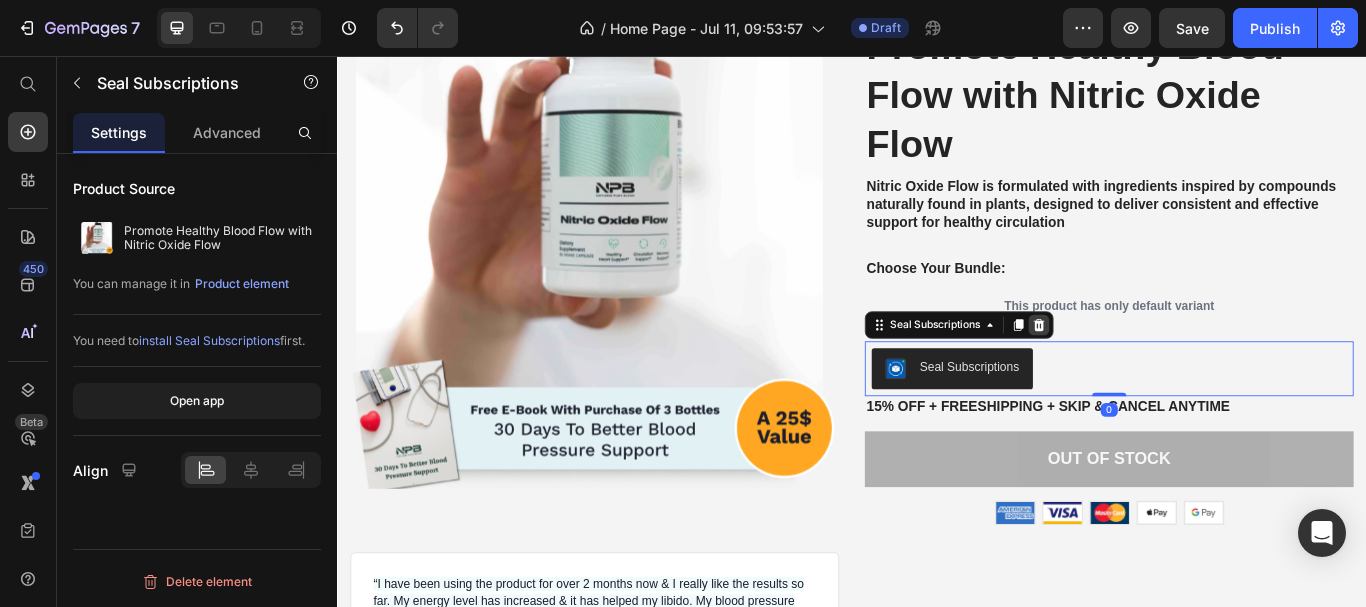 click 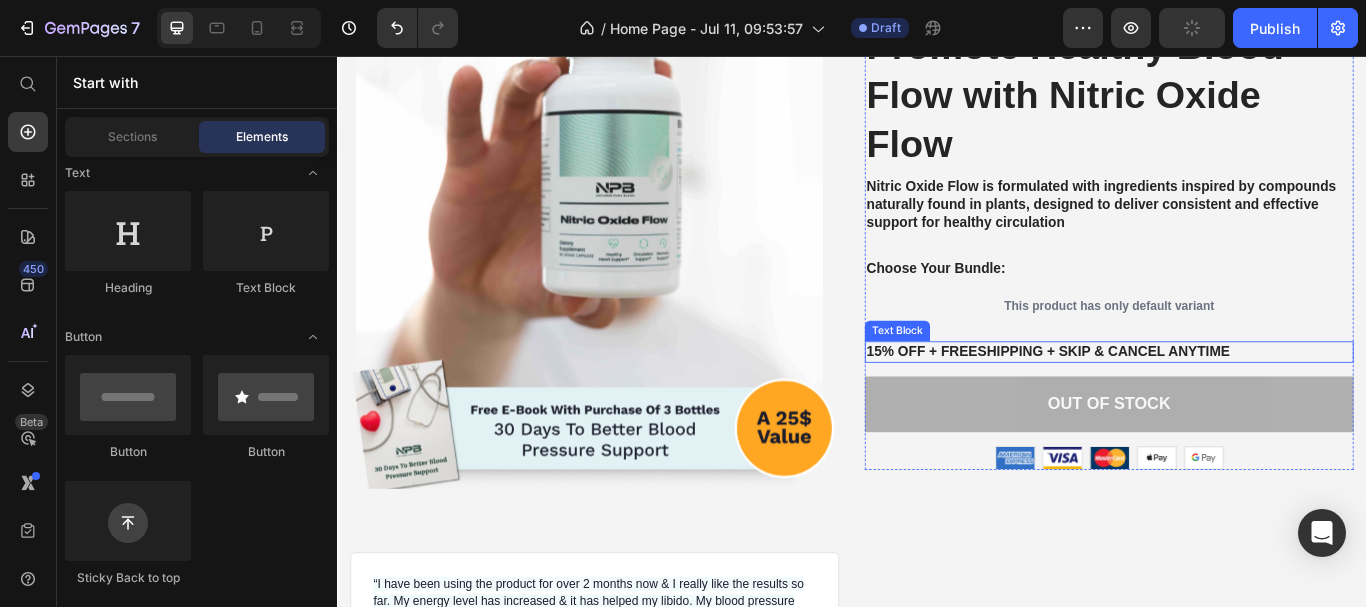 click on "15% off + Freeshipping + Skip & Cancel Anytime" at bounding box center [1237, 401] 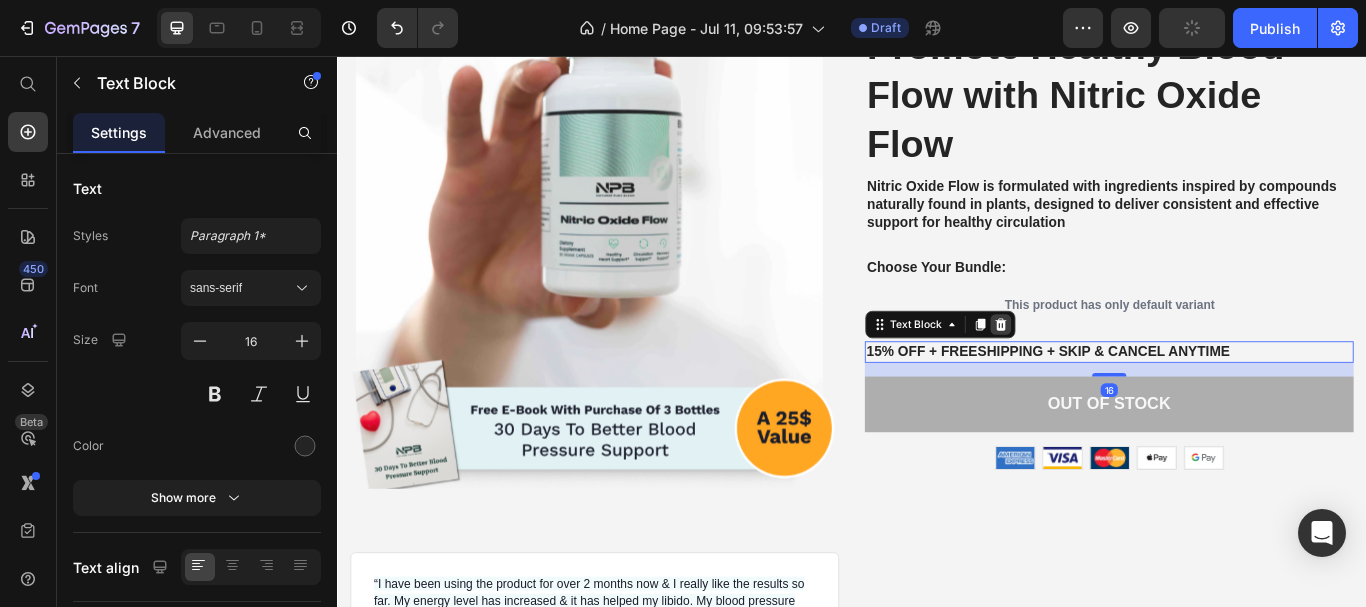 click 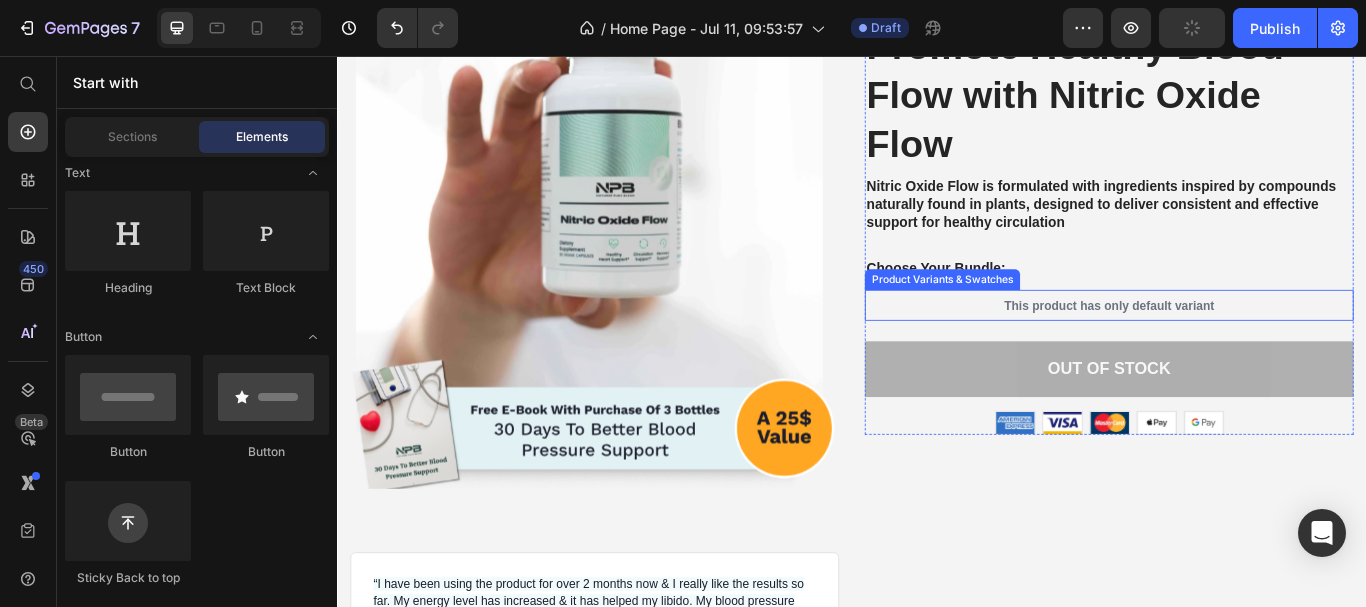 click on "This product has only default variant" at bounding box center (1237, 347) 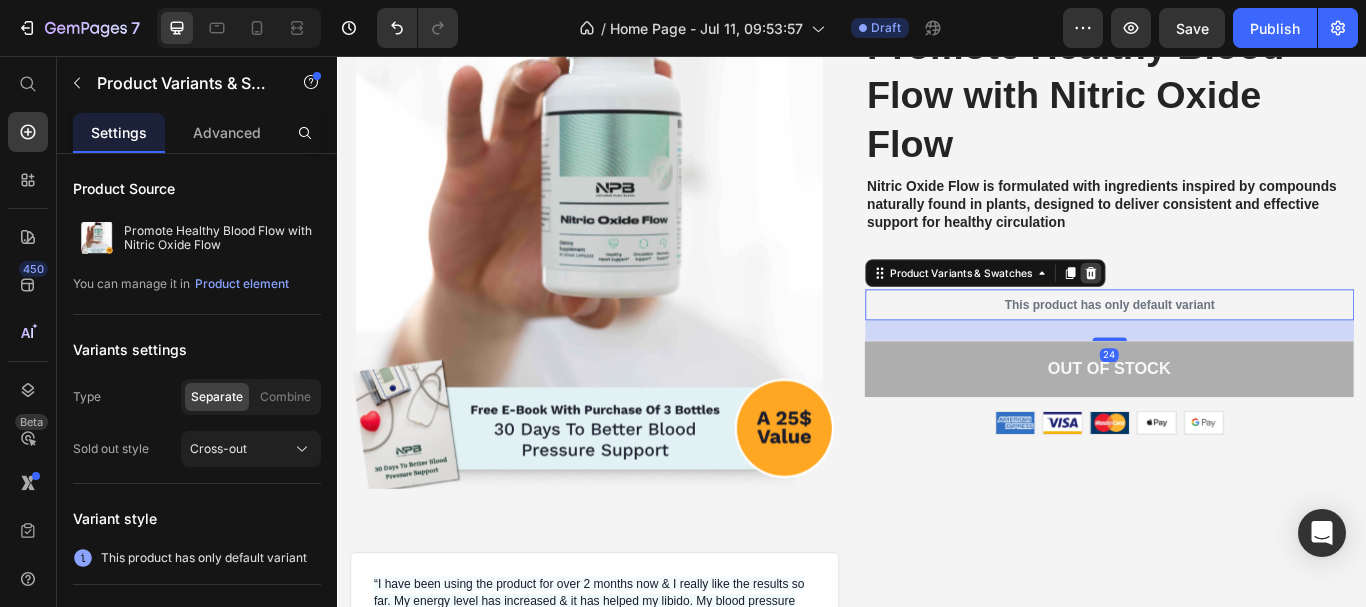 click at bounding box center (1215, 310) 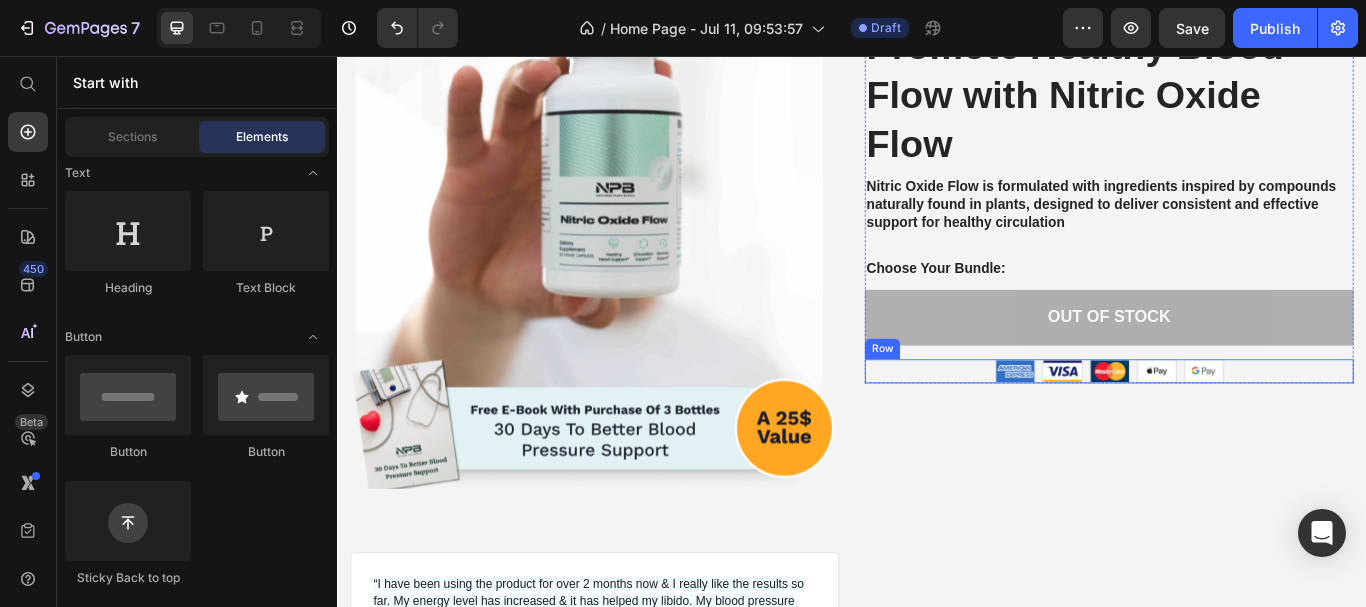 click on "Image Image Image Image Image Row" at bounding box center (1237, 424) 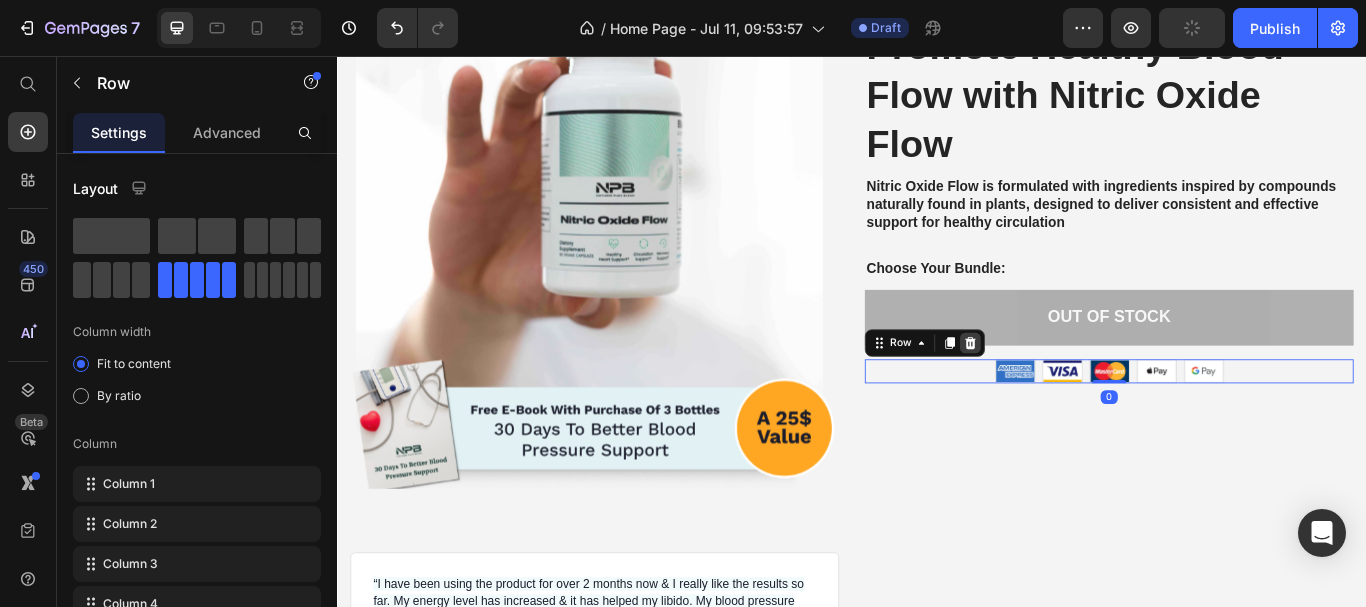 click 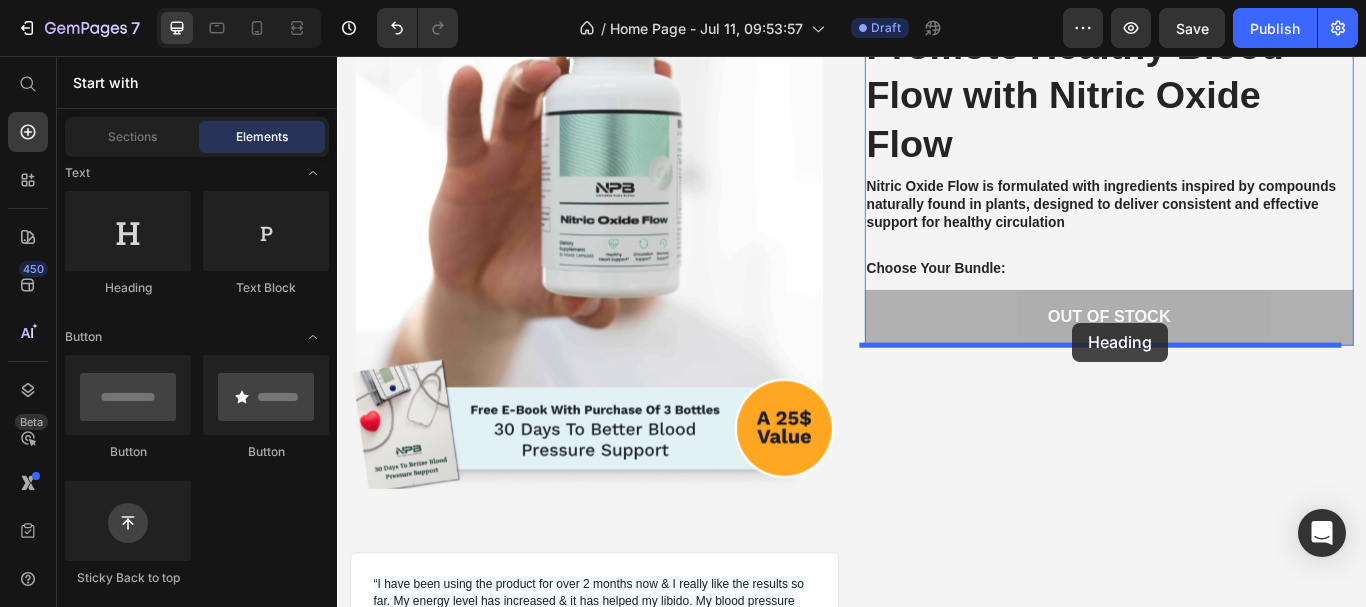 drag, startPoint x: 465, startPoint y: 299, endPoint x: 1194, endPoint y: 367, distance: 732.1646 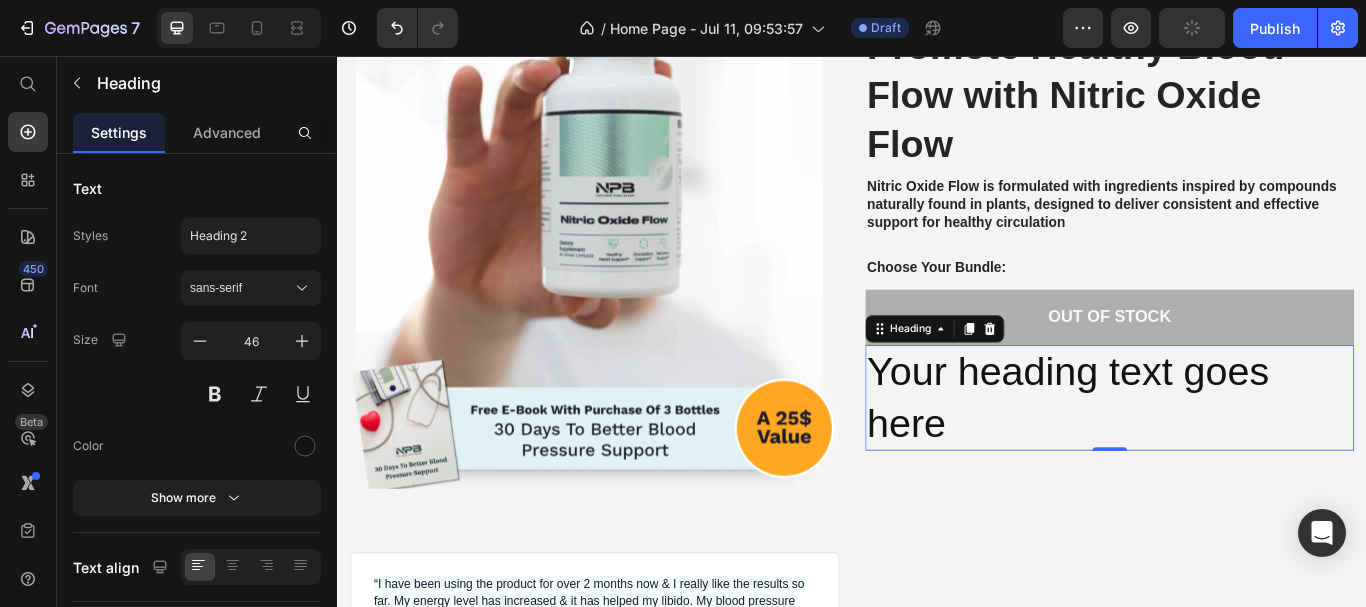 click on "Your heading text goes here" at bounding box center (1237, 456) 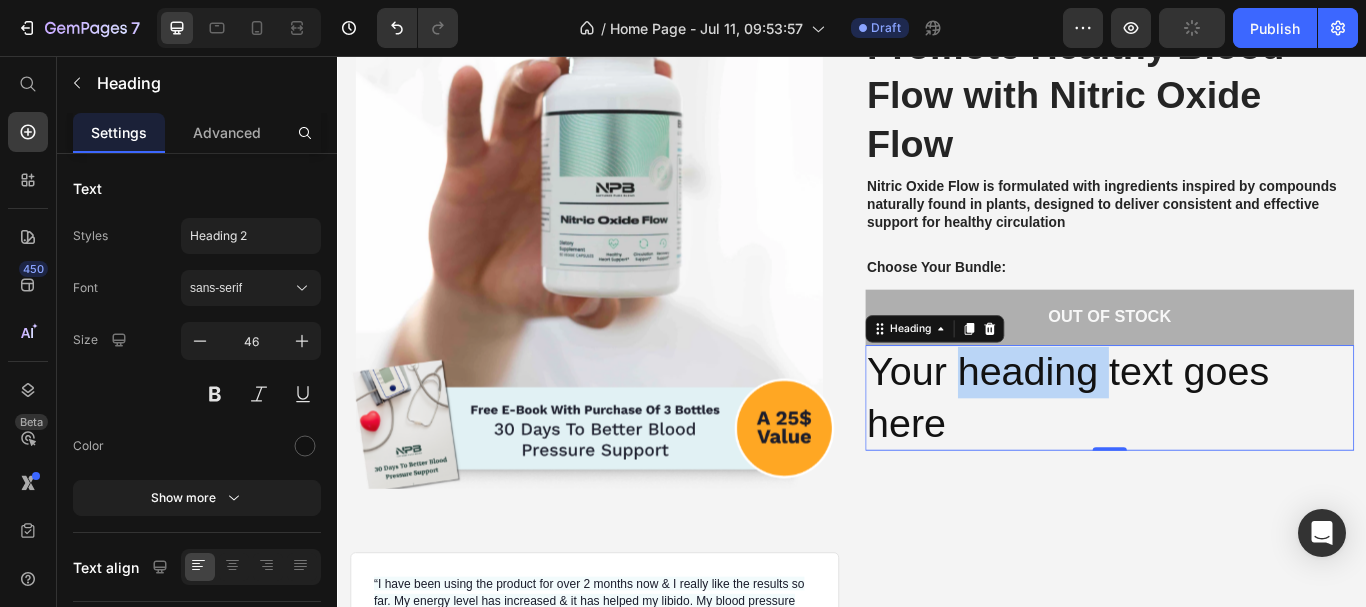click on "Your heading text goes here" at bounding box center (1237, 456) 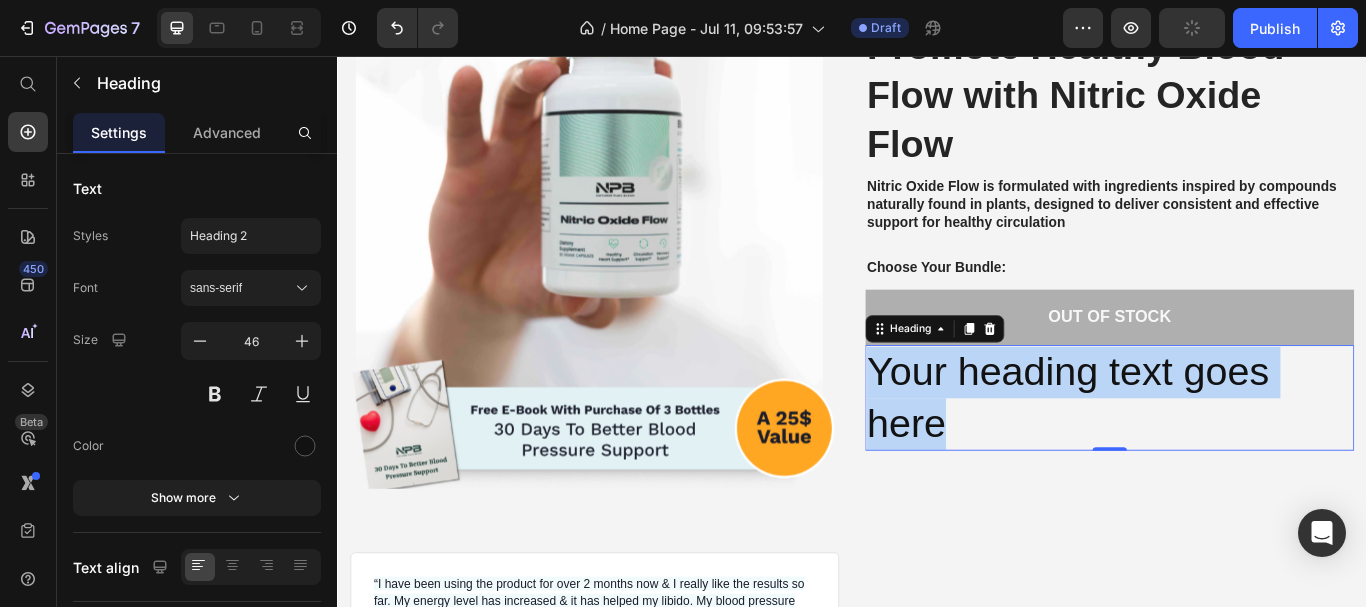 click on "Your heading text goes here" at bounding box center (1237, 456) 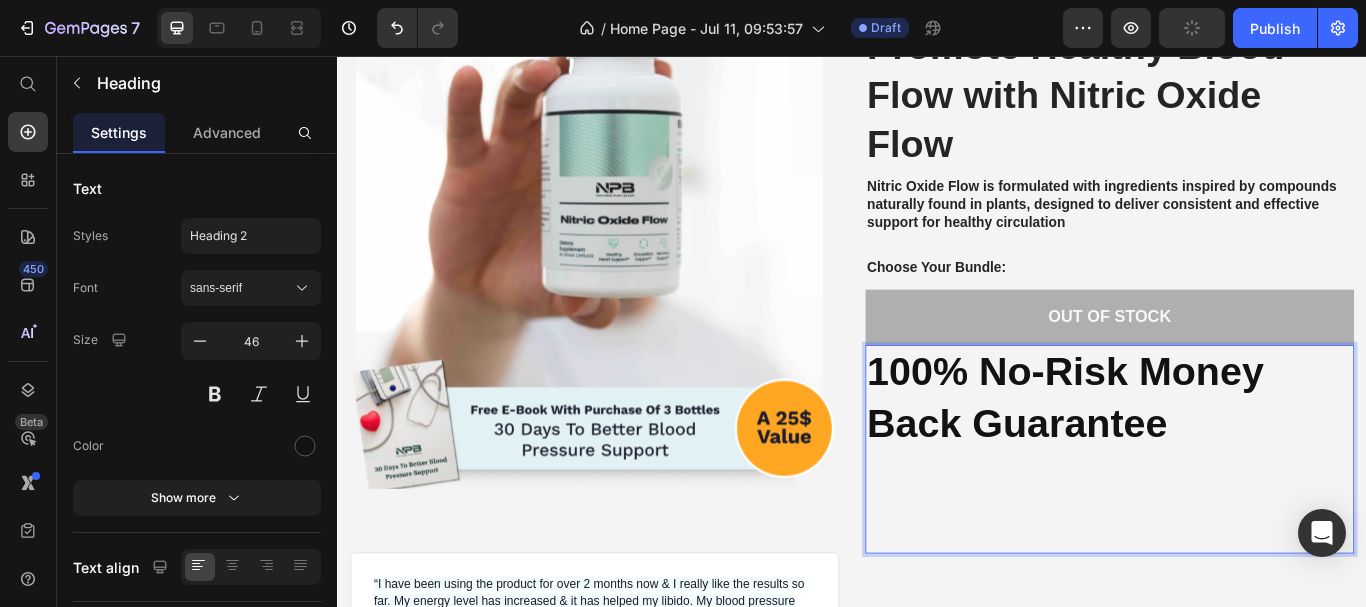 scroll, scrollTop: 48, scrollLeft: 0, axis: vertical 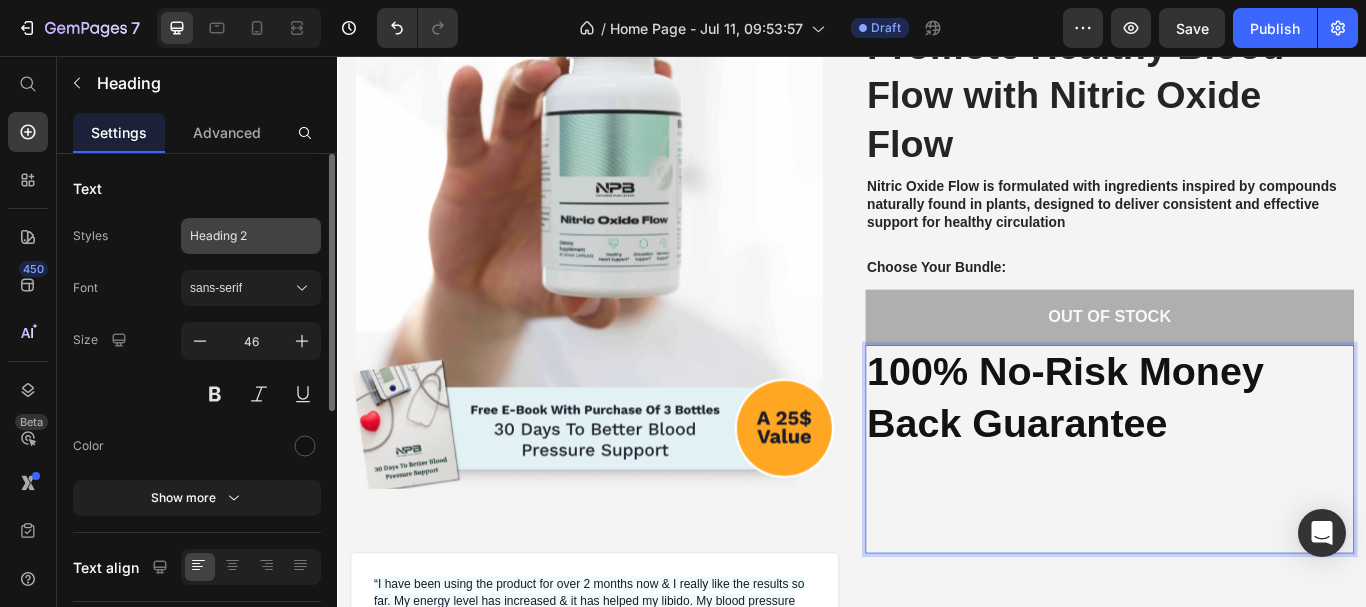 click on "Heading 2" at bounding box center [239, 236] 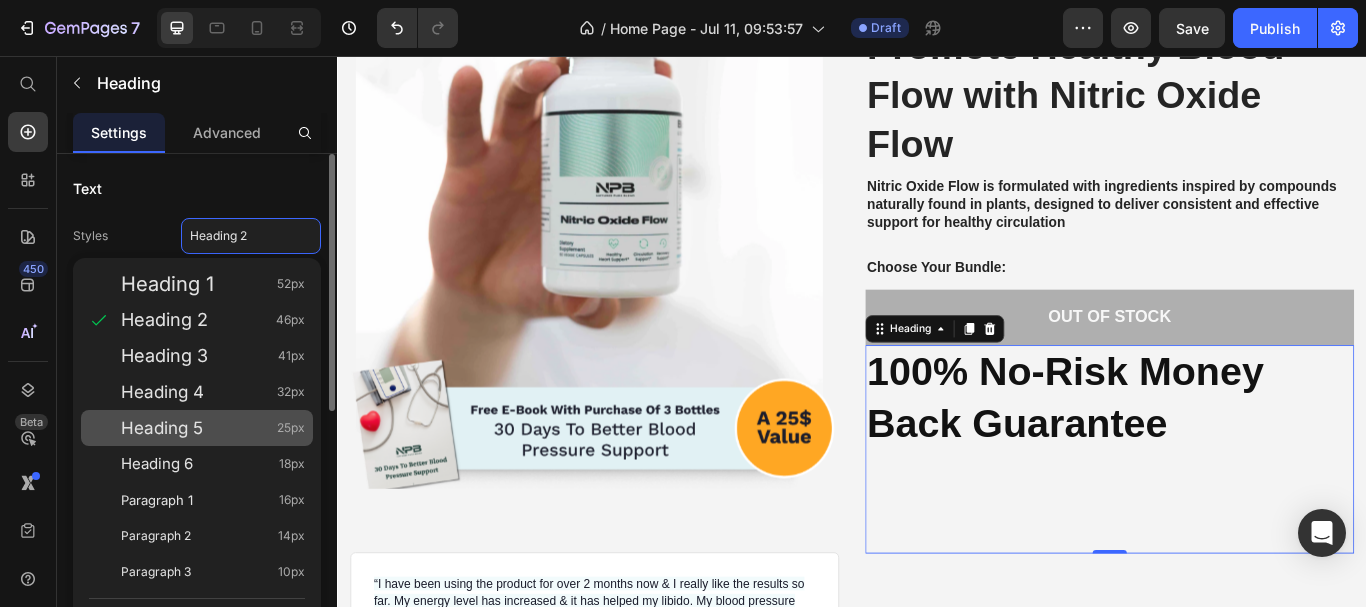 click on "Heading 5 25px" 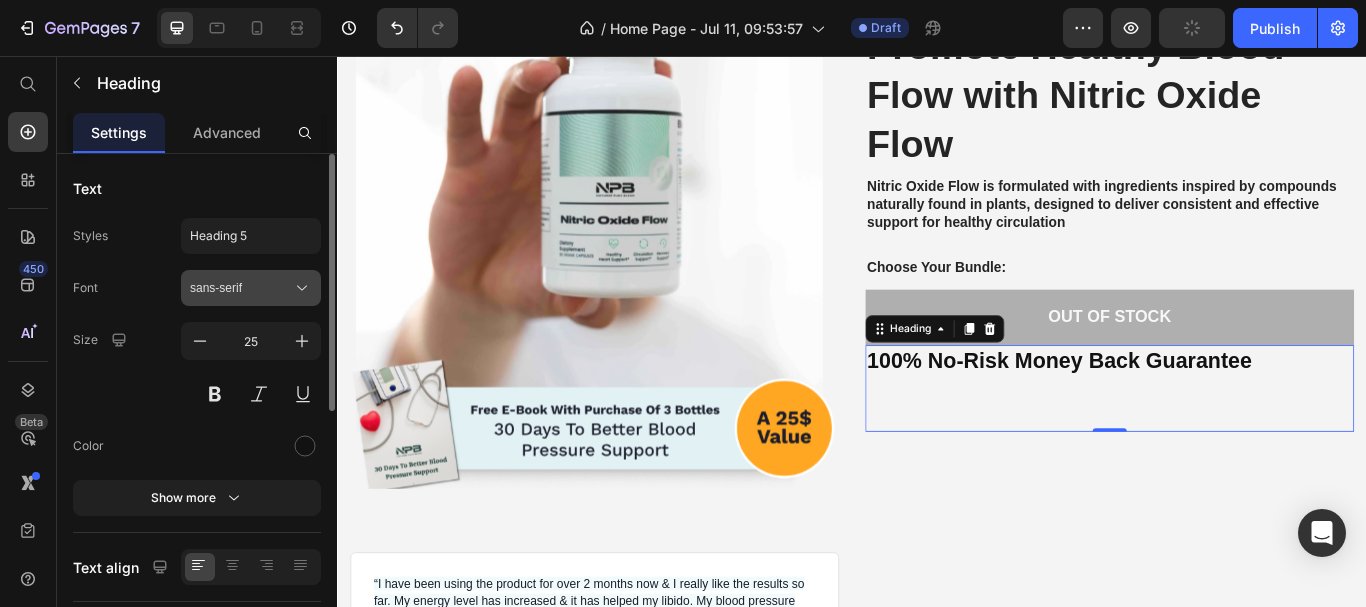 click 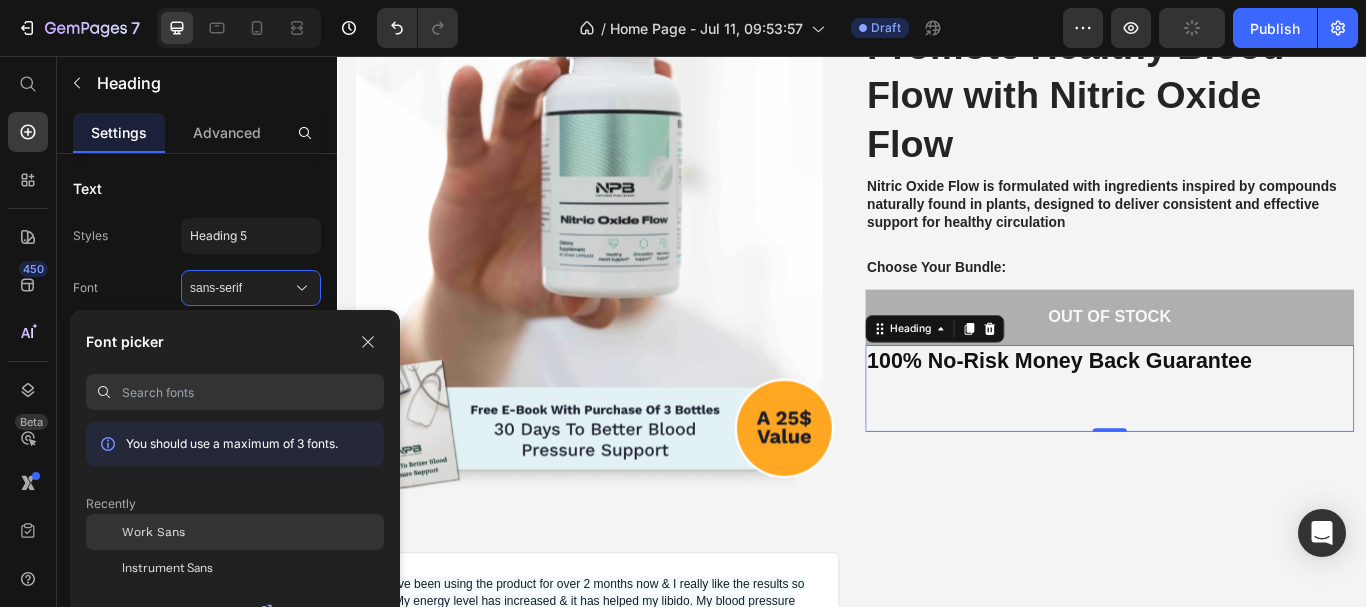 click on "Work Sans" 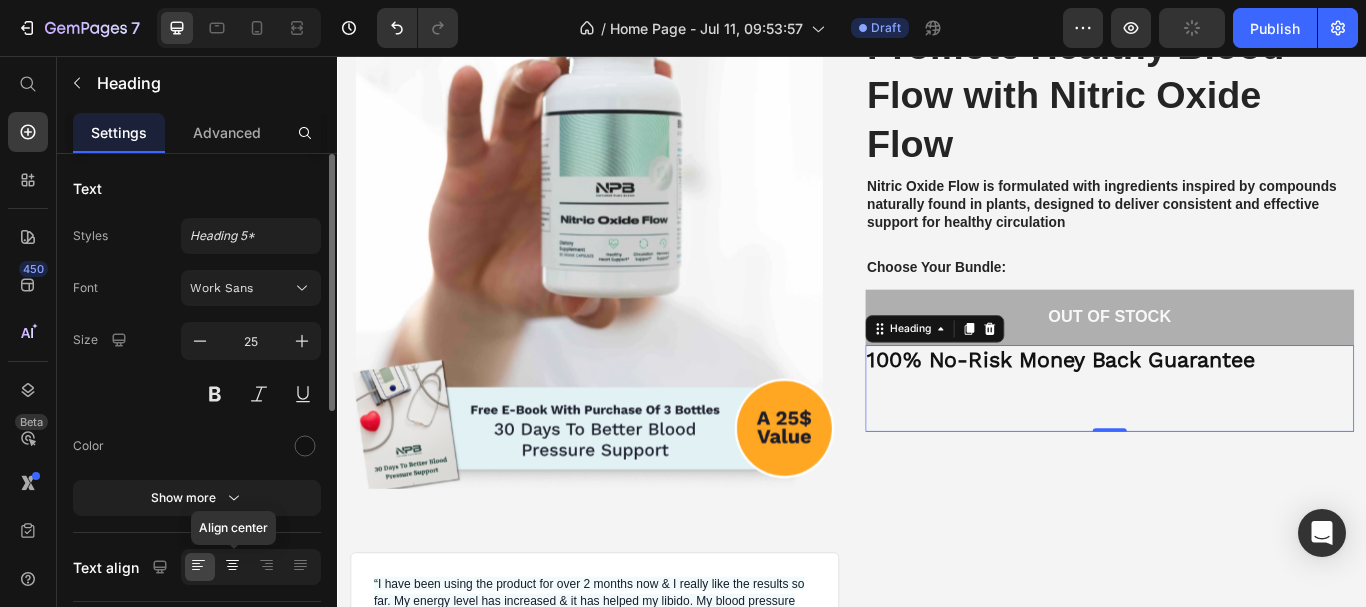 click 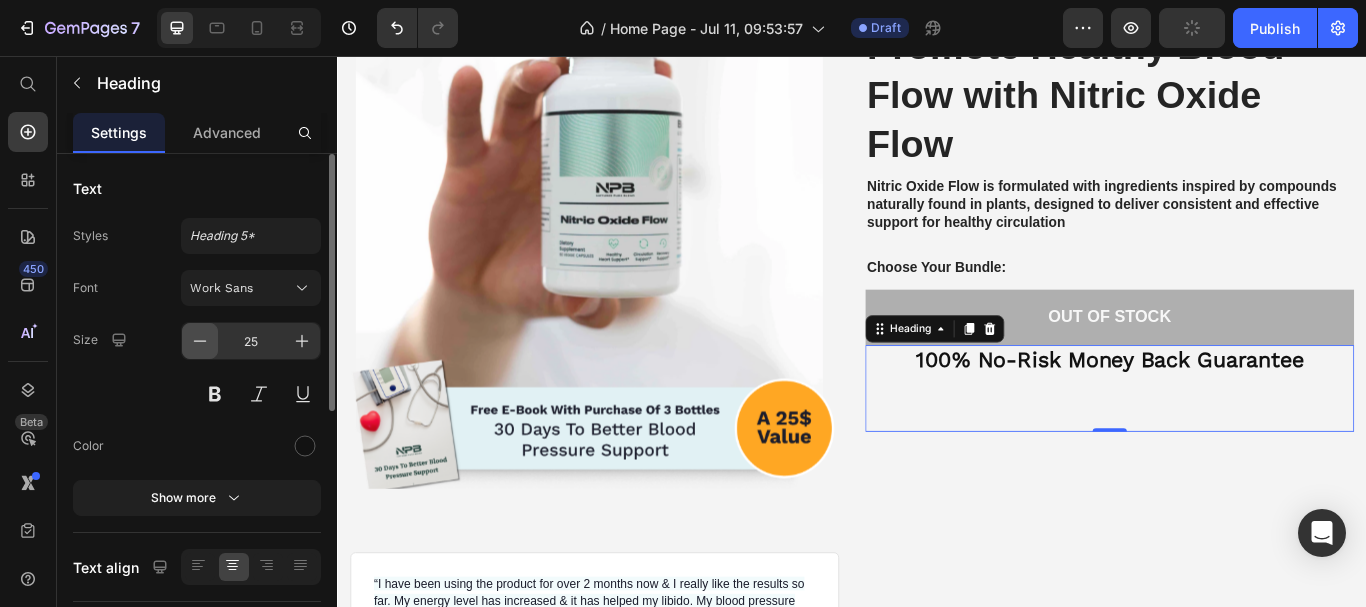 click 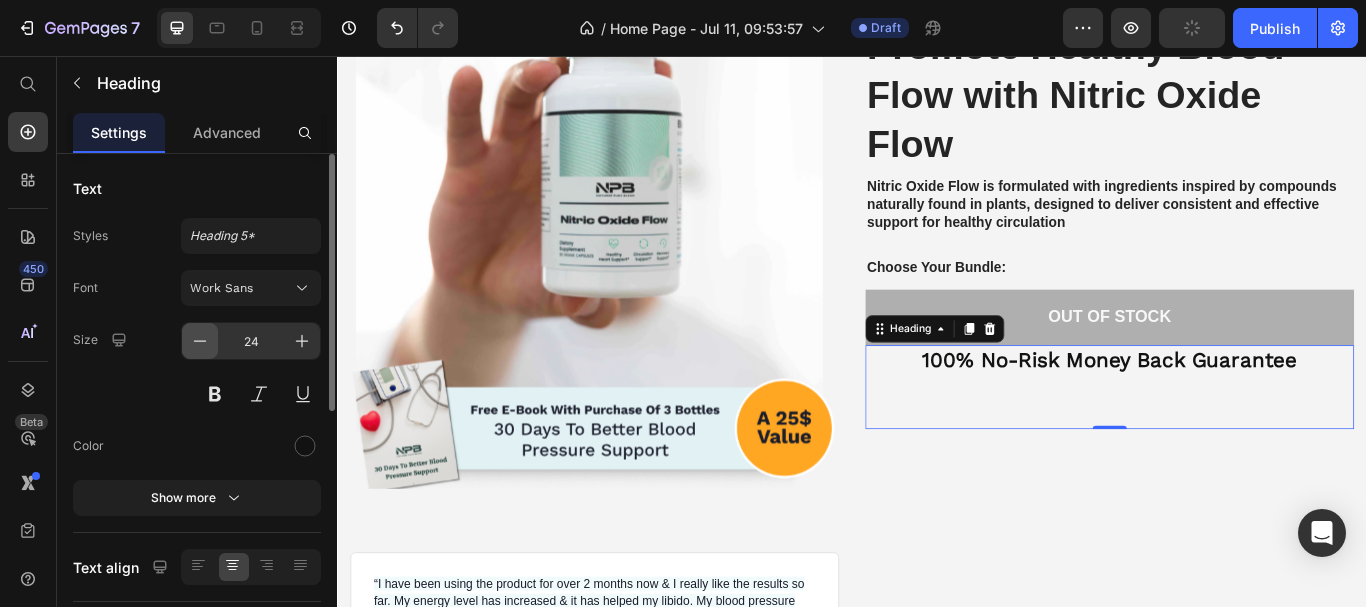 click 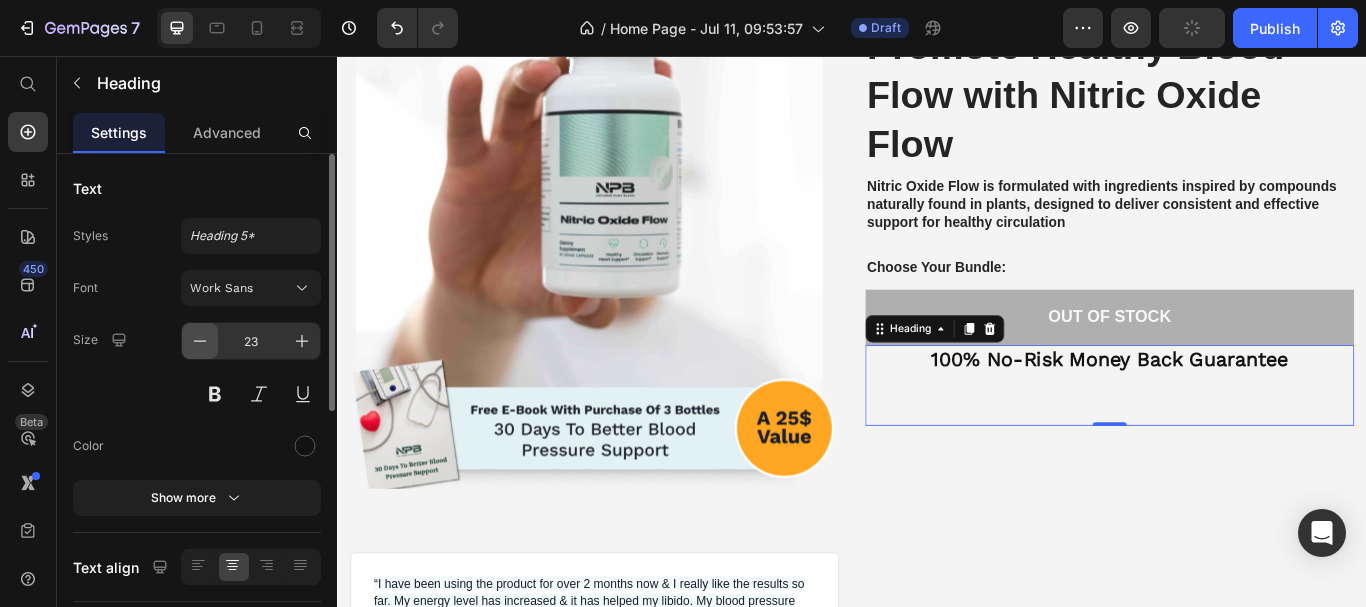 click 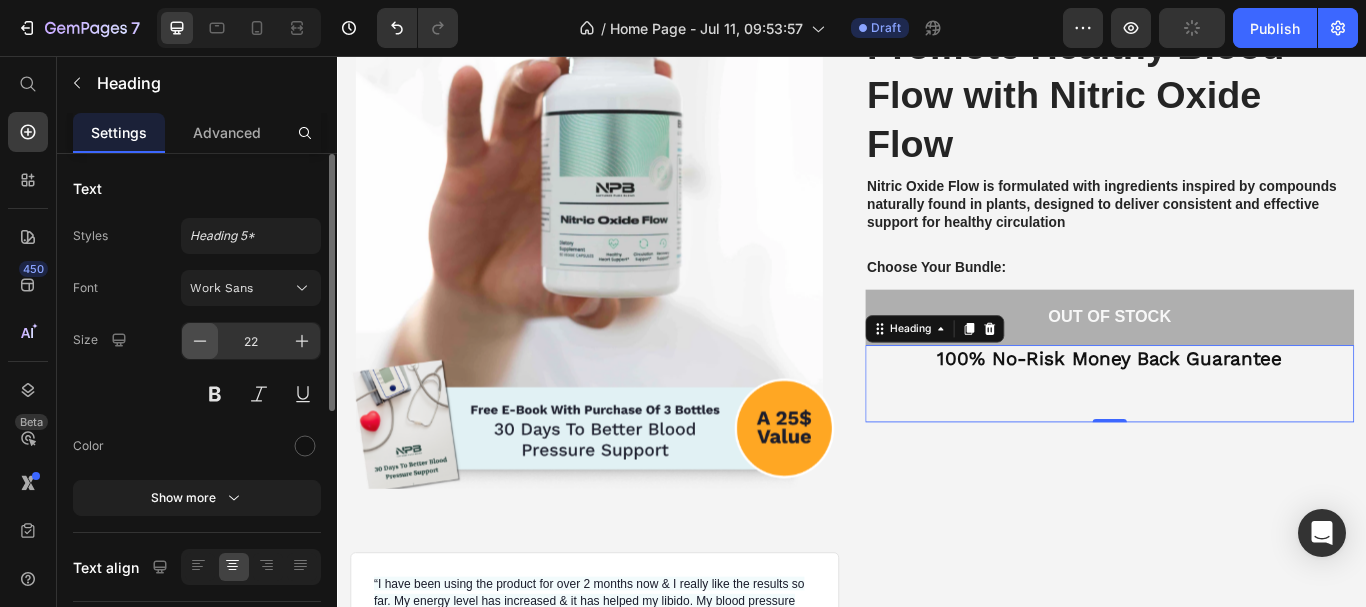 click 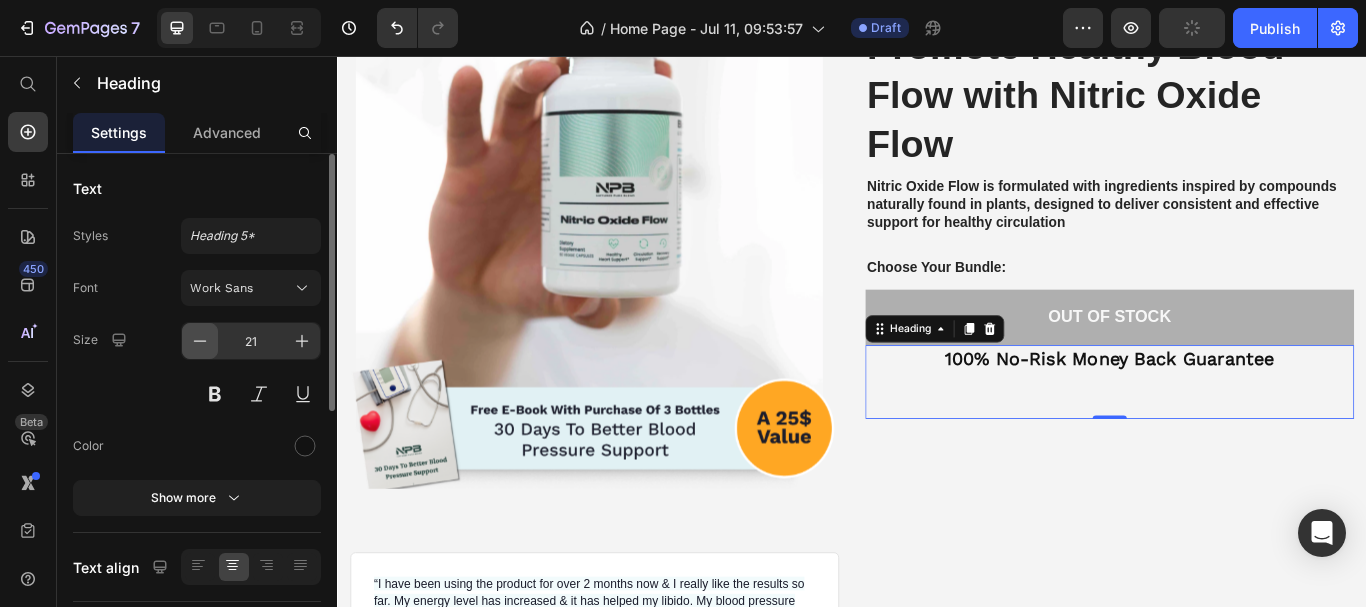 click 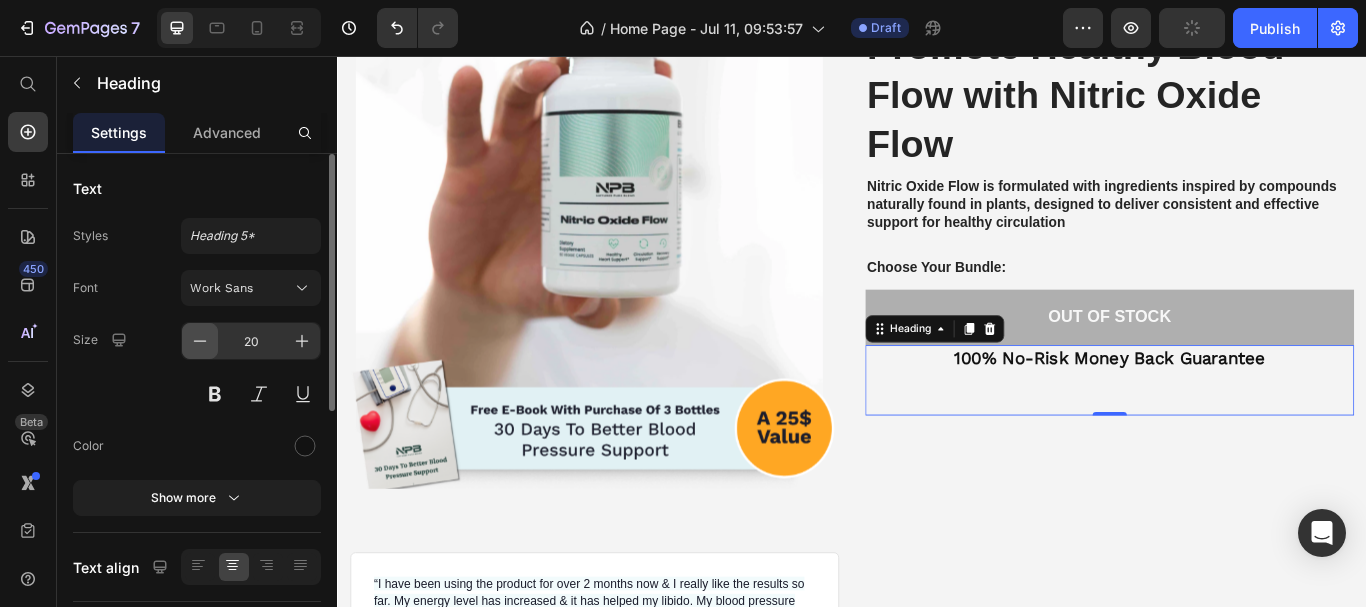 click 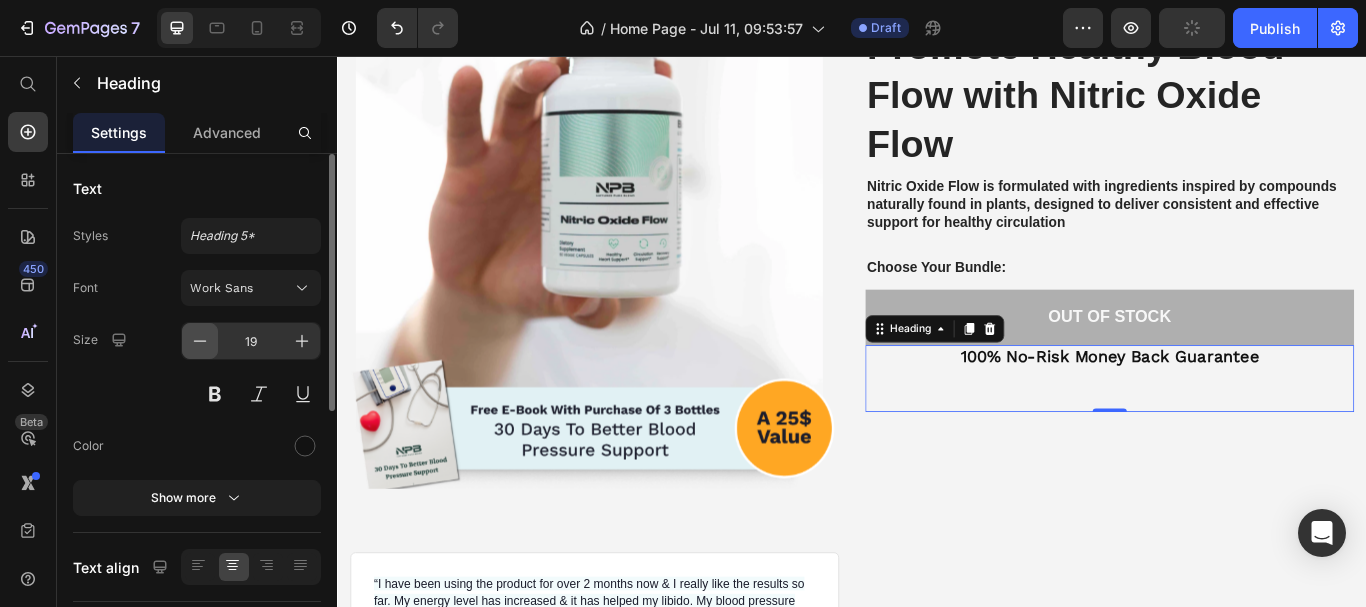 click 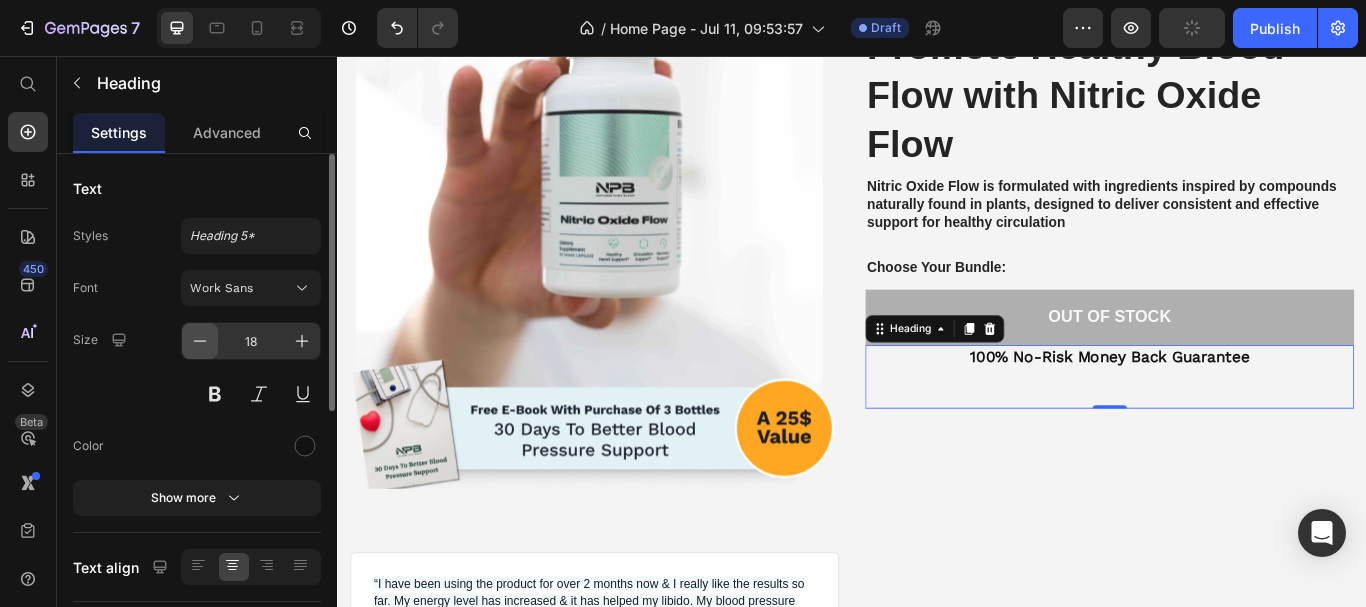 click 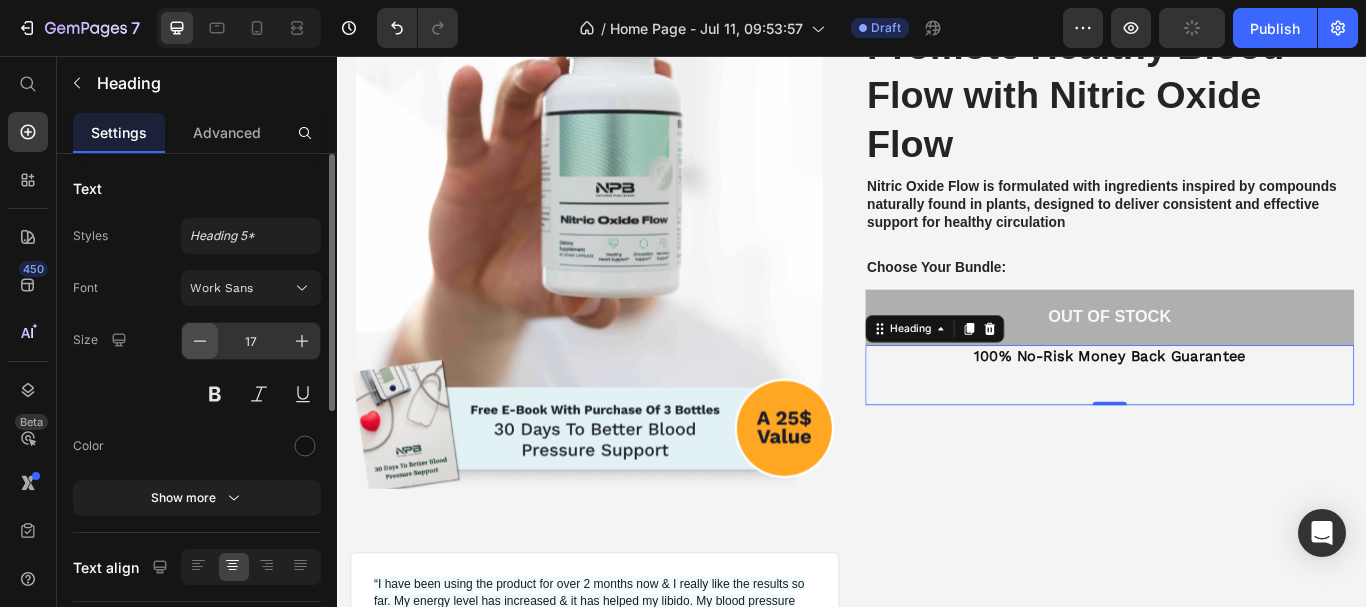 click 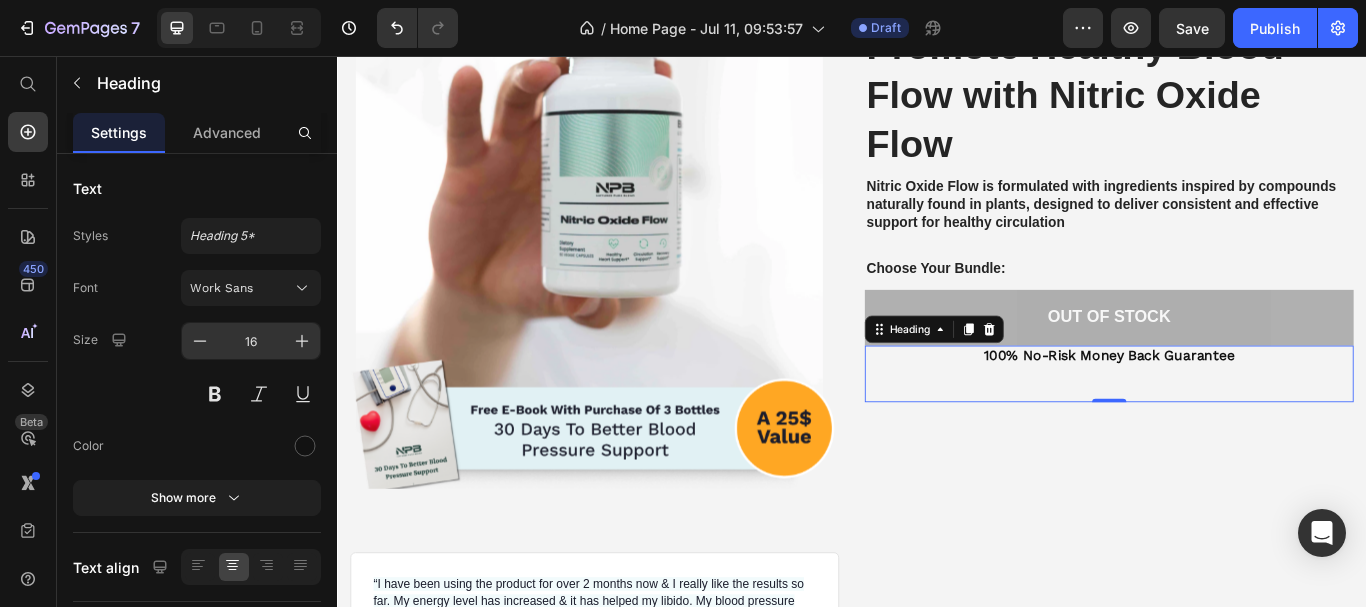 scroll, scrollTop: 400, scrollLeft: 0, axis: vertical 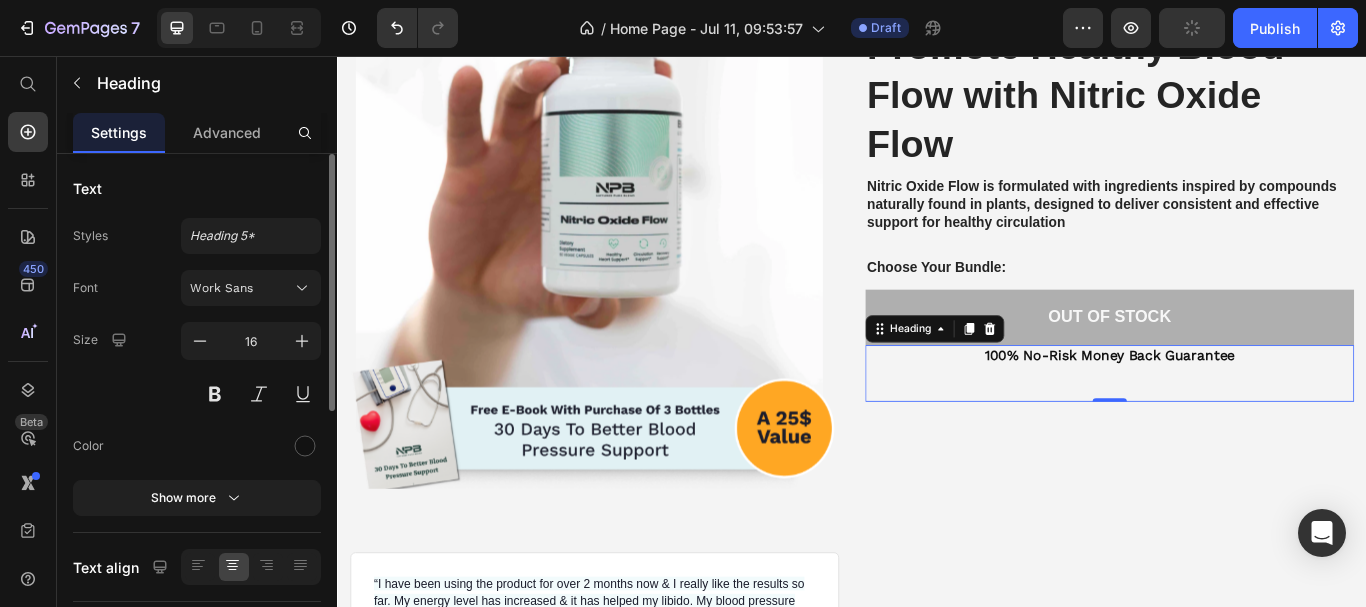 click on "Styles Heading 5* Font Work Sans Size 16 Color Show more" 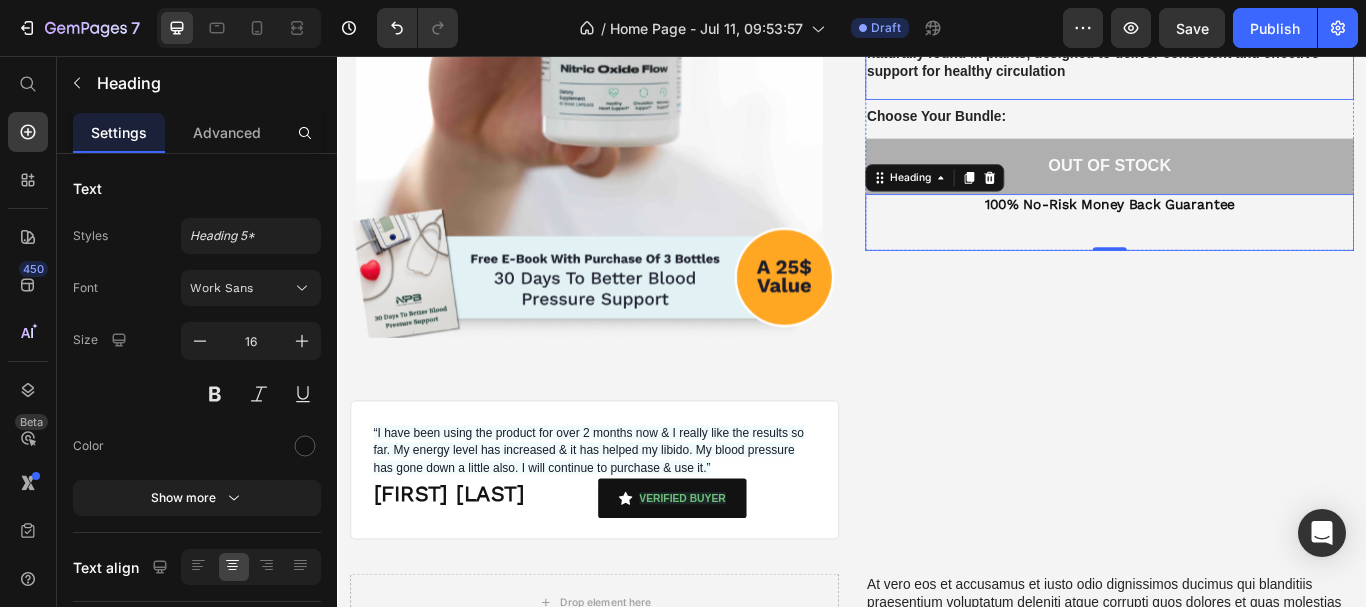 scroll, scrollTop: 2317, scrollLeft: 0, axis: vertical 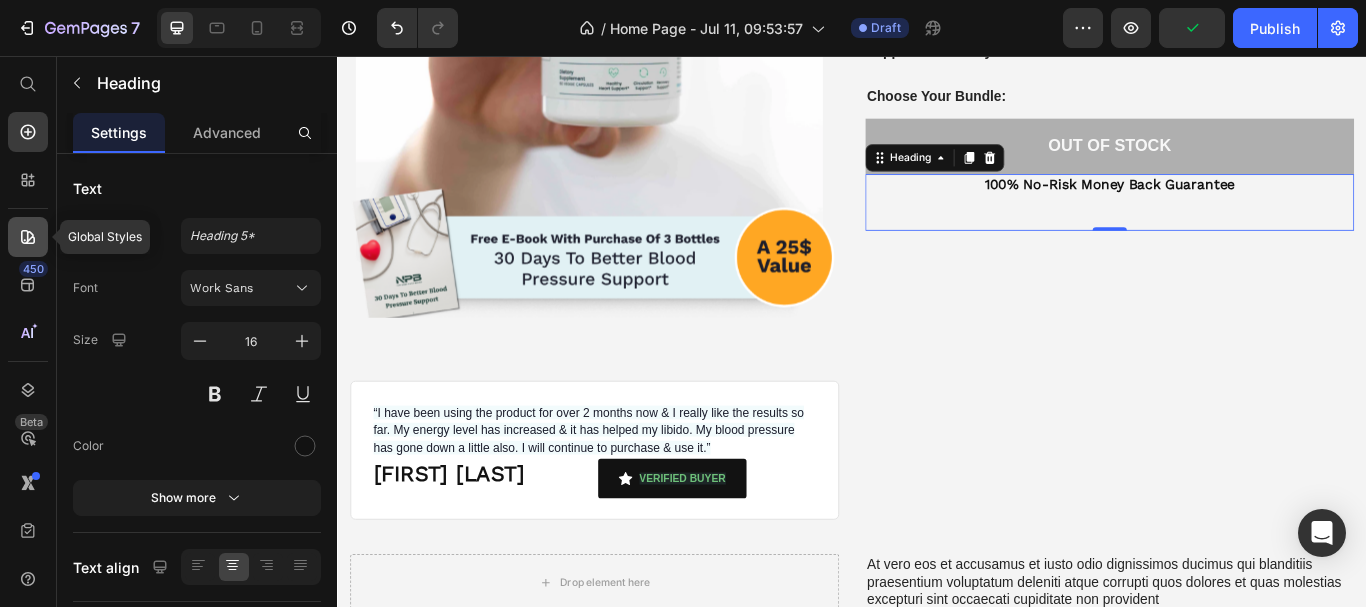 click 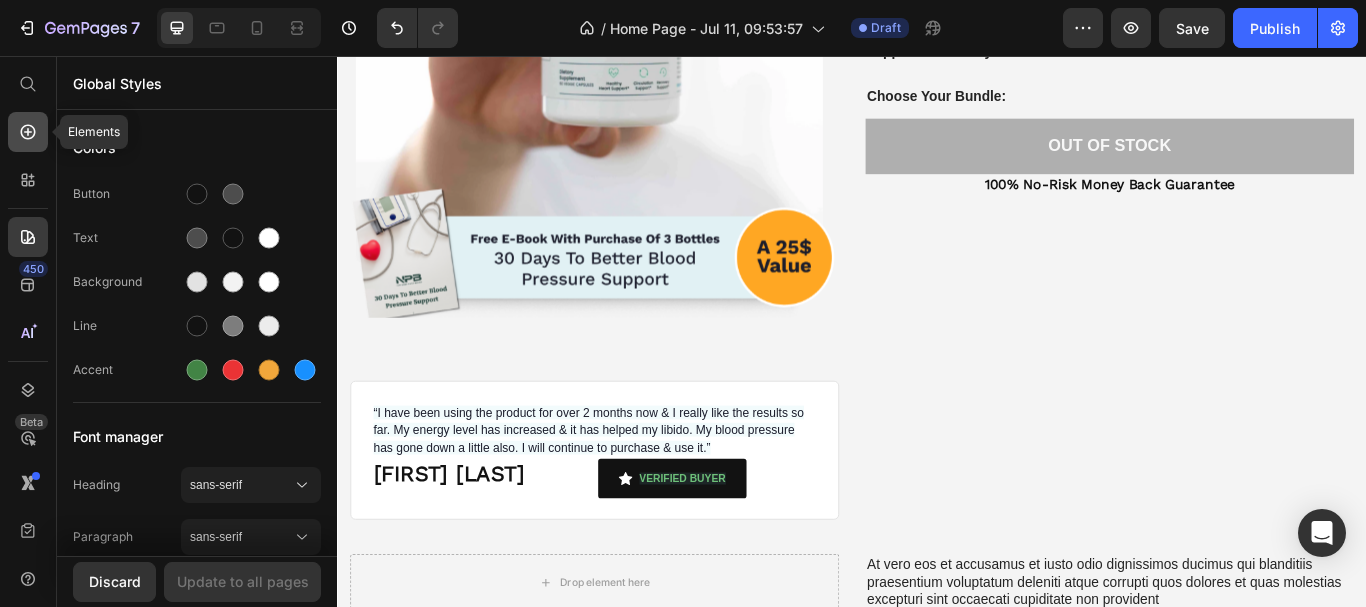 click 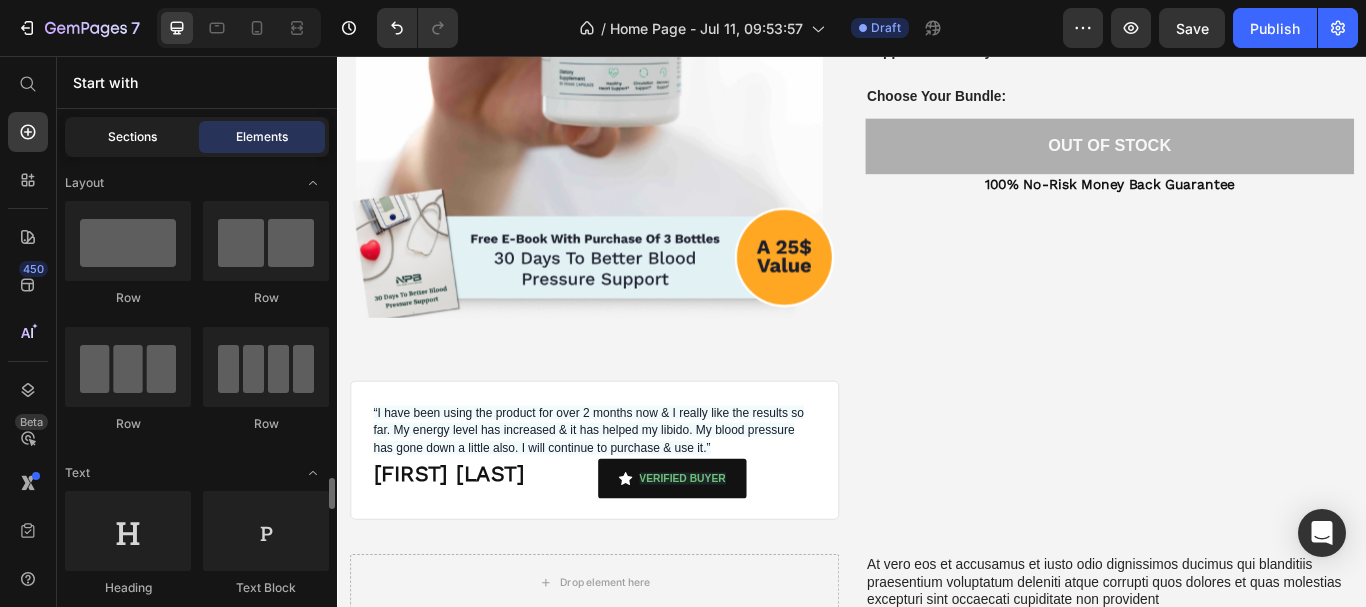 scroll, scrollTop: 300, scrollLeft: 0, axis: vertical 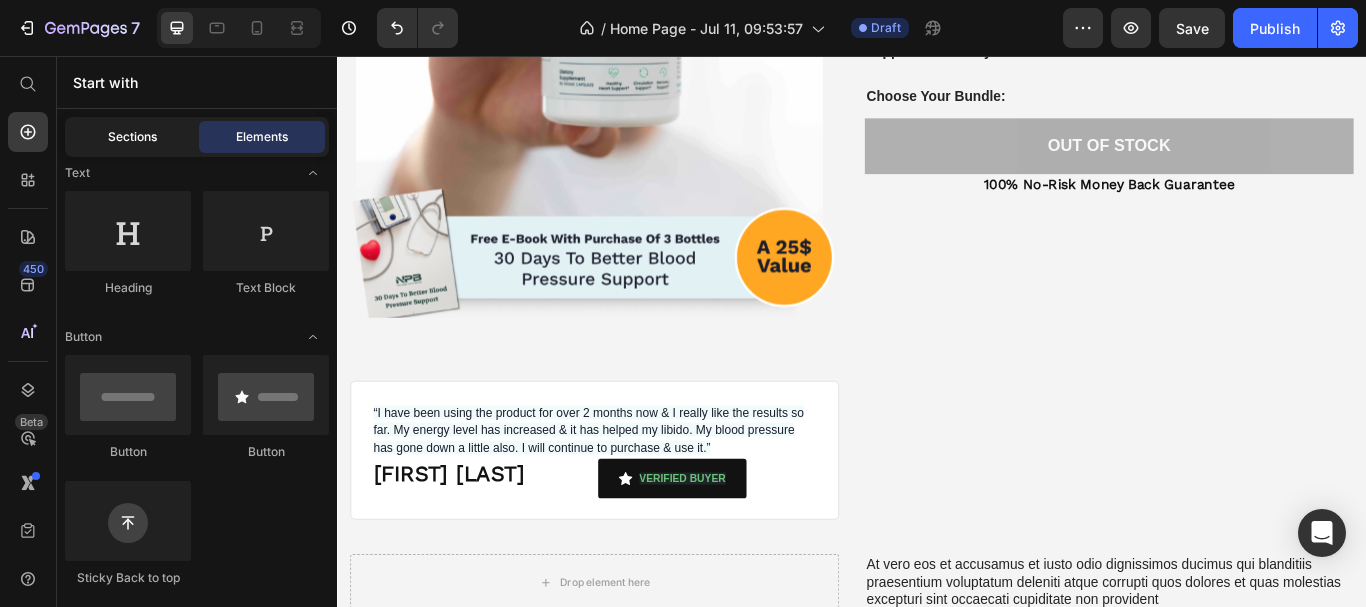 click on "Sections" at bounding box center [132, 137] 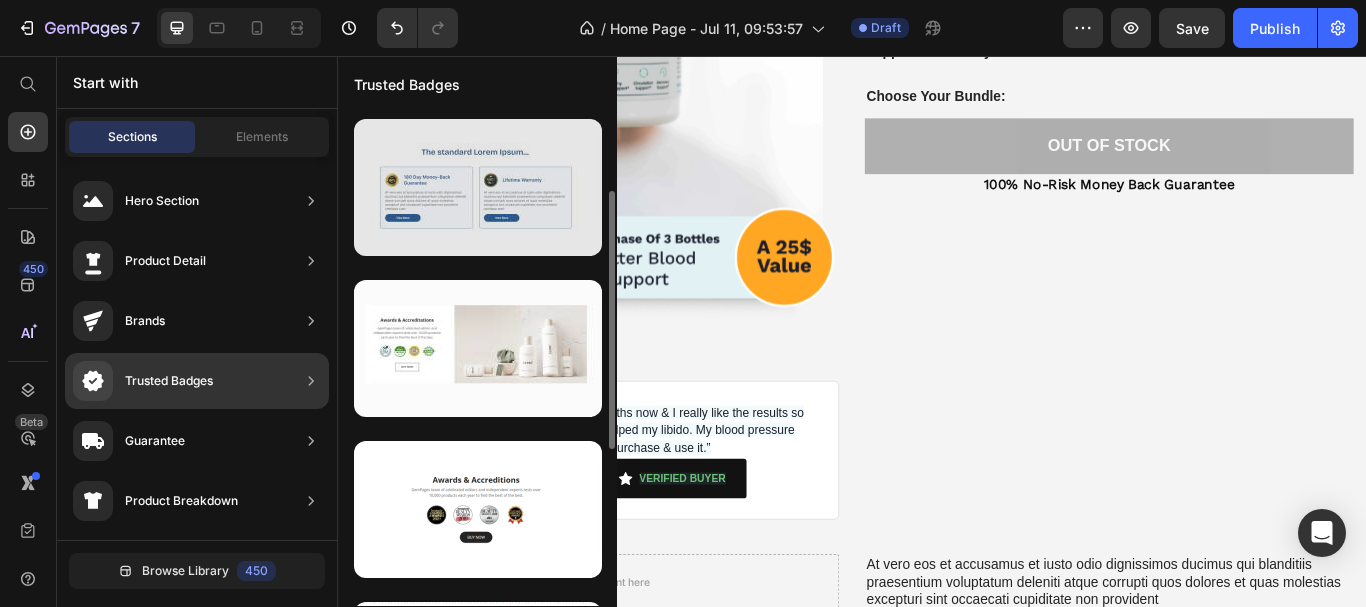 scroll, scrollTop: 0, scrollLeft: 0, axis: both 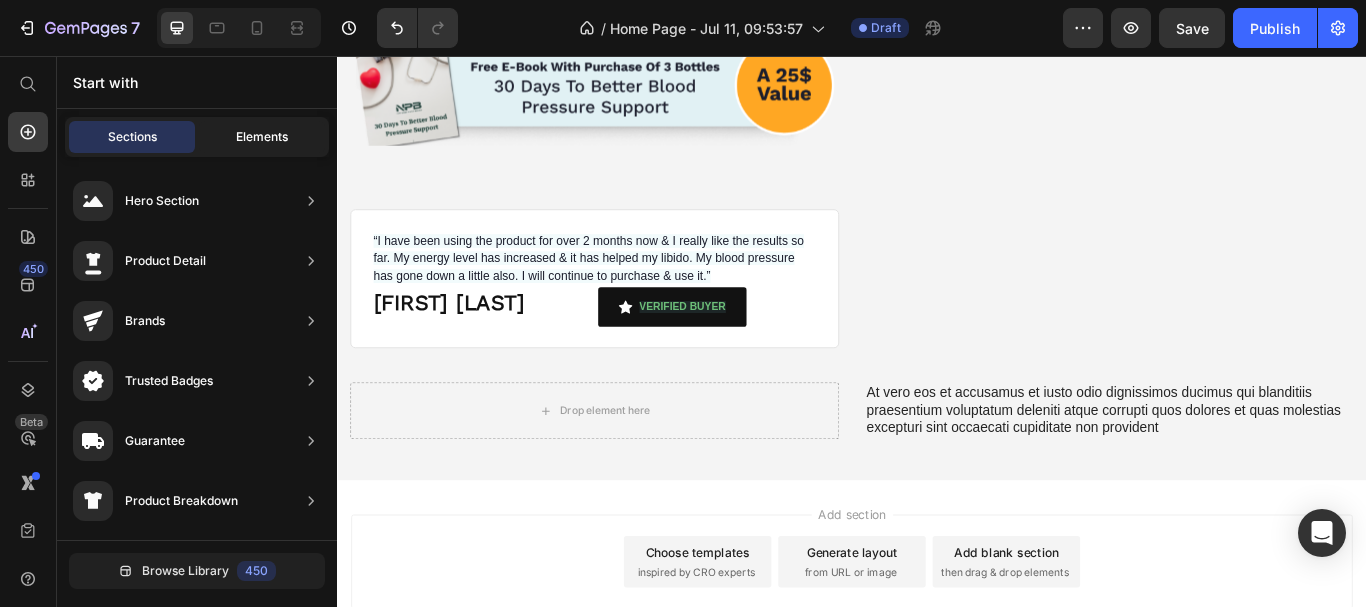 click on "Elements" 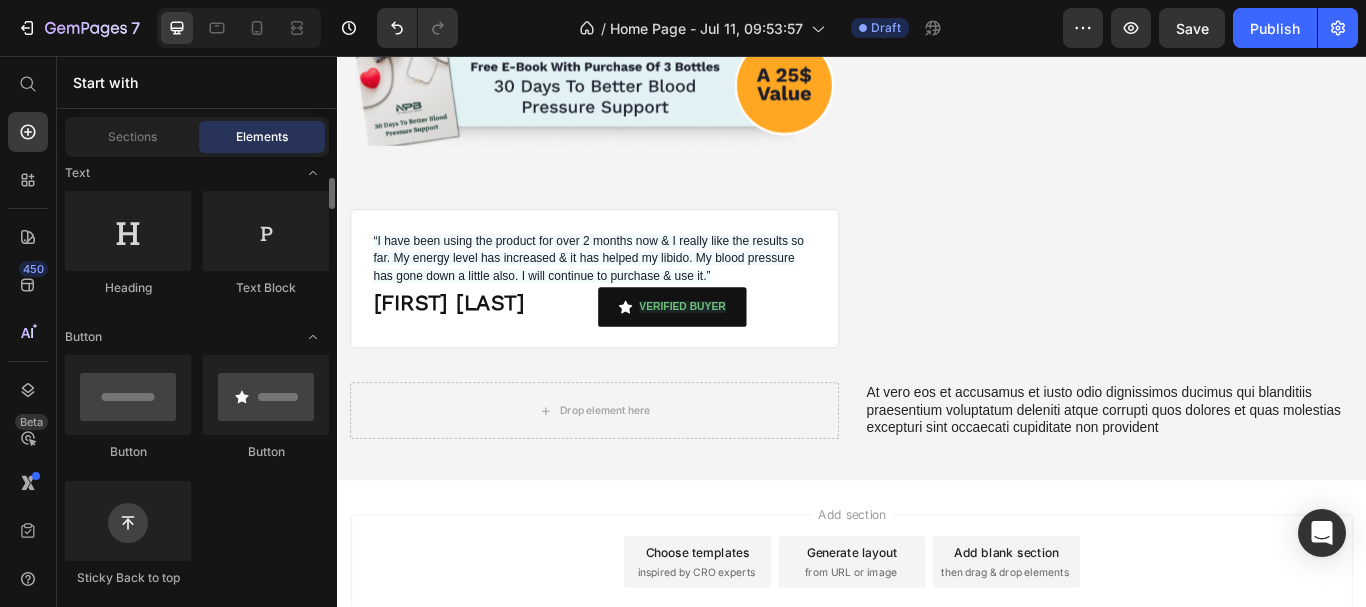 scroll, scrollTop: 500, scrollLeft: 0, axis: vertical 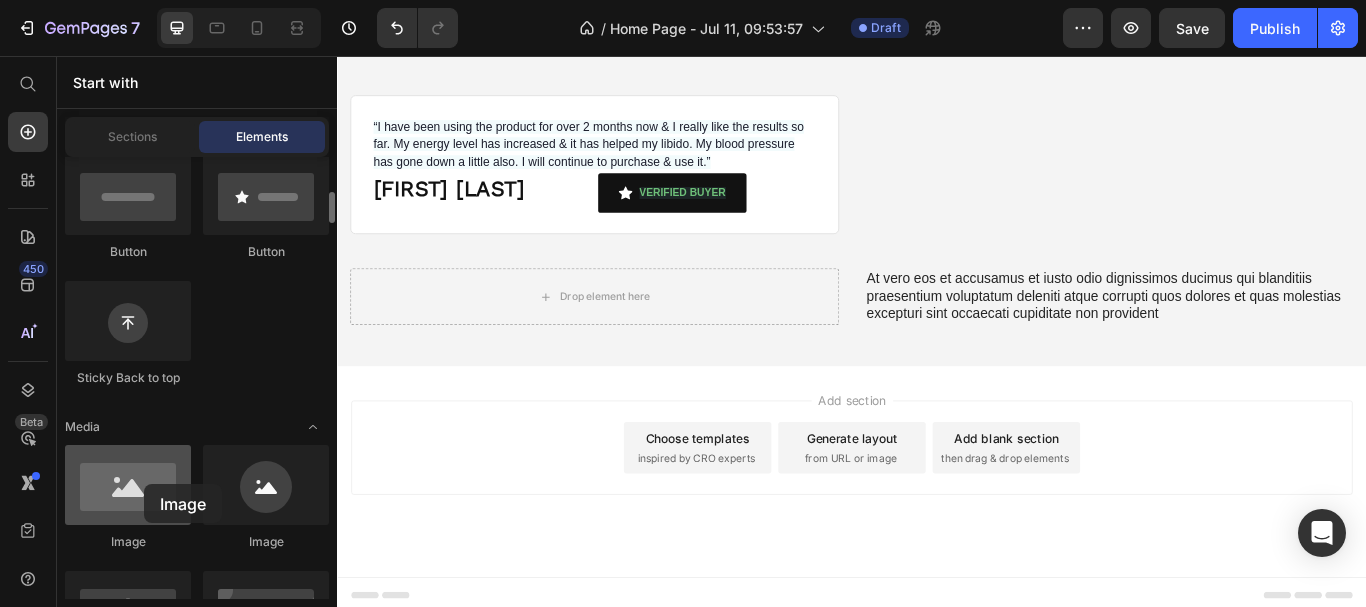 drag, startPoint x: 111, startPoint y: 495, endPoint x: 144, endPoint y: 479, distance: 36.67424 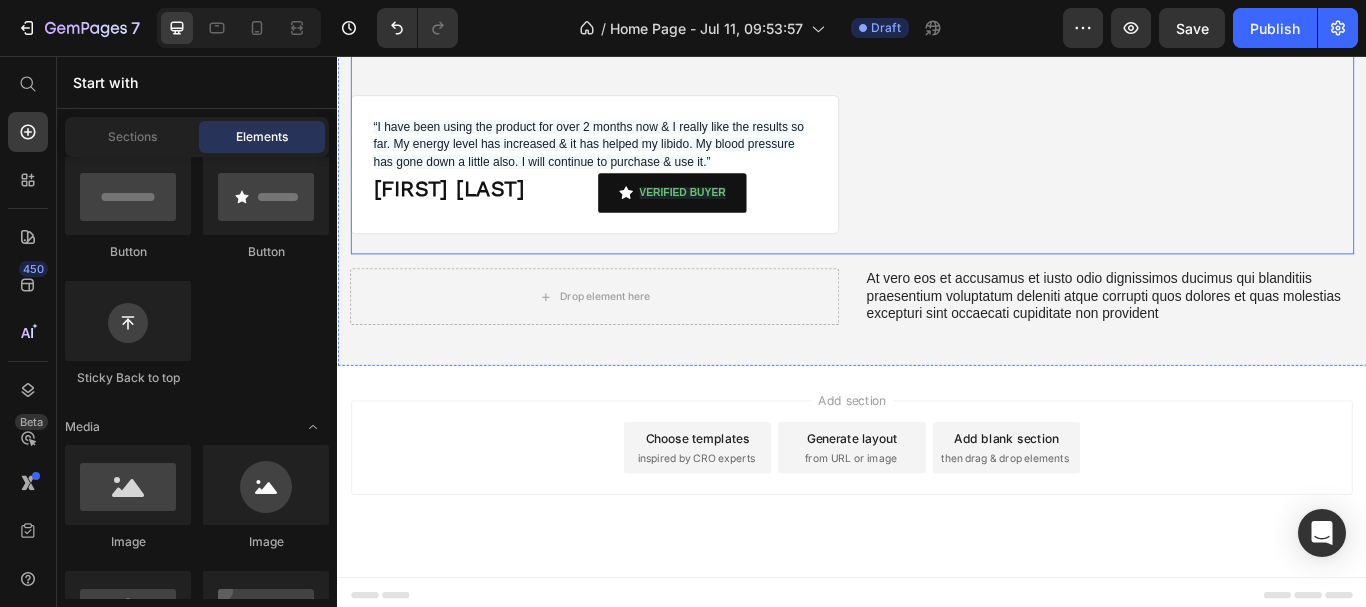 scroll, scrollTop: 2350, scrollLeft: 0, axis: vertical 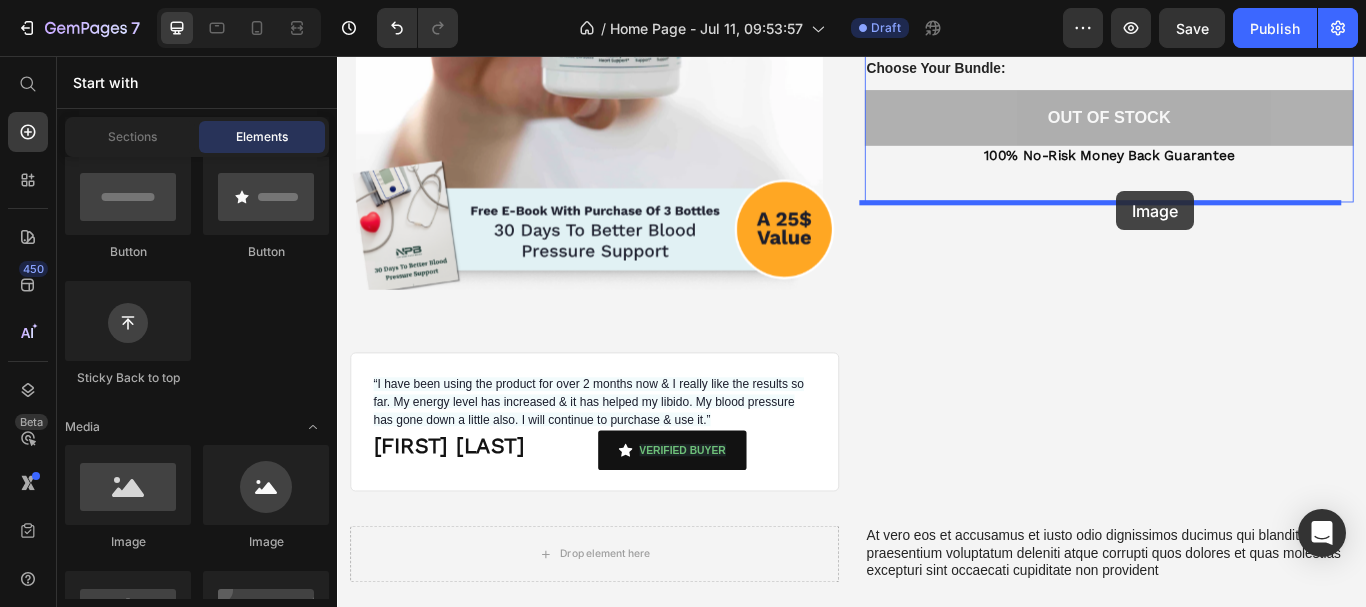 drag, startPoint x: 440, startPoint y: 561, endPoint x: 1246, endPoint y: 214, distance: 877.5221 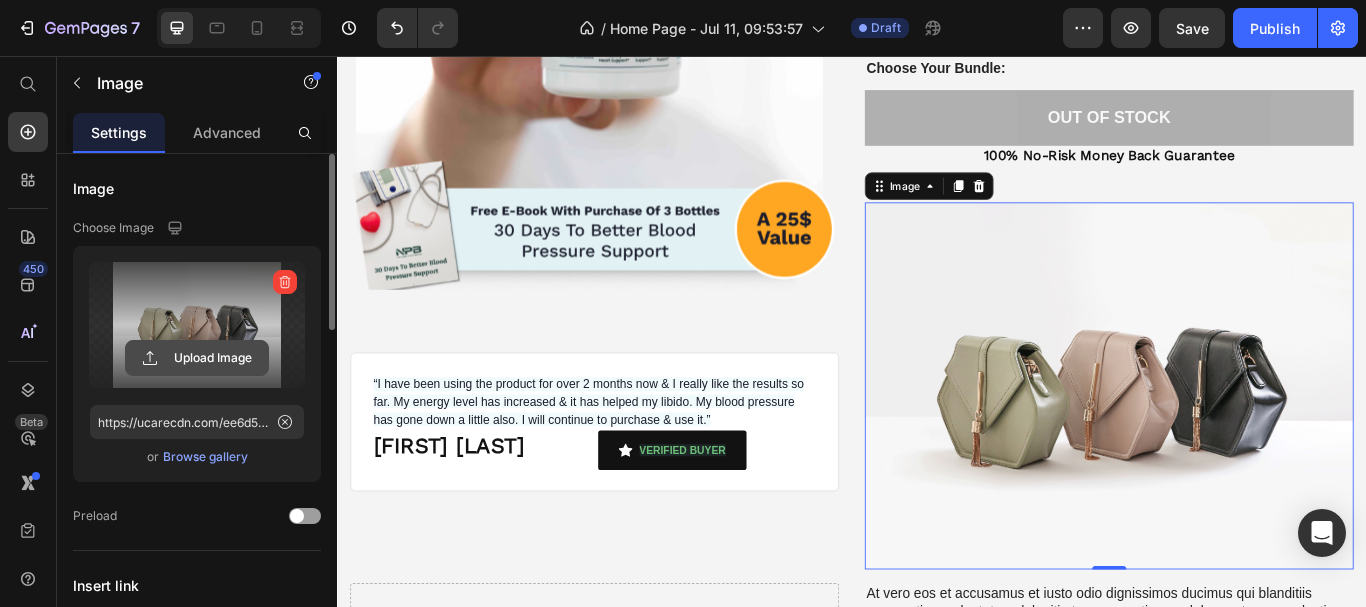 click 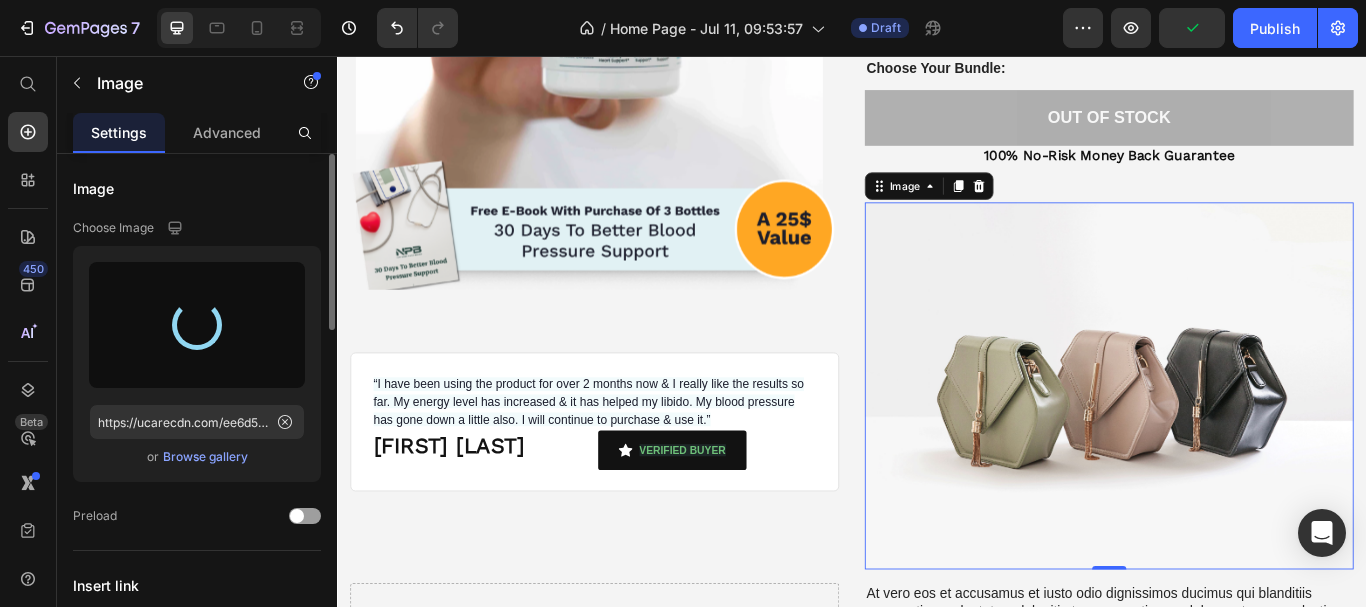 type on "https://cdn.shopify.com/s/files/1/0633/9133/4502/files/gempages_565070732975932211-946c3c93-ab17-4f16-8224-9c56502823ee.jpg" 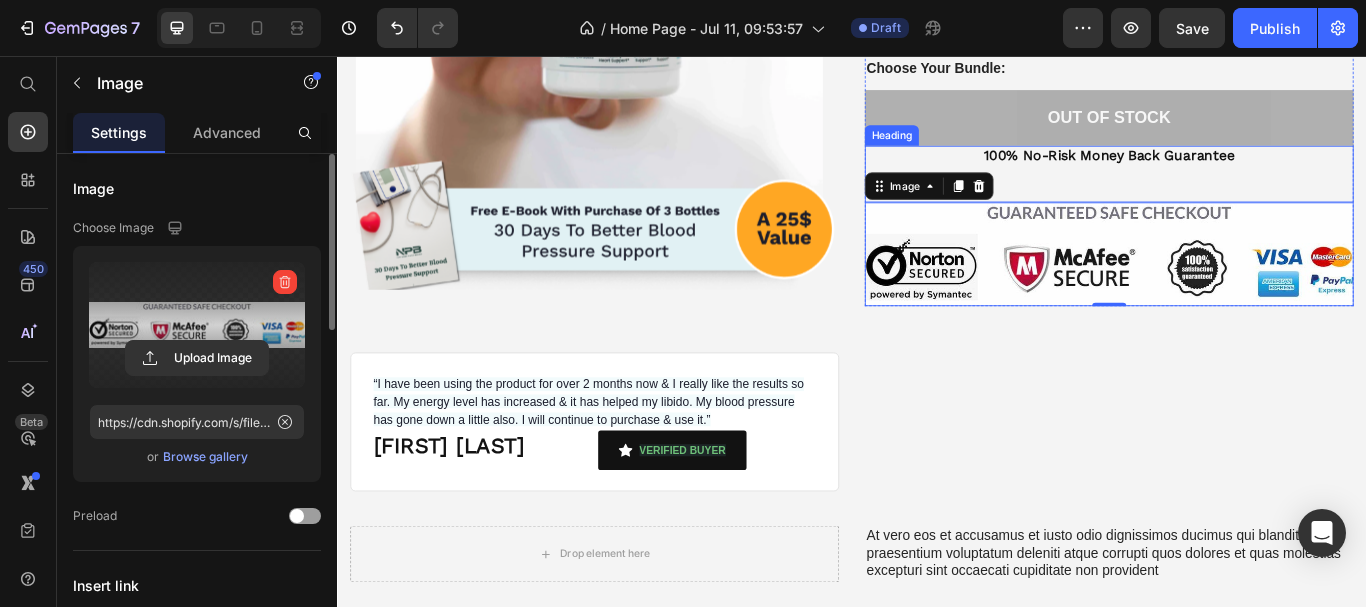 click on "100% No-Risk Money Back Guarantee" at bounding box center [1237, 172] 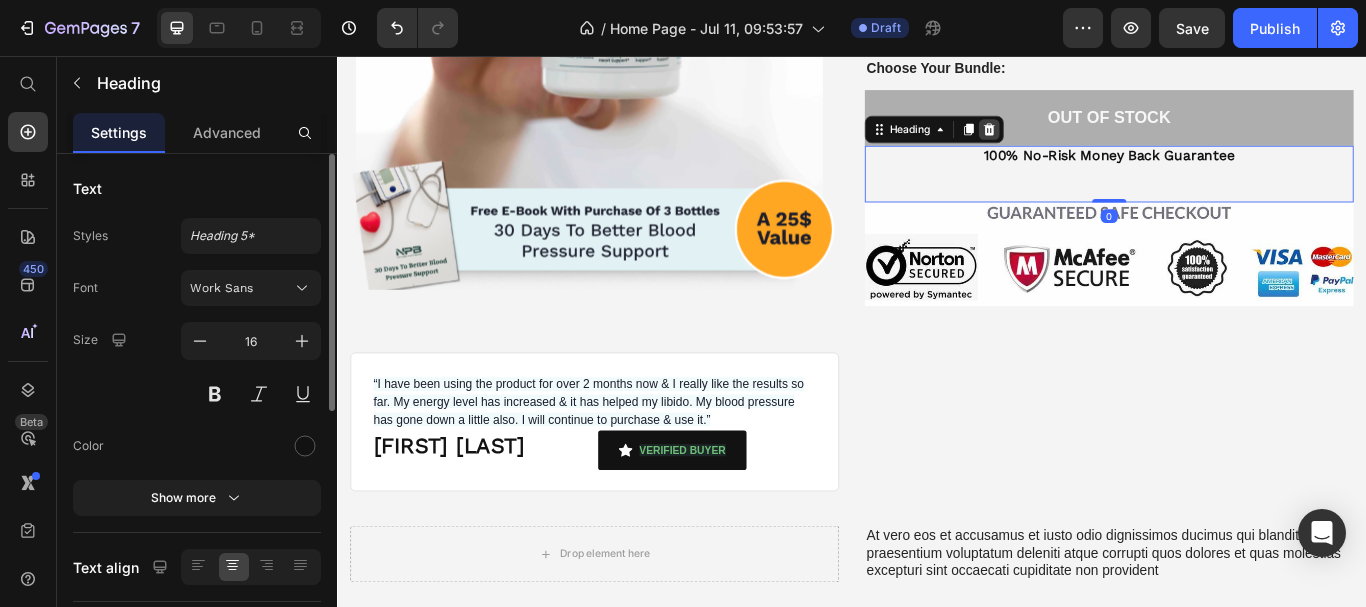 click 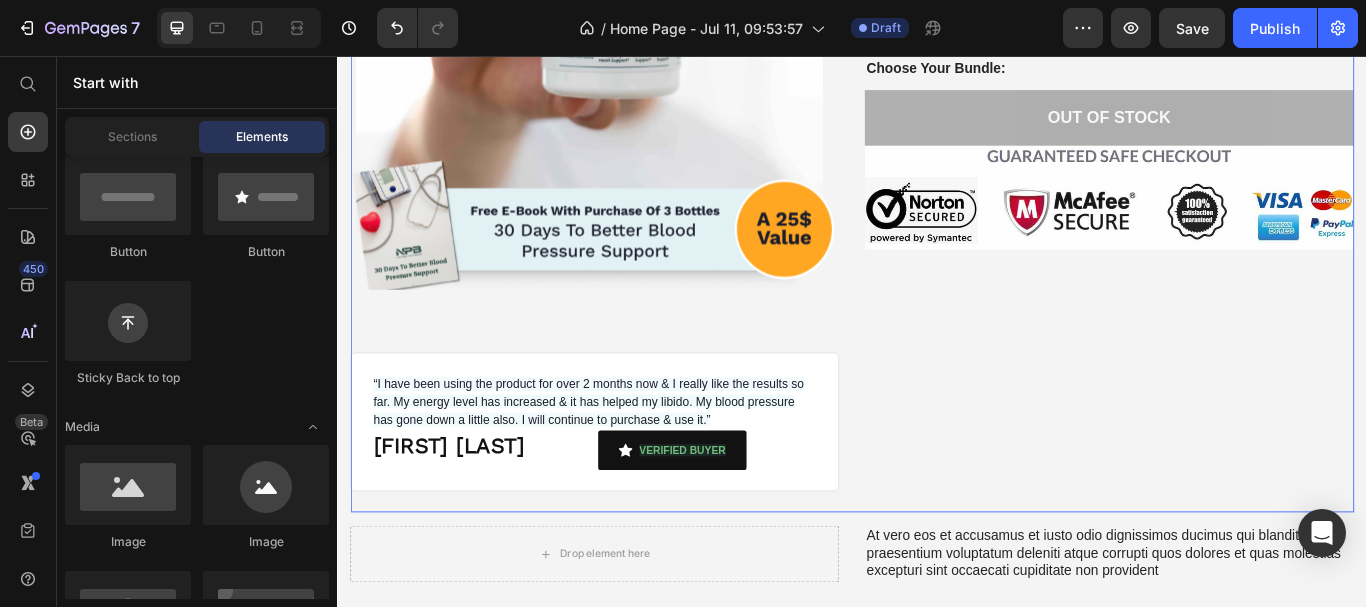 click on "Icon Icon Icon Icon Icon Icon List (4.9 / 5) 5,000 Reviews Text Block Row Promote Healthy Blood Flow with Nitric Oxide Flow Product Title Nitric Oxide Flow is formulated with ingredients inspired by compounds naturally found in plants, designed to deliver consistent and effective support for healthy circulation   Text Block Choose Your Bundle: Text Block Out of stock Add to Cart Image Row" at bounding box center [1237, 173] 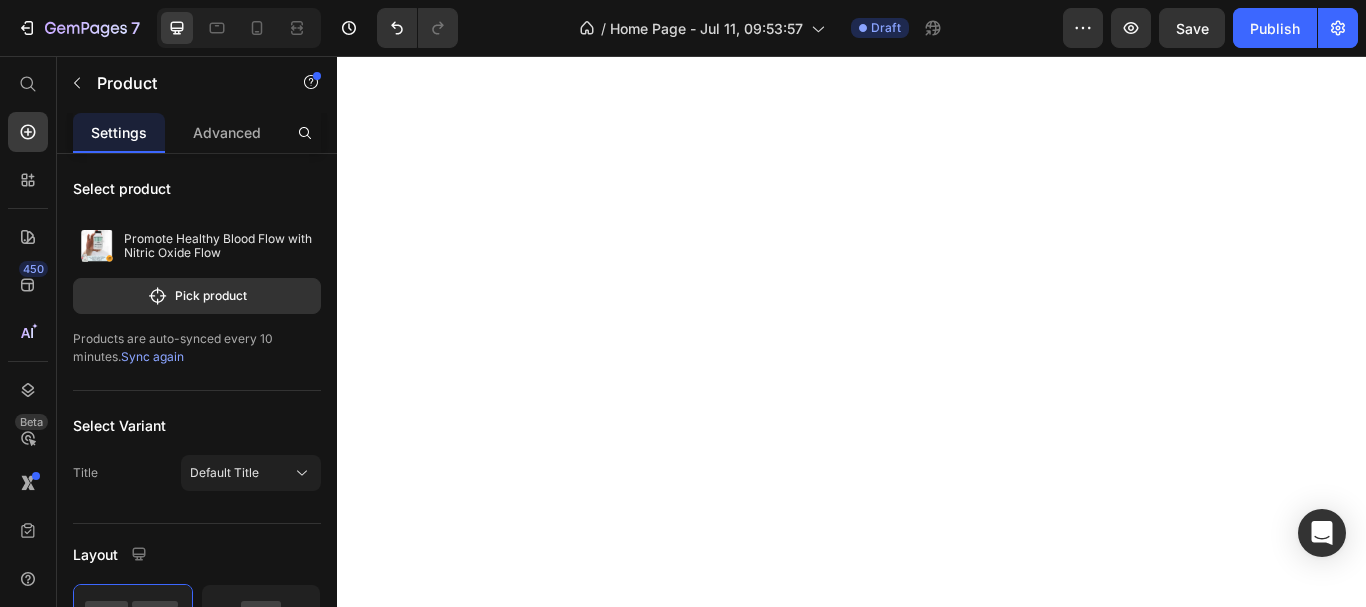 scroll, scrollTop: 0, scrollLeft: 0, axis: both 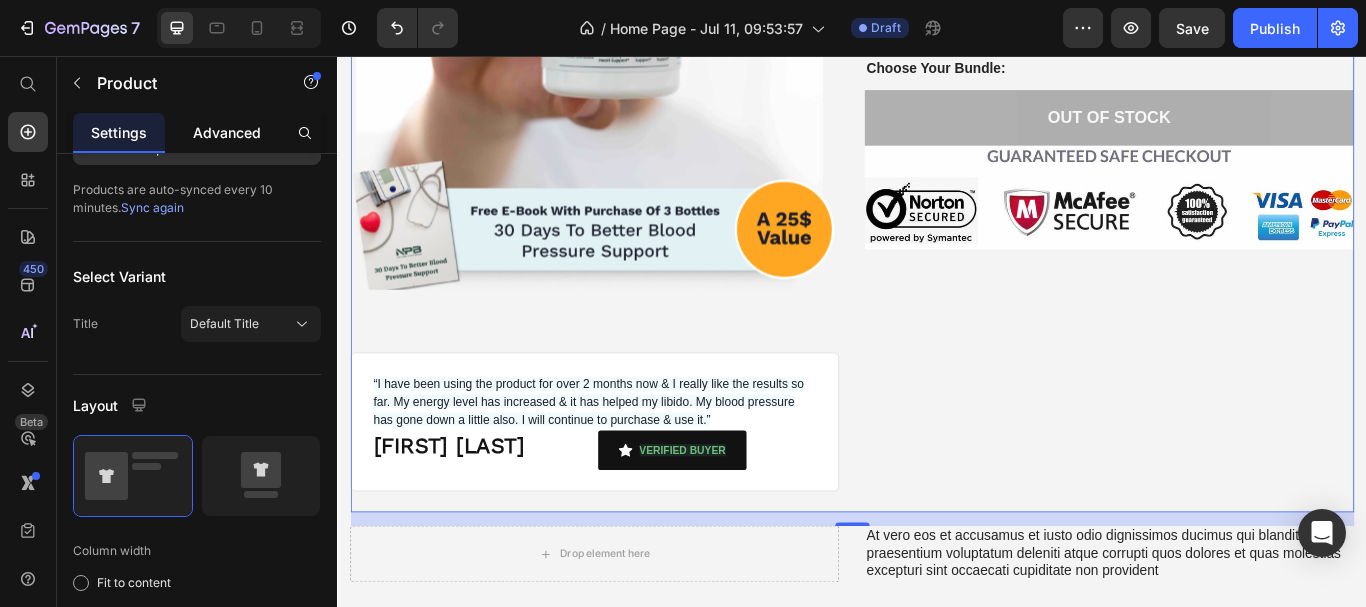 click on "Advanced" at bounding box center (227, 132) 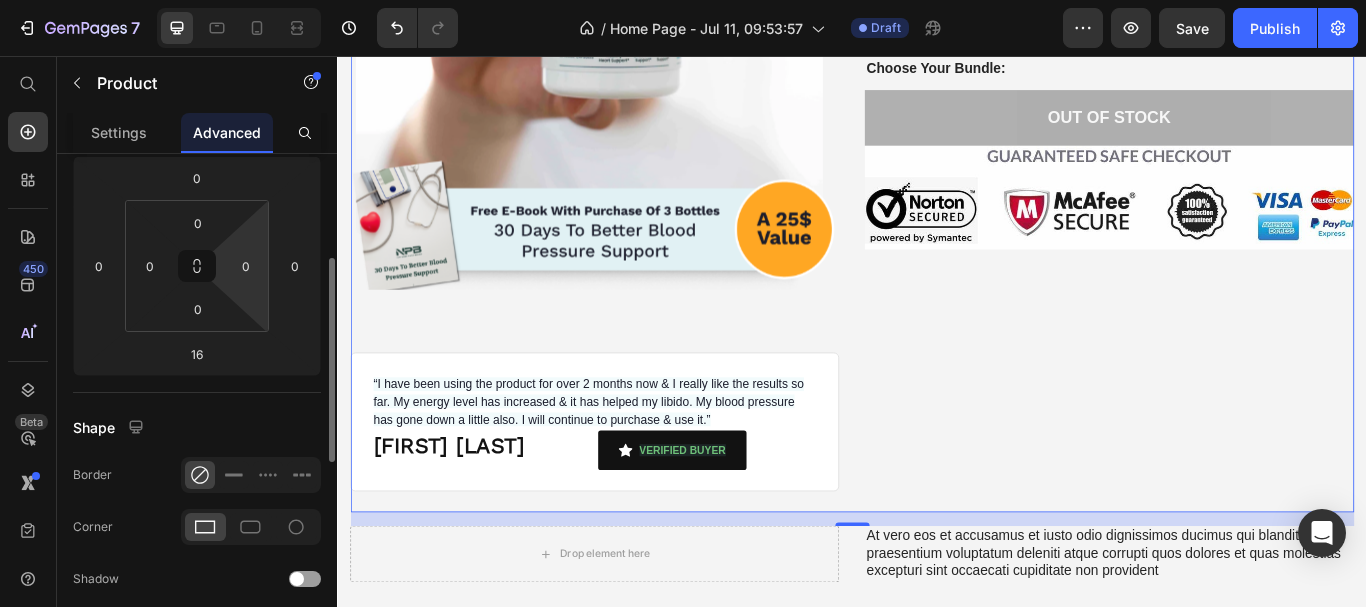 scroll, scrollTop: 0, scrollLeft: 0, axis: both 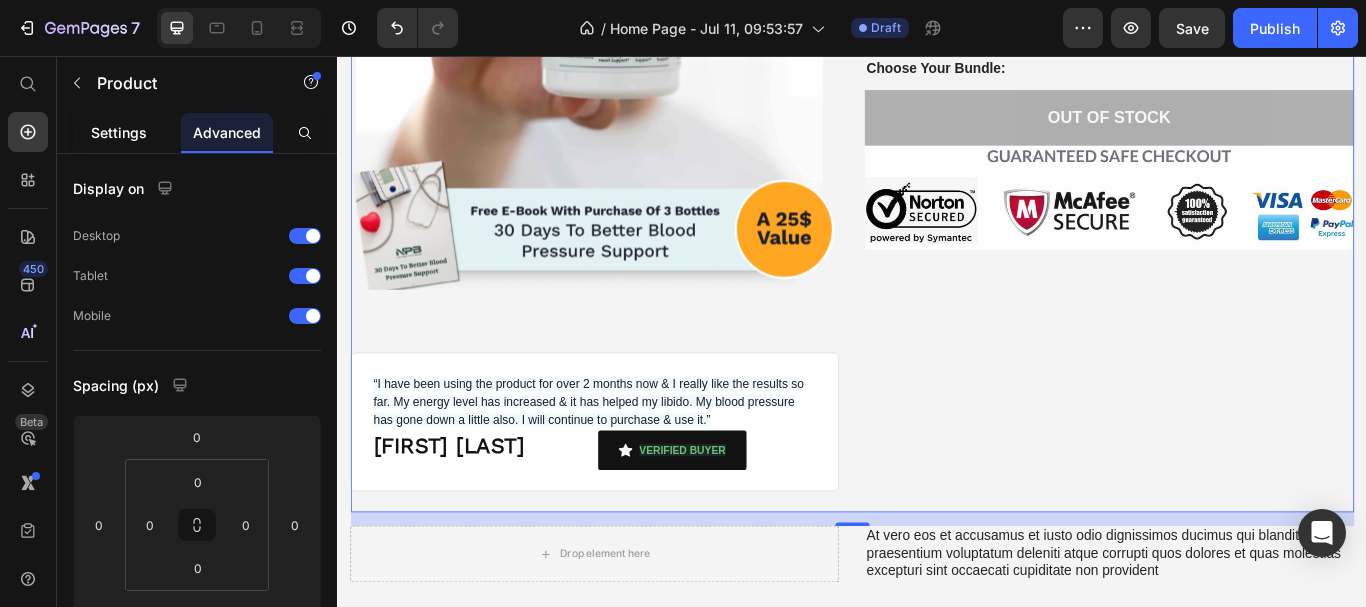 click on "Settings" at bounding box center [119, 132] 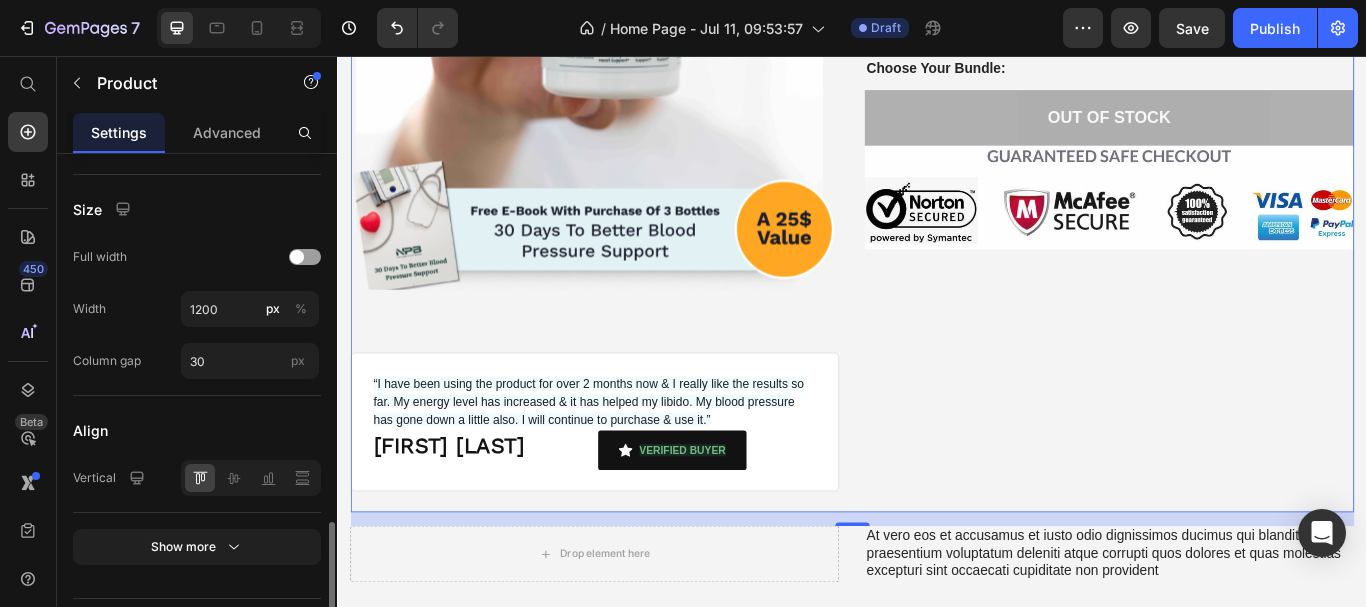 scroll, scrollTop: 849, scrollLeft: 0, axis: vertical 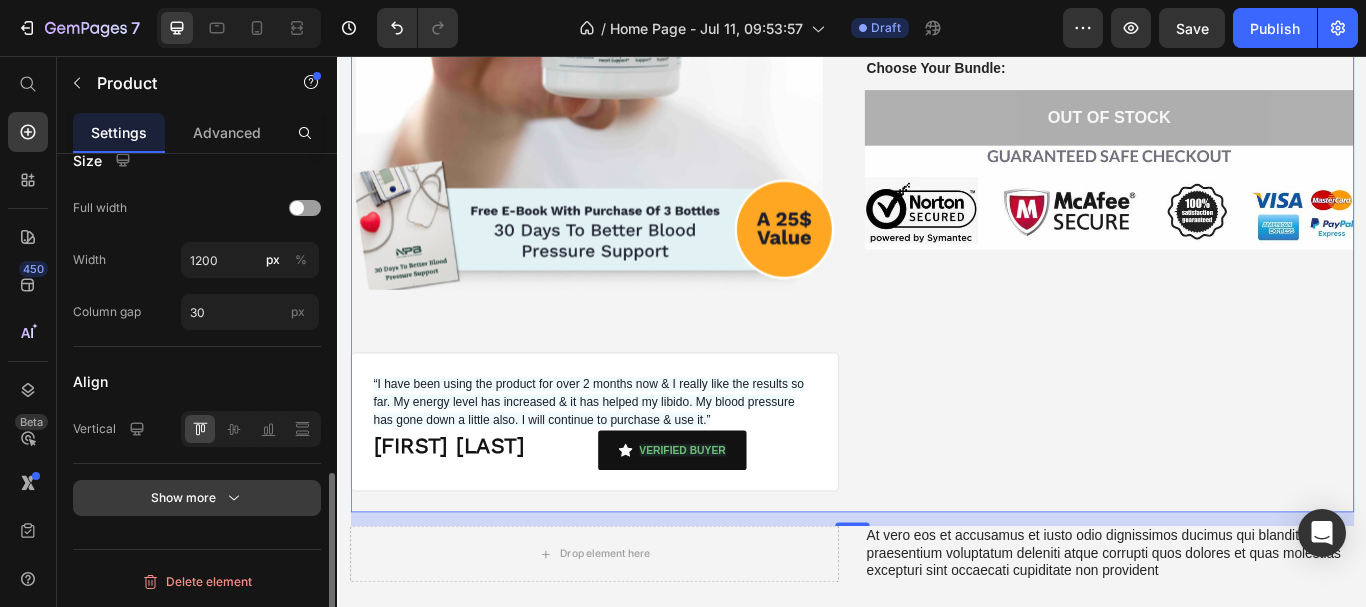click 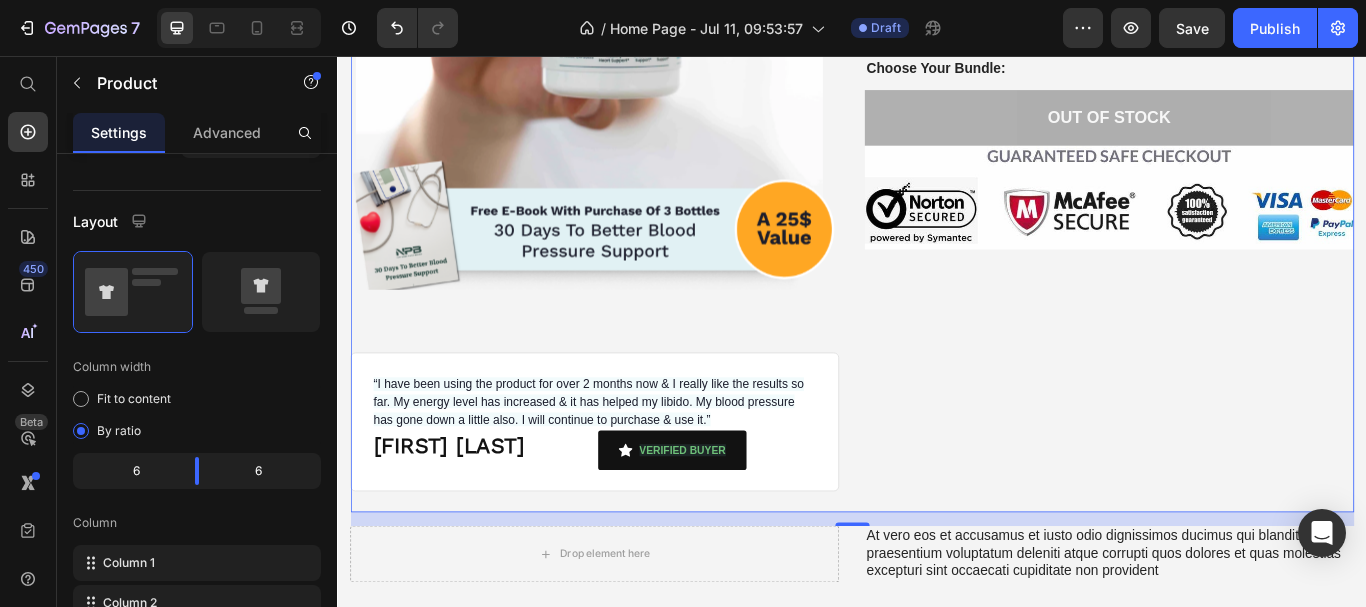 scroll, scrollTop: 0, scrollLeft: 0, axis: both 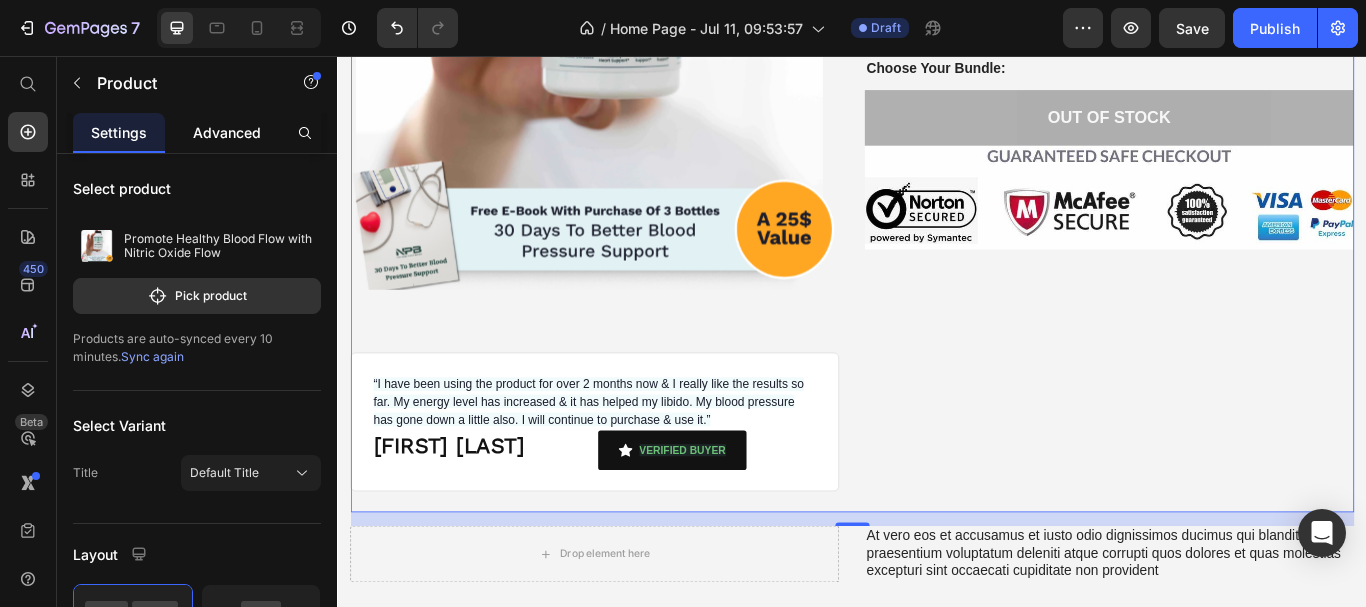 click on "Advanced" at bounding box center (227, 132) 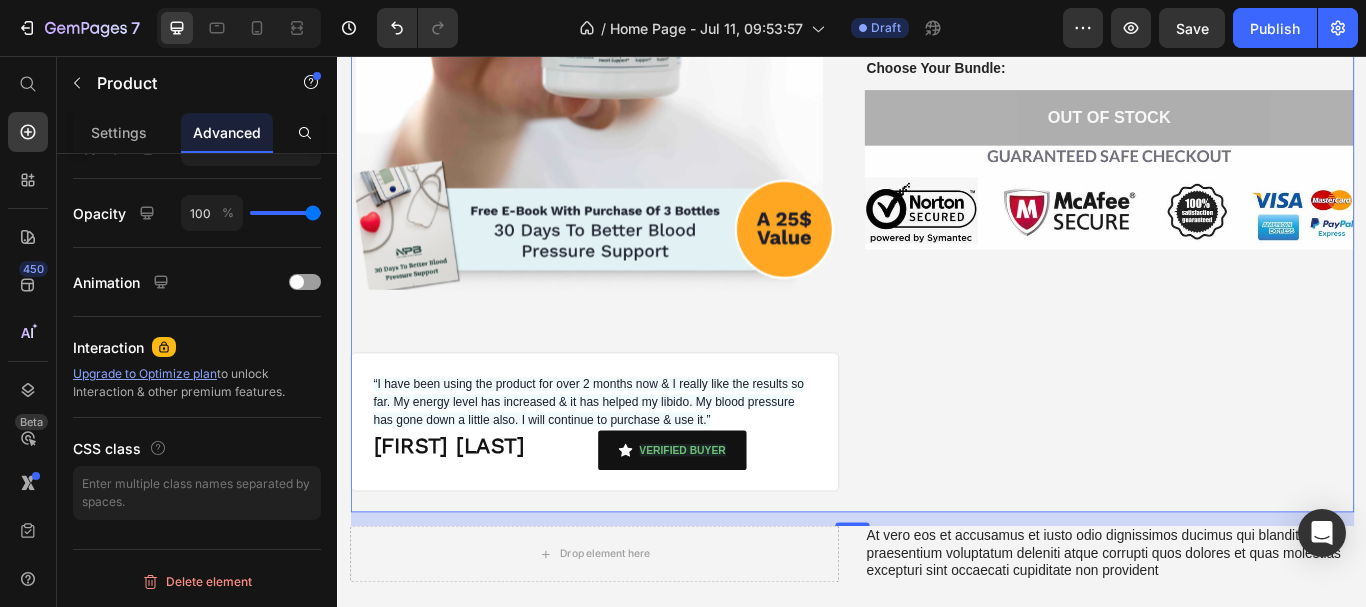 scroll, scrollTop: 0, scrollLeft: 0, axis: both 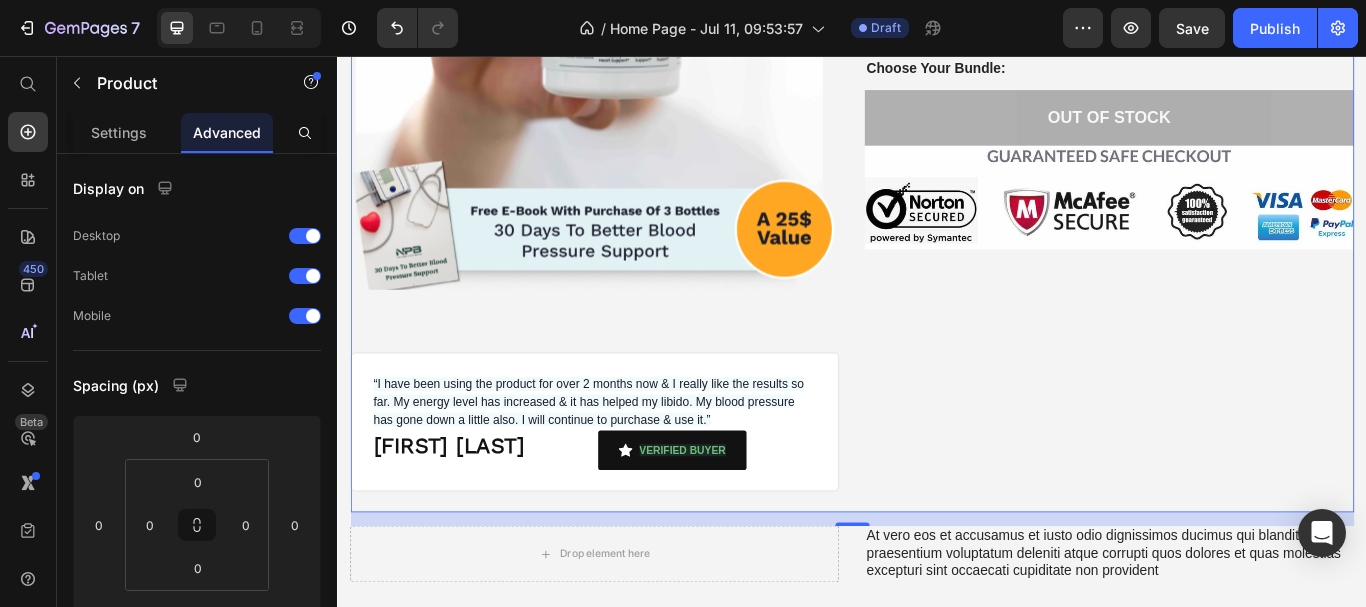 click on "Icon Icon Icon Icon Icon Icon List (4.9 / 5) 5,000 Reviews Text Block Row Promote Healthy Blood Flow with Nitric Oxide Flow Product Title Nitric Oxide Flow is formulated with ingredients inspired by compounds naturally found in plants, designed to deliver consistent and effective support for healthy circulation   Text Block Choose Your Bundle: Text Block Out of stock Add to Cart Image Row" at bounding box center [1237, 173] 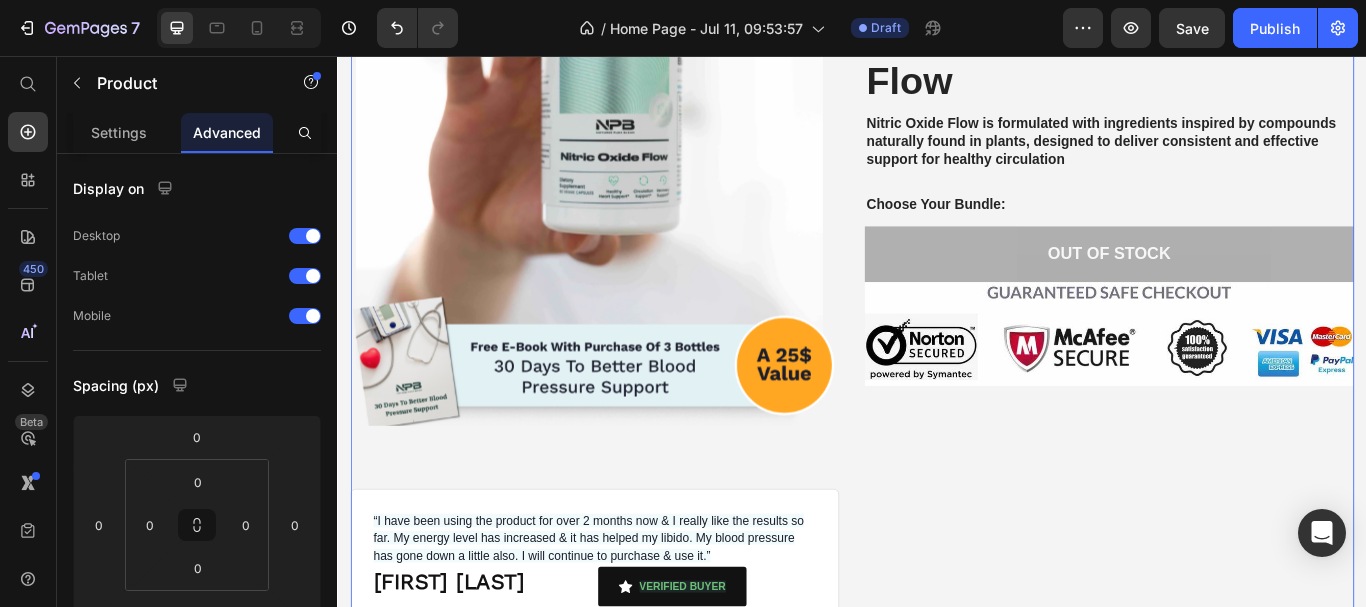 scroll, scrollTop: 2050, scrollLeft: 0, axis: vertical 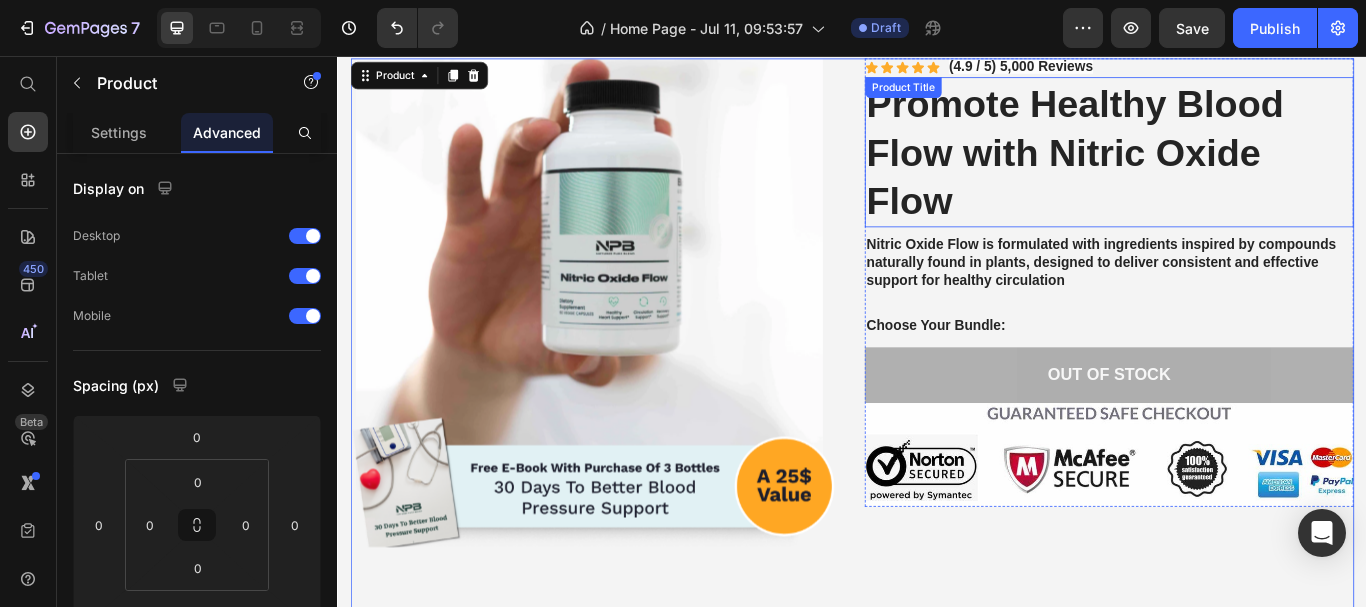 click on "Promote Healthy Blood Flow with Nitric Oxide Flow" at bounding box center (1237, 169) 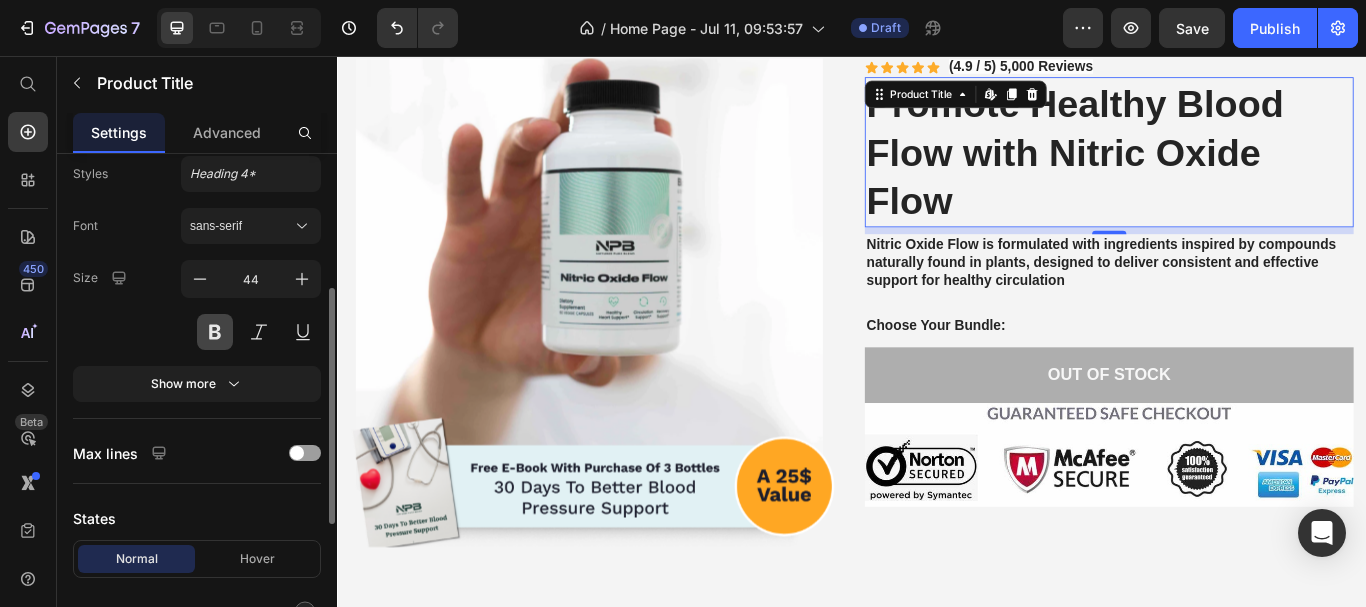 scroll, scrollTop: 188, scrollLeft: 0, axis: vertical 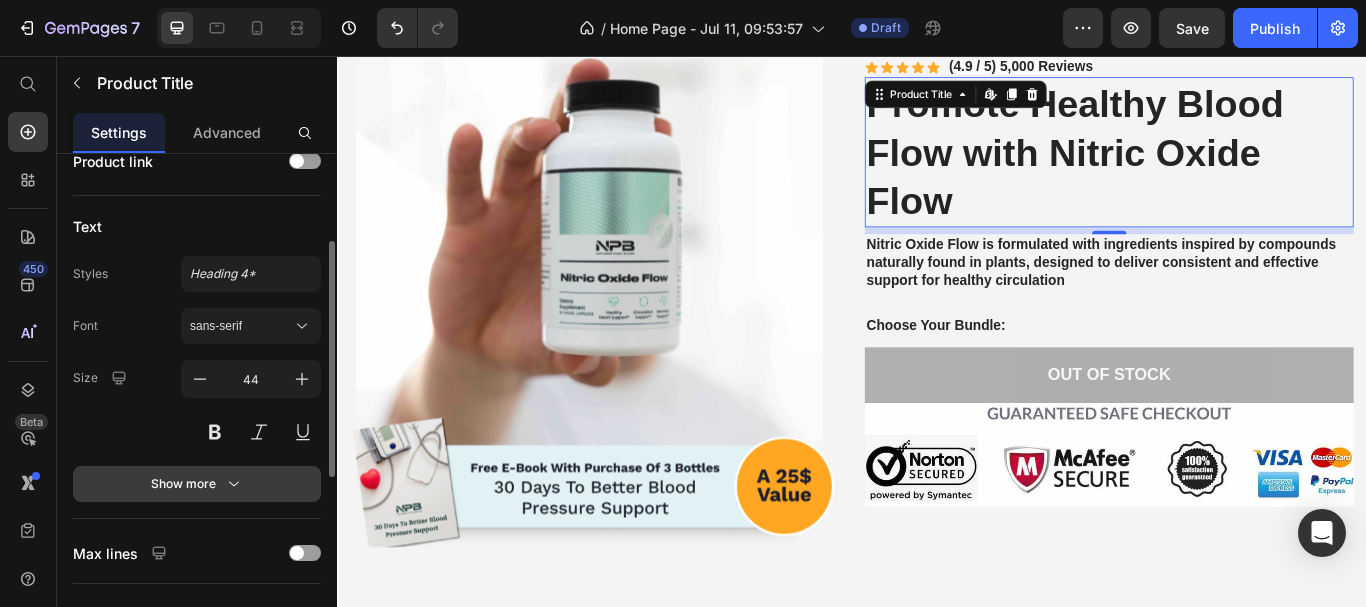 click 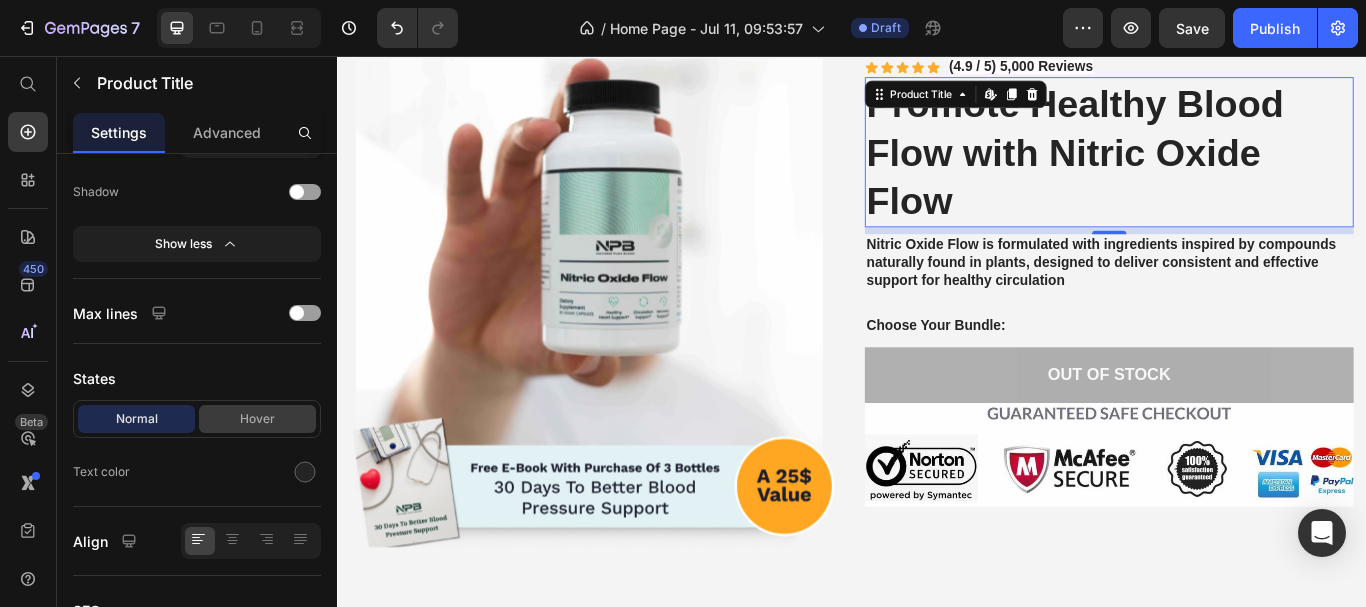 scroll, scrollTop: 0, scrollLeft: 0, axis: both 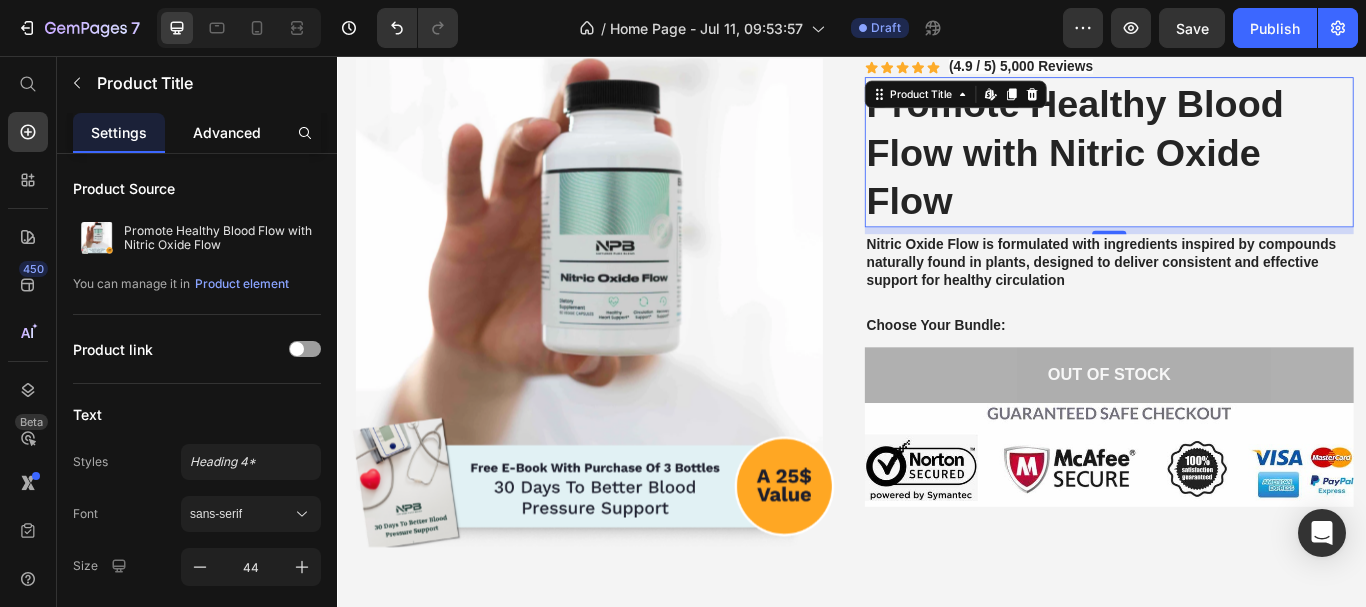 click on "Advanced" at bounding box center (227, 132) 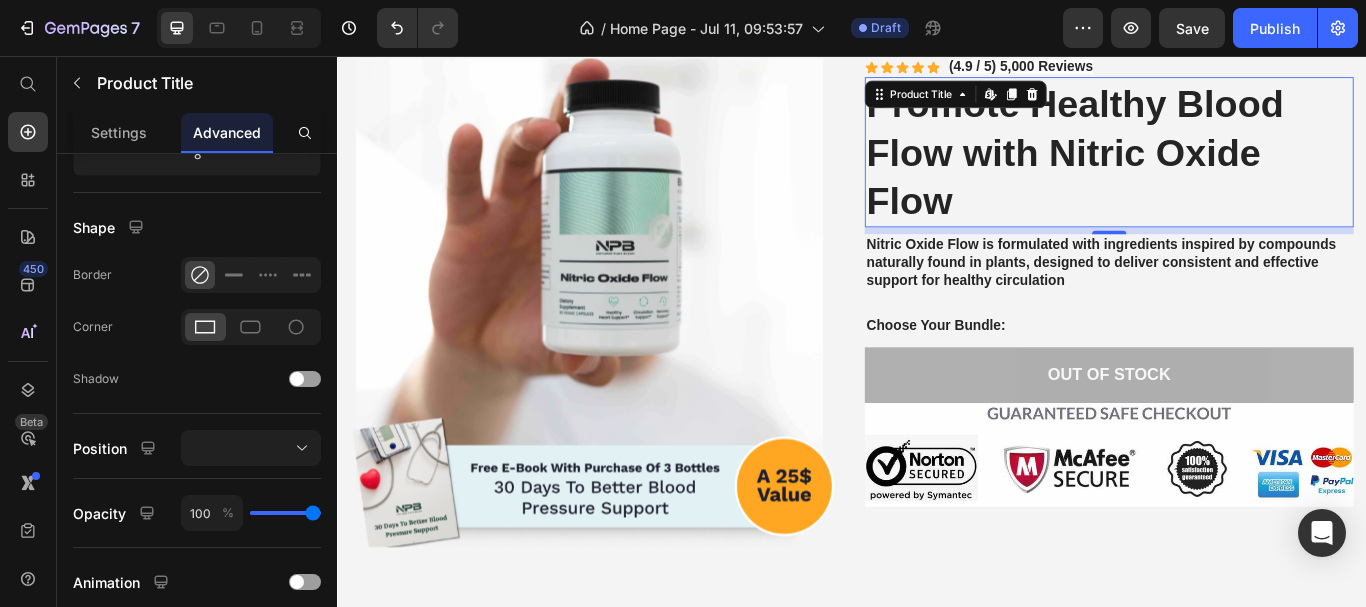 scroll, scrollTop: 759, scrollLeft: 0, axis: vertical 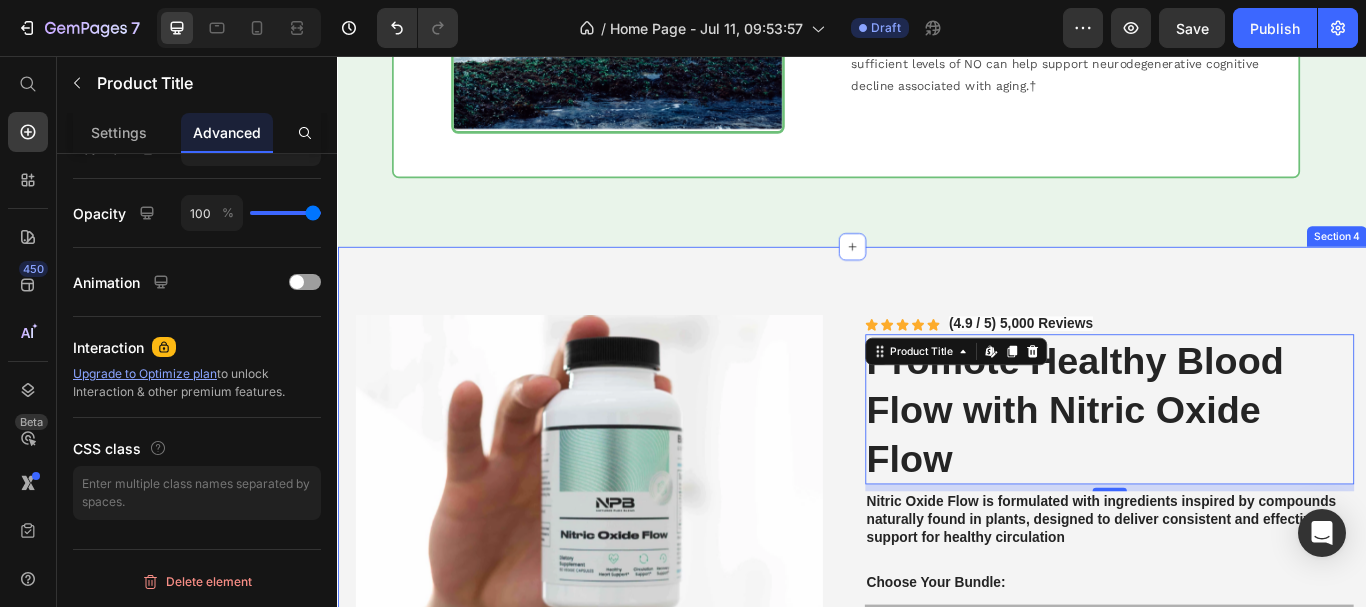 click on "Product Images “I have been using the product for over 2 months now & I really like the results so far. My energy level has increased & it has helped my libido. My blood pressure has gone down a little also. I will continue to purchase & use it.” Text Block [FIRST] [LAST] Heading   VERIFIED BUYER Button Row Row Icon Icon Icon Icon Icon Icon List (4.9 / 5) 5,000 Reviews Text Block Row Promote Healthy Blood Flow with Nitric Oxide Flow Product Title   Edit content in Shopify 8 Nitric Oxide Flow is formulated with ingredients inspired by compounds naturally found in plants, designed to deliver consistent and effective support for healthy circulation   Text Block Choose Your Bundle: Text Block Out of stock Add to Cart Image Row Product
Drop element here At vero eos et accusamus et iusto odio dignissimos ducimus qui blanditiis praesentium voluptatum deleniti atque corrupti quos dolores et quas molestias excepturi sint occaecati cupiditate non provident Text Block Row Section 4" at bounding box center (937, 799) 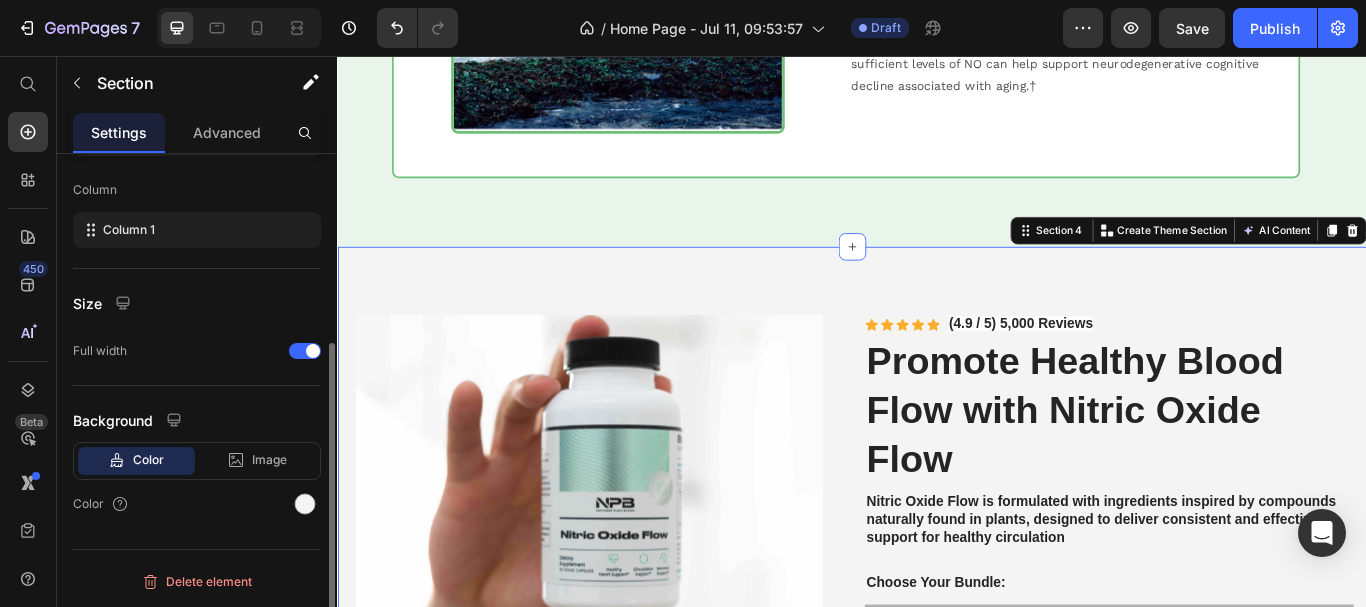 scroll, scrollTop: 0, scrollLeft: 0, axis: both 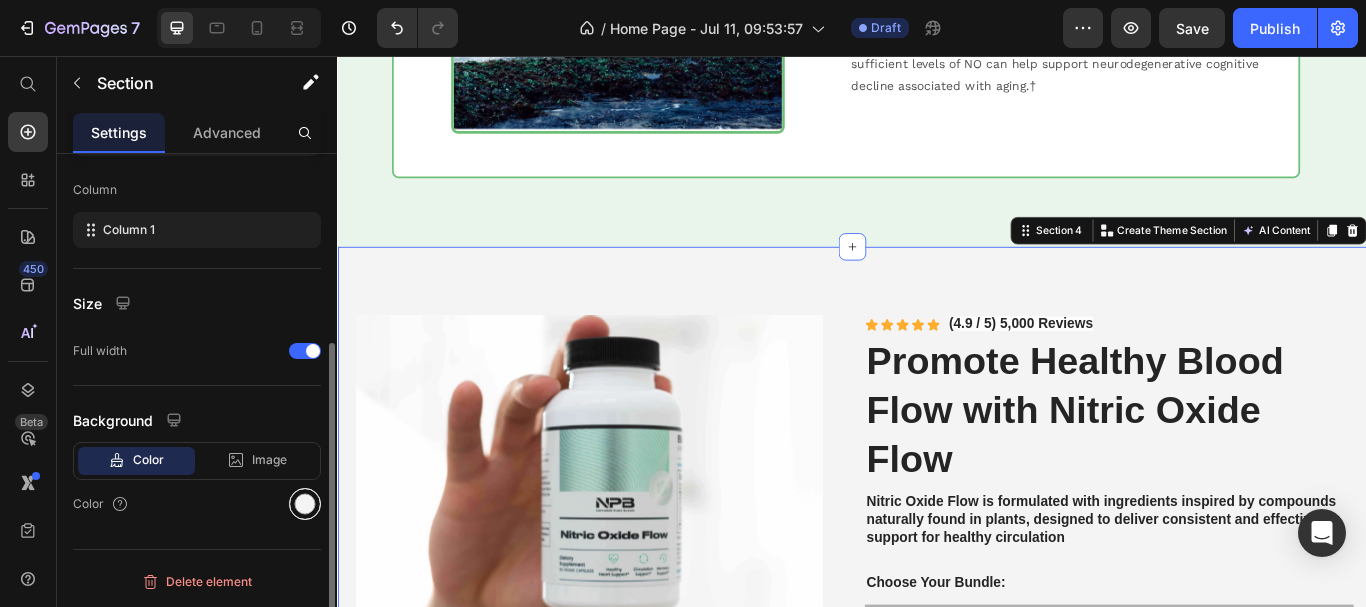 click at bounding box center (305, 504) 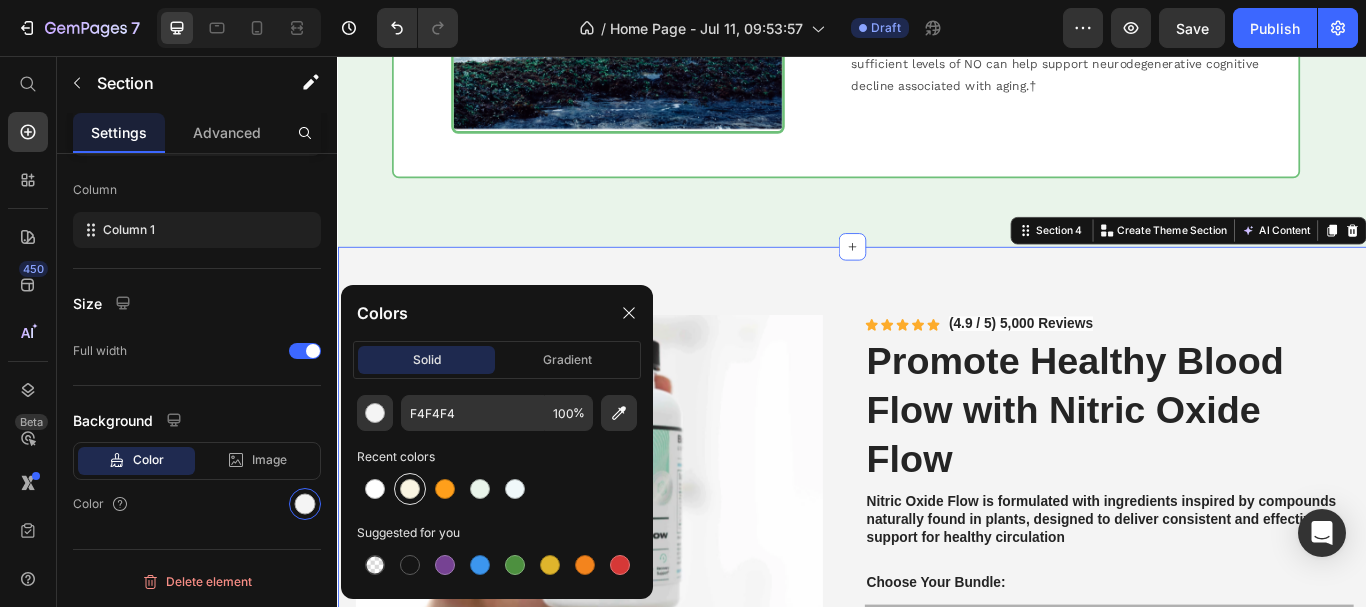 click at bounding box center [410, 489] 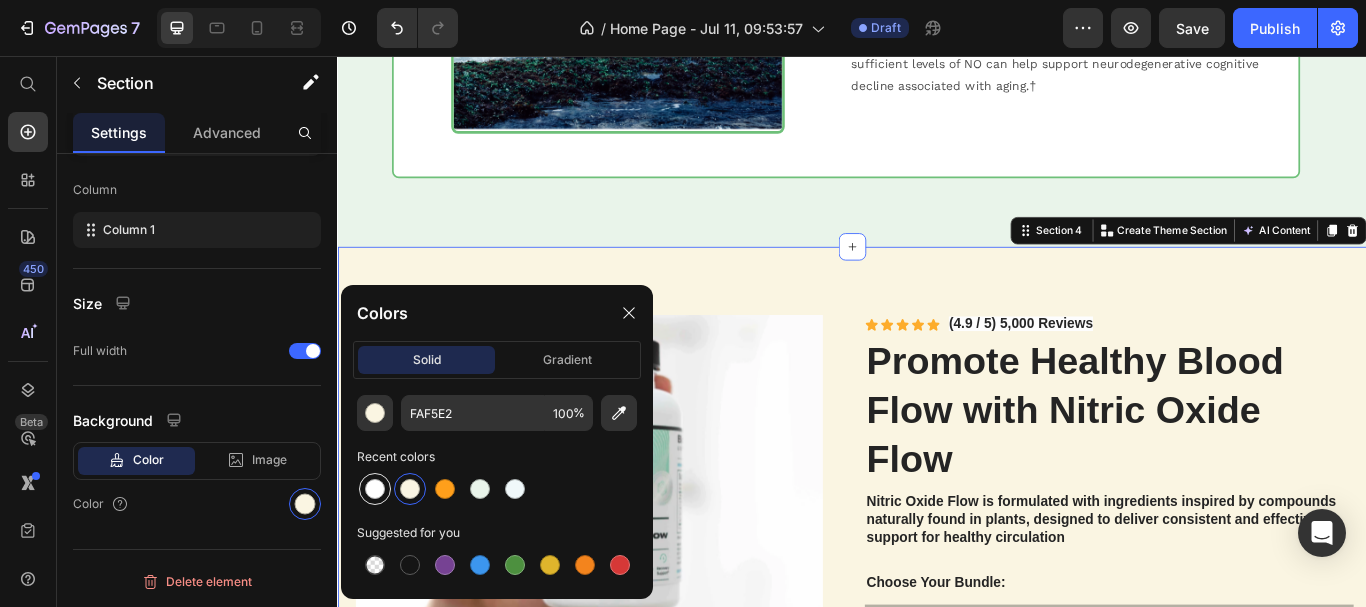 click at bounding box center [375, 489] 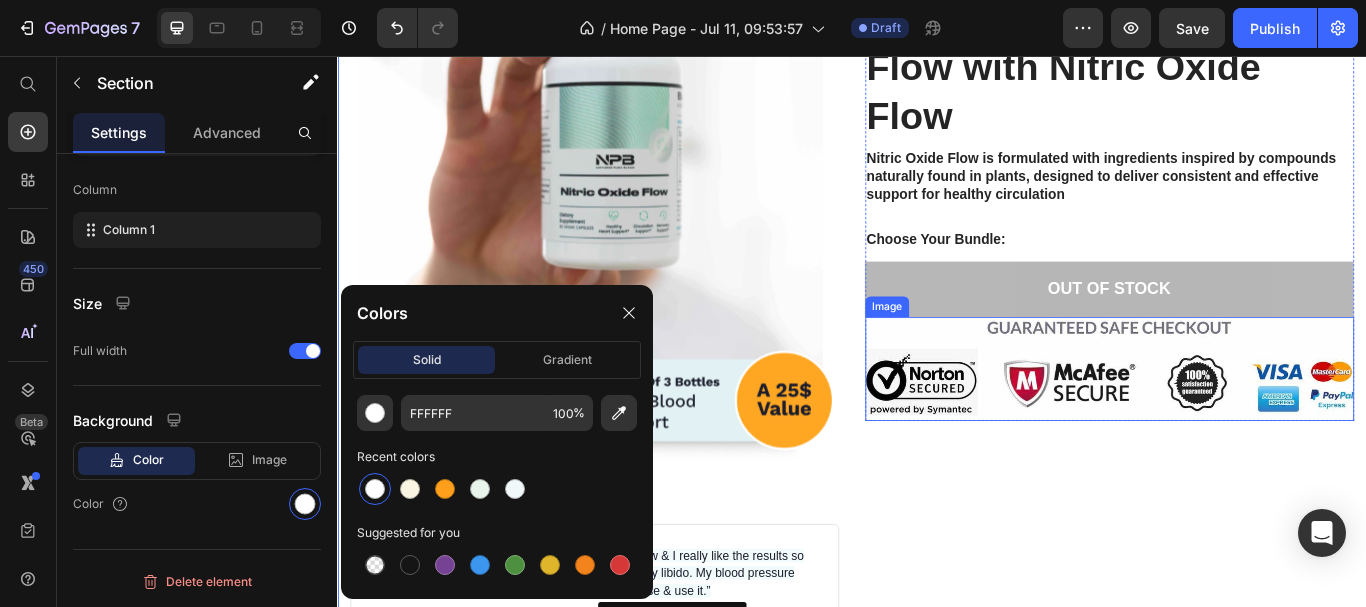 scroll, scrollTop: 2550, scrollLeft: 0, axis: vertical 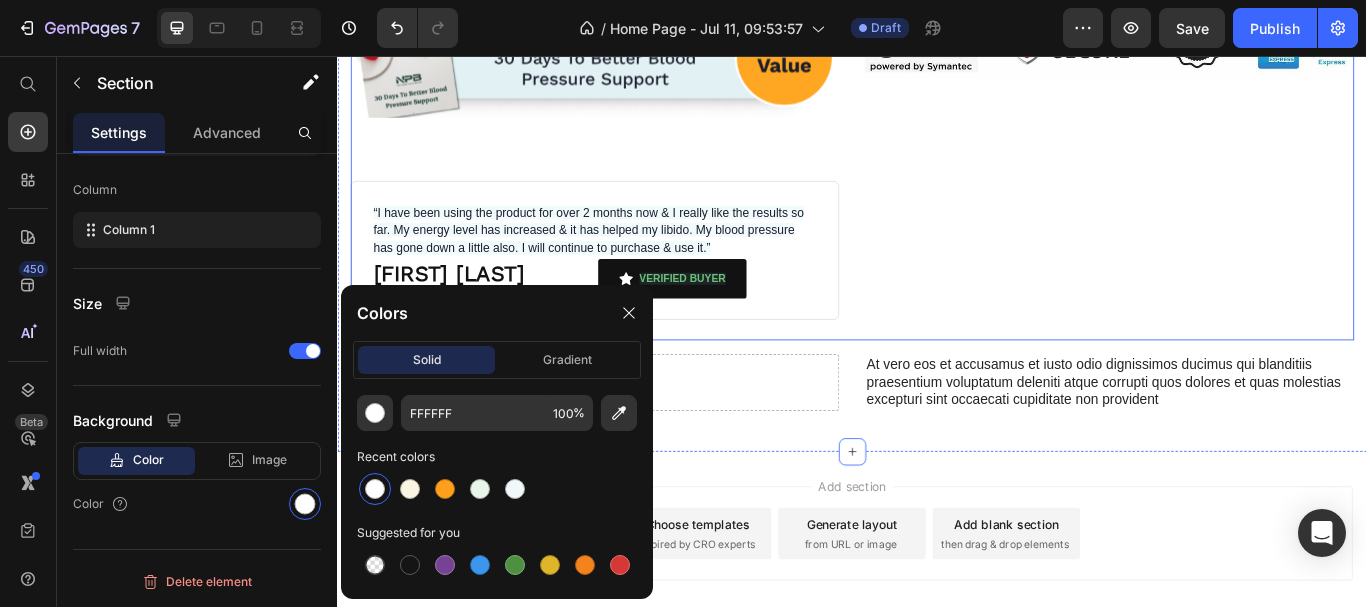 click on "Icon Icon Icon Icon Icon Icon List (4.9 / 5) 5,000 Reviews Text Block Row Promote Healthy Blood Flow with Nitric Oxide Flow Product Title Nitric Oxide Flow is formulated with ingredients inspired by compounds naturally found in plants, designed to deliver consistent and effective support for healthy circulation   Text Block Choose Your Bundle: Text Block Out of stock Add to Cart Image Row" at bounding box center [1237, -27] 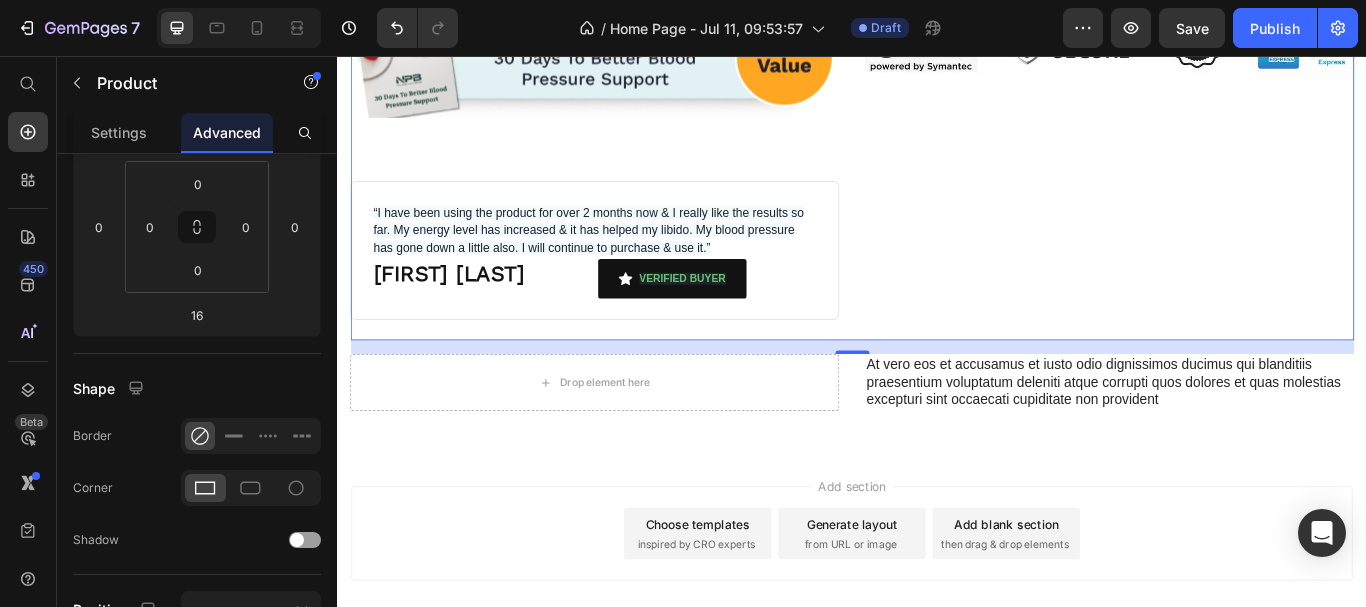 scroll, scrollTop: 0, scrollLeft: 0, axis: both 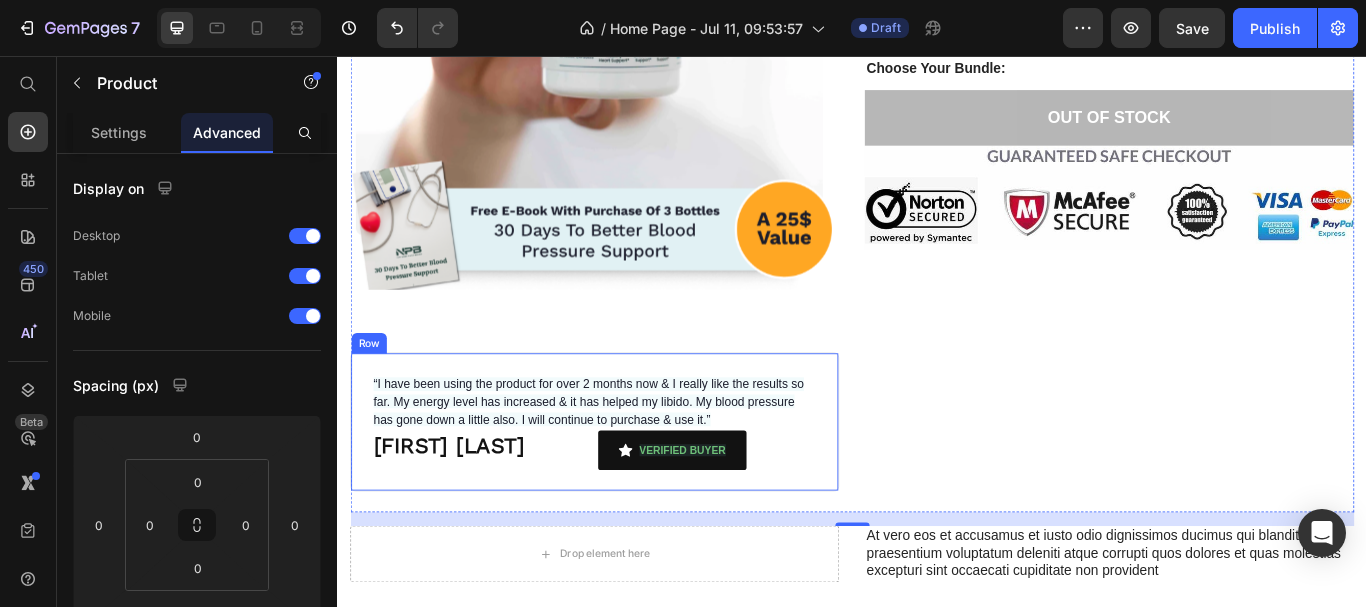 click on "“I have been using the product for over 2 months now & I really like the results so far. My energy level has increased & it has helped my libido. My blood pressure has gone down a little also. I will continue to purchase & use it.” Text Block [FIRST] [LAST] Heading   VERIFIED BUYER Button Row Row" at bounding box center [637, 483] 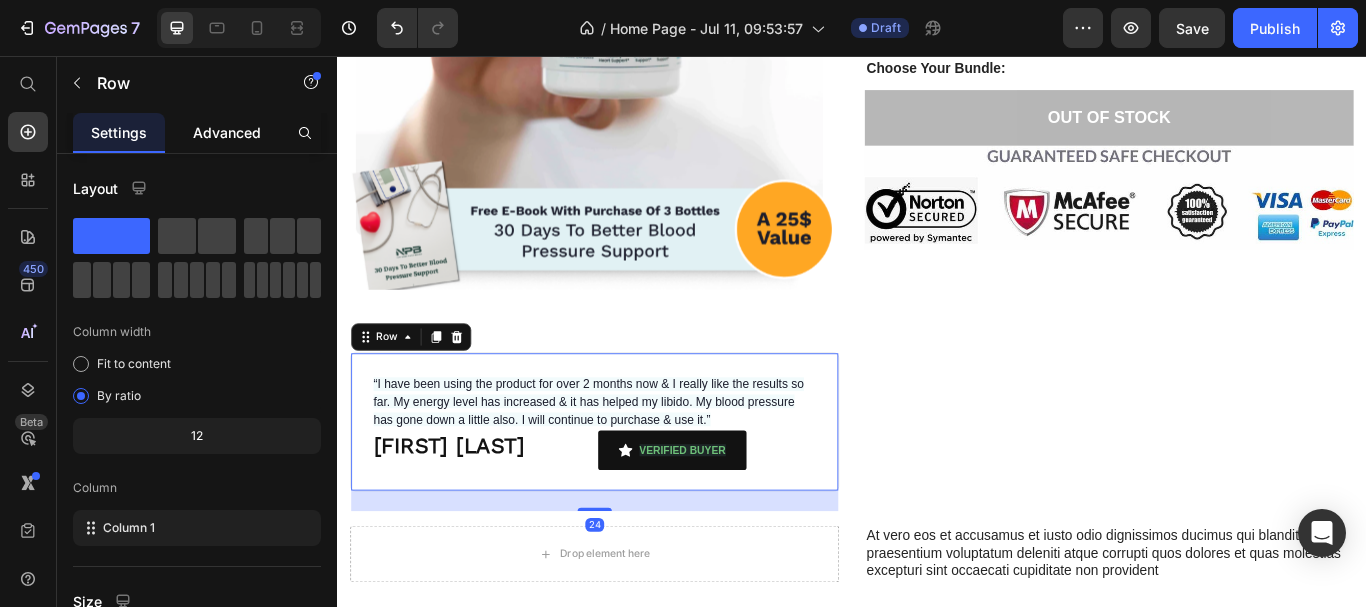 click on "Advanced" at bounding box center [227, 132] 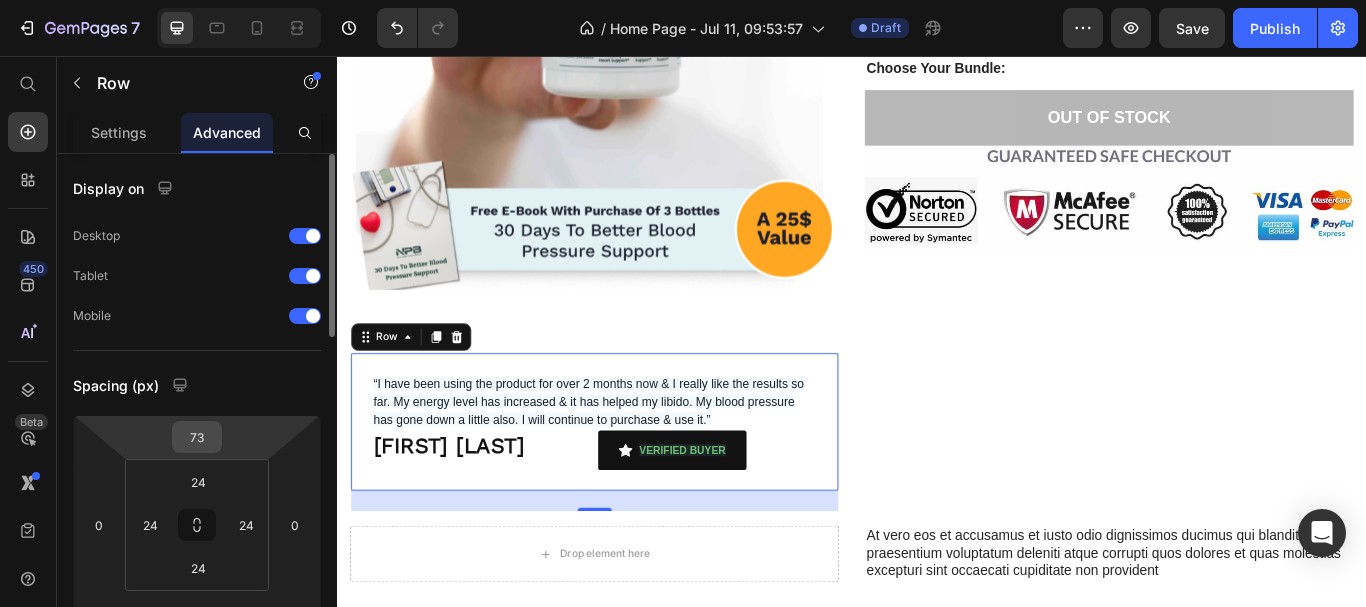 click on "73" at bounding box center [197, 437] 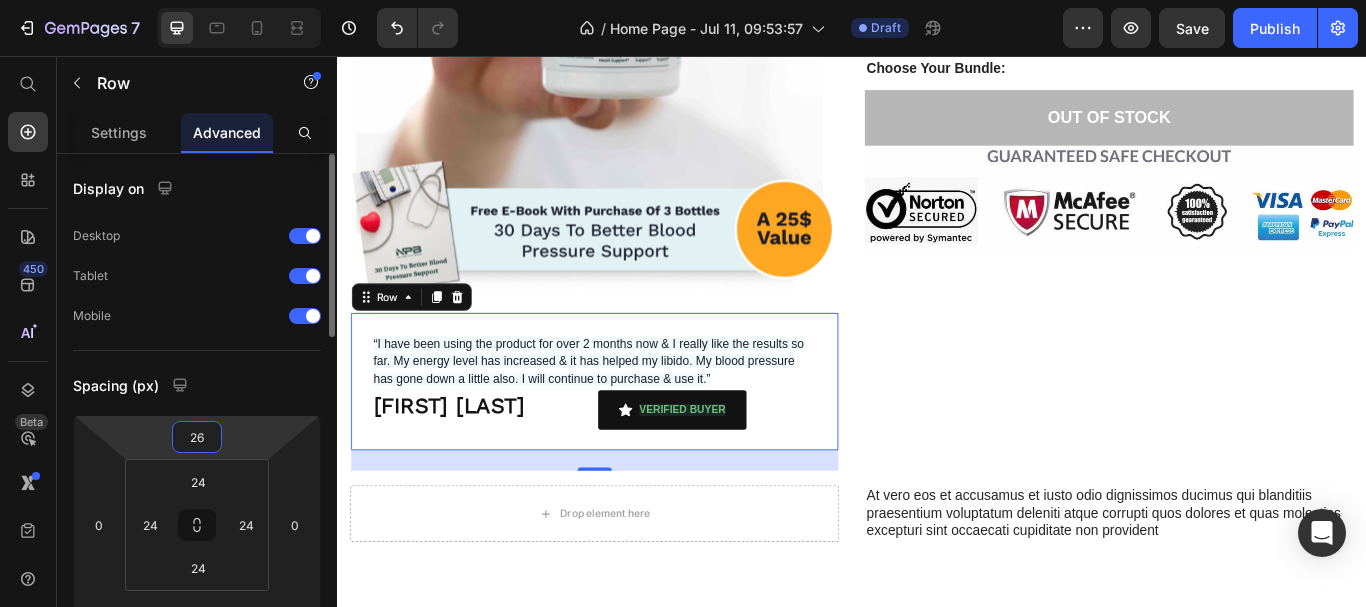 type on "25" 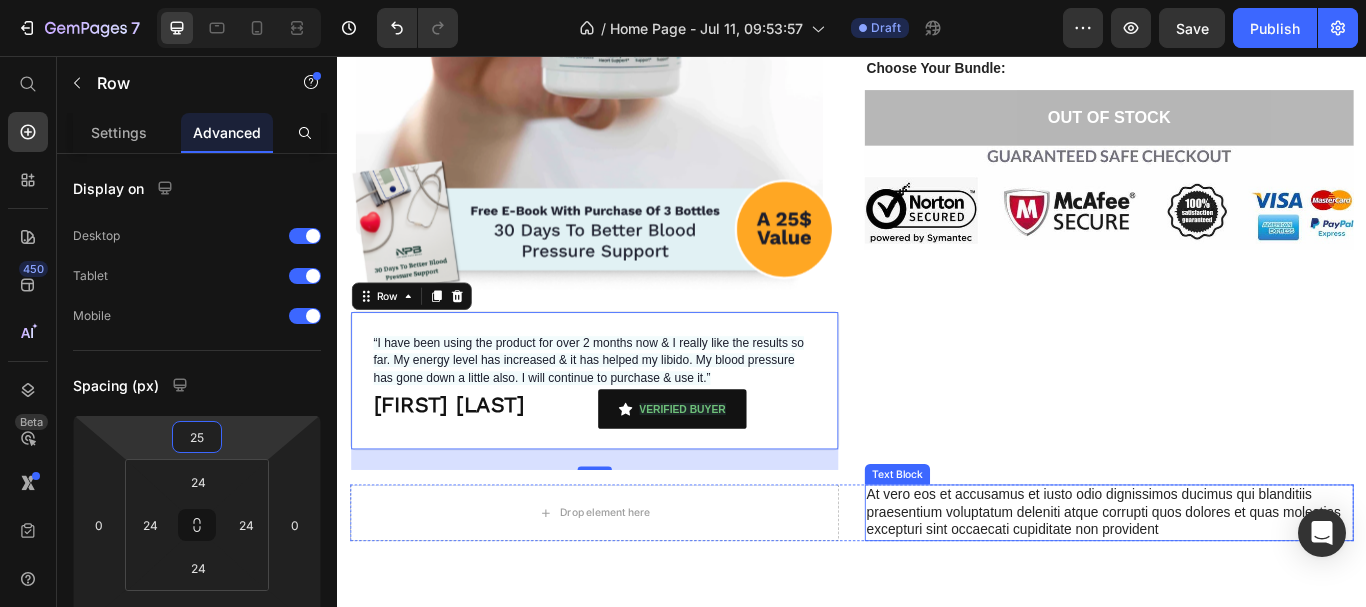 click on "At vero eos et accusamus et iusto odio dignissimos ducimus qui blanditiis praesentium voluptatum deleniti atque corrupti quos dolores et quas molestias excepturi sint occaecati cupiditate non provident" at bounding box center [1237, 589] 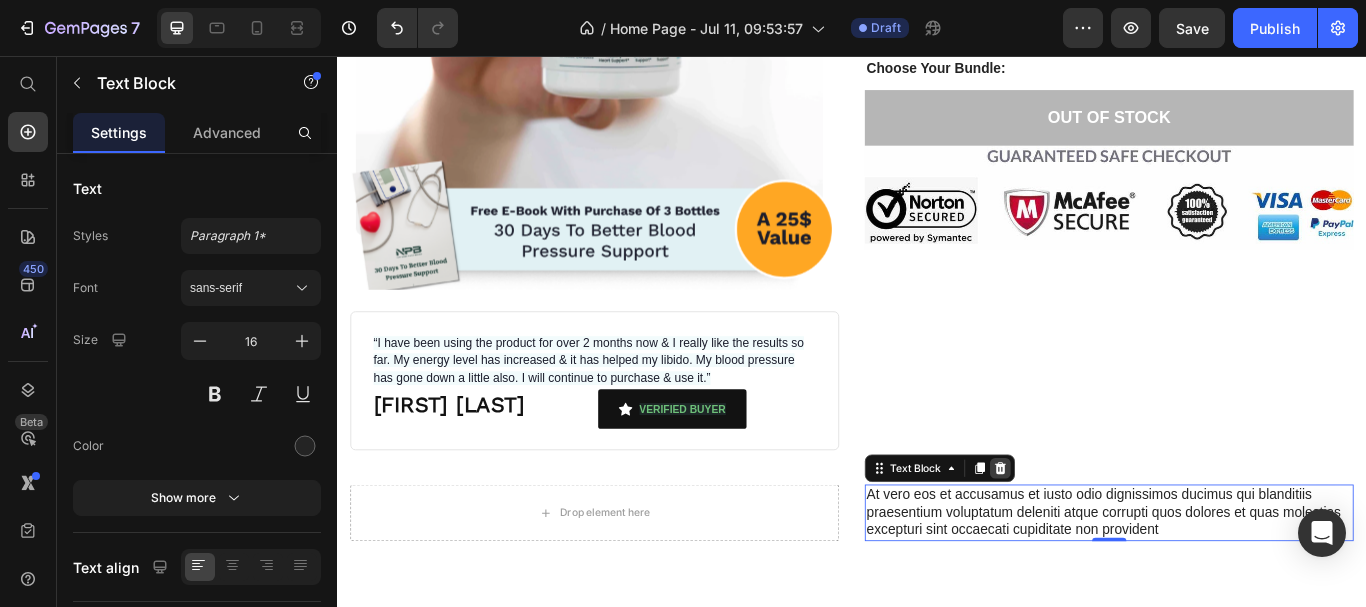 click 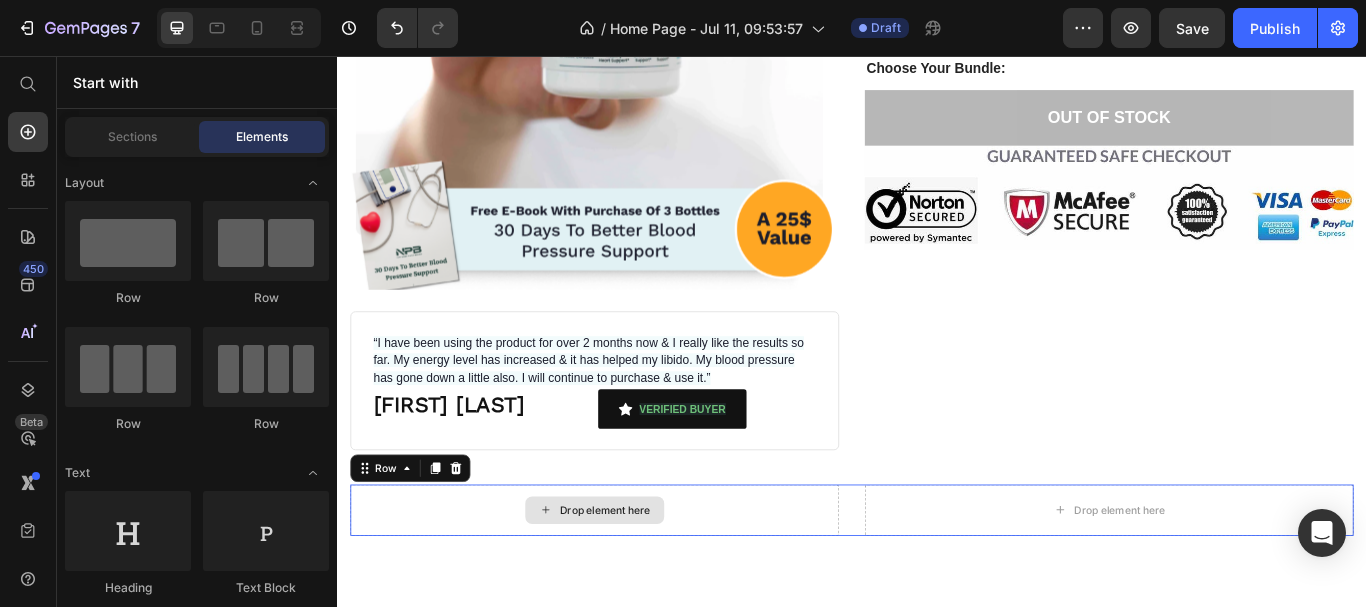 click on "Drop element here" at bounding box center [637, 586] 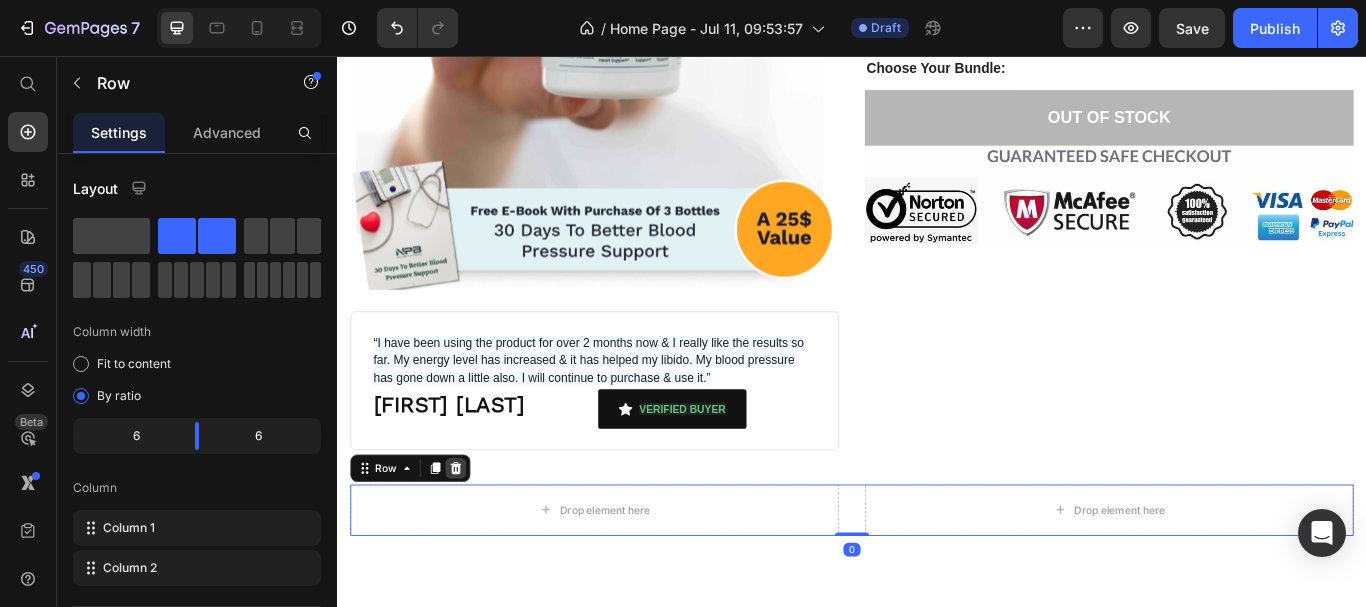 click at bounding box center [475, 537] 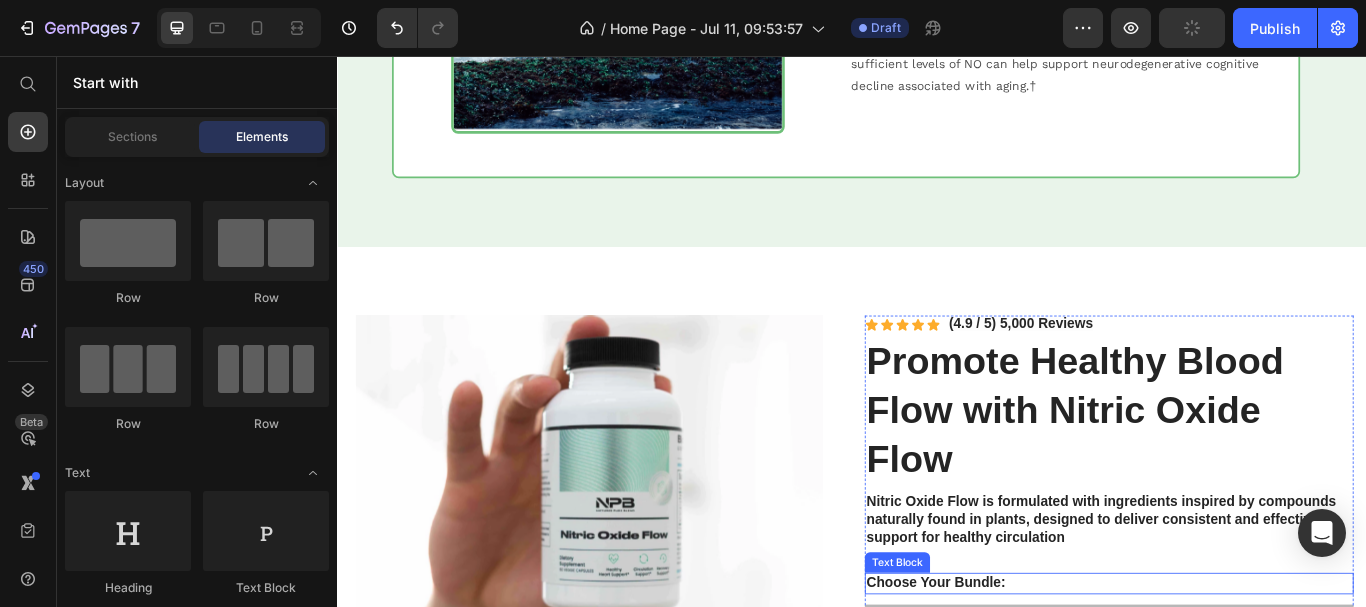 scroll, scrollTop: 2050, scrollLeft: 0, axis: vertical 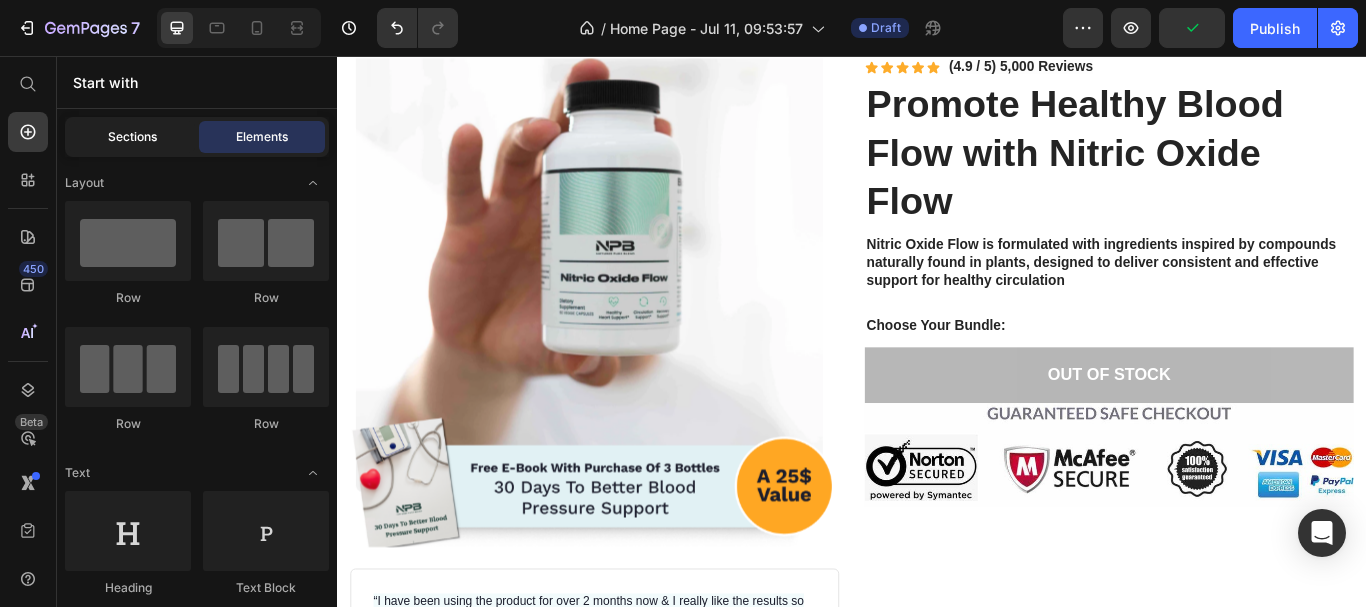 click on "Sections" at bounding box center (132, 137) 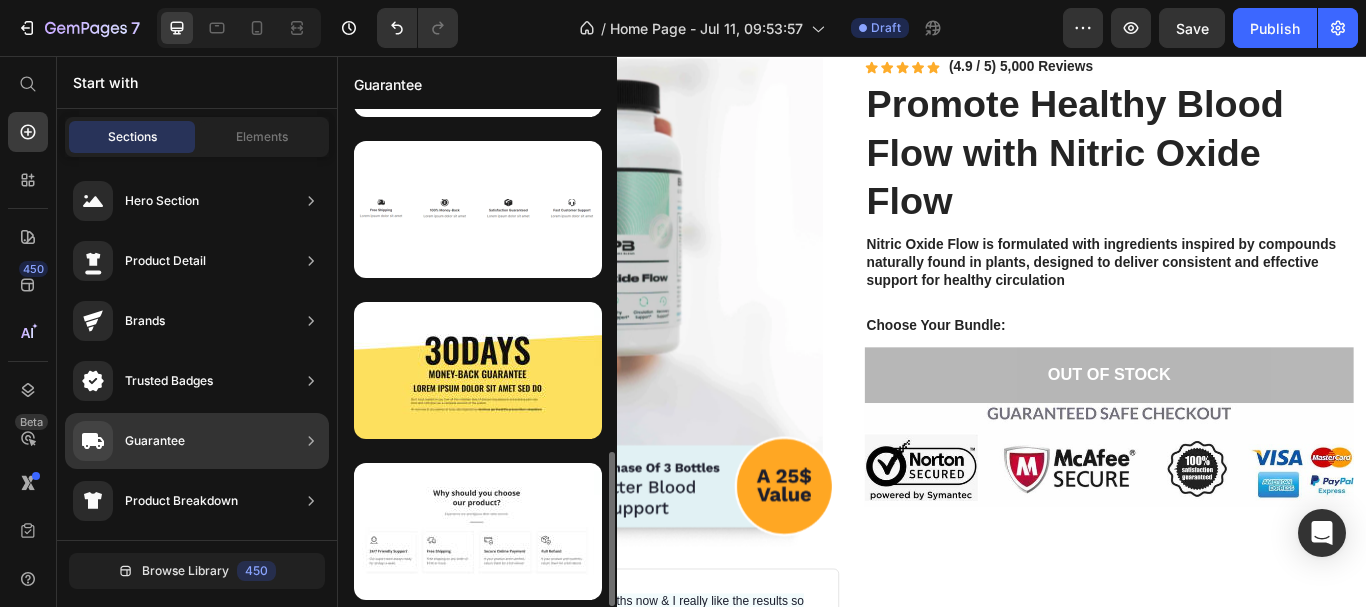 scroll, scrollTop: 1101, scrollLeft: 0, axis: vertical 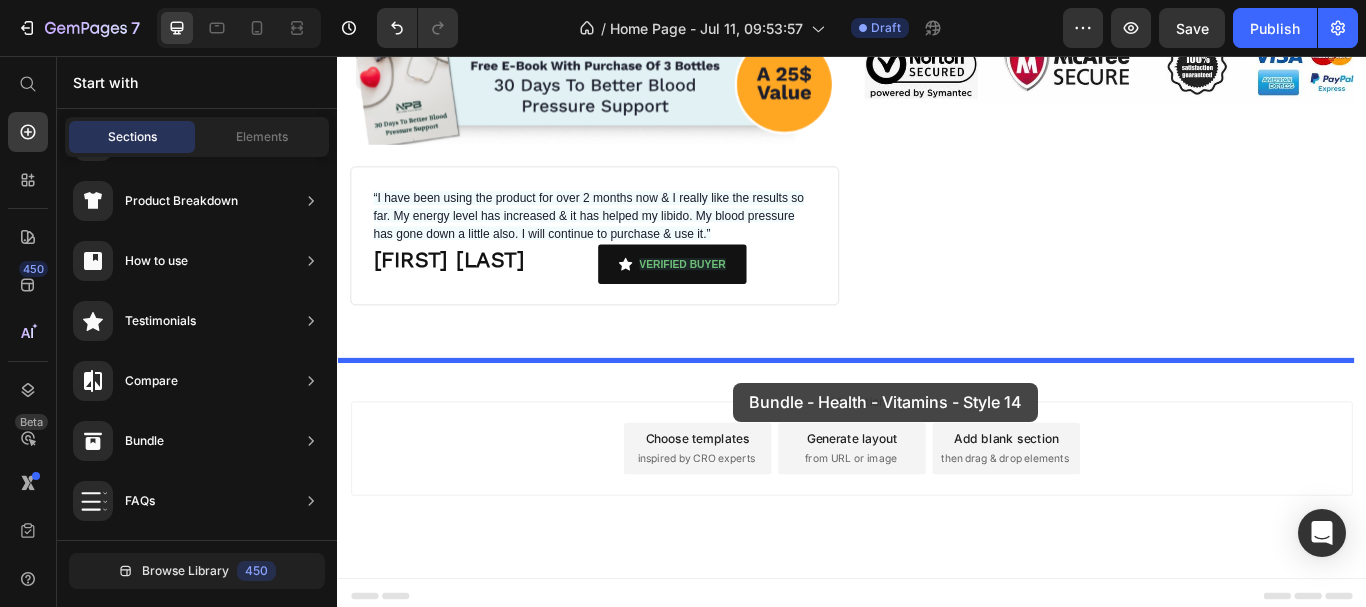drag, startPoint x: 811, startPoint y: 516, endPoint x: 799, endPoint y: 437, distance: 79.9062 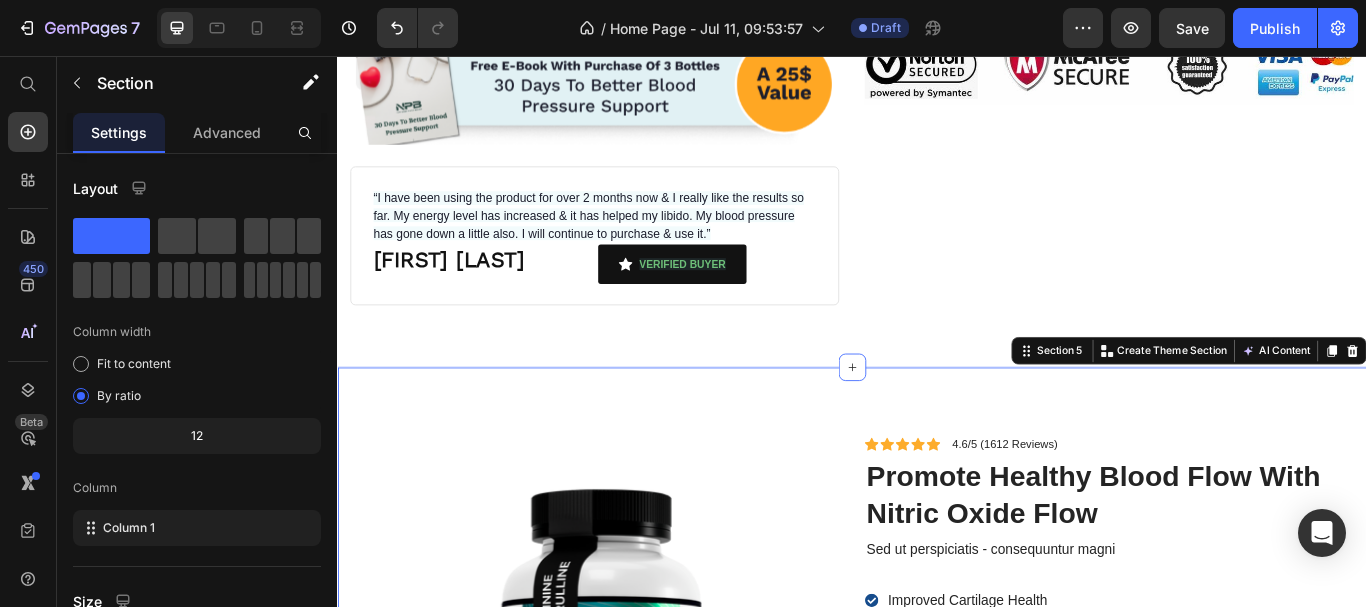 scroll, scrollTop: 0, scrollLeft: 0, axis: both 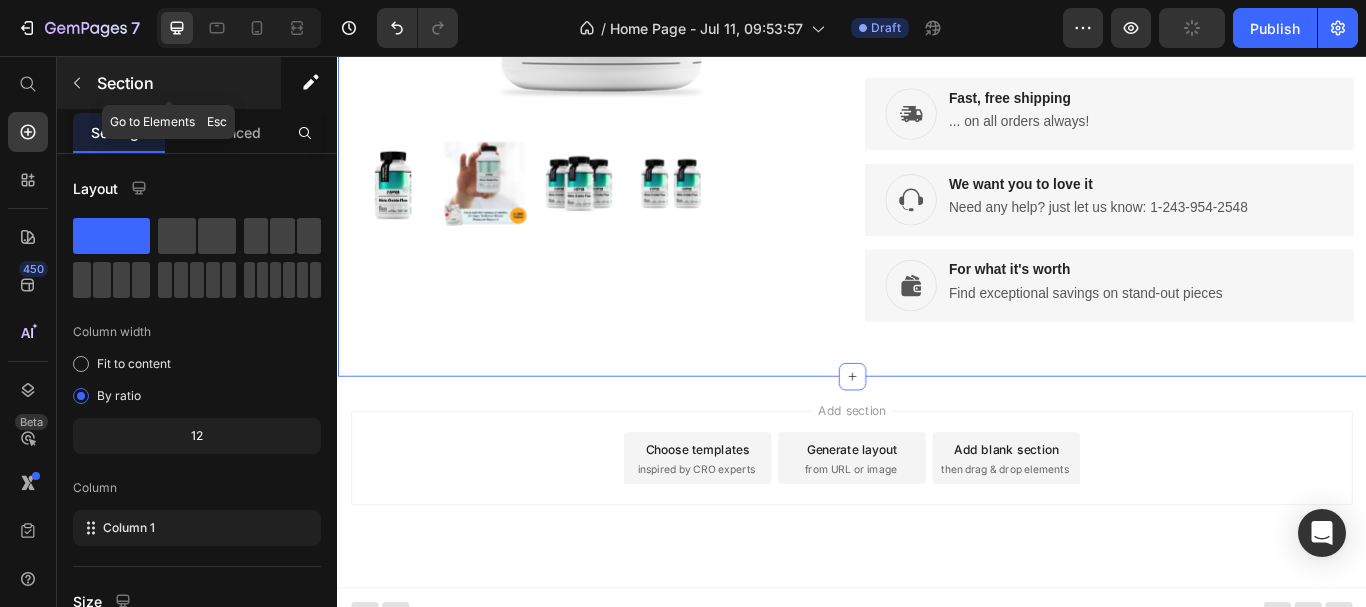 click at bounding box center [77, 83] 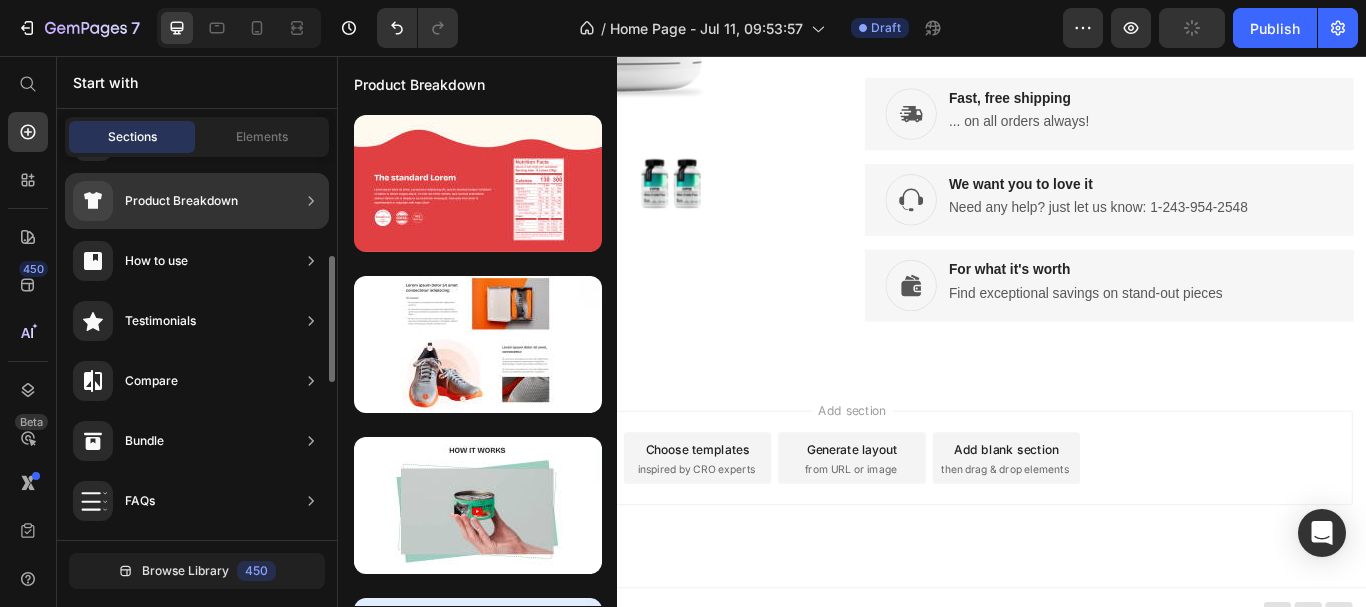 scroll, scrollTop: 135, scrollLeft: 0, axis: vertical 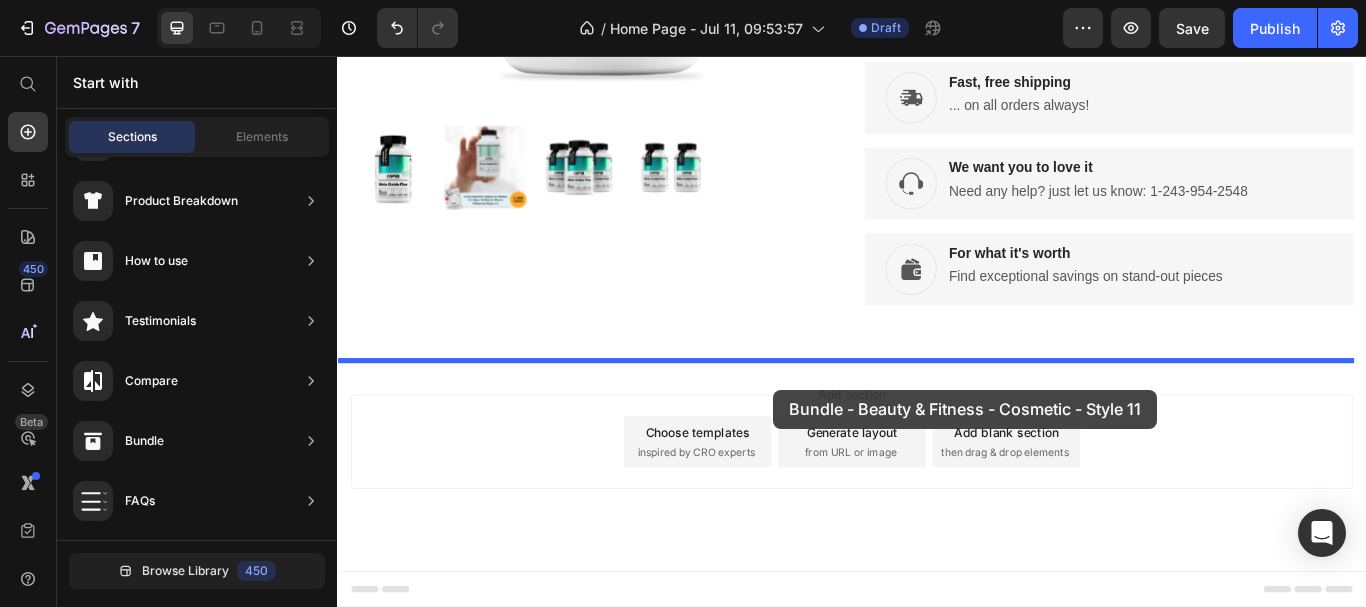 drag, startPoint x: 815, startPoint y: 452, endPoint x: 845, endPoint y: 443, distance: 31.320919 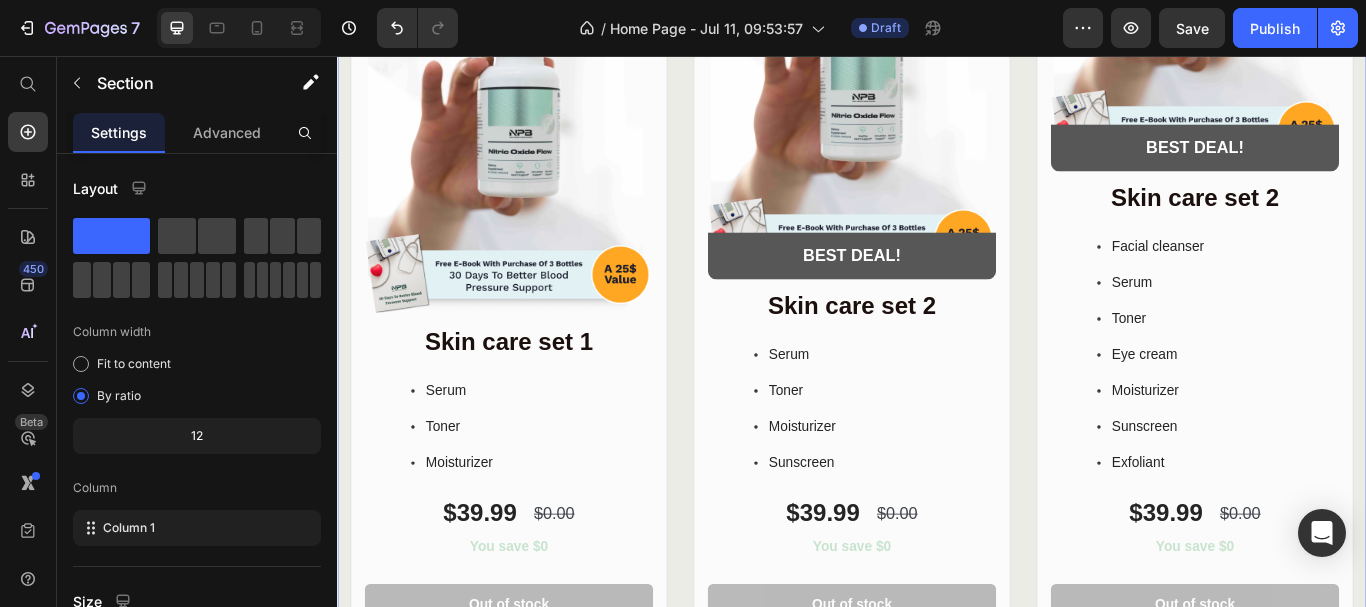 scroll, scrollTop: 3988, scrollLeft: 0, axis: vertical 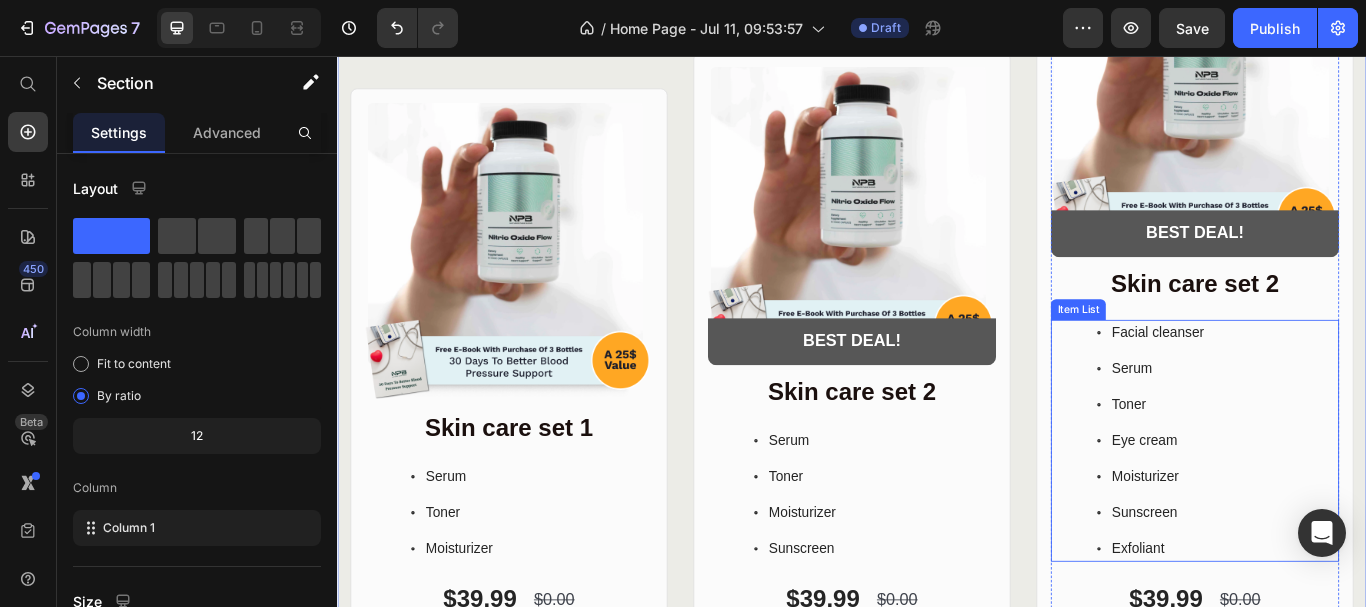 click on "Facial cleanser
Serum
Toner
Eye cream
Moisturizer
Sunscreen
Exfoliant" at bounding box center (1361, 505) 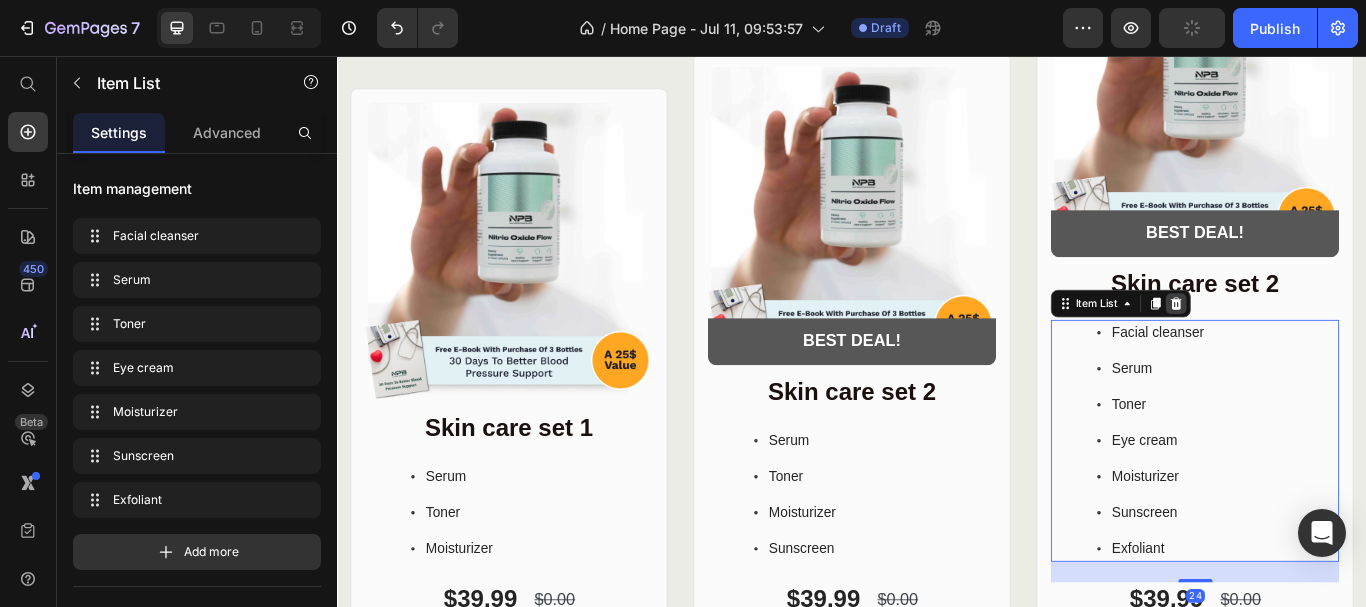 click 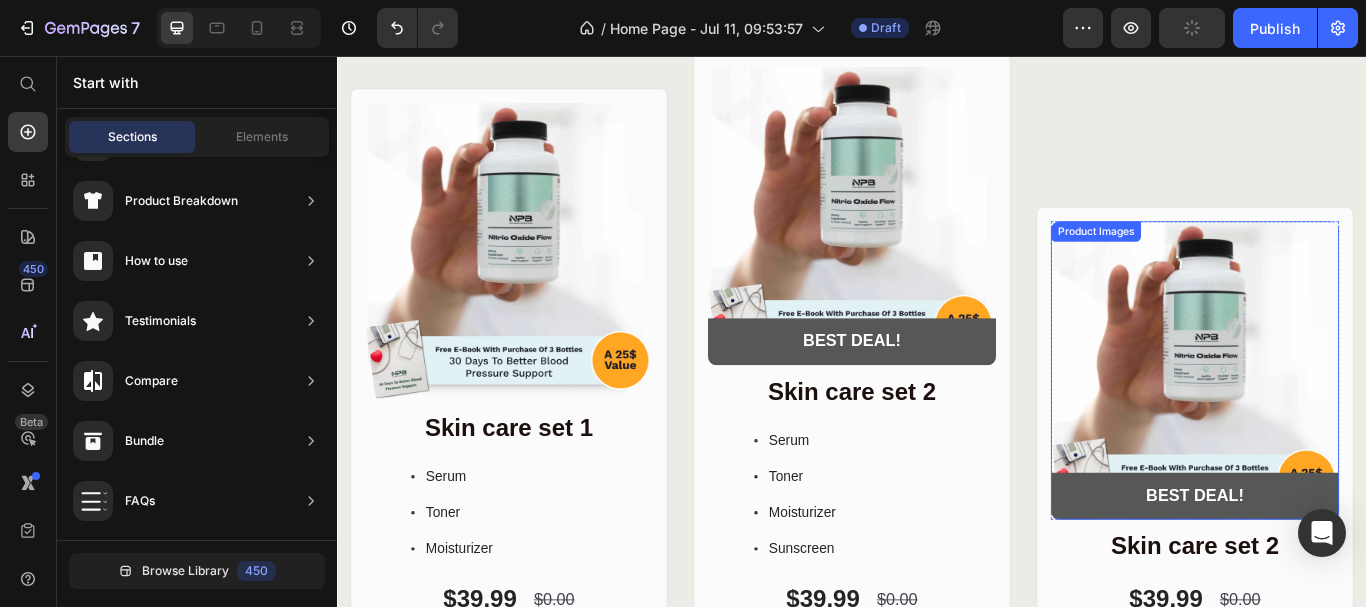scroll, scrollTop: 4162, scrollLeft: 0, axis: vertical 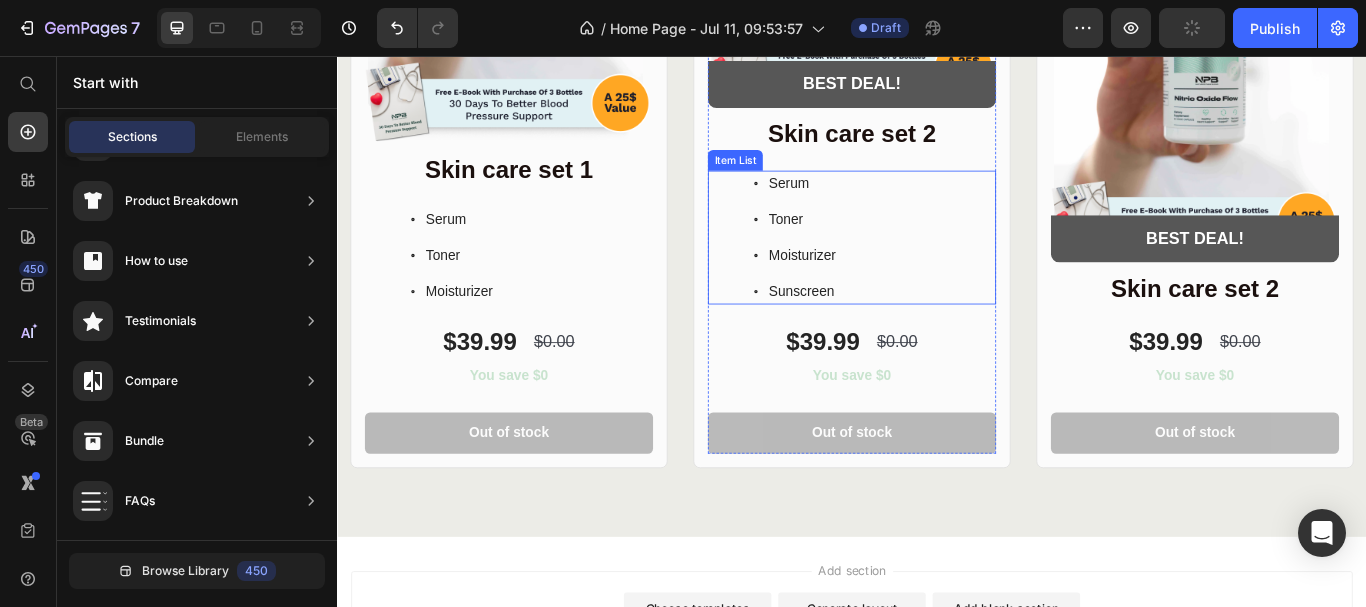 click on "Serum
Toner
Moisturizer
Sunscreen" at bounding box center [961, 268] 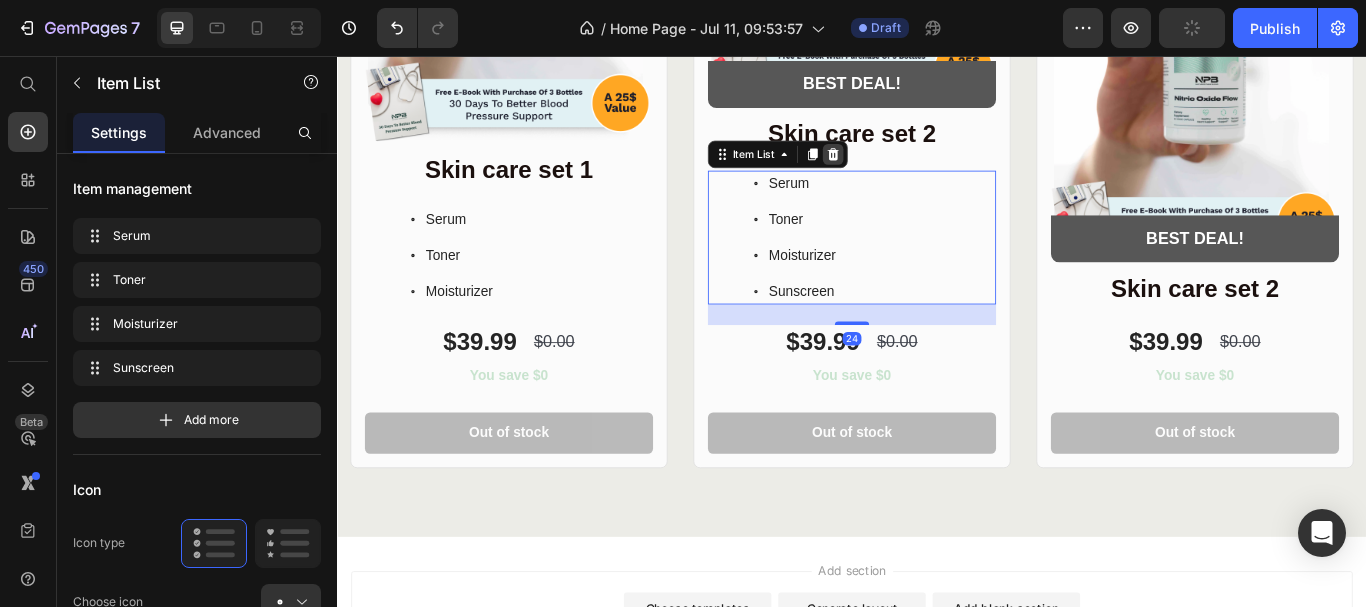 click 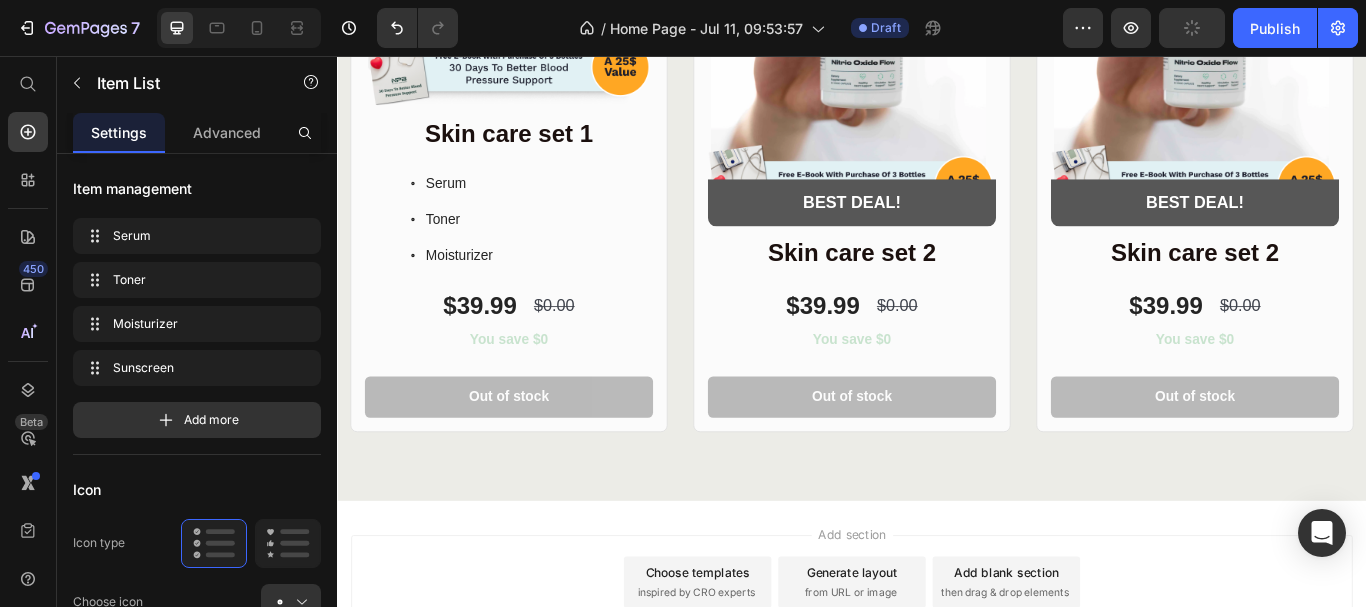 scroll, scrollTop: 4120, scrollLeft: 0, axis: vertical 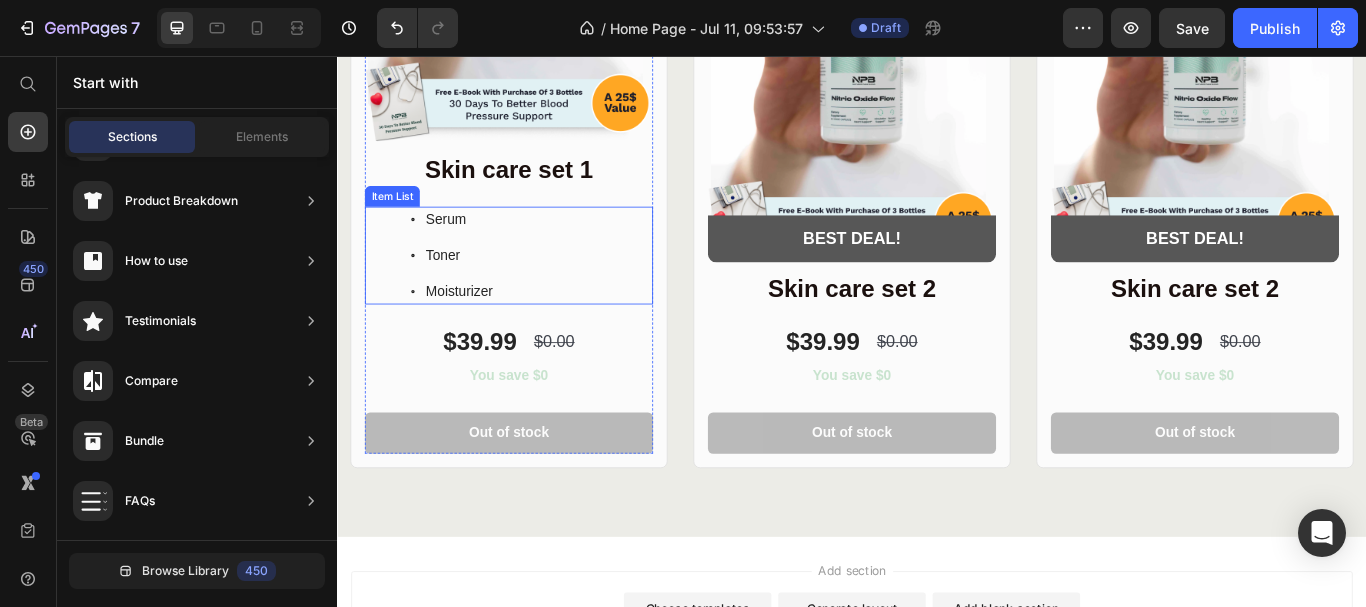 click on "Serum
Toner
Moisturizer" at bounding box center [561, 289] 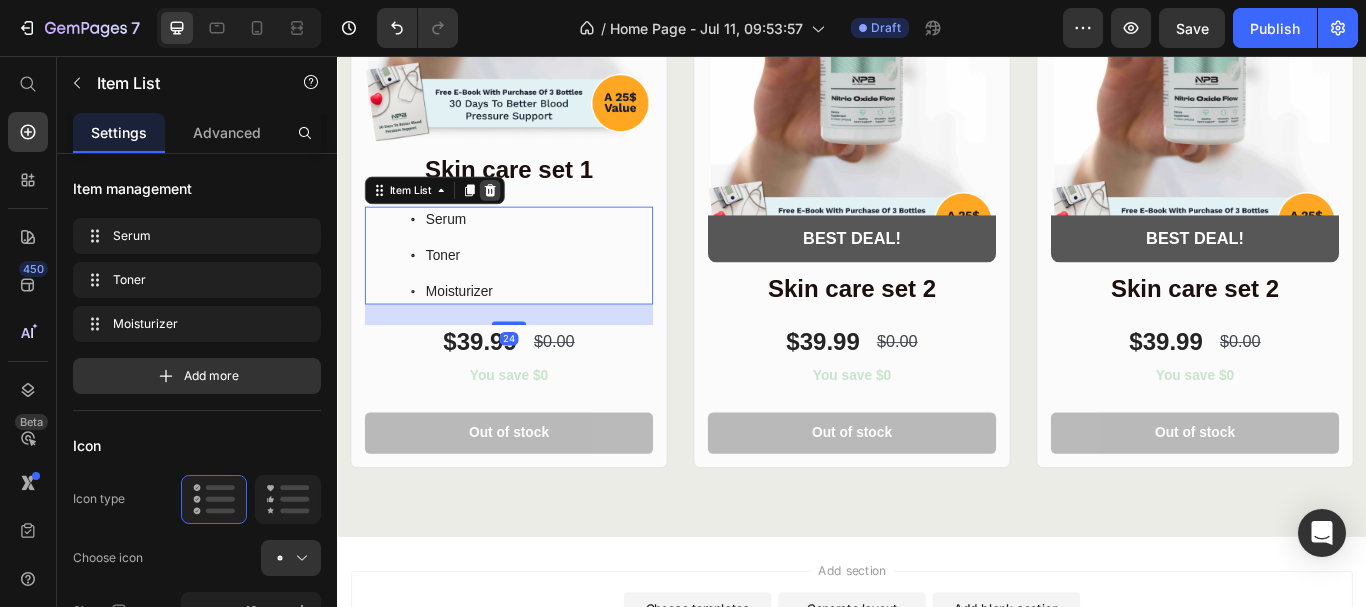 click 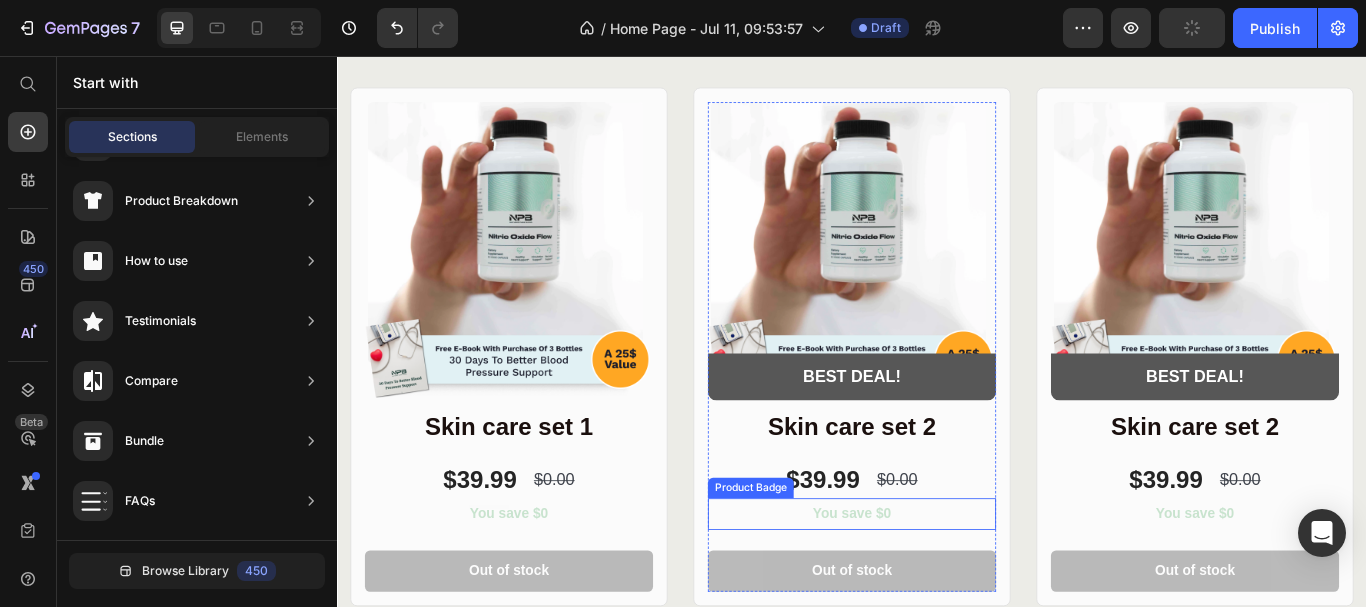 scroll, scrollTop: 3820, scrollLeft: 0, axis: vertical 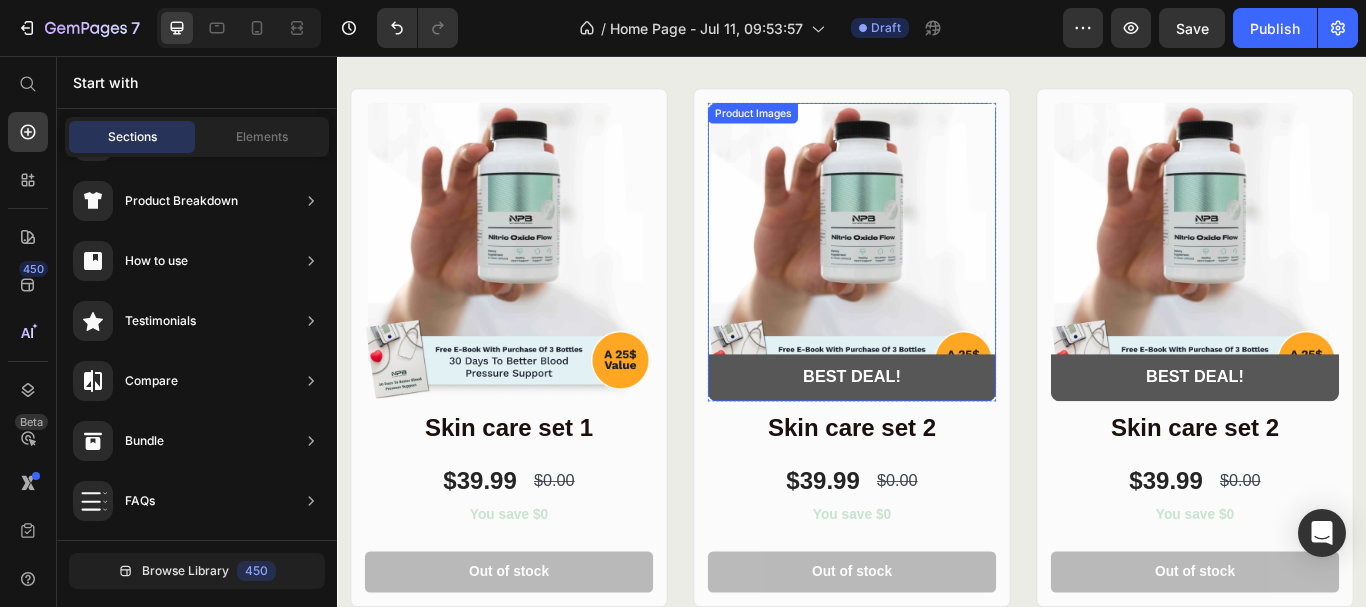 click at bounding box center (937, 285) 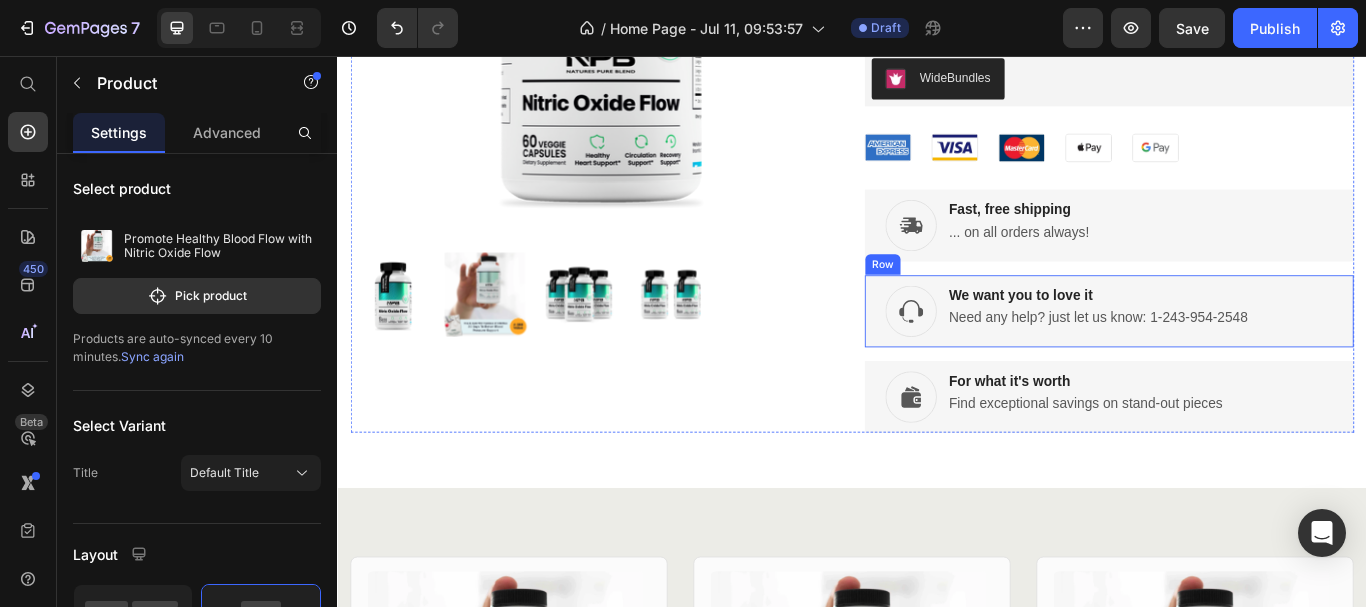 scroll, scrollTop: 3082, scrollLeft: 0, axis: vertical 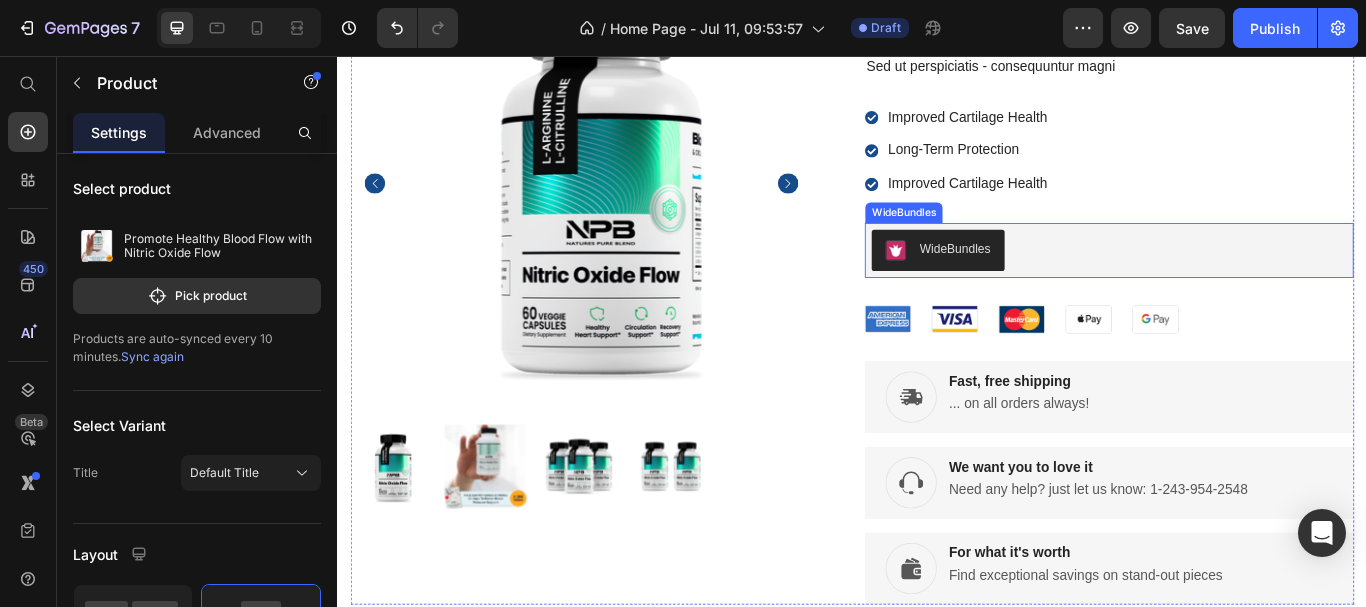 click on "WideBundles" at bounding box center (1057, 281) 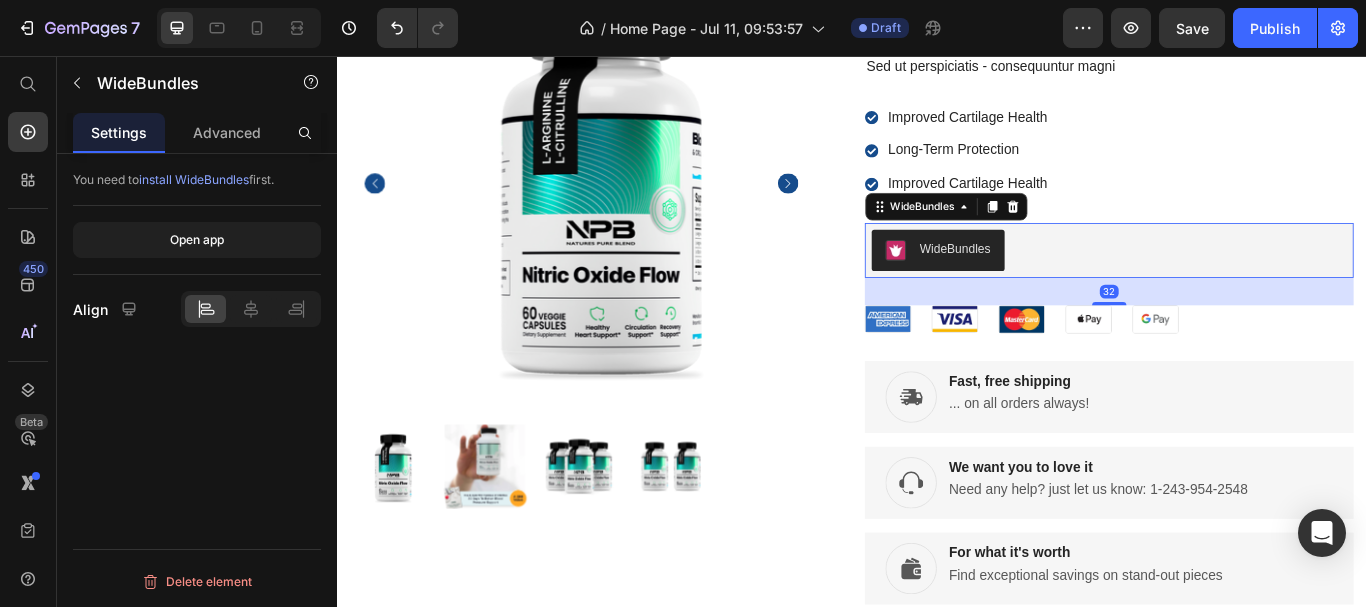 click on "WideBundles" at bounding box center [1057, 281] 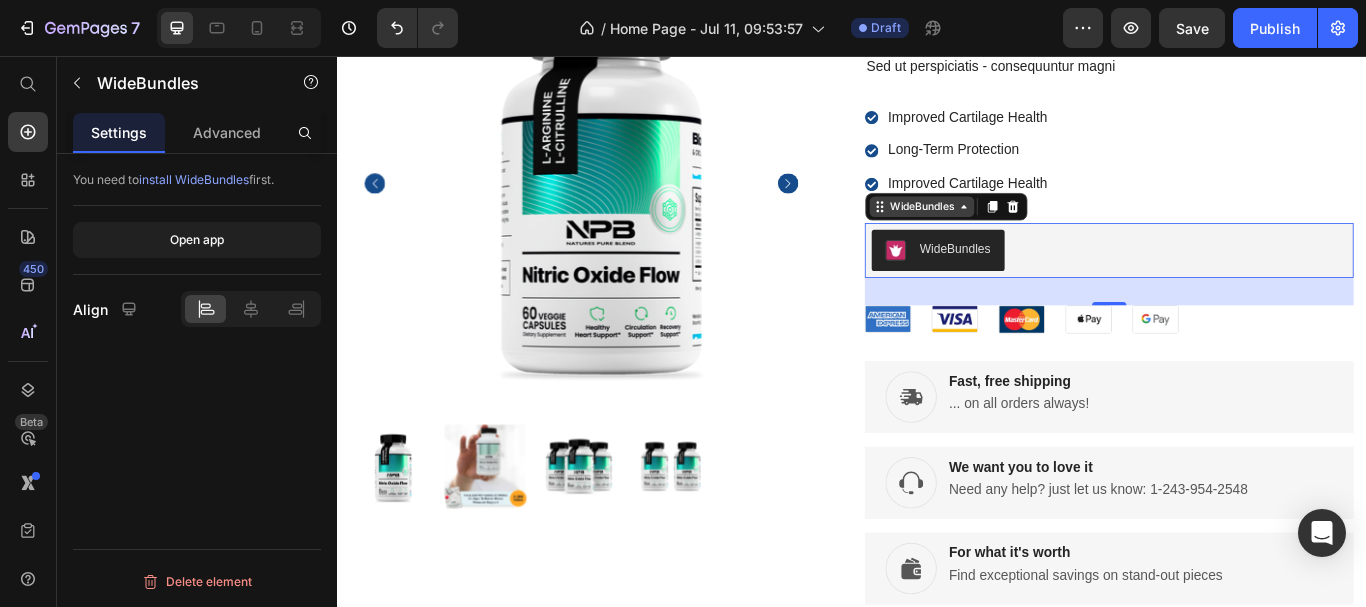 click 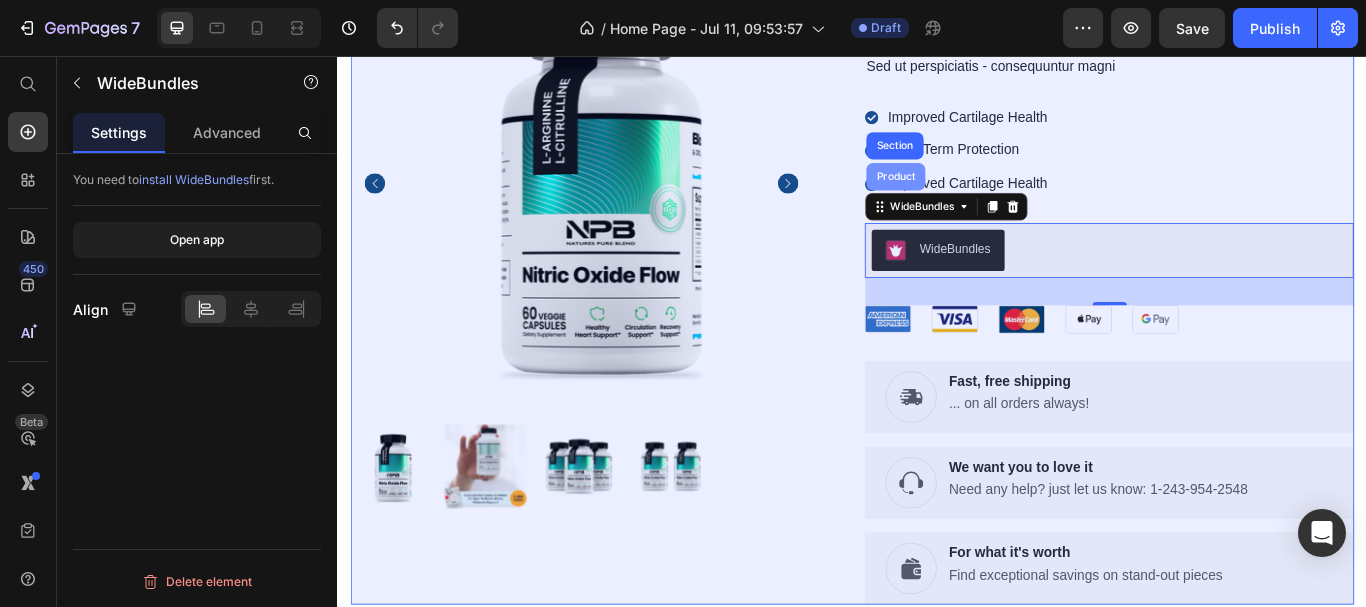 click on "Product" at bounding box center [987, 197] 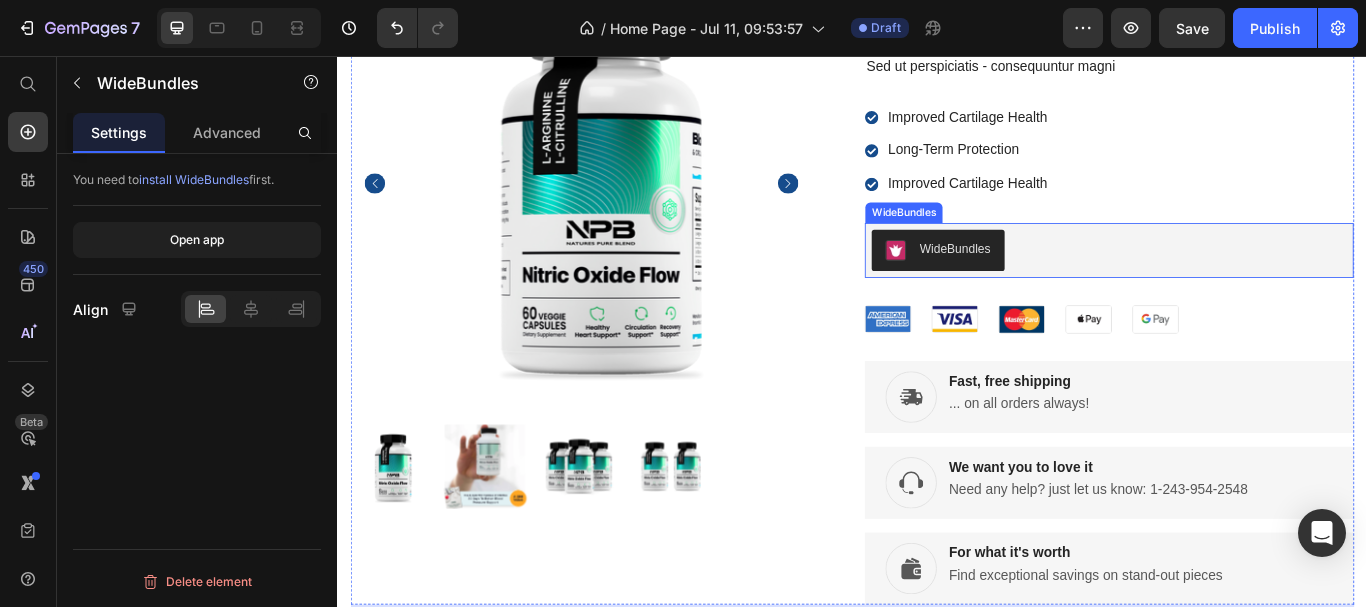click on "WideBundles" at bounding box center [1037, 283] 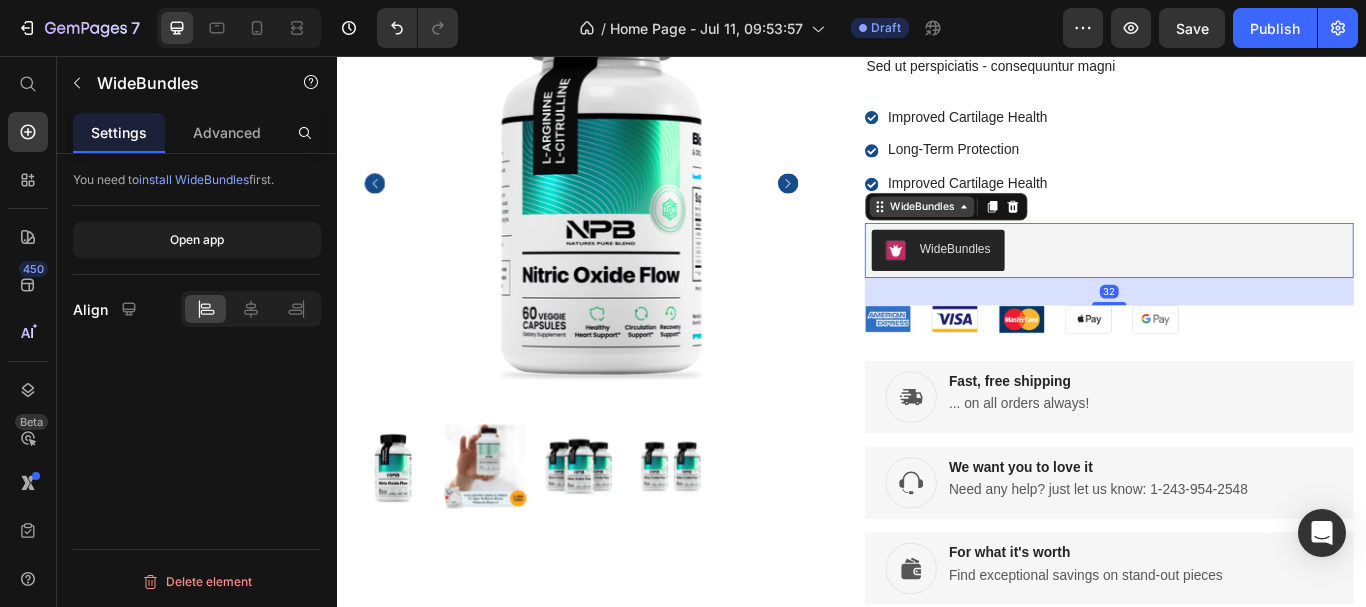 click 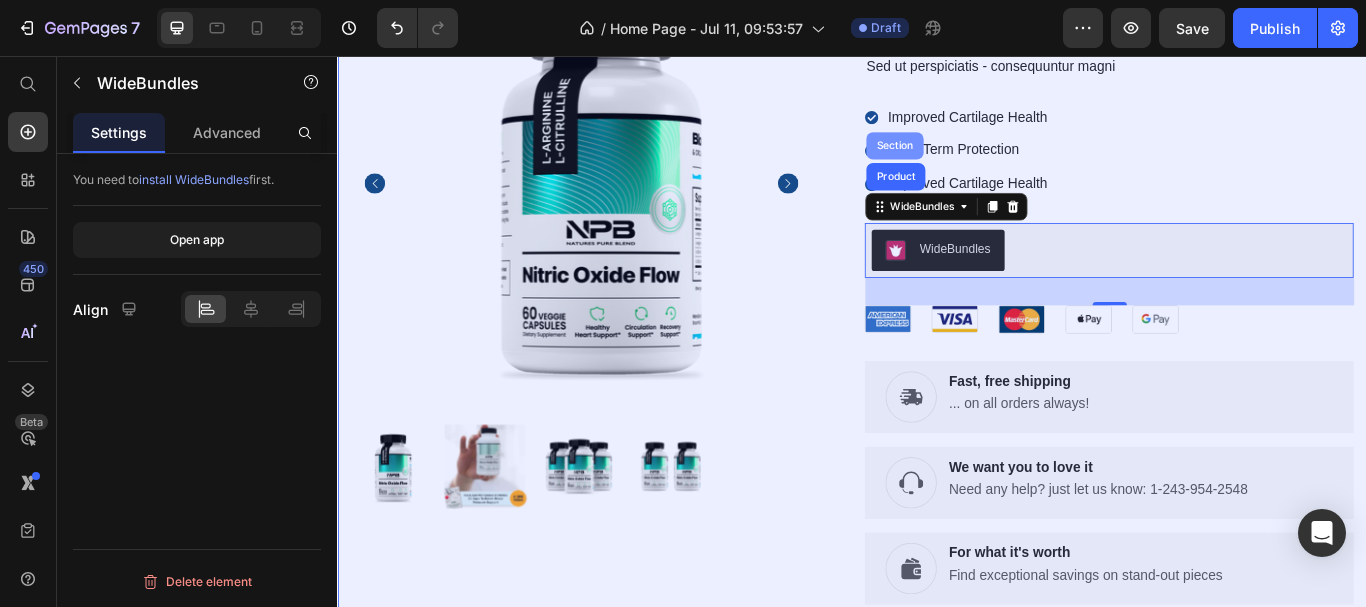 click on "Section" at bounding box center [986, 161] 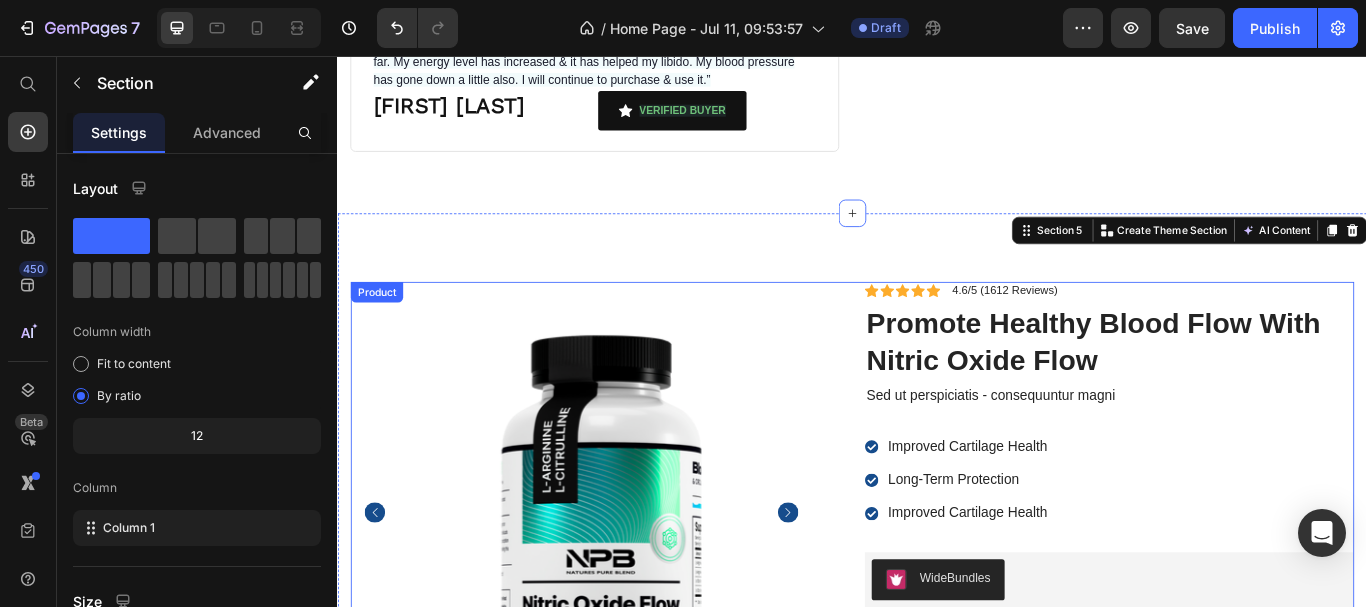 scroll, scrollTop: 2682, scrollLeft: 0, axis: vertical 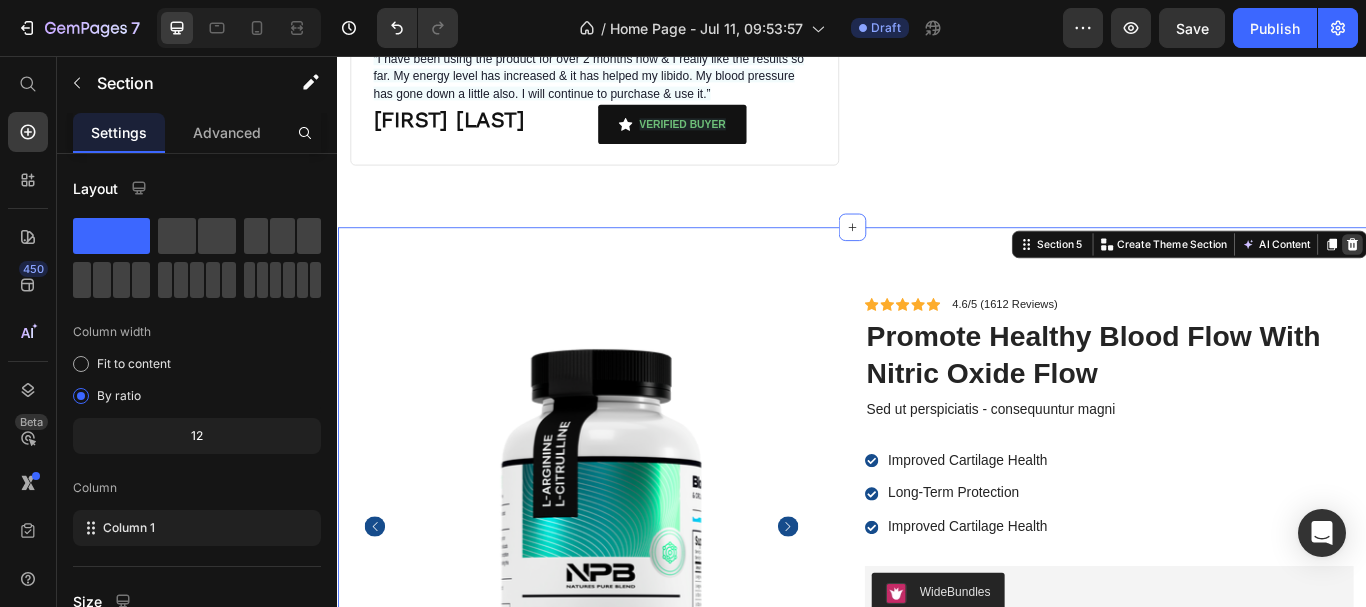 click 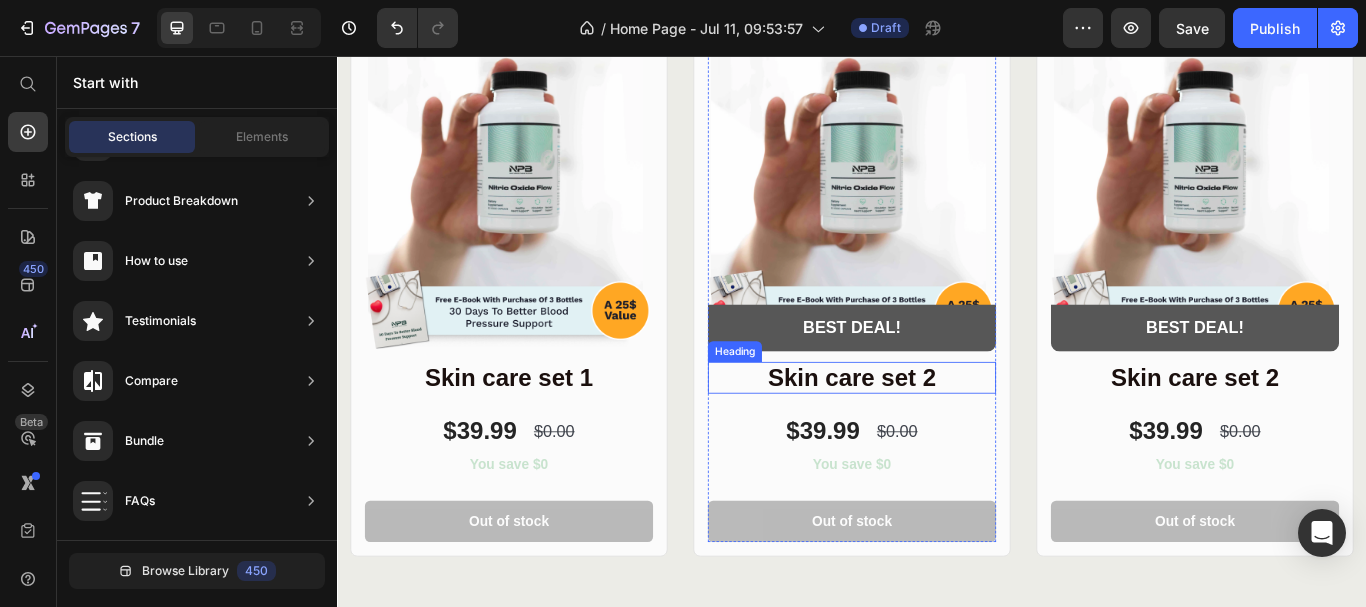 scroll, scrollTop: 3279, scrollLeft: 0, axis: vertical 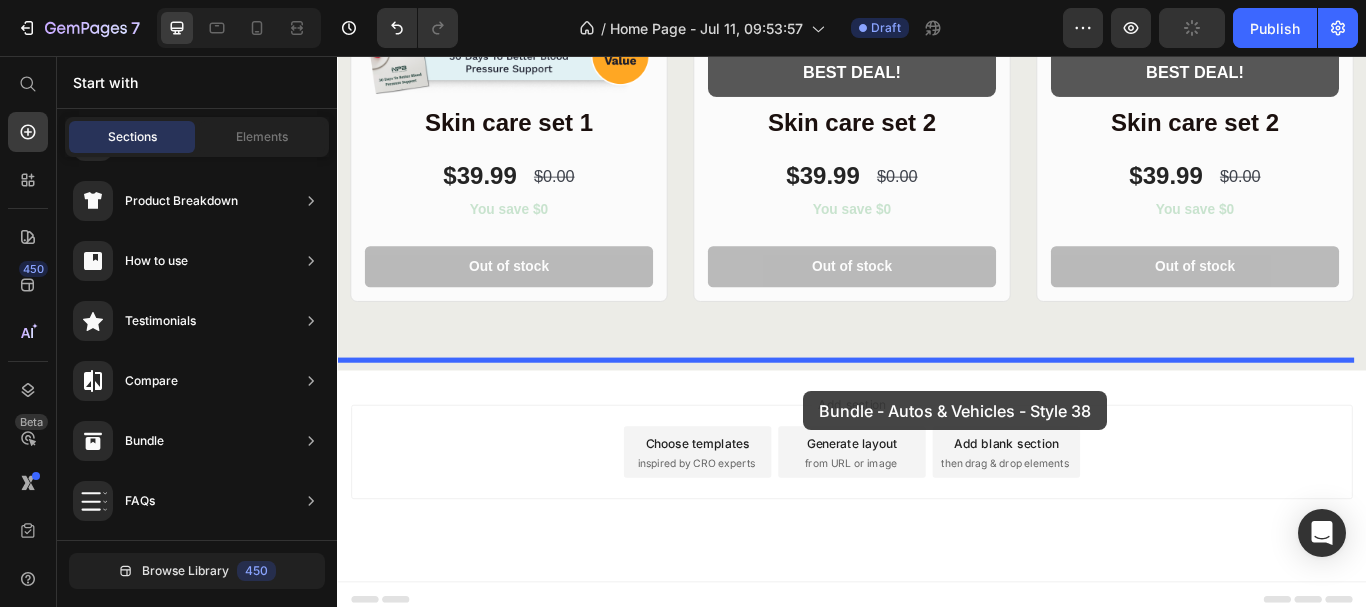 drag, startPoint x: 837, startPoint y: 417, endPoint x: 881, endPoint y: 447, distance: 53.25411 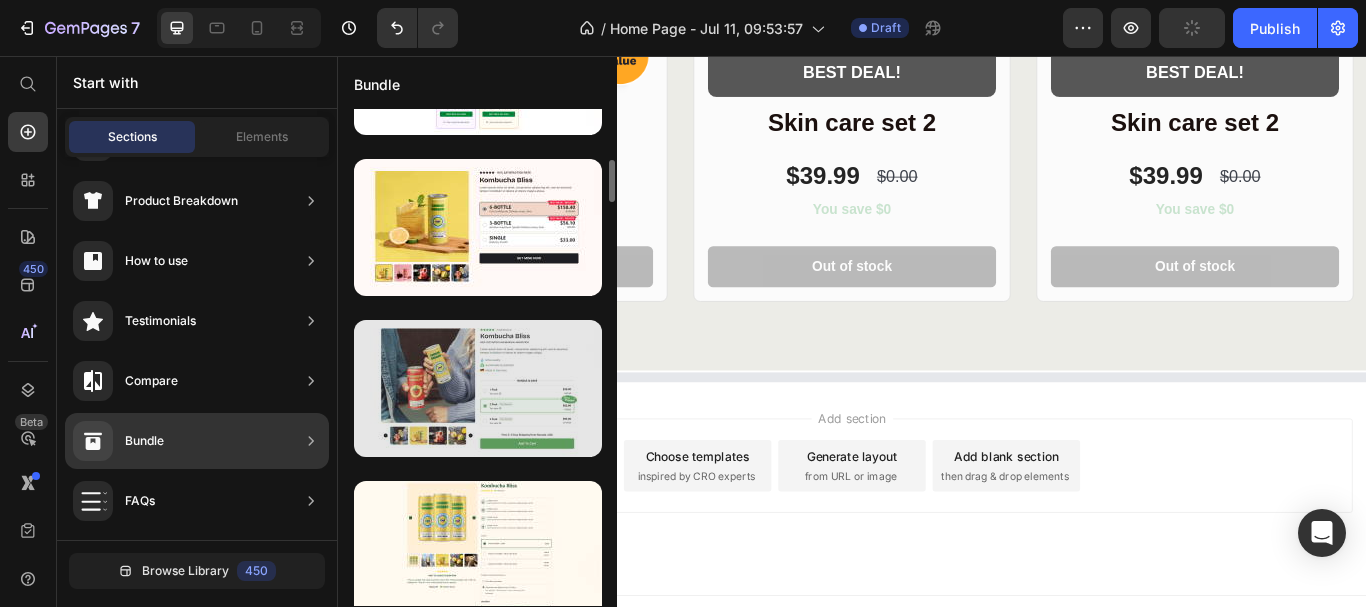 scroll, scrollTop: 800, scrollLeft: 0, axis: vertical 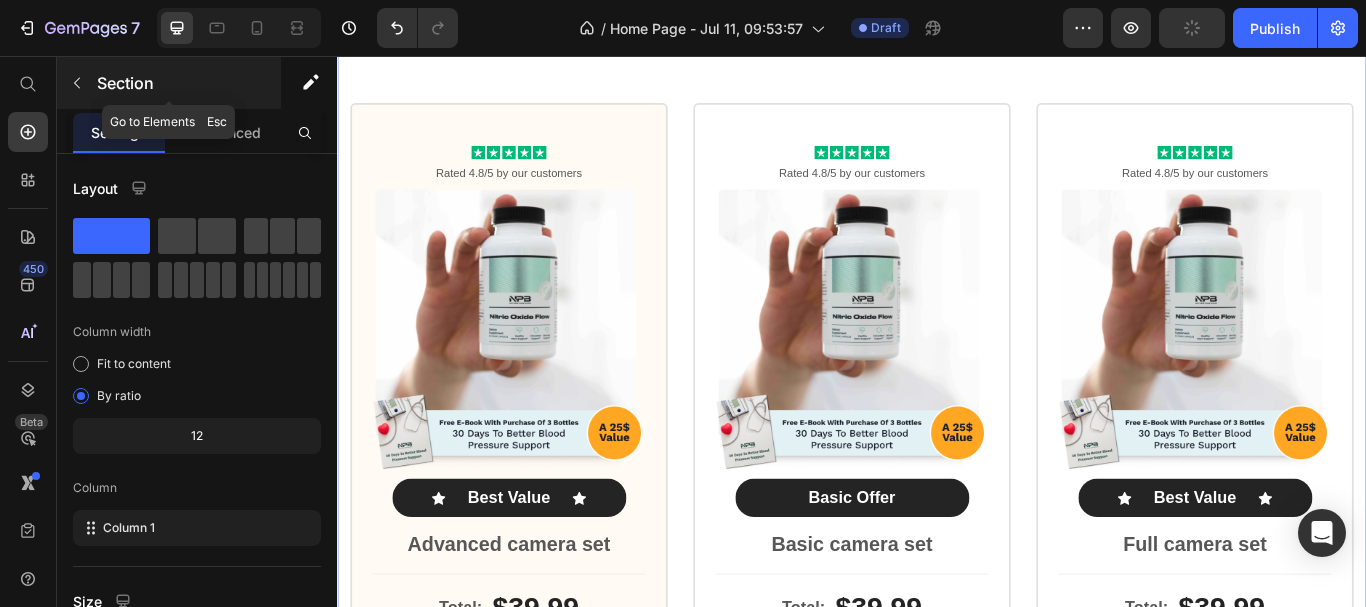 click at bounding box center [77, 83] 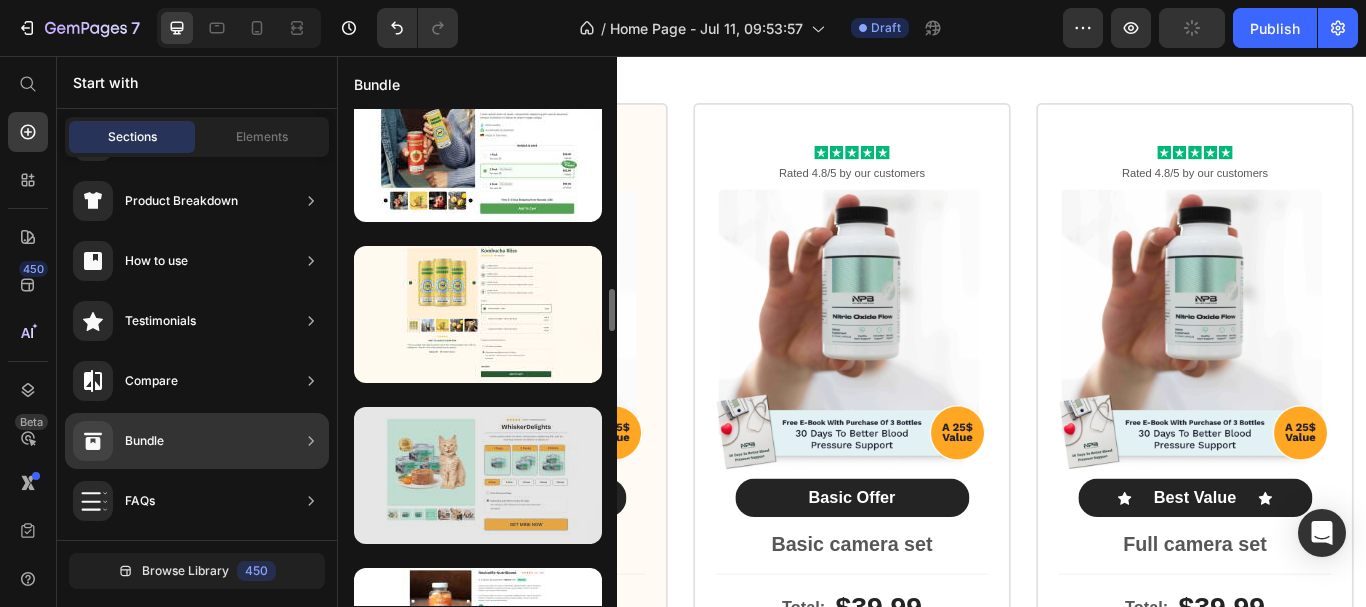 scroll, scrollTop: 935, scrollLeft: 0, axis: vertical 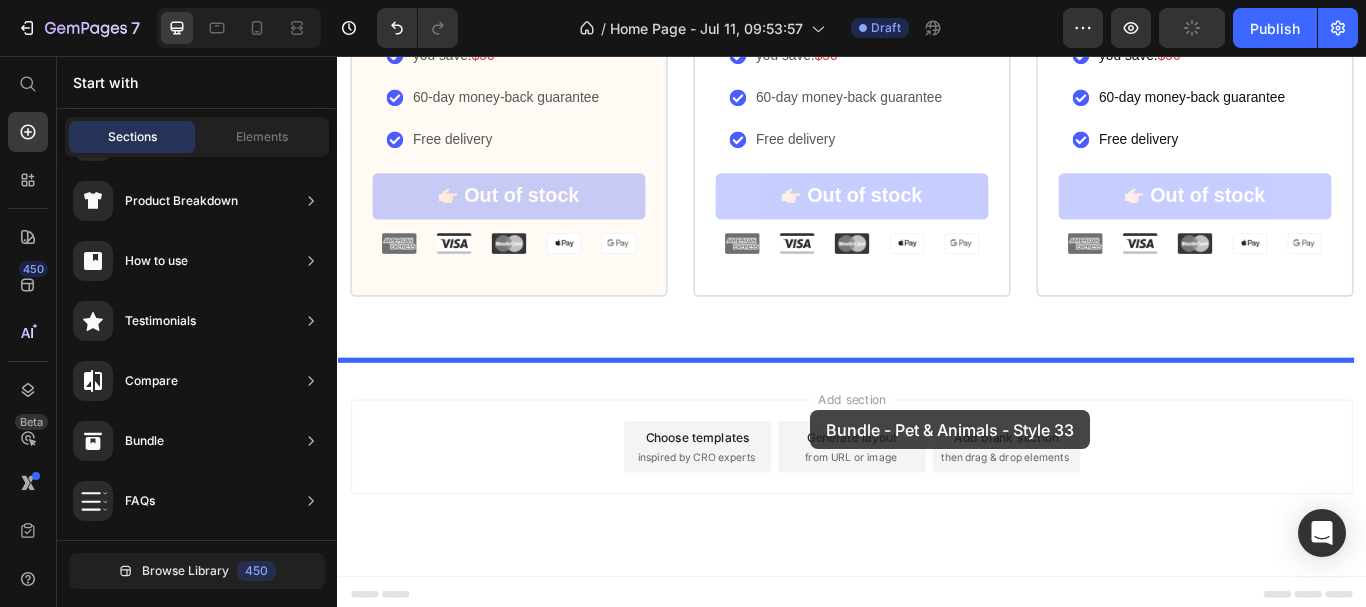 drag, startPoint x: 825, startPoint y: 437, endPoint x: 890, endPoint y: 459, distance: 68.622154 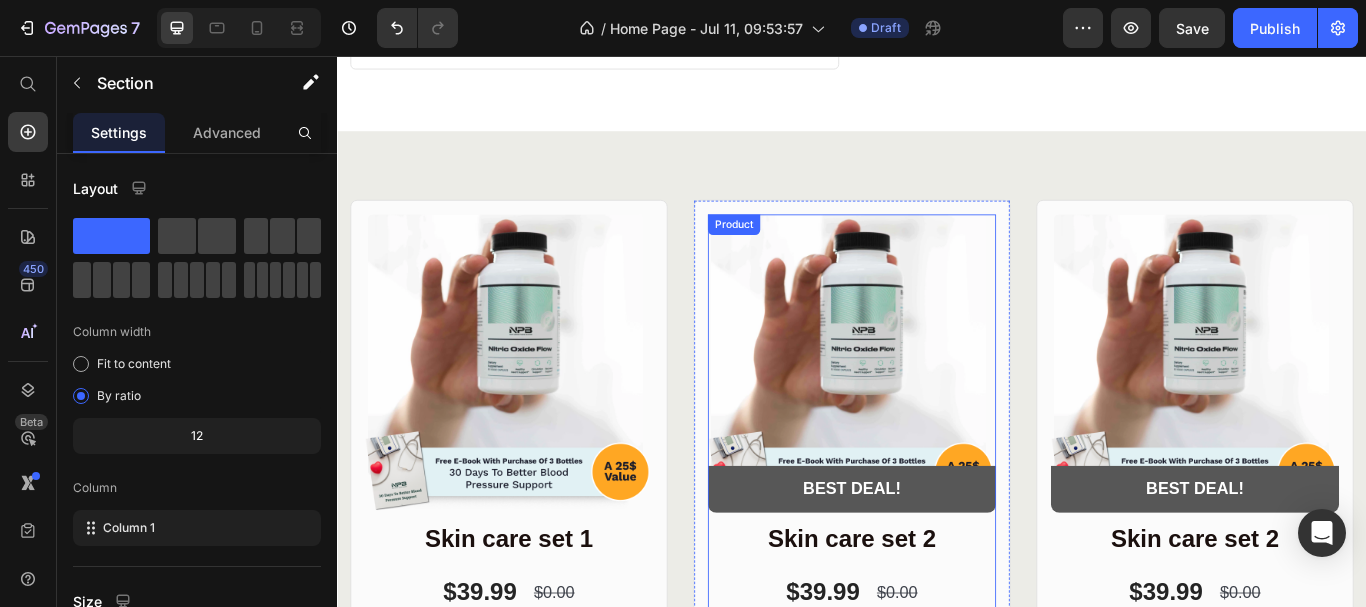 scroll, scrollTop: 2894, scrollLeft: 0, axis: vertical 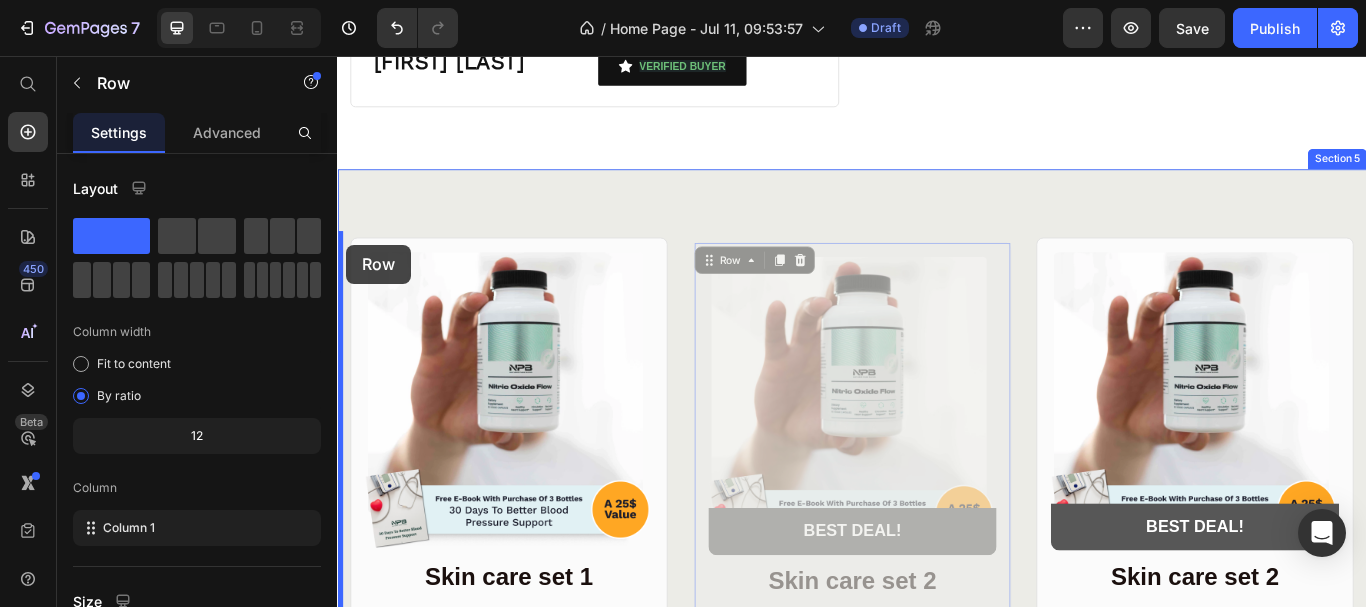 drag, startPoint x: 1096, startPoint y: 132, endPoint x: 347, endPoint y: 276, distance: 762.71686 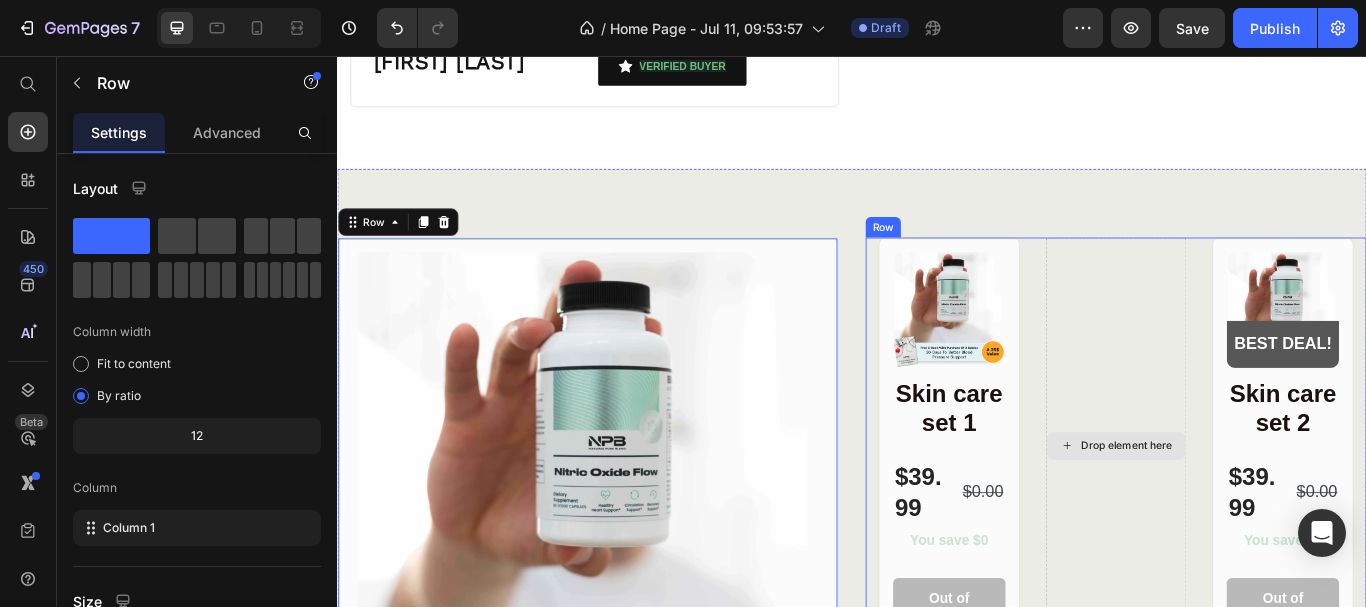 click on "Drop element here" at bounding box center (1245, 511) 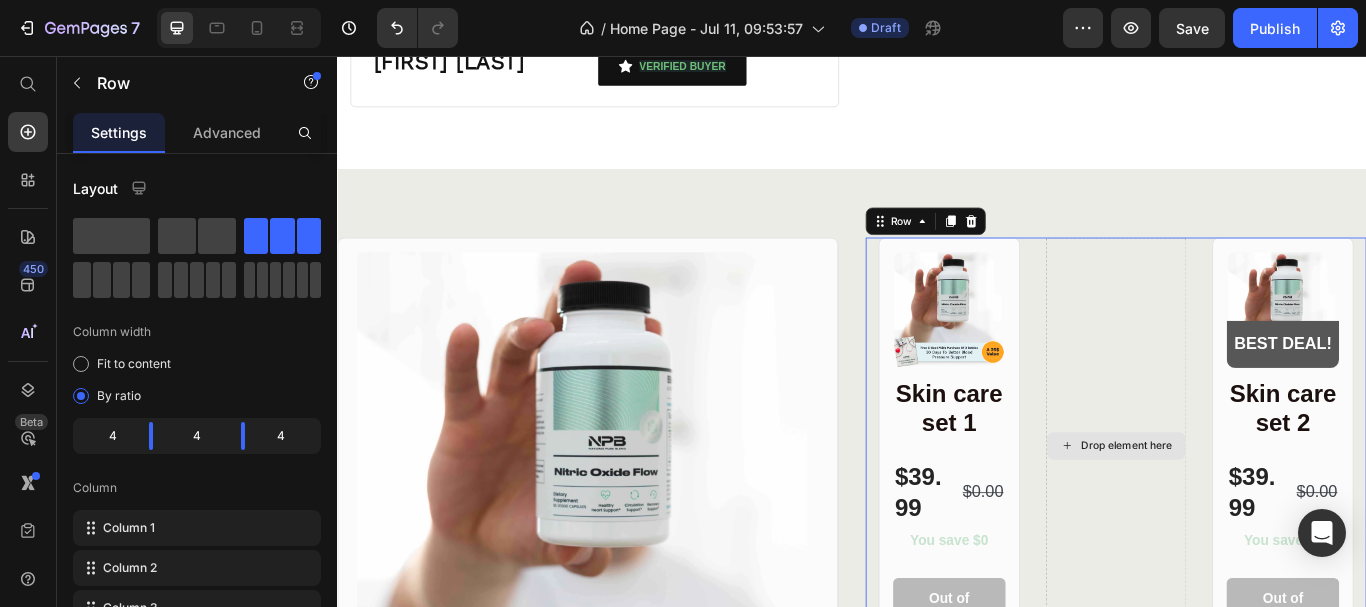 click on "Drop element here" at bounding box center [1245, 511] 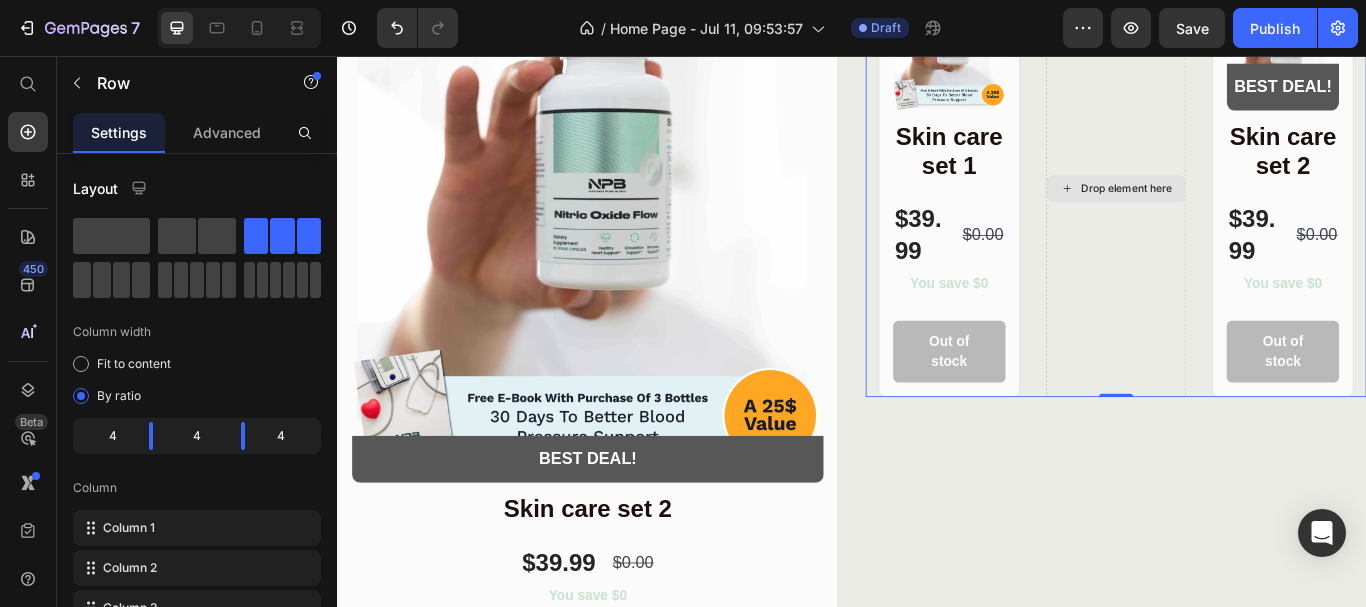 click on "Drop element here" at bounding box center [1245, 211] 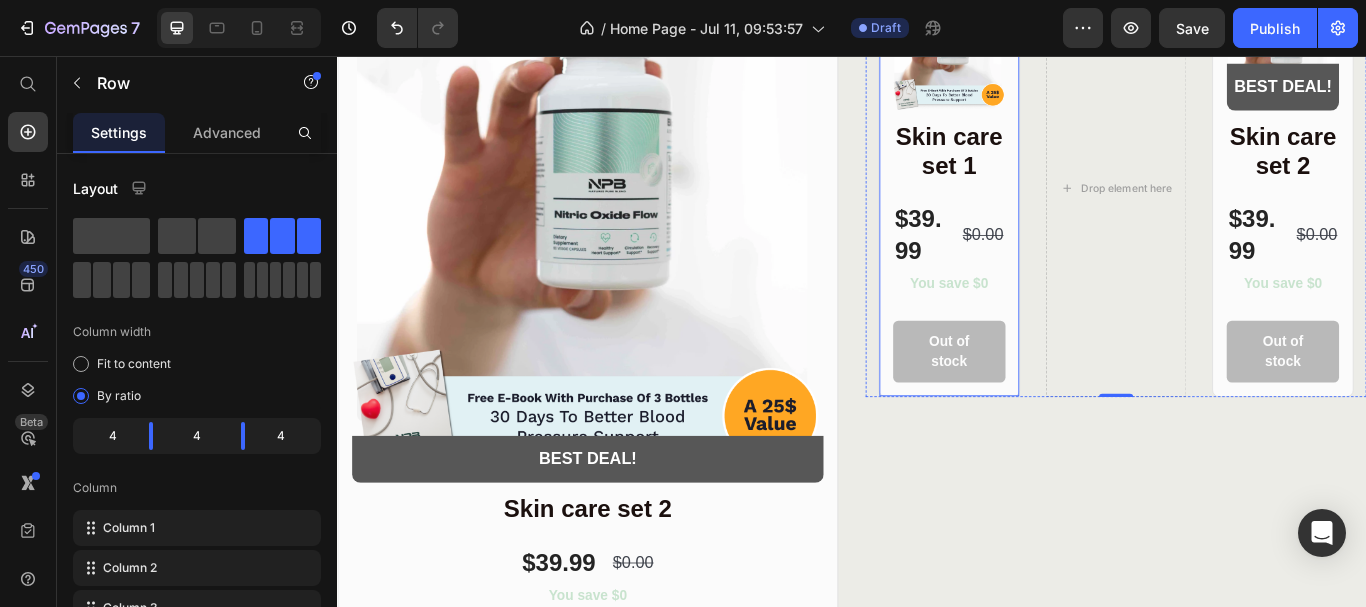 scroll, scrollTop: 2750, scrollLeft: 0, axis: vertical 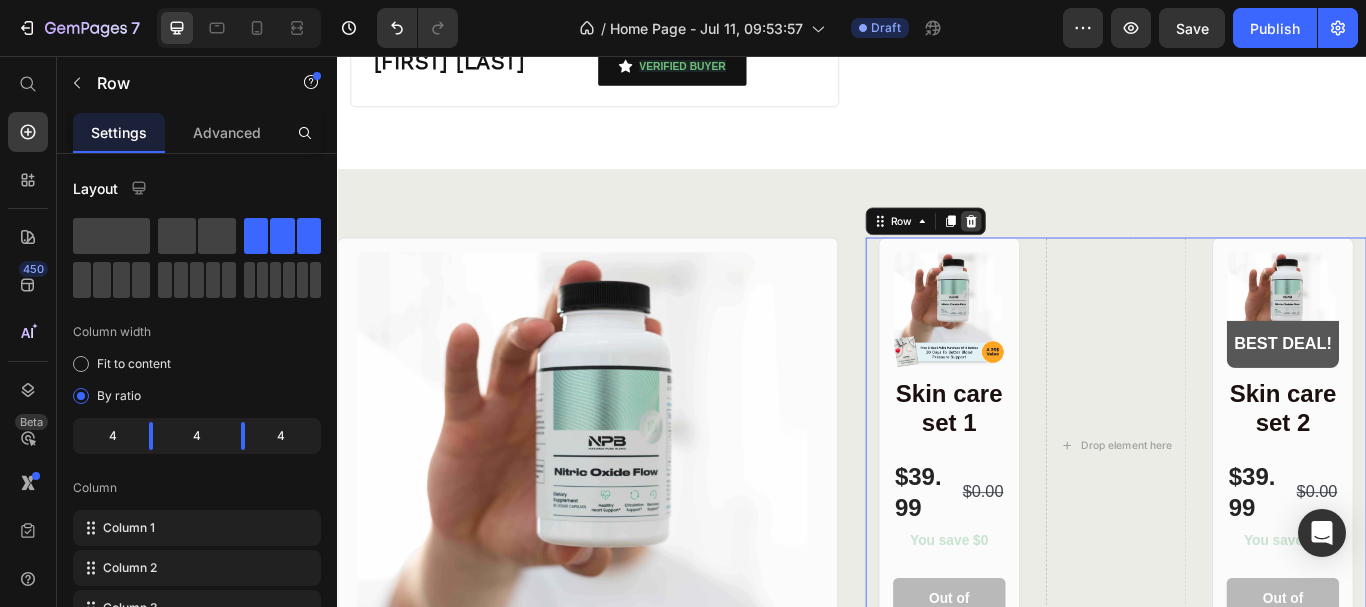 click 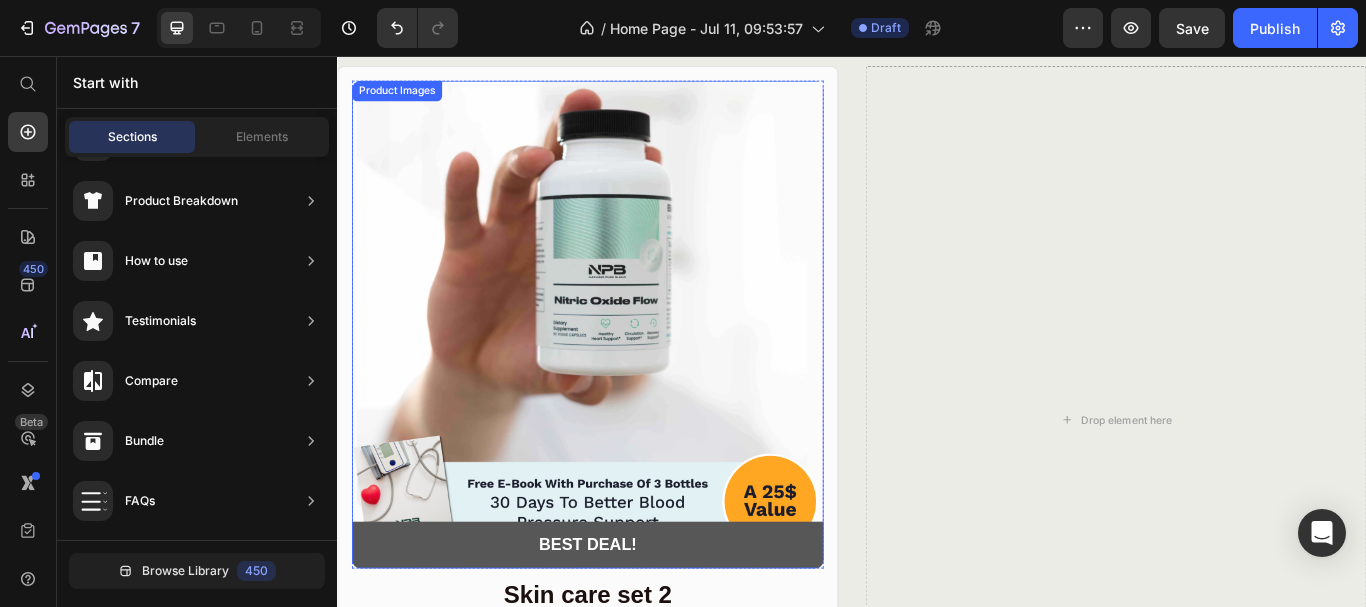 scroll, scrollTop: 2750, scrollLeft: 0, axis: vertical 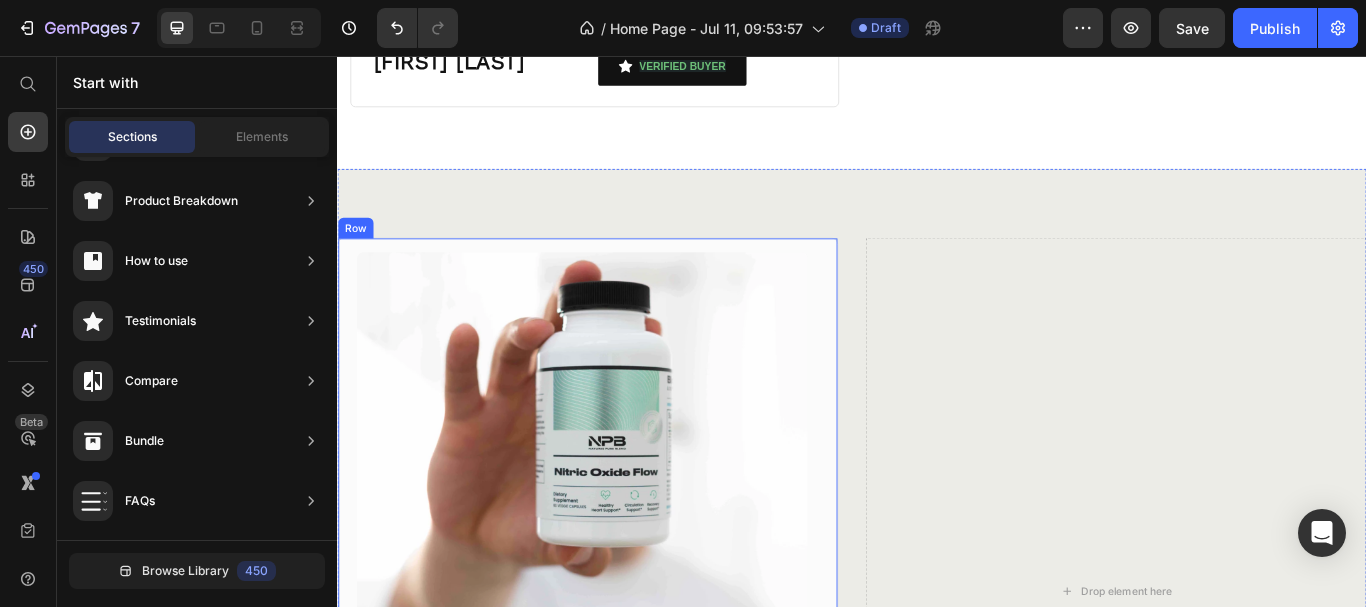 click on "Product Images BEST DEAL! Text Block Row Row Skin care set 2 Heading $39.99 Product Price $0.00 Product Price Row You save $0 Product Badge Out of stock Add to Cart Row Product Row" at bounding box center (629, 681) 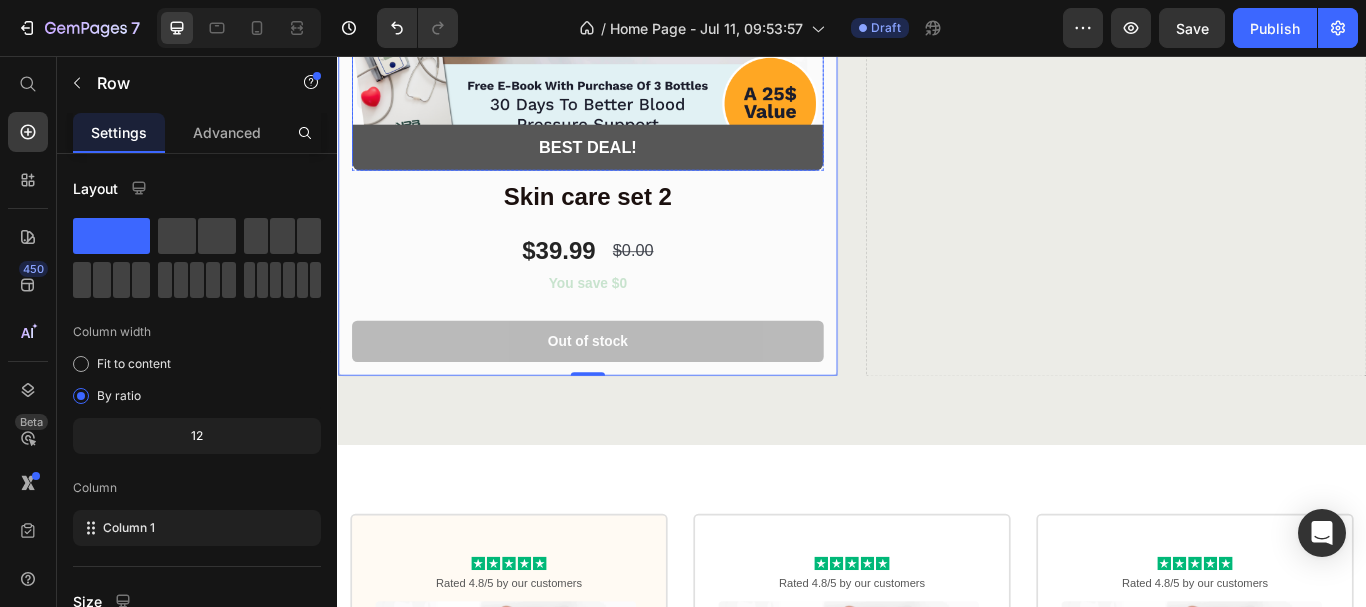 scroll, scrollTop: 3450, scrollLeft: 0, axis: vertical 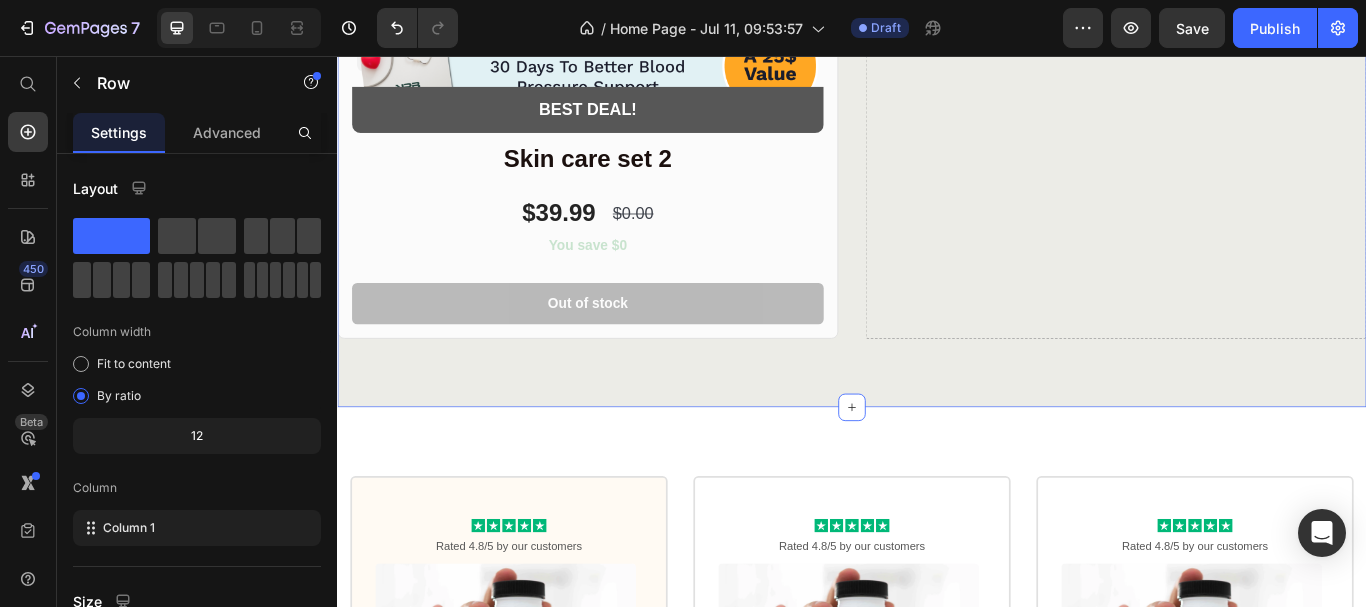 click on "Drop element here" at bounding box center [1245, -27] 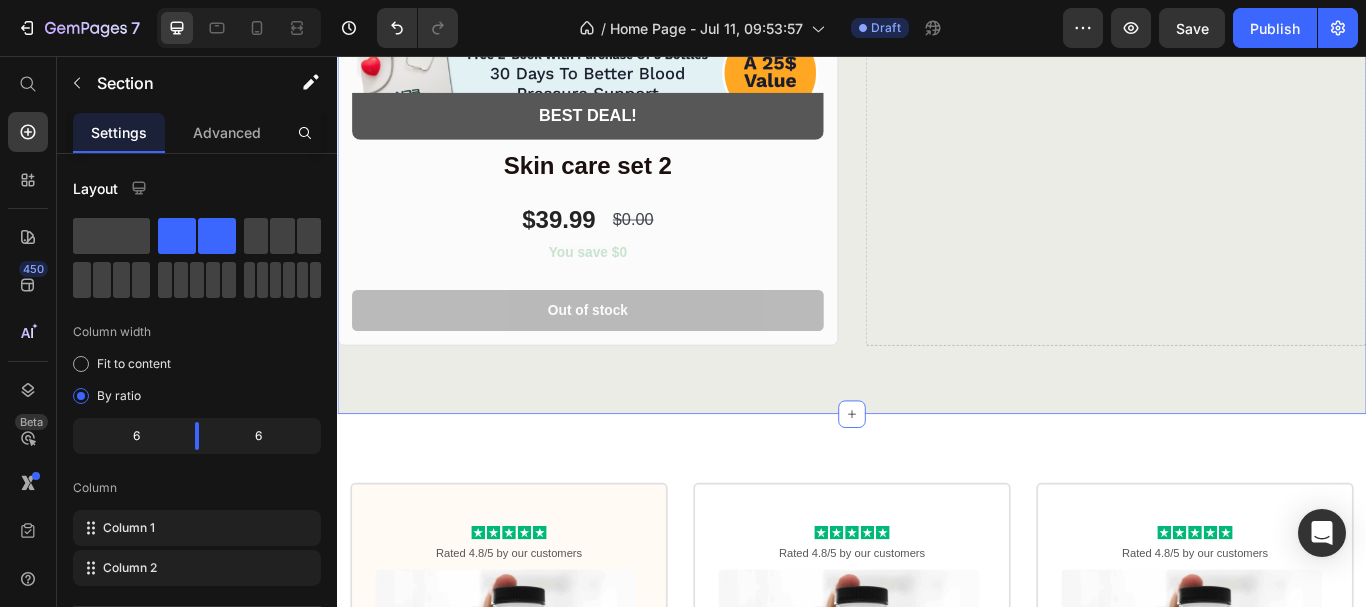 scroll, scrollTop: 3150, scrollLeft: 0, axis: vertical 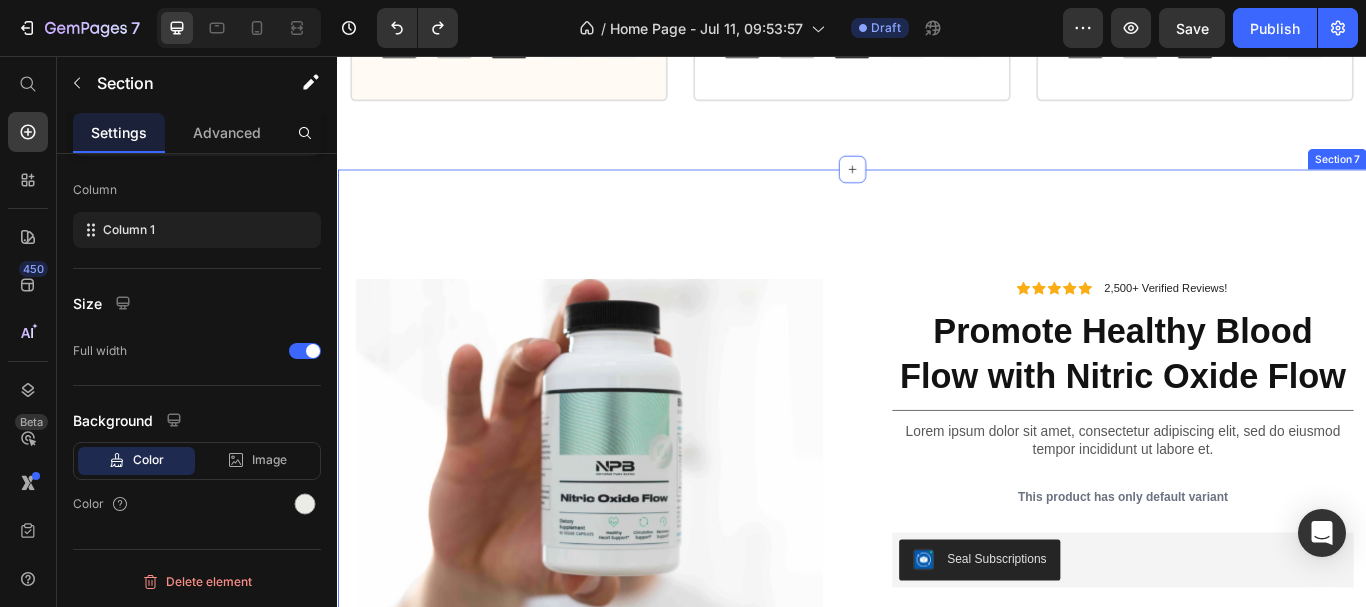 click on "Product Images Icon Icon Icon Icon Icon Icon List 2,500+ Verified Reviews! Text Block Row Promote Healthy Blood Flow with Nitric Oxide Flow Product Title Lorem ipsum dolor sit amet, consectetur adipiscing elit, sed do eiusmod tempor incididunt ut labore et. Text Block This product has only default variant Product Variants & Swatches Seal Subscriptions Seal Subscriptions Out of stock Add to Cart Row Row Product Section 7" at bounding box center (937, 656) 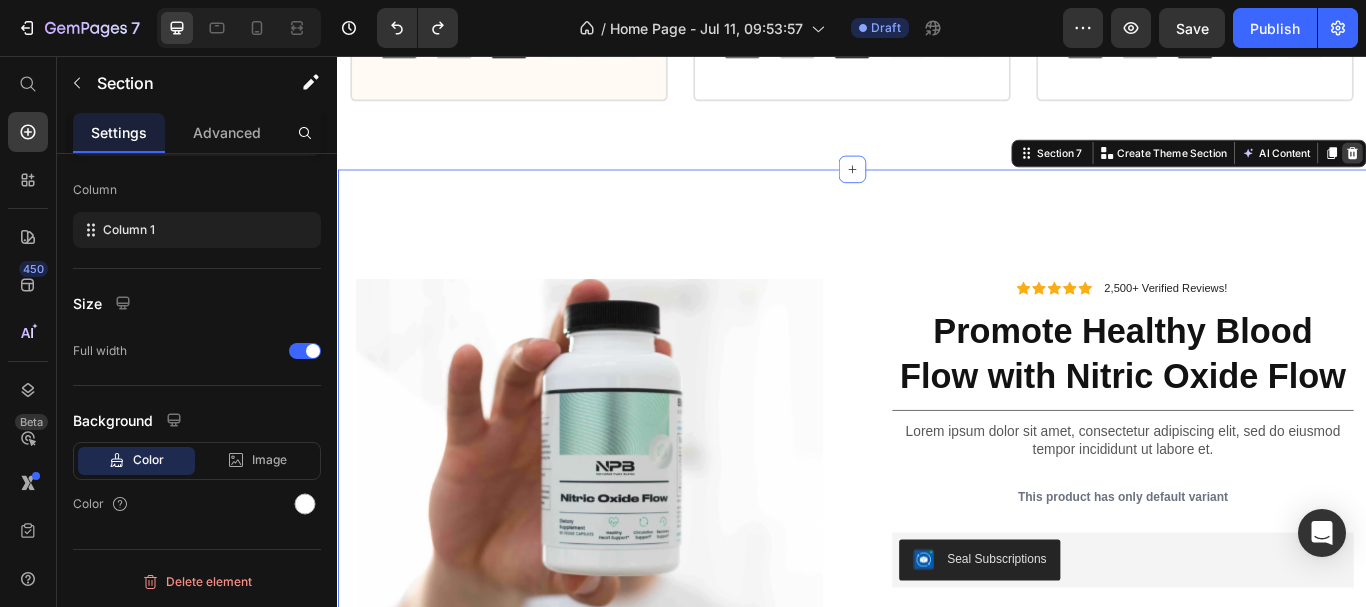 click 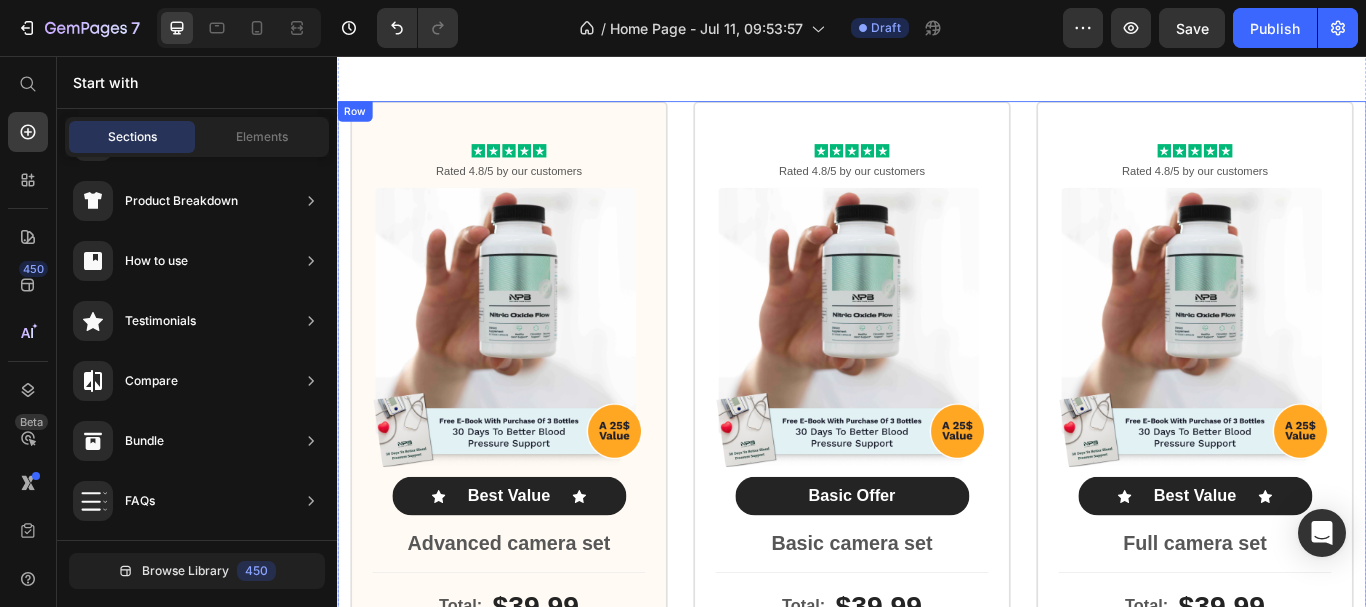 scroll, scrollTop: 4066, scrollLeft: 0, axis: vertical 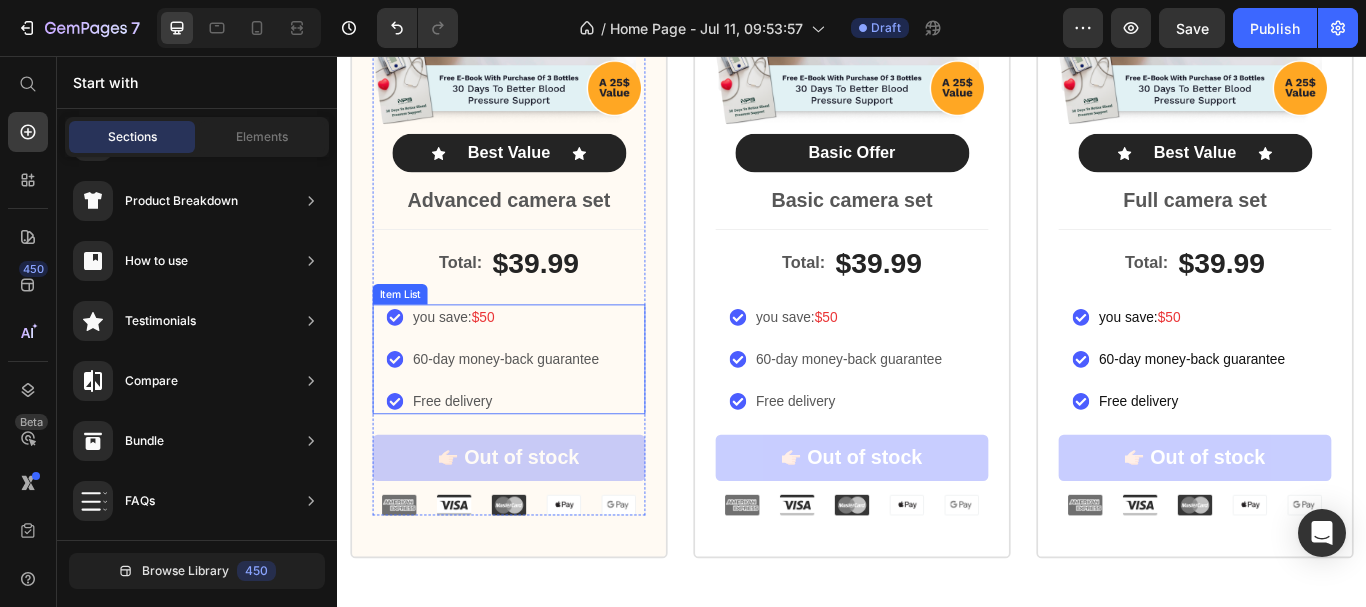 click on "you save:  $50 60-day money-back guarantee Free delivery" at bounding box center [545, 410] 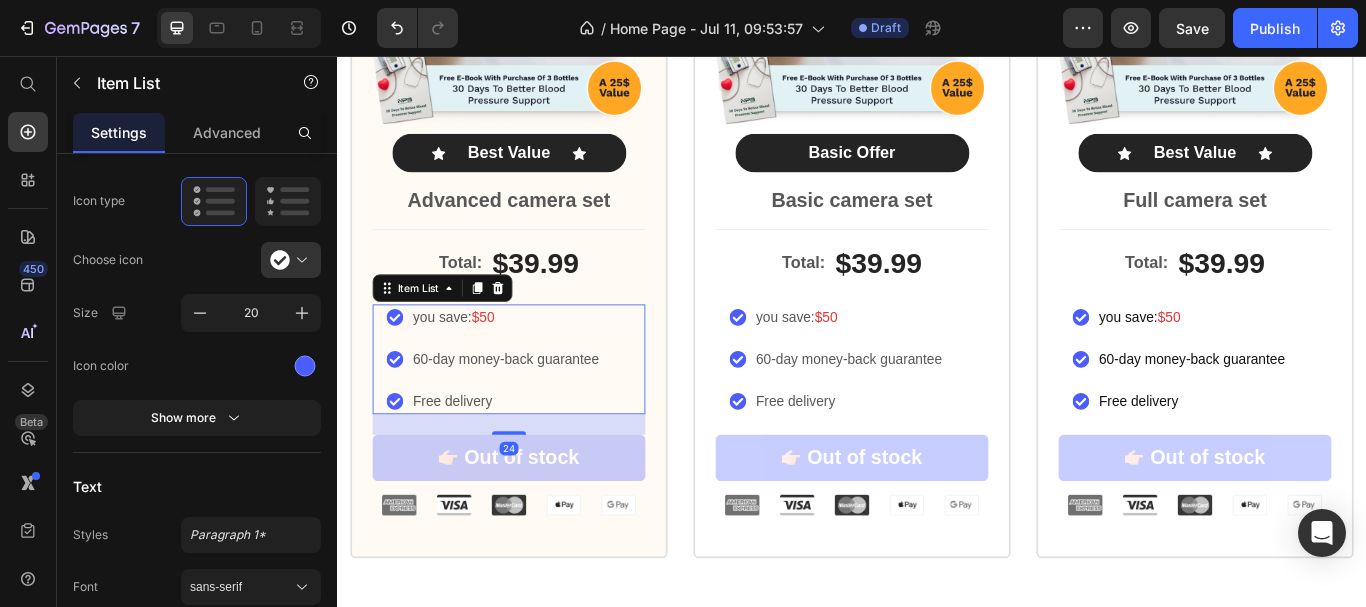 scroll, scrollTop: 0, scrollLeft: 0, axis: both 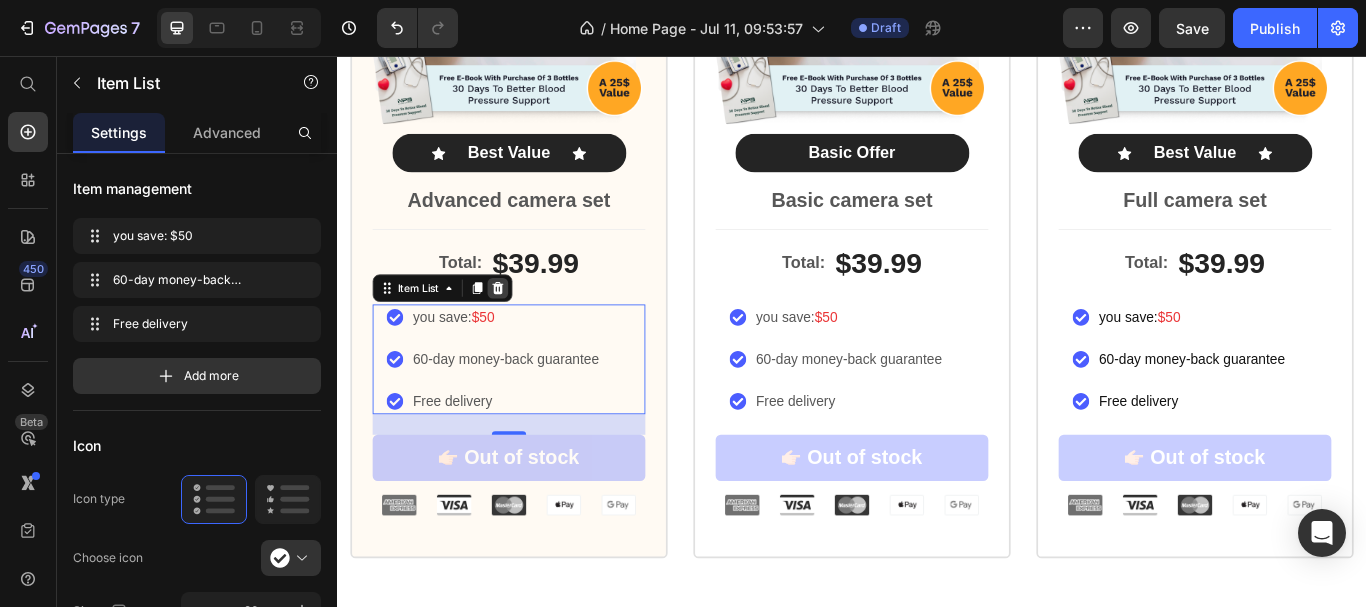 click 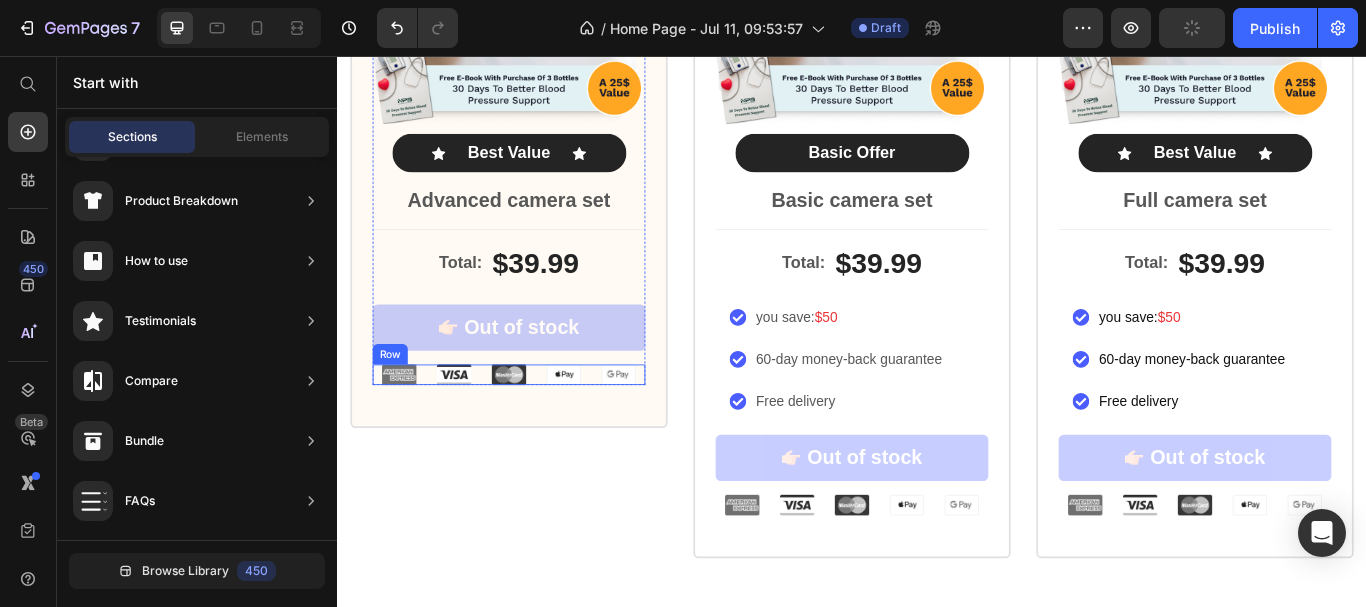 click on "Image Image Image Image Image Row" at bounding box center (537, 428) 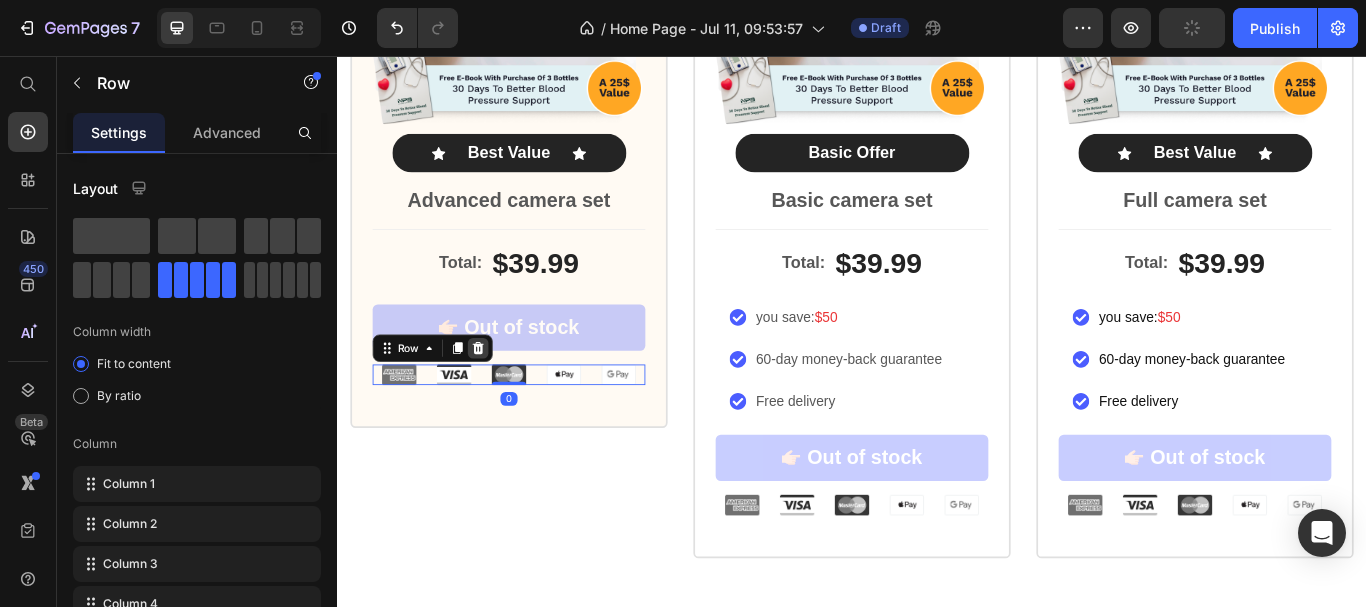 click 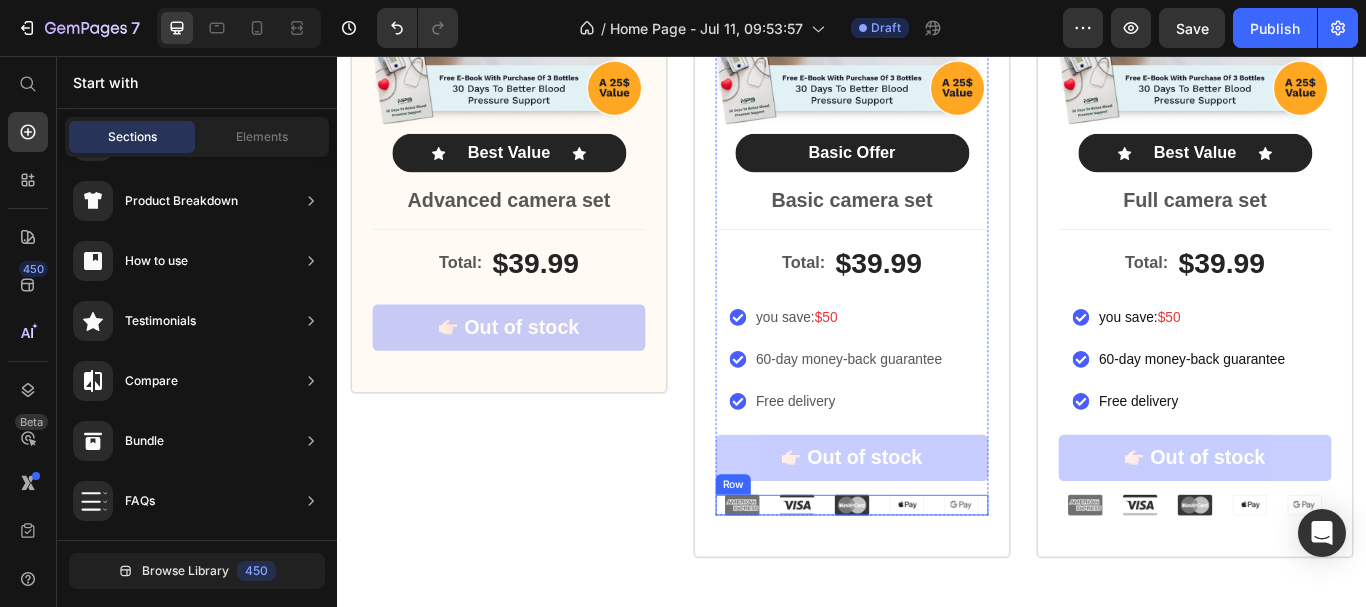 click on "Image Image Image Image Image Row" at bounding box center [937, 580] 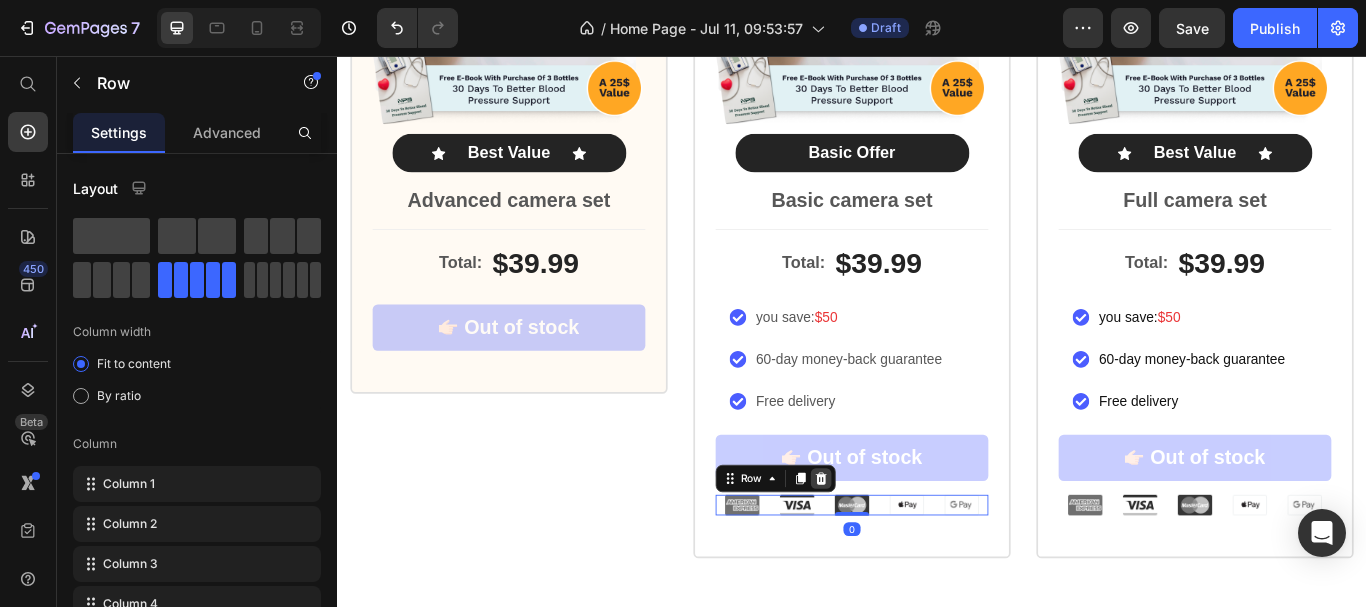 click 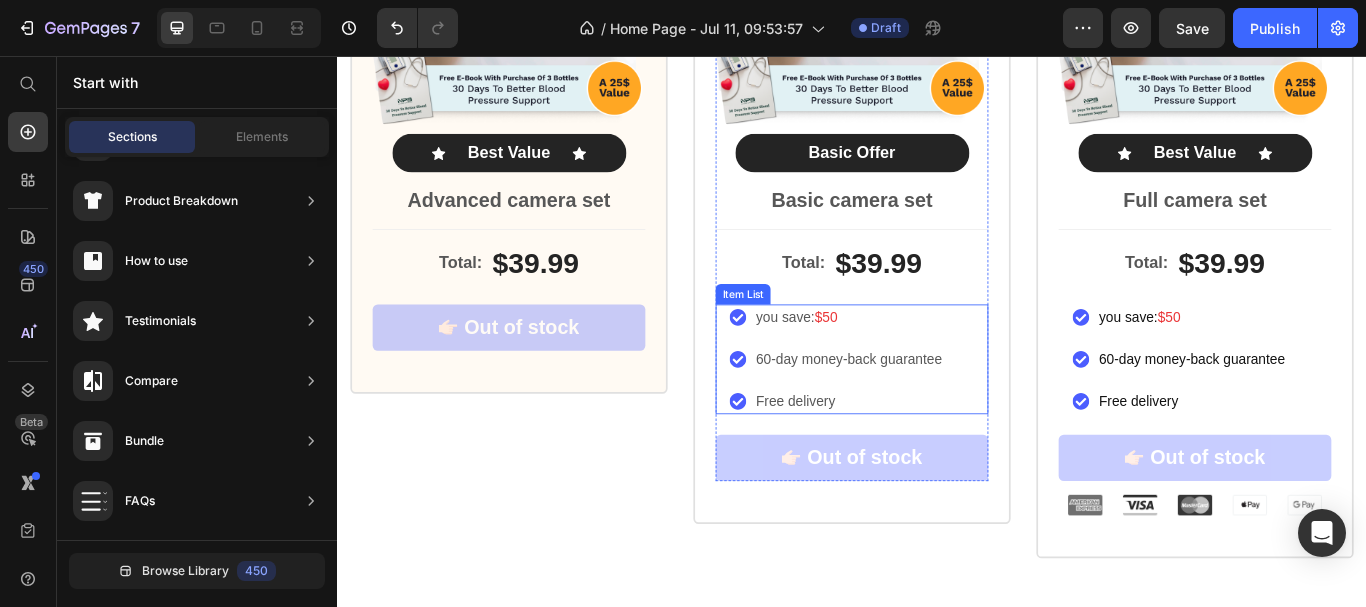 click on "you save:  $50 60-day money-back guarantee Free delivery" at bounding box center [945, 410] 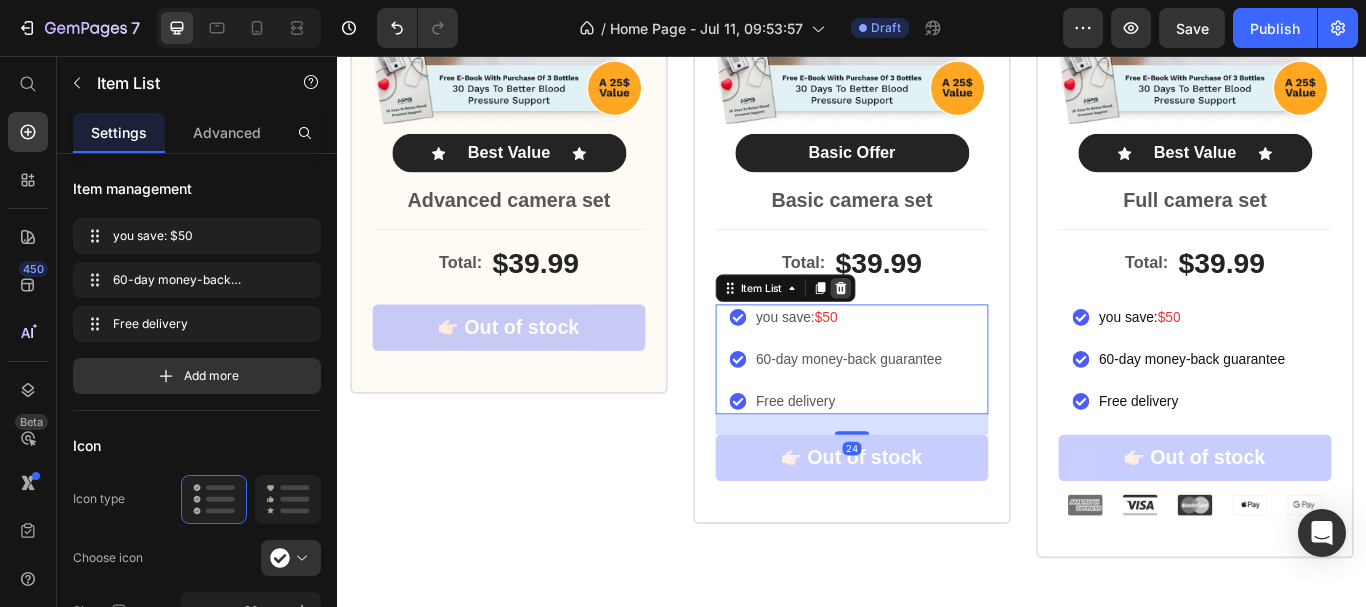 click 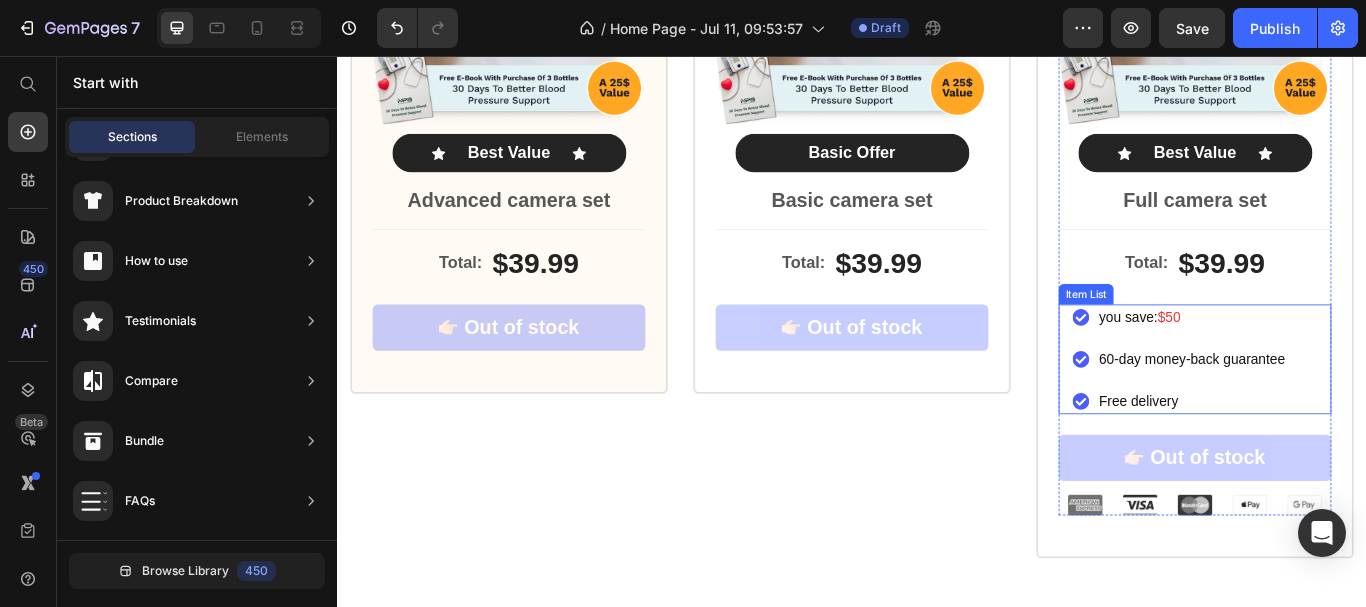 click on "you save:  $50 60-day money-back guarantee Free delivery" at bounding box center [1345, 410] 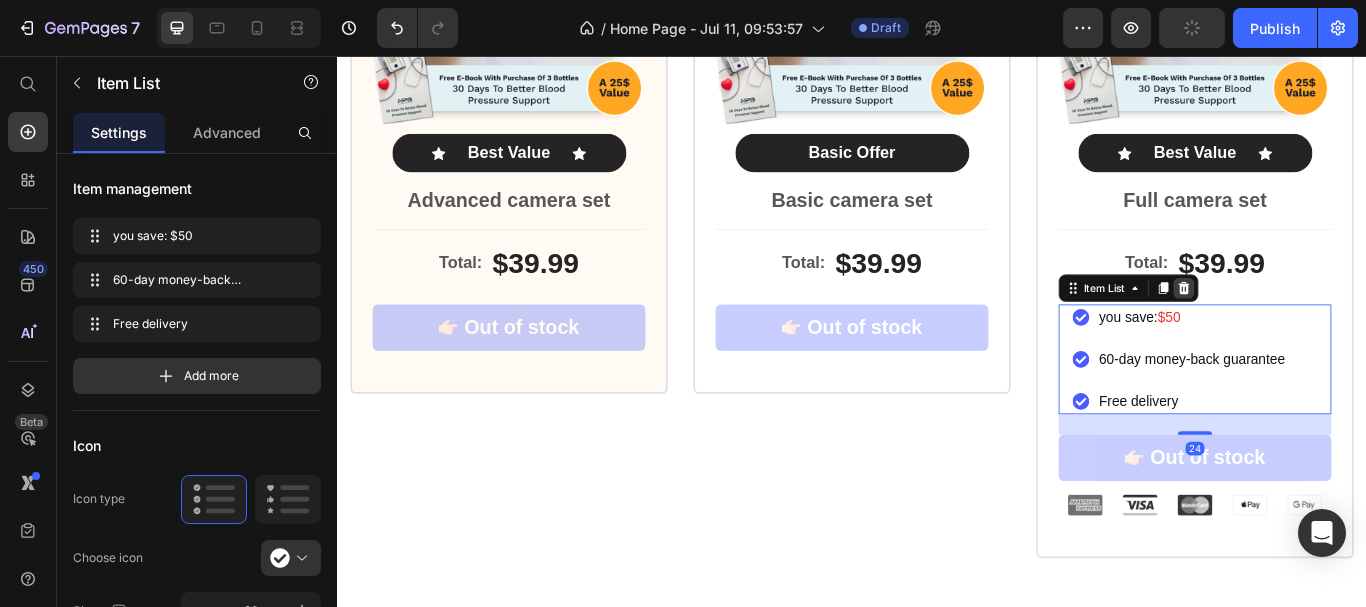 click 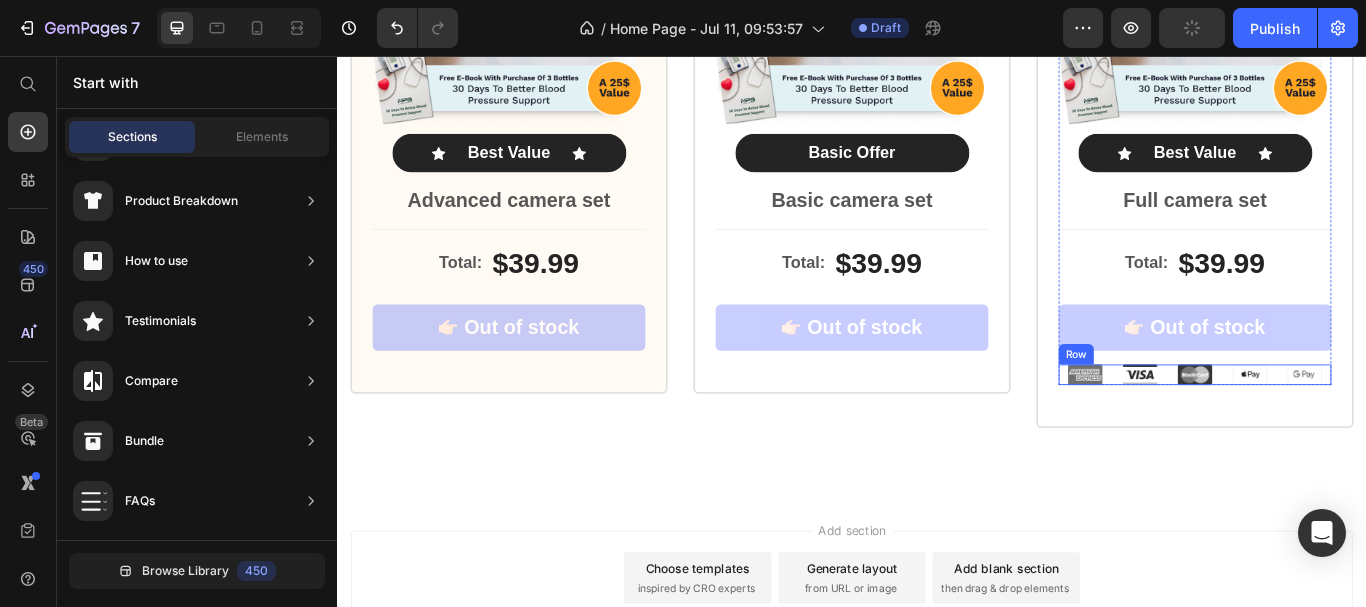 click on "Image Image Image Image Image Row" at bounding box center (1337, 428) 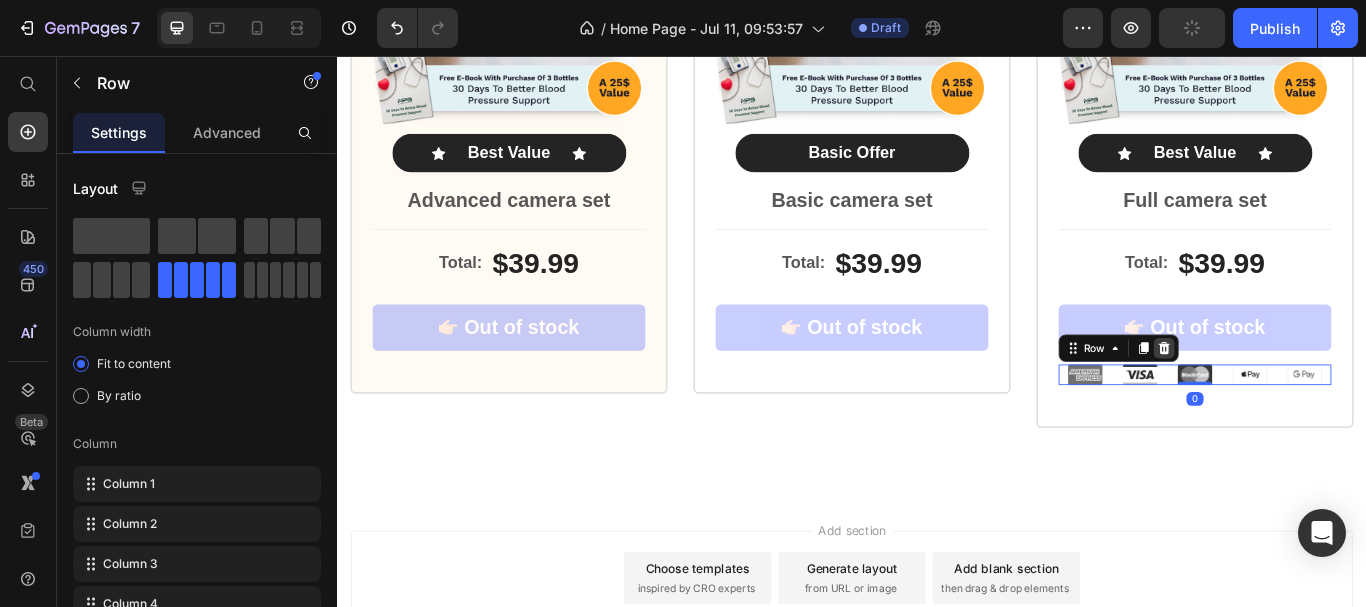 click at bounding box center (1301, 397) 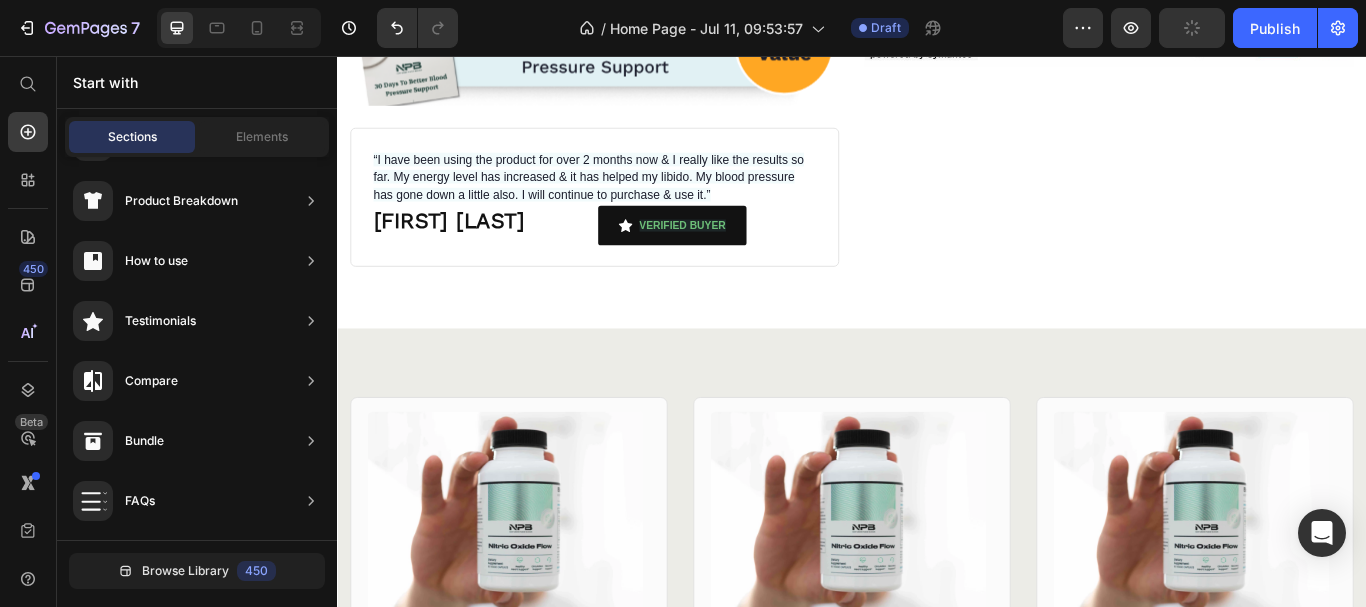 scroll, scrollTop: 1966, scrollLeft: 0, axis: vertical 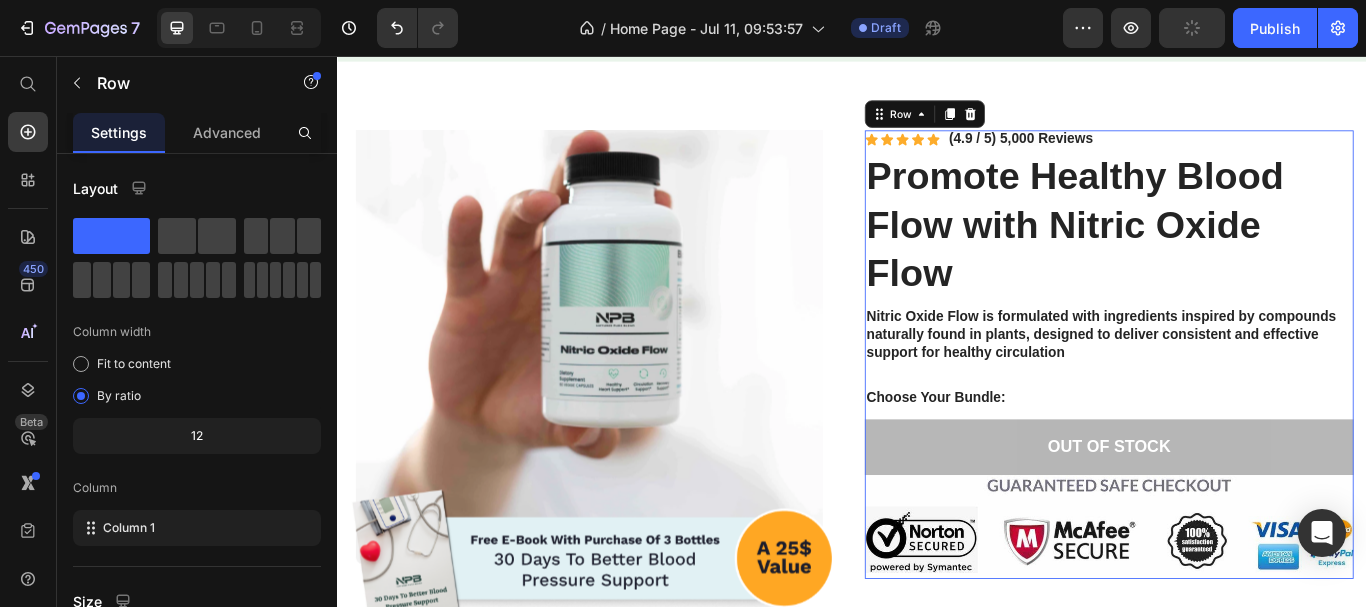 click on "Icon Icon Icon Icon Icon Icon List (4.9 / 5) 5,000 Reviews Text Block Row Promote Healthy Blood Flow with Nitric Oxide Flow Product Title Nitric Oxide Flow is formulated with ingredients inspired by compounds naturally found in plants, designed to deliver consistent and effective support for healthy circulation   Text Block Choose Your Bundle: Text Block Out of stock Add to Cart Image" at bounding box center (1237, 404) 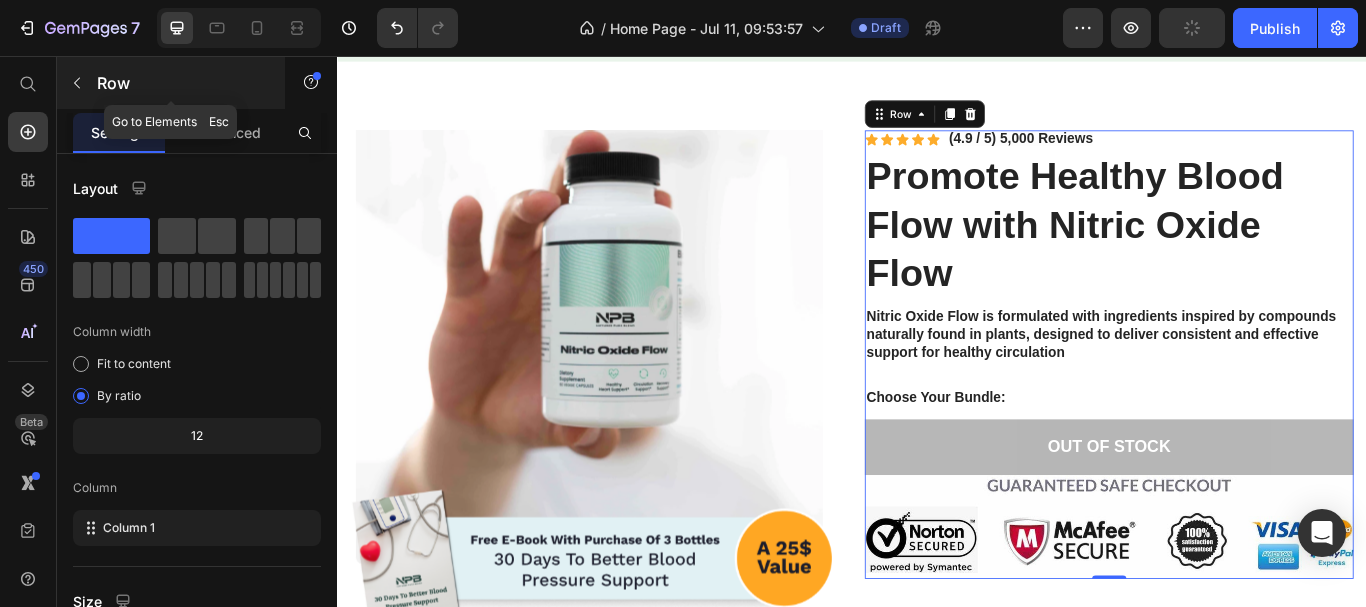 click 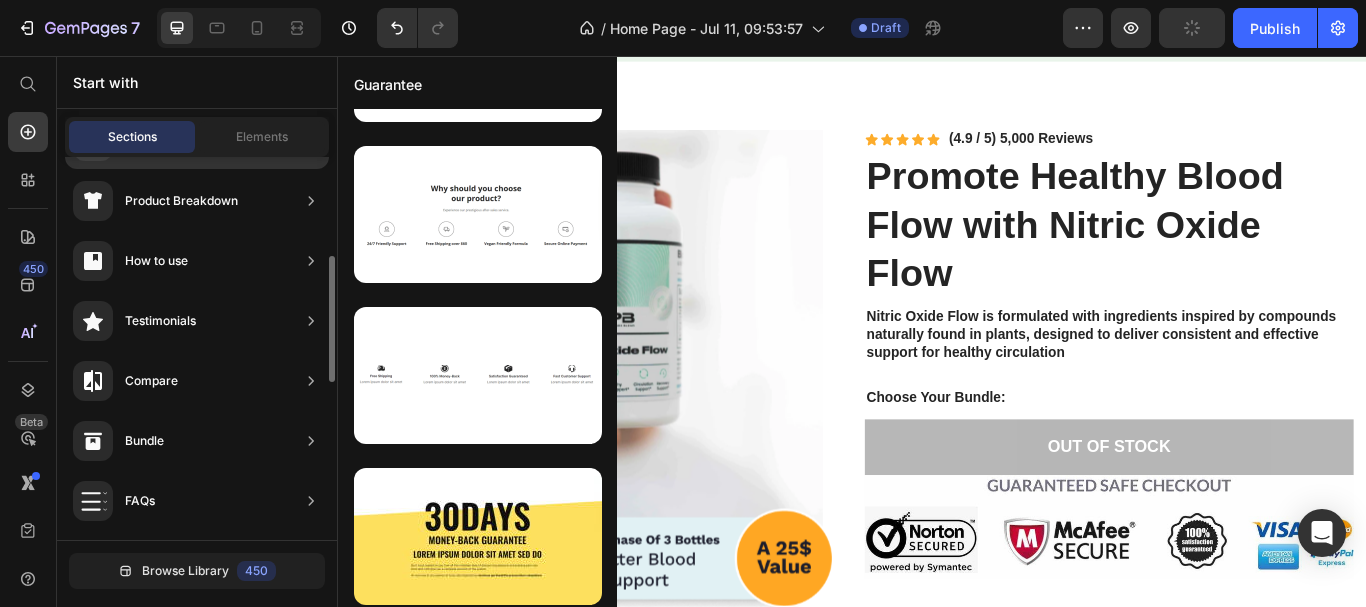 scroll, scrollTop: 135, scrollLeft: 0, axis: vertical 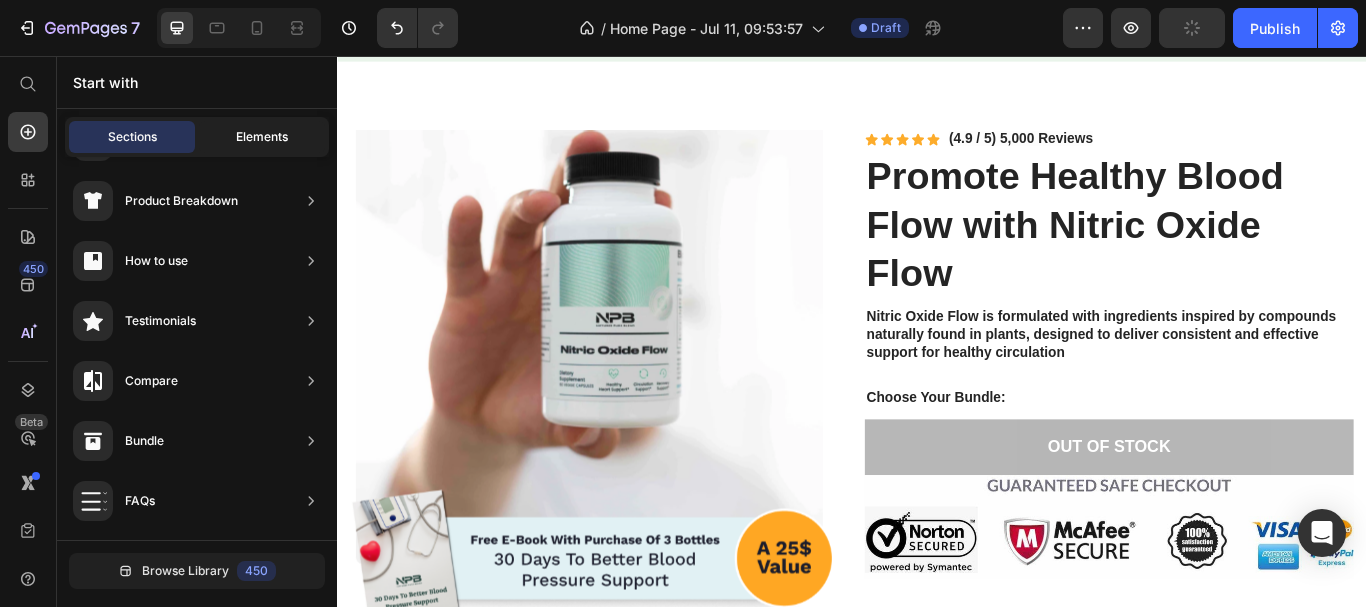 click on "Elements" at bounding box center [262, 137] 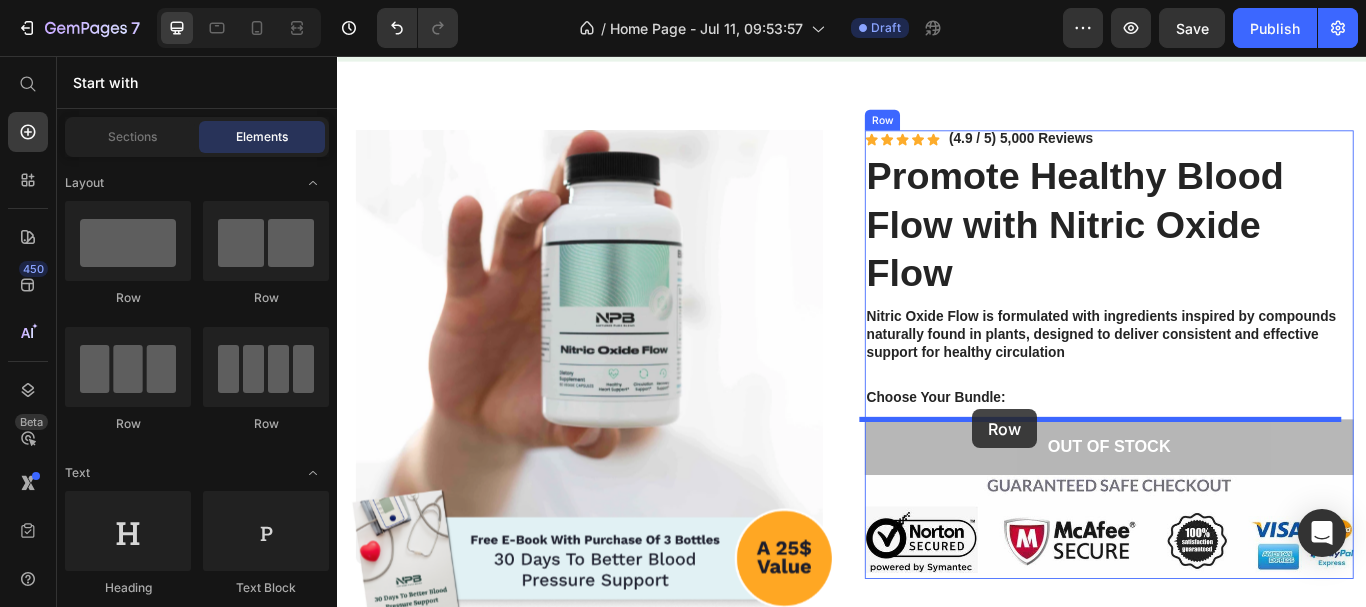 drag, startPoint x: 459, startPoint y: 445, endPoint x: 1077, endPoint y: 468, distance: 618.42786 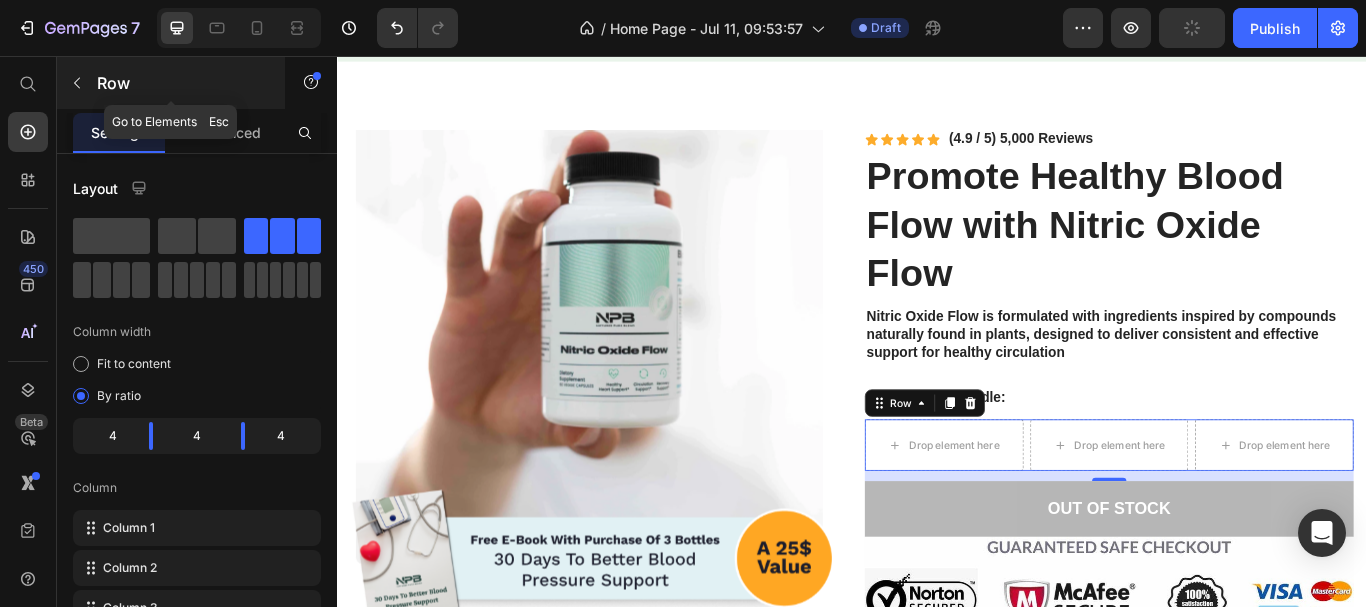click 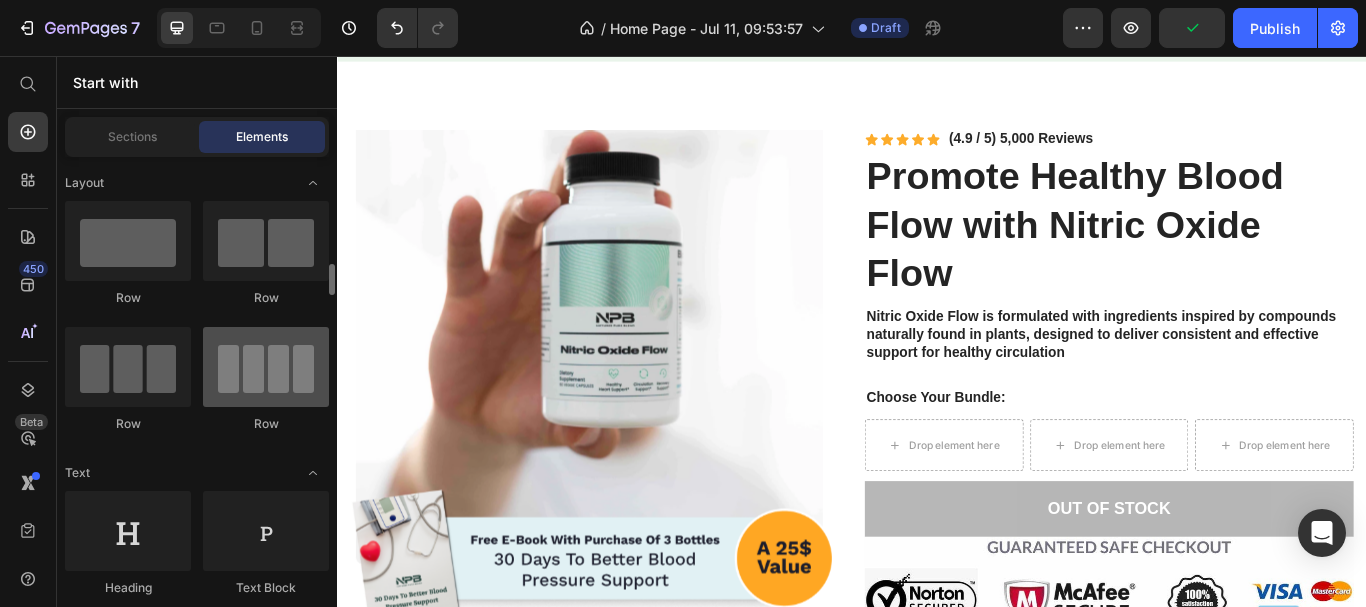 scroll, scrollTop: 100, scrollLeft: 0, axis: vertical 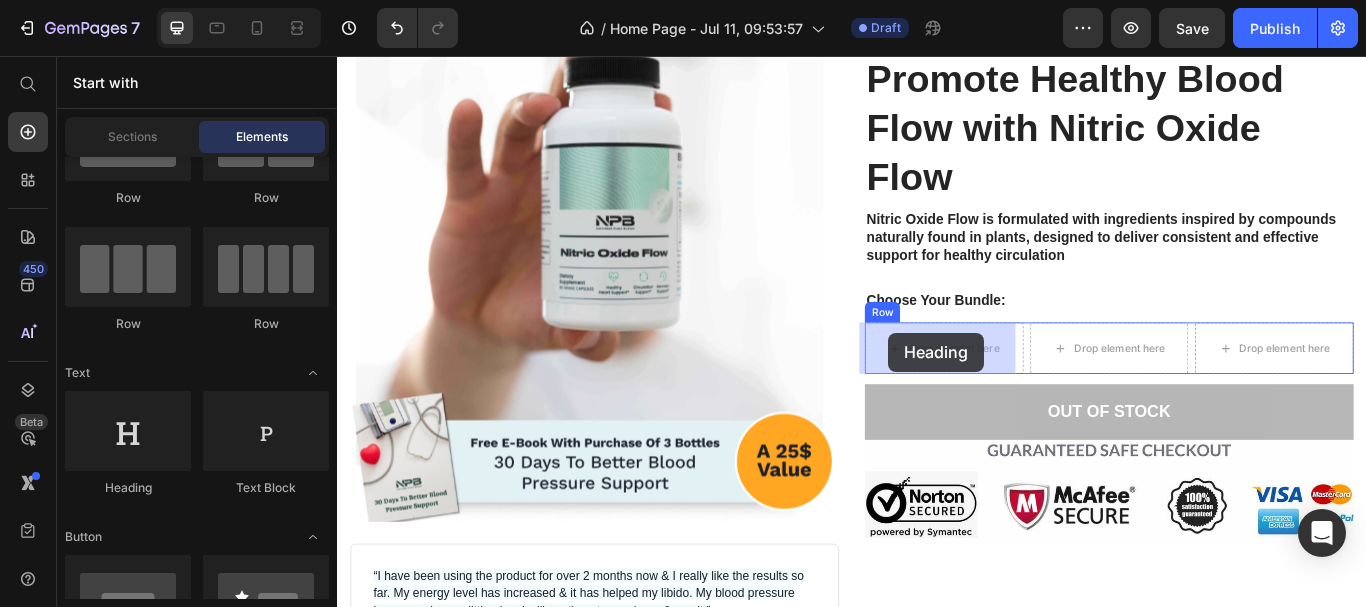 drag, startPoint x: 449, startPoint y: 500, endPoint x: 980, endPoint y: 379, distance: 544.6118 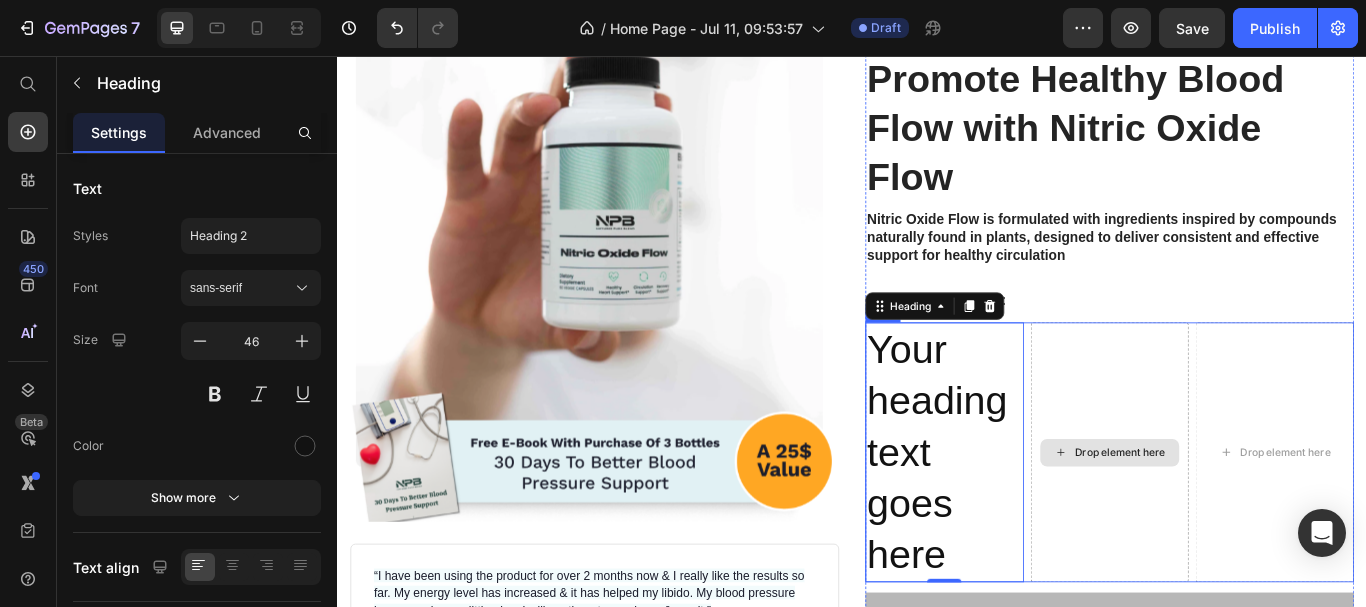 click on "Your heading text goes here" at bounding box center (1044, 518) 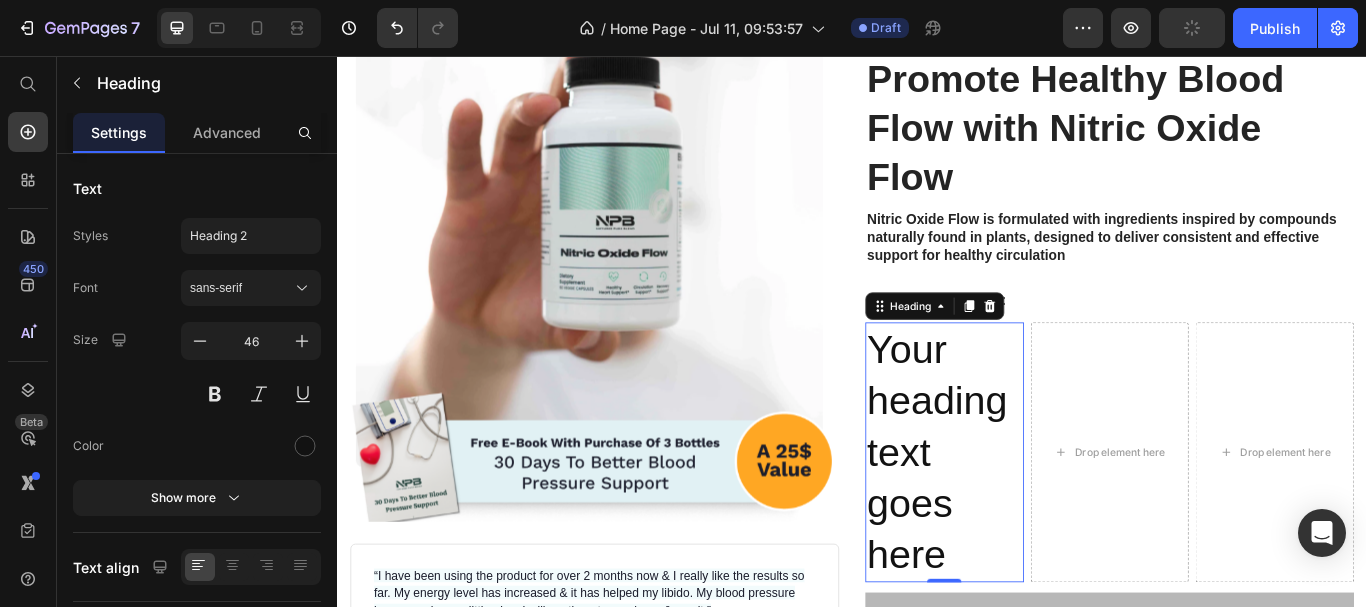click on "Your heading text goes here" at bounding box center [1044, 518] 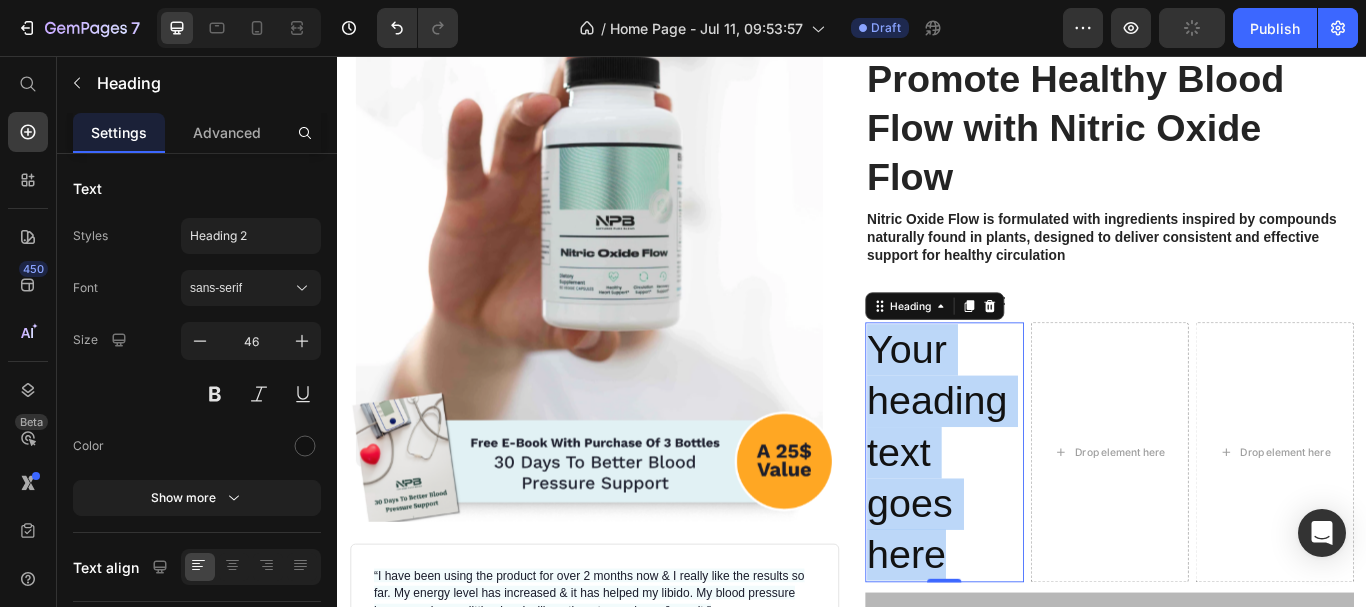 click on "Your heading text goes here" at bounding box center (1044, 518) 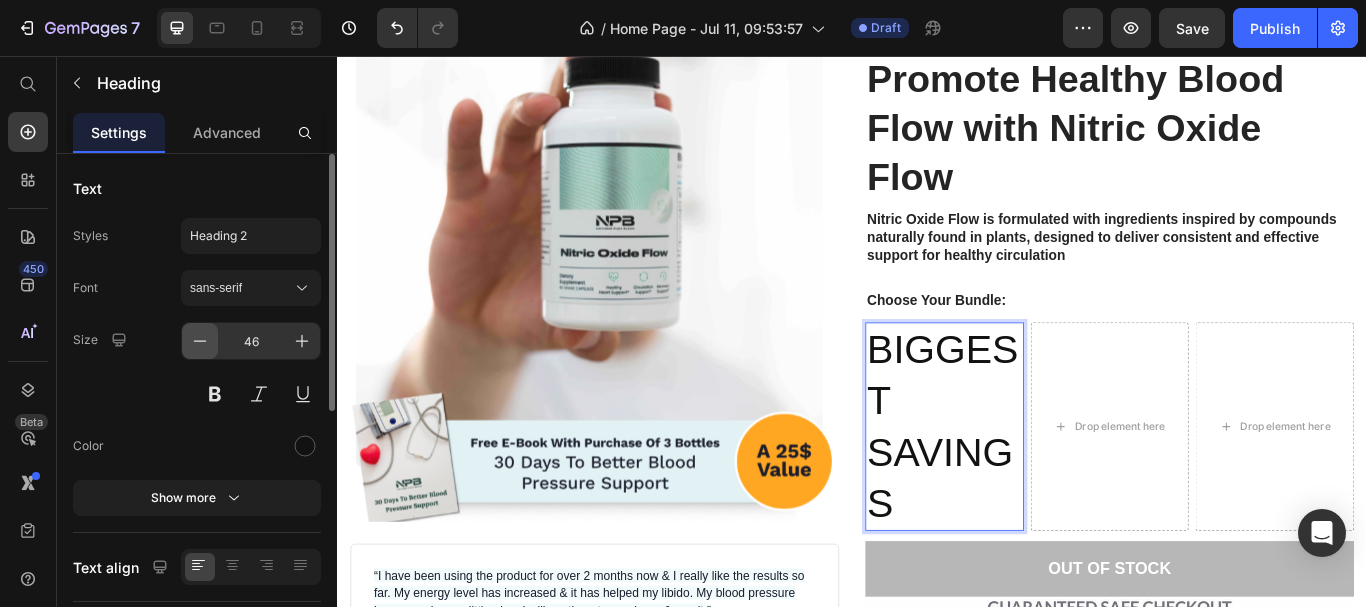 click 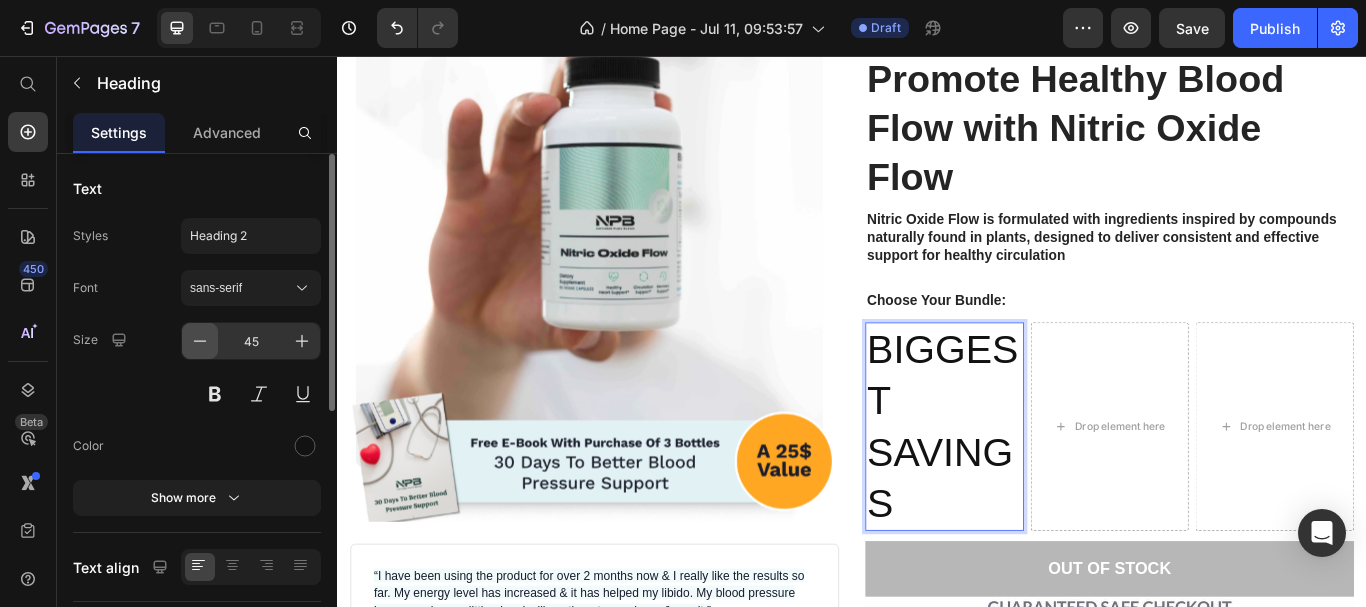 click 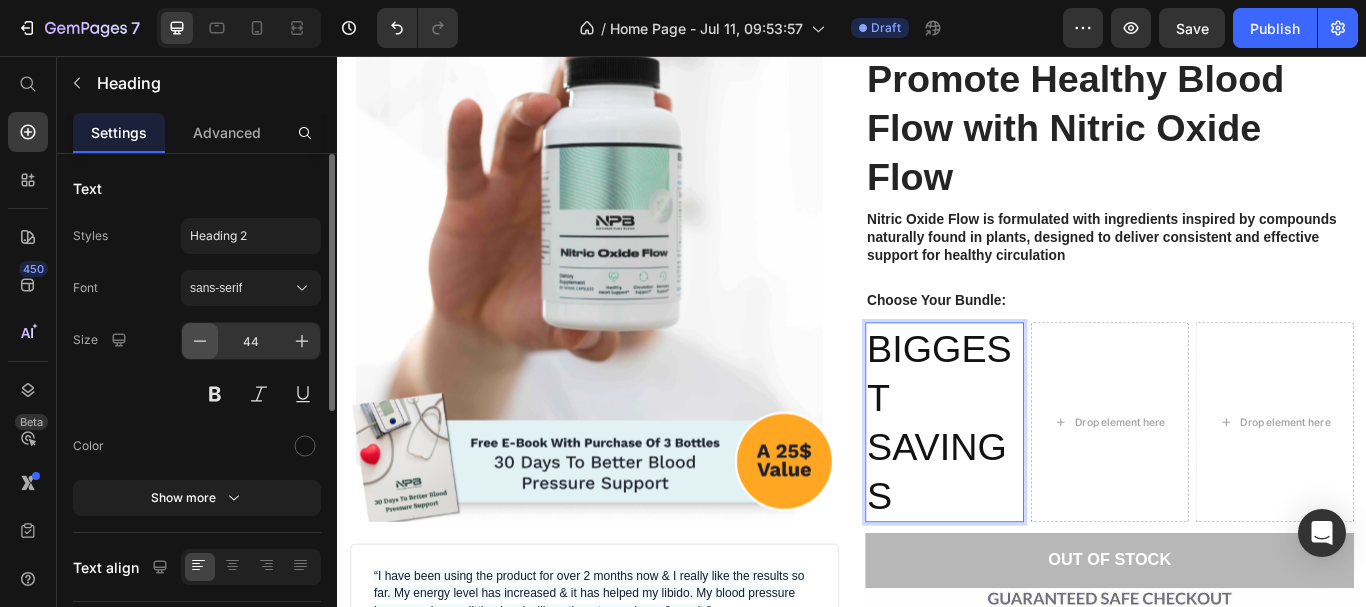 click 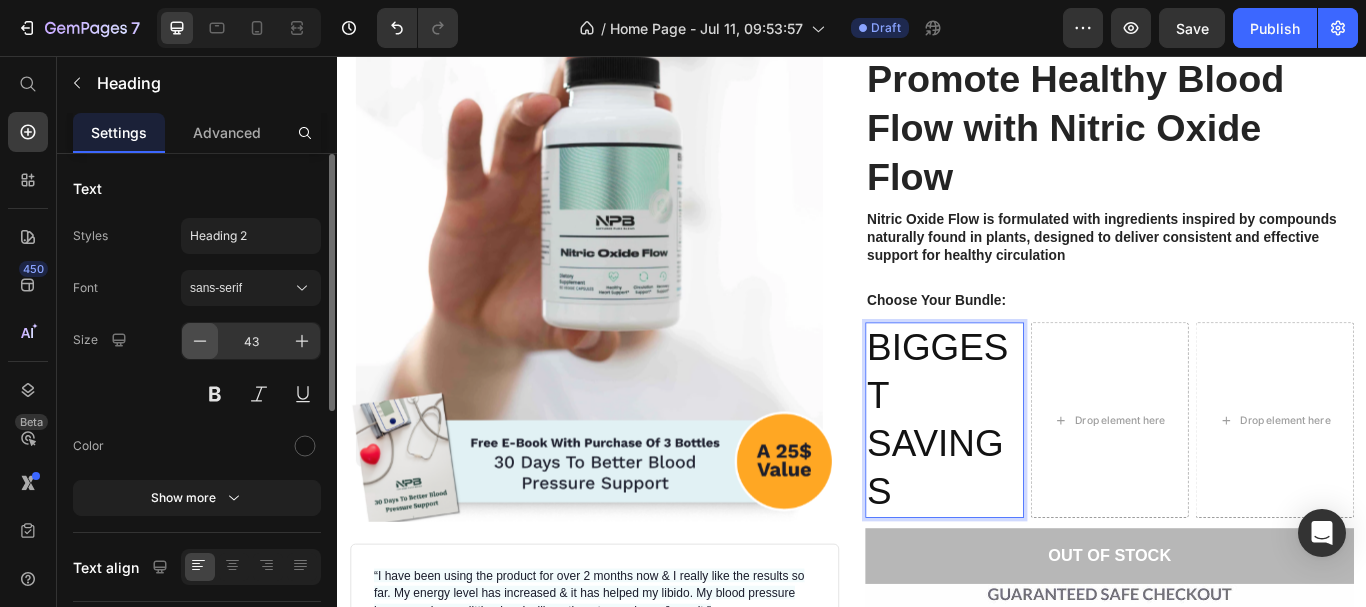 click 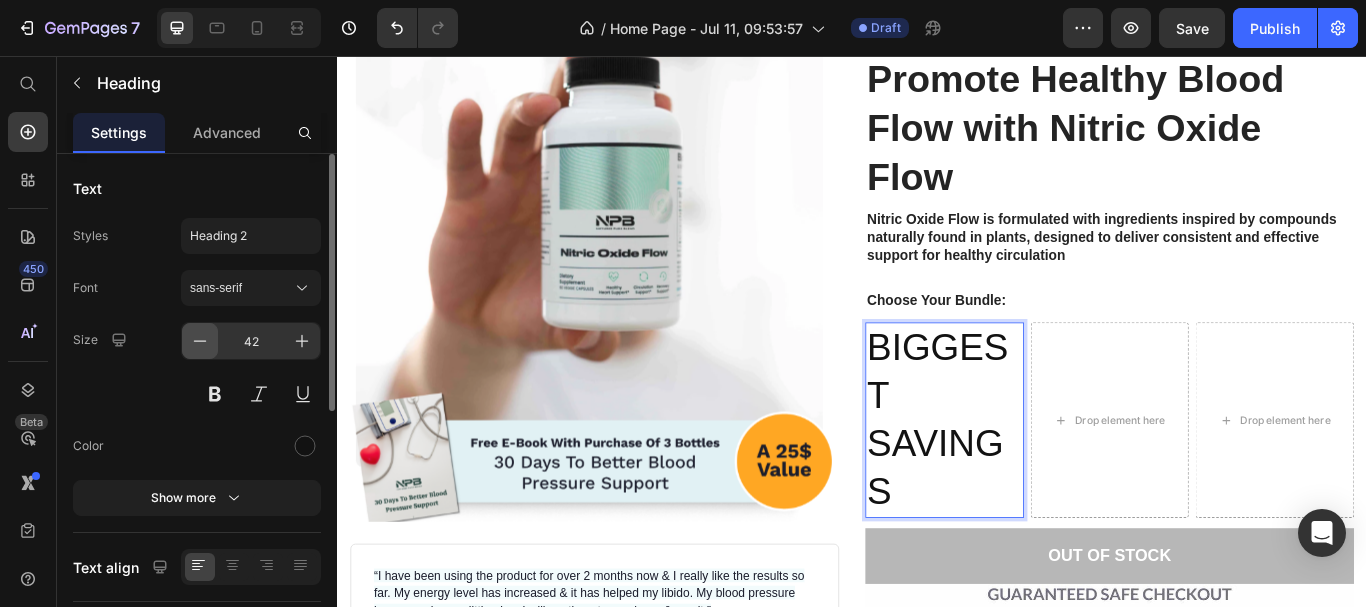click 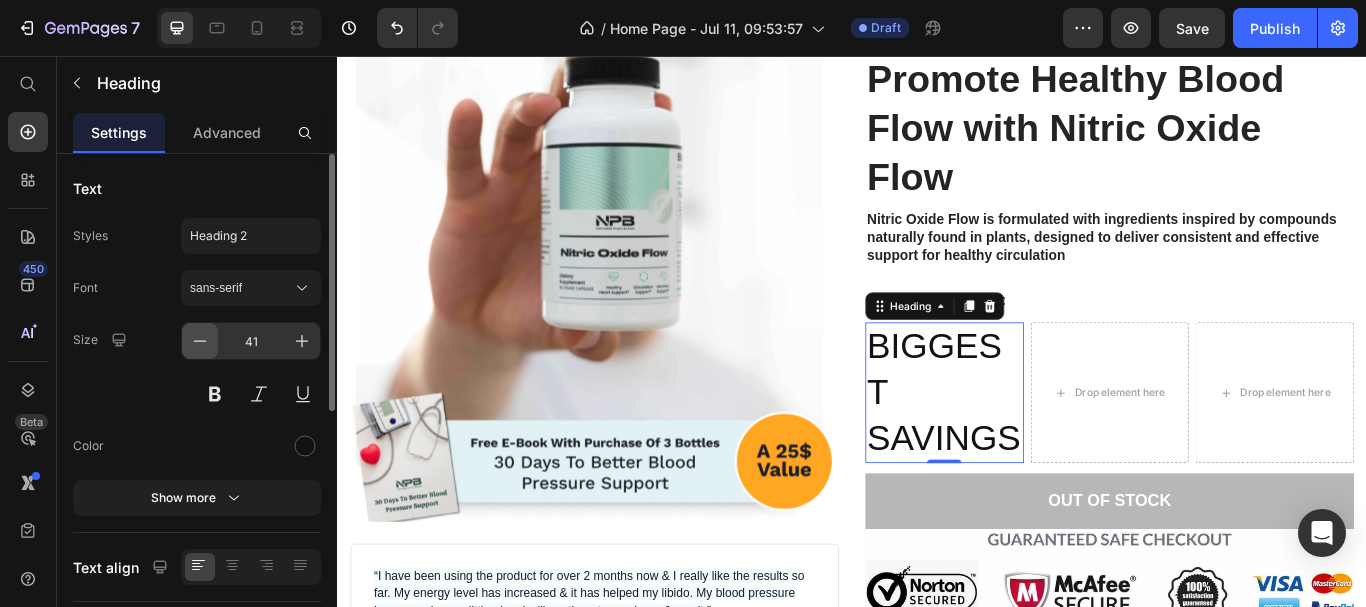 click 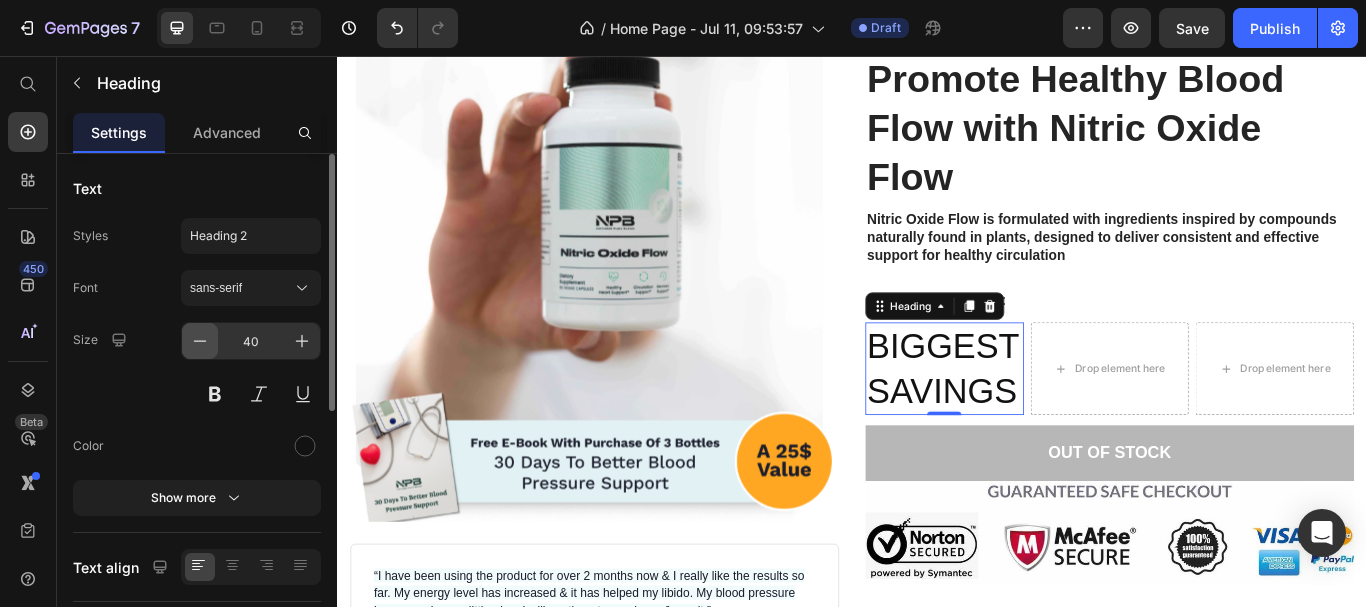 click 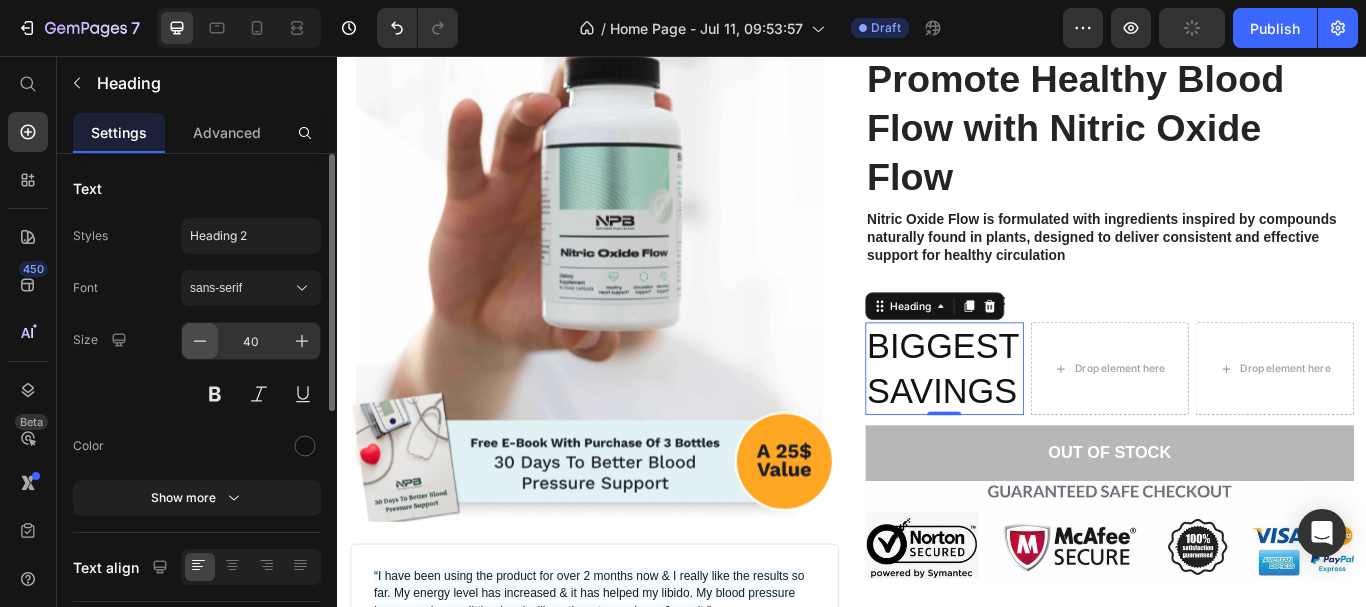 click 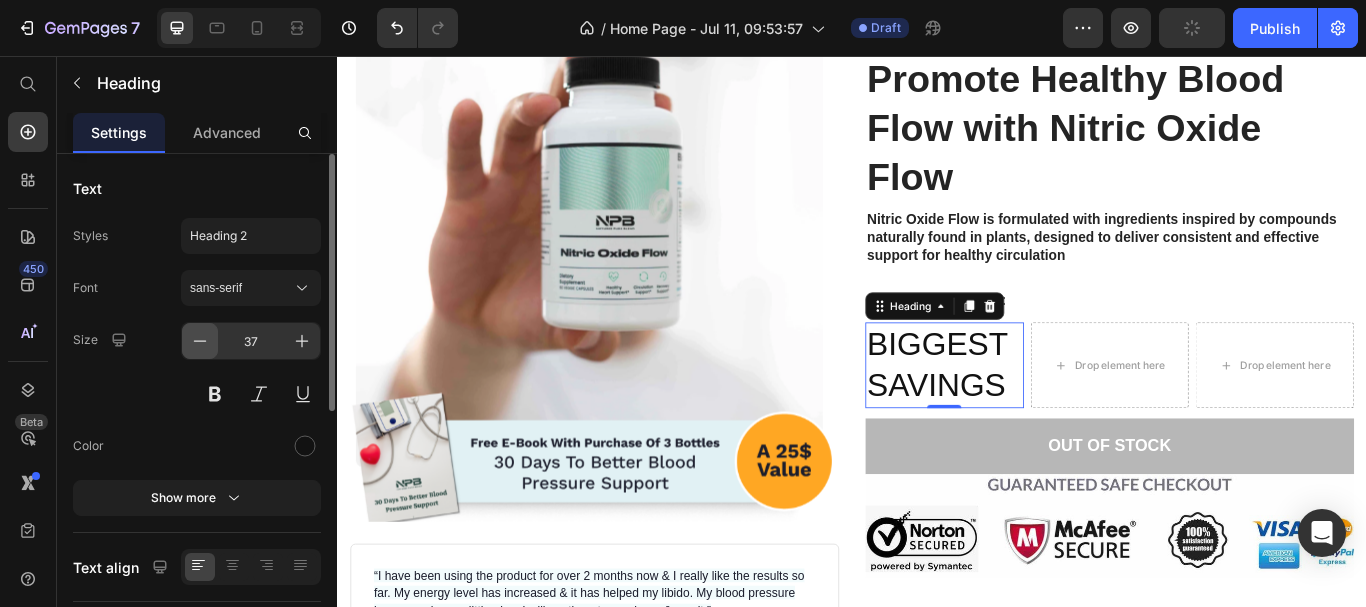 click 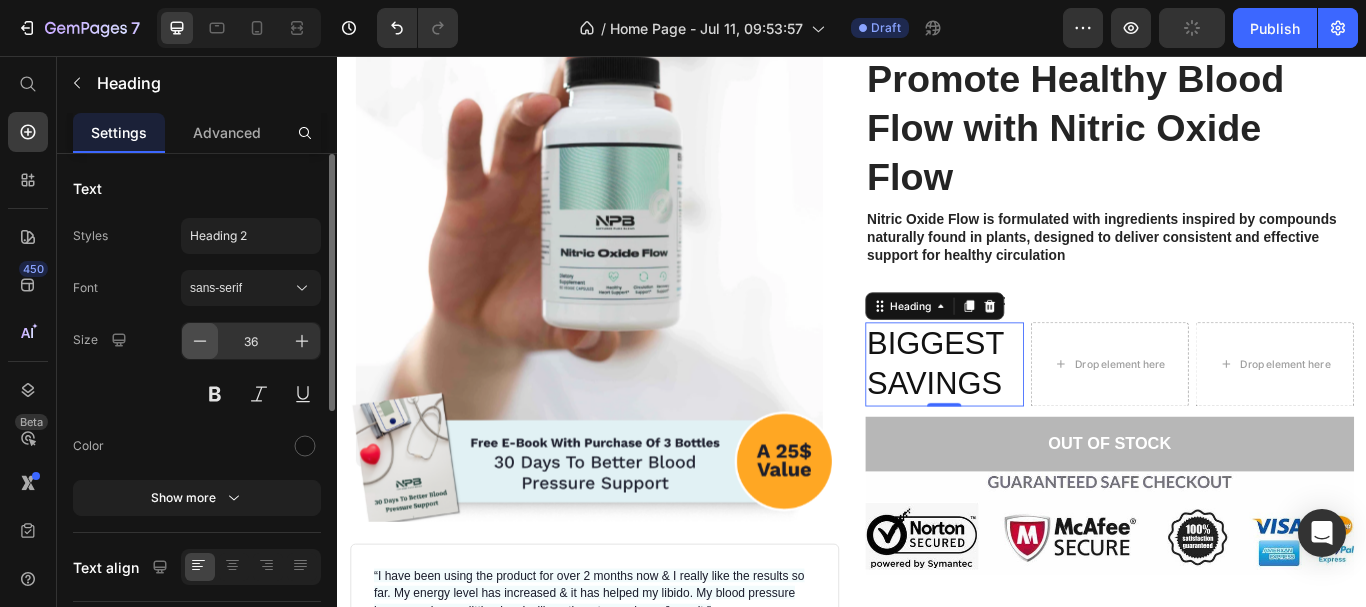 click 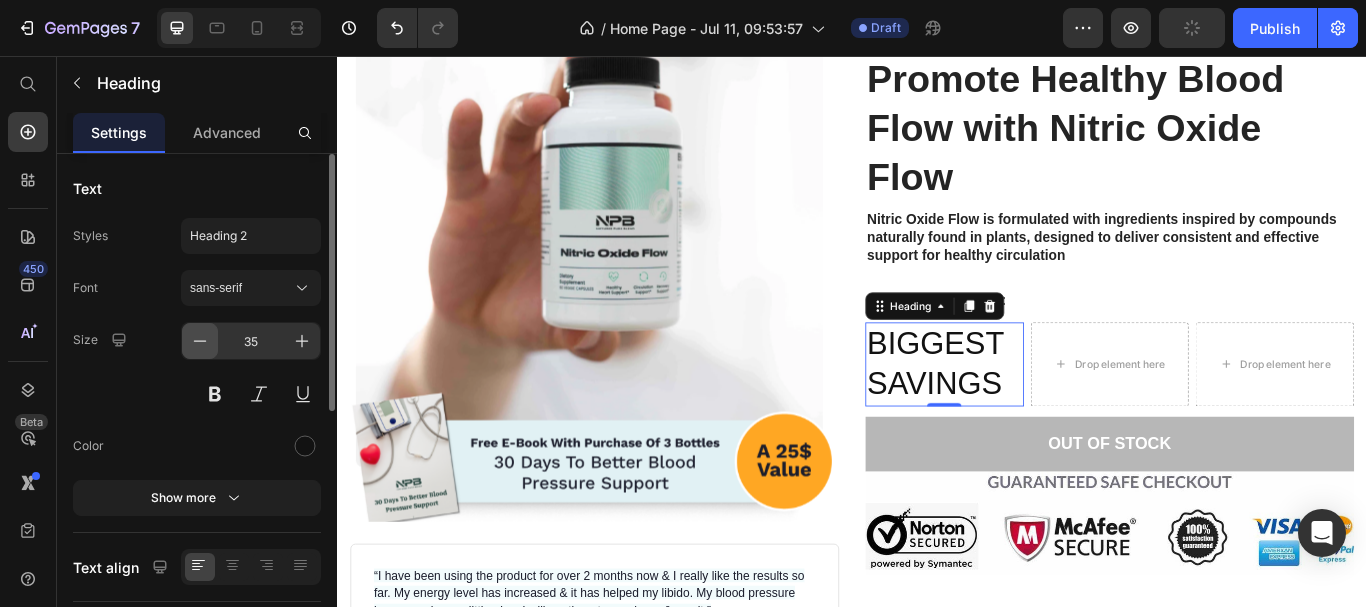 click 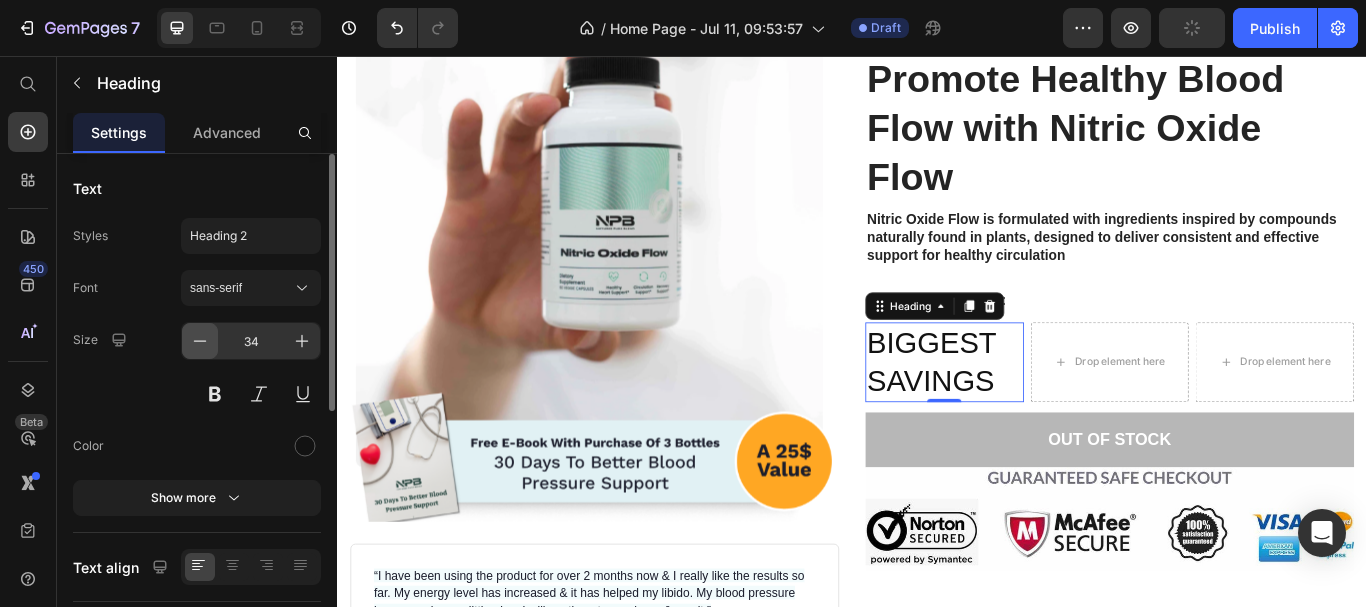 click 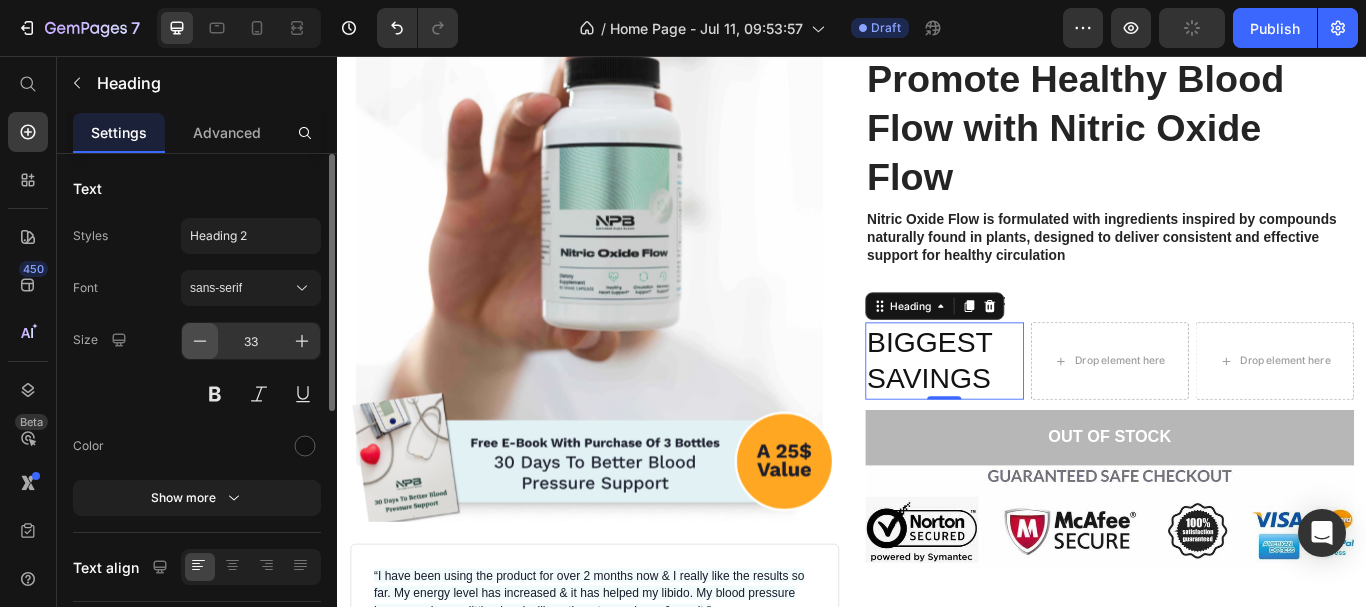 click 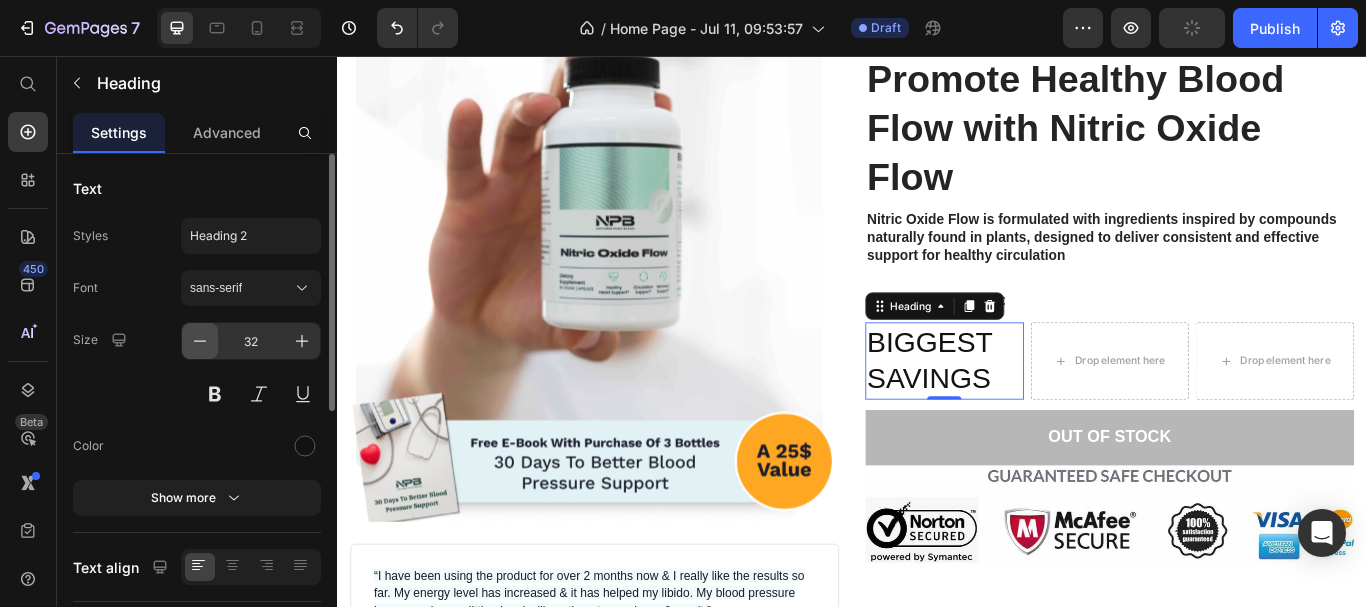 click 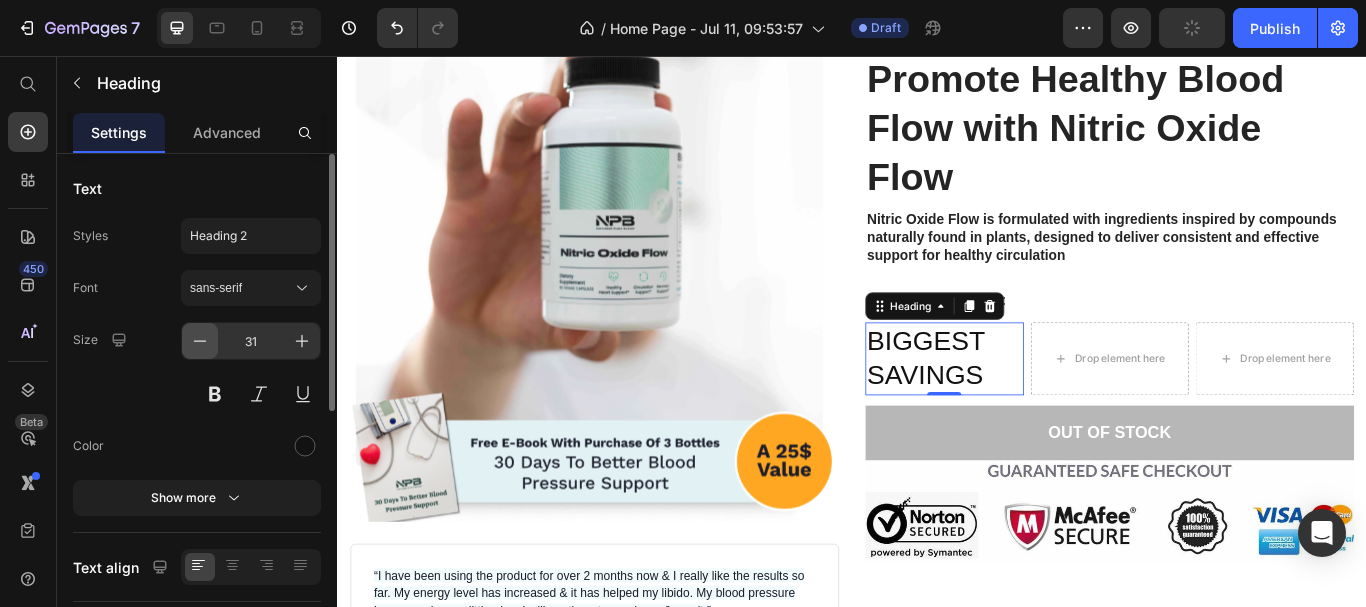 click 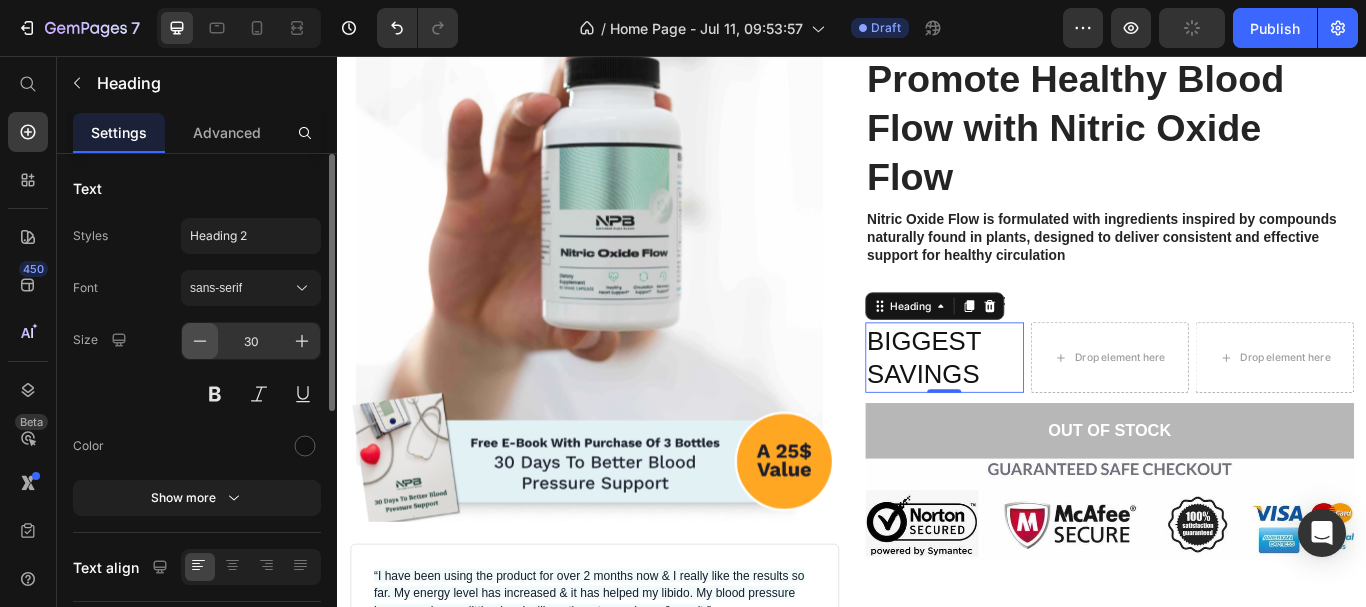 click 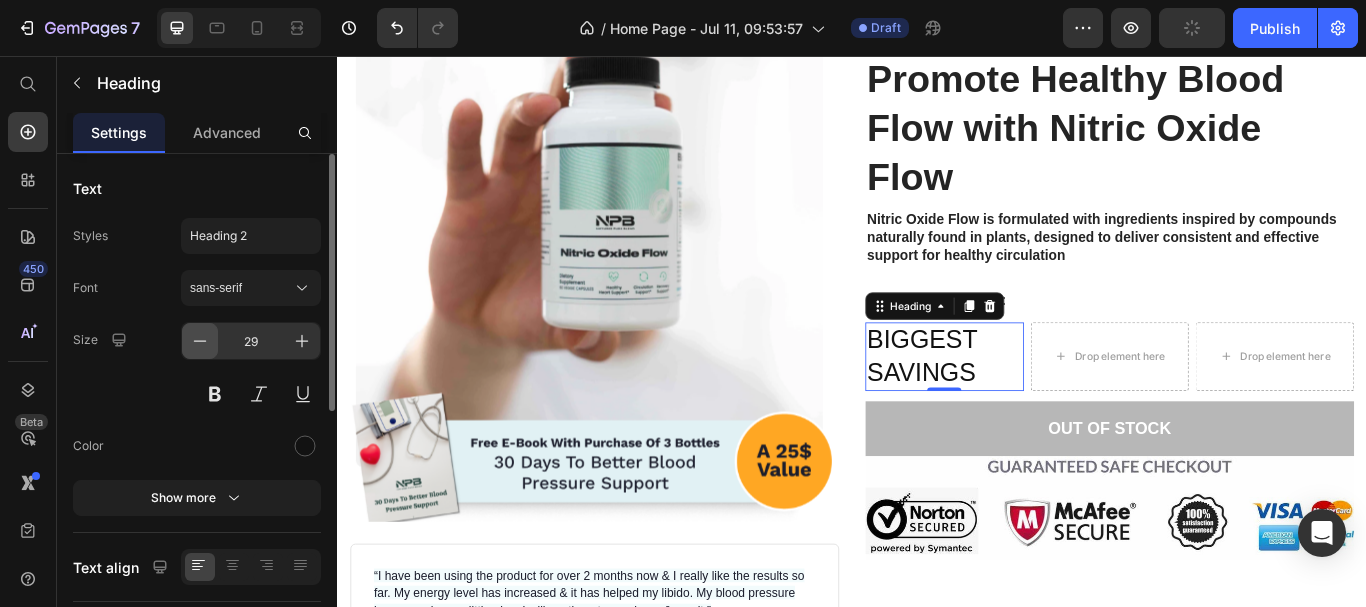 click 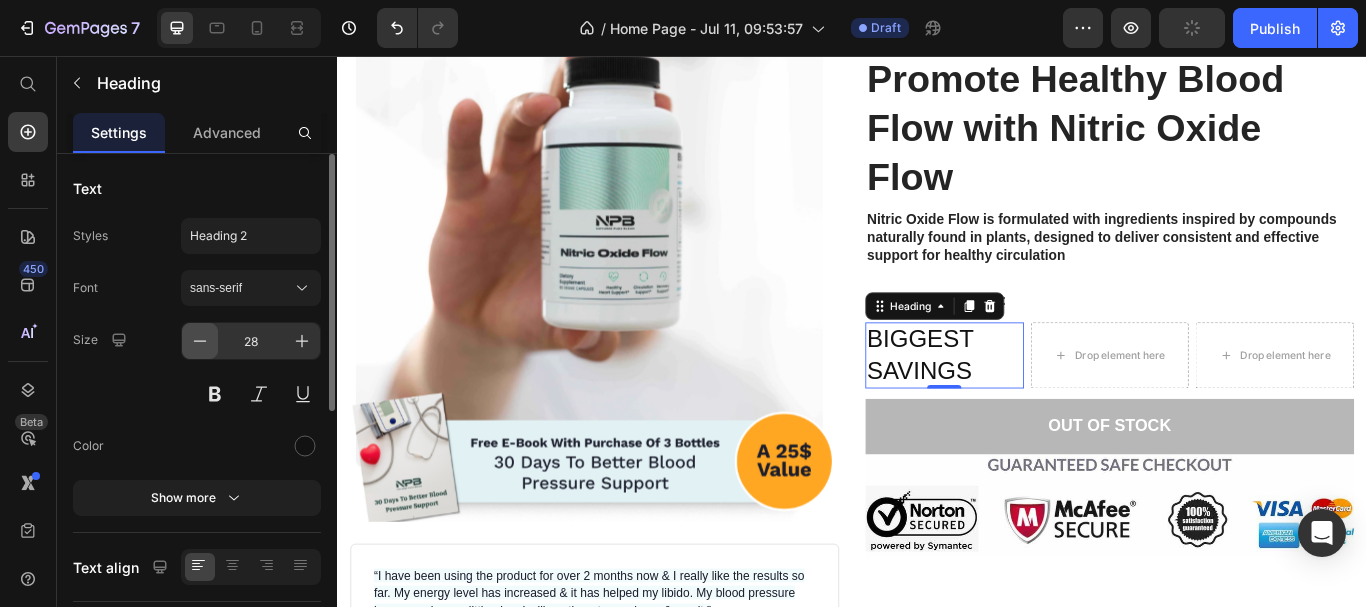 click 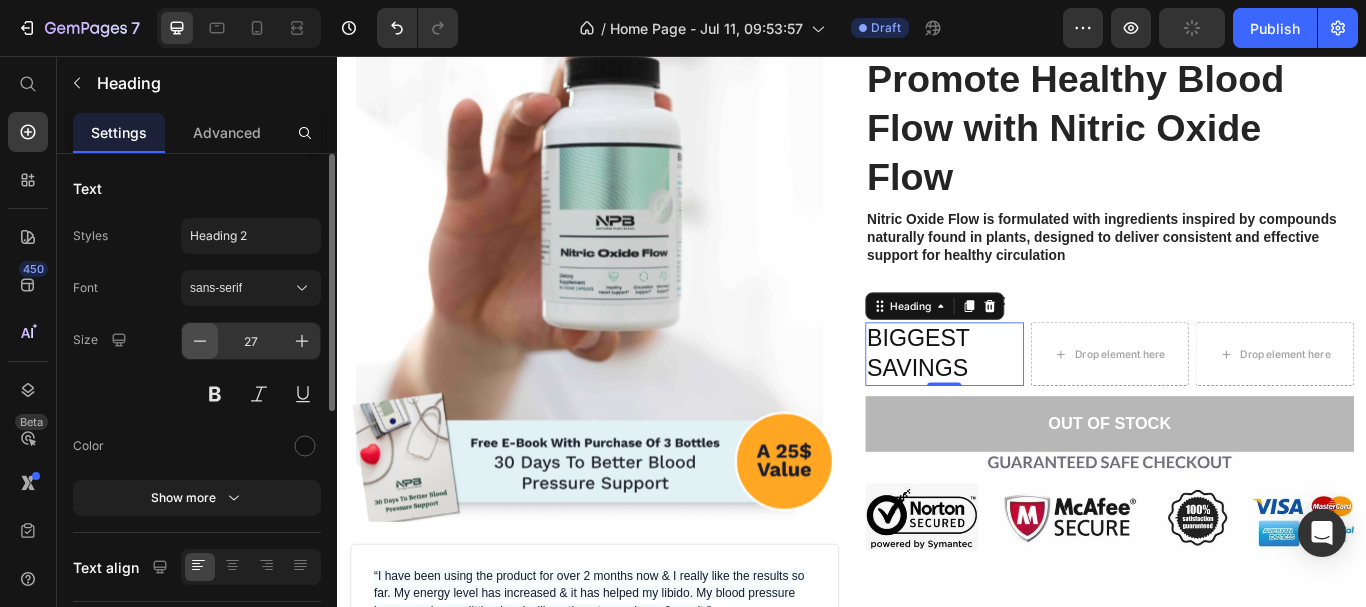 click 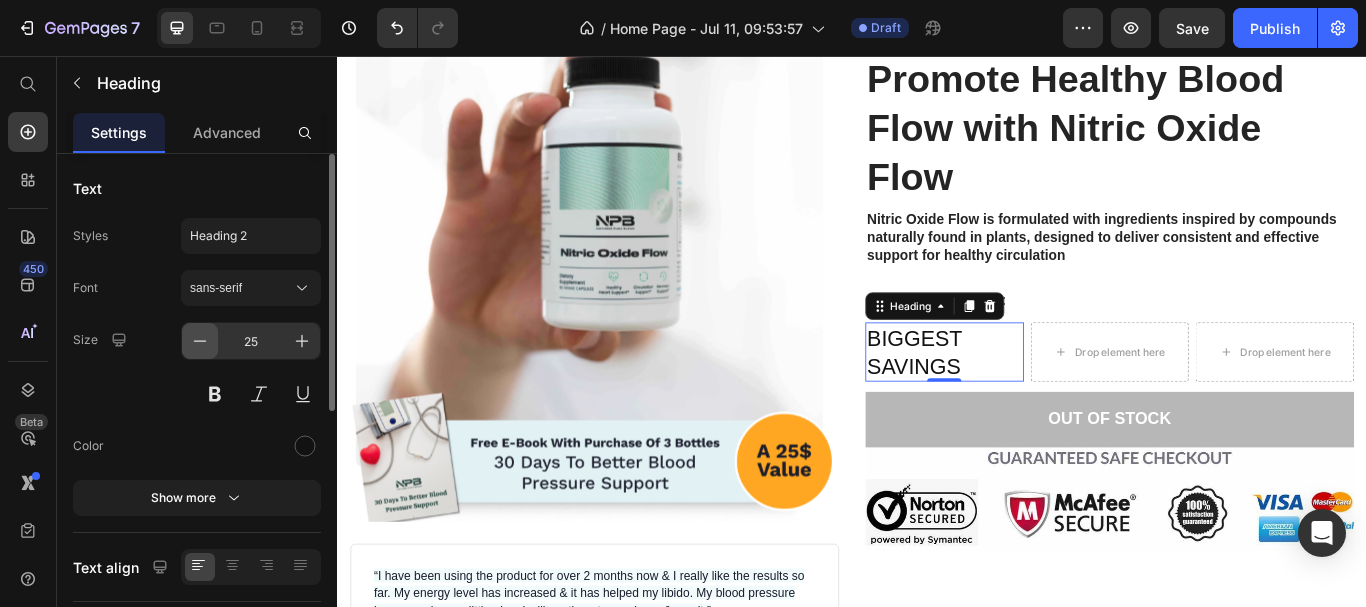 click at bounding box center [200, 341] 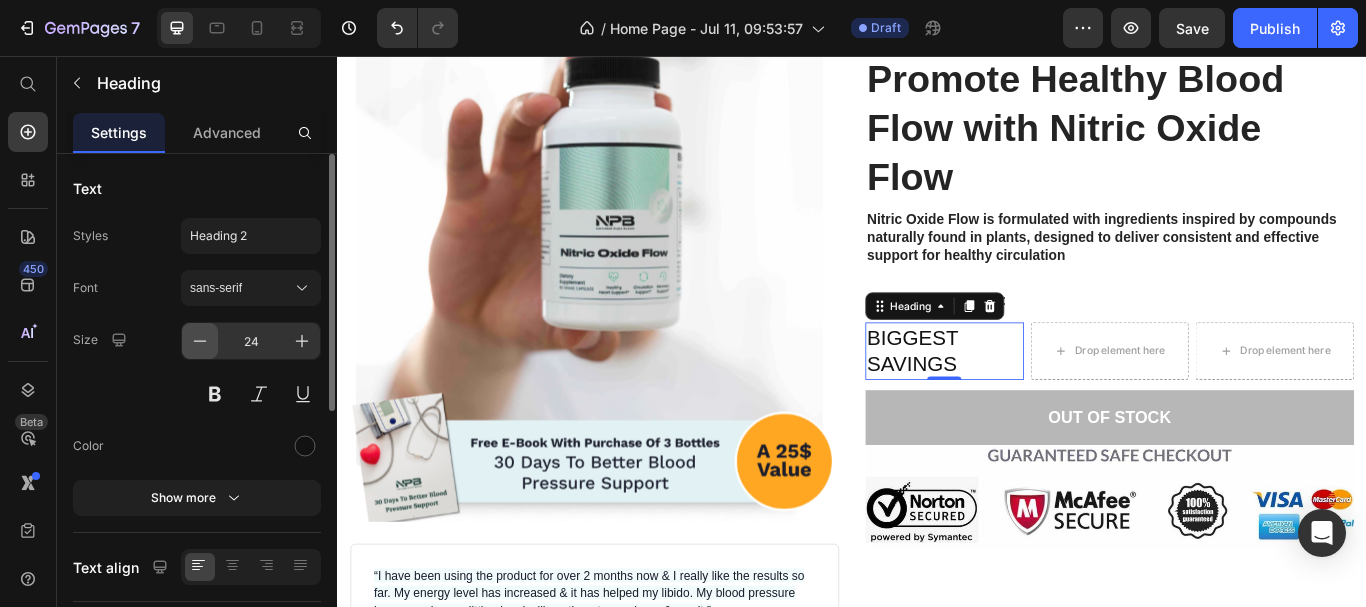 click at bounding box center (200, 341) 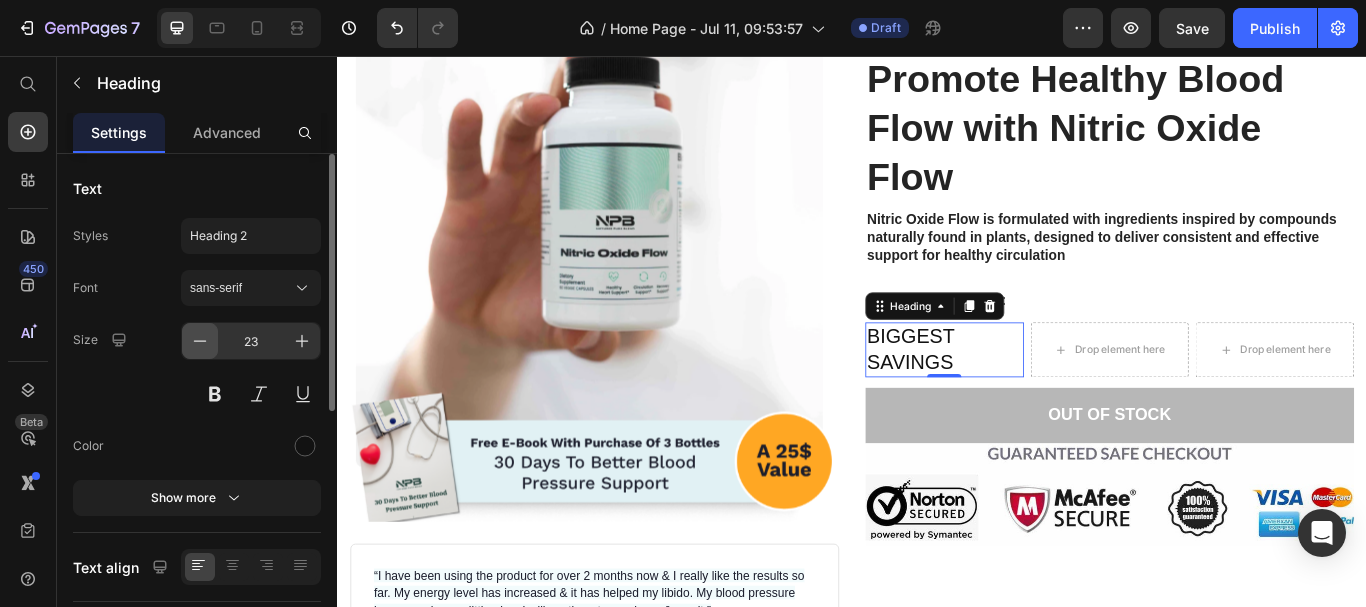 click at bounding box center [200, 341] 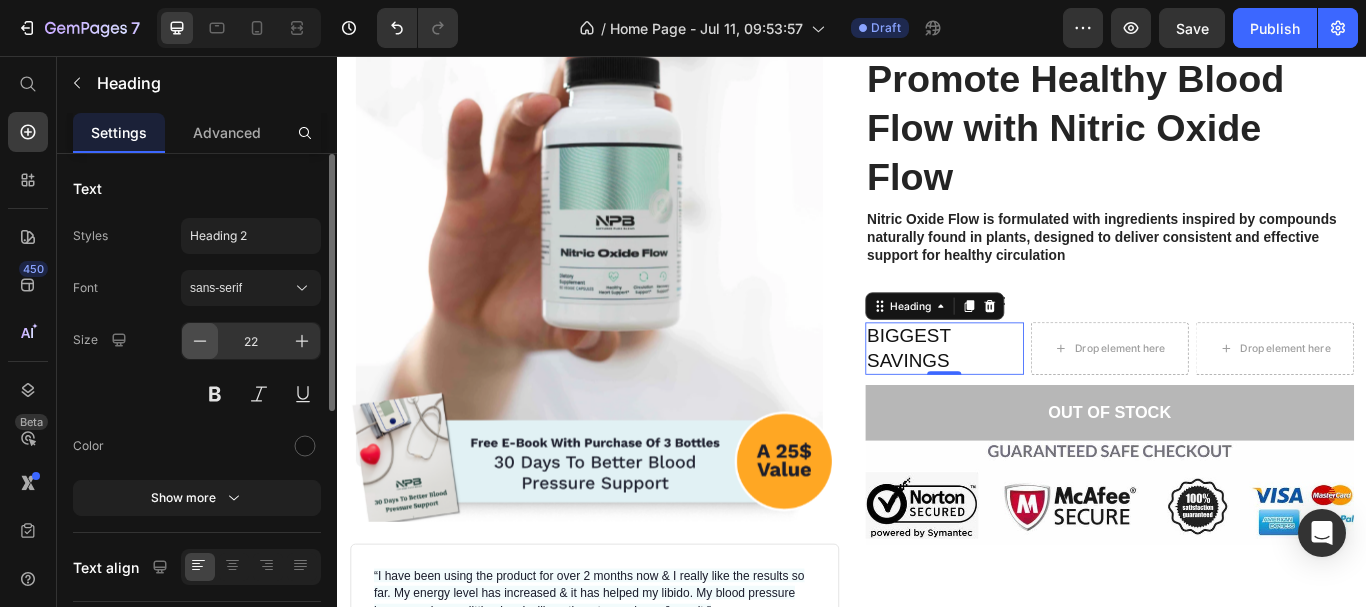 click at bounding box center (200, 341) 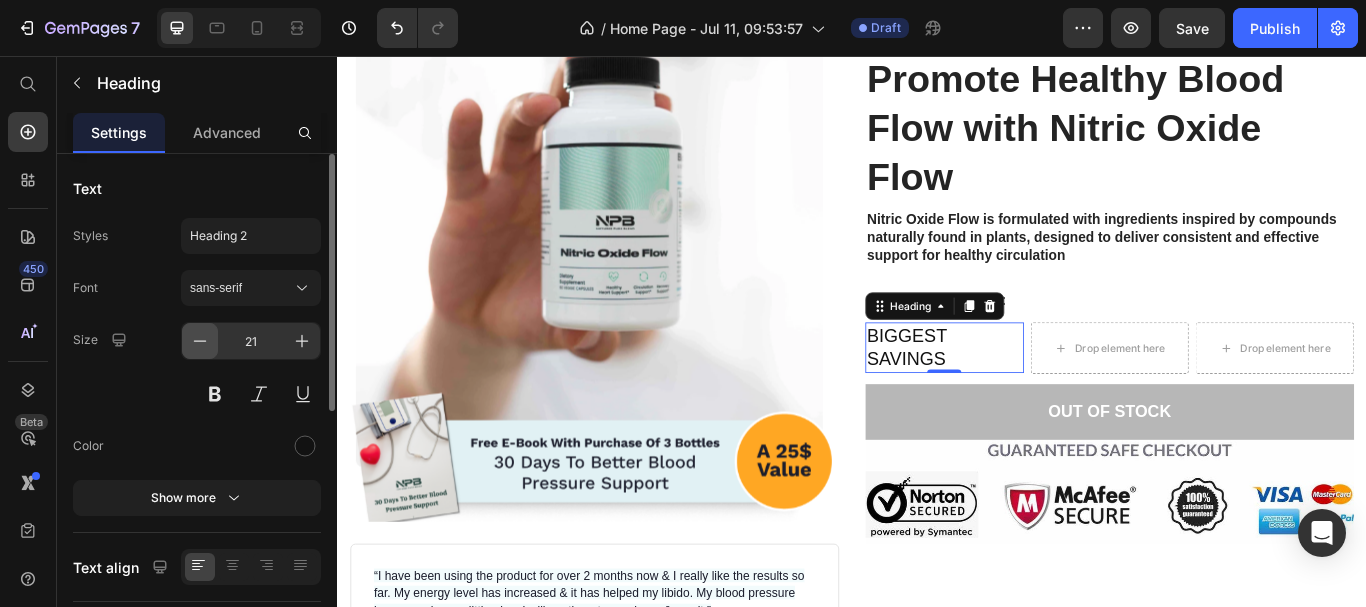 click at bounding box center [200, 341] 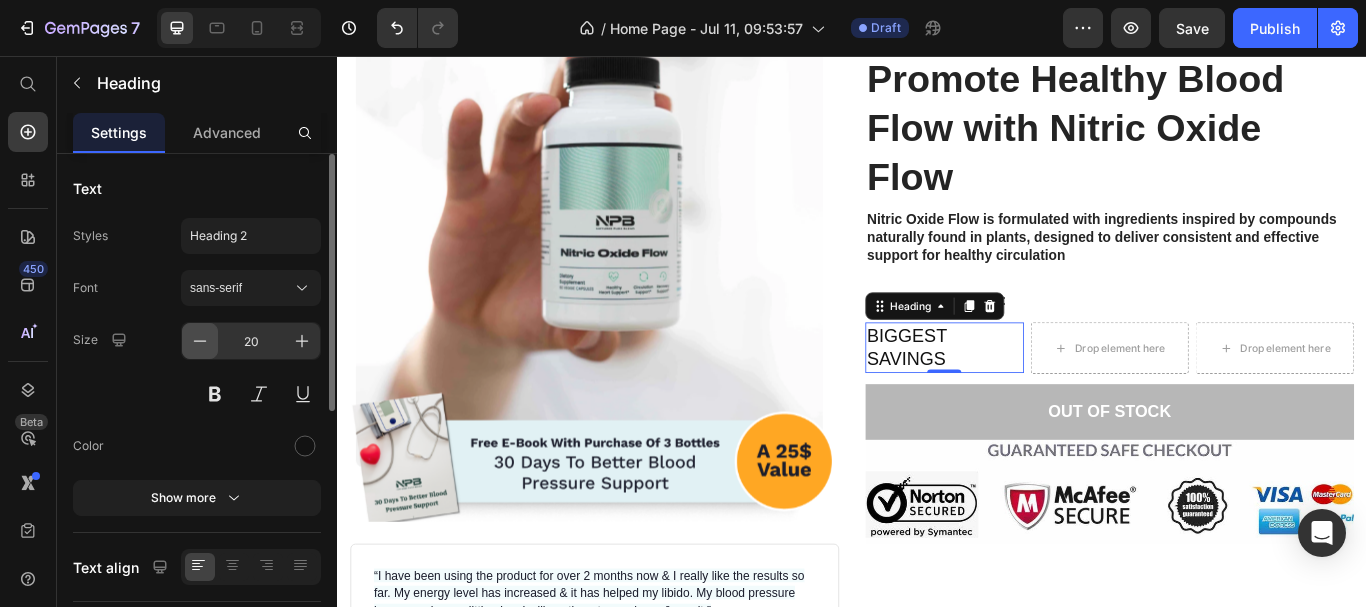 click at bounding box center (200, 341) 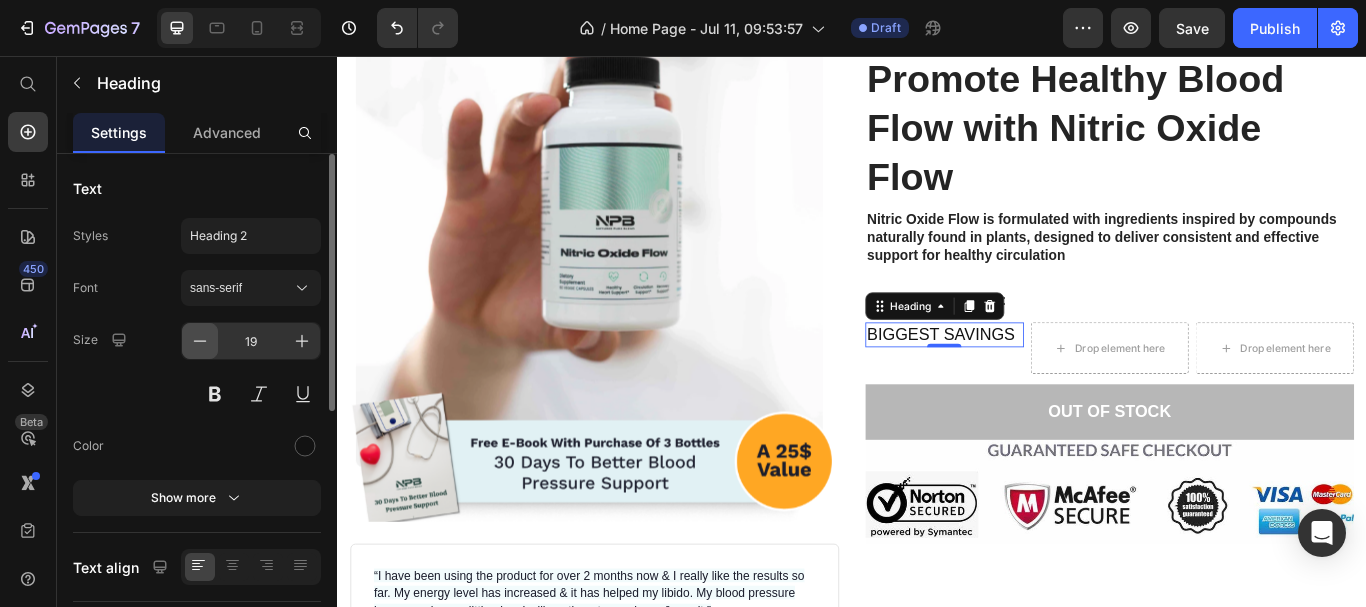click at bounding box center [200, 341] 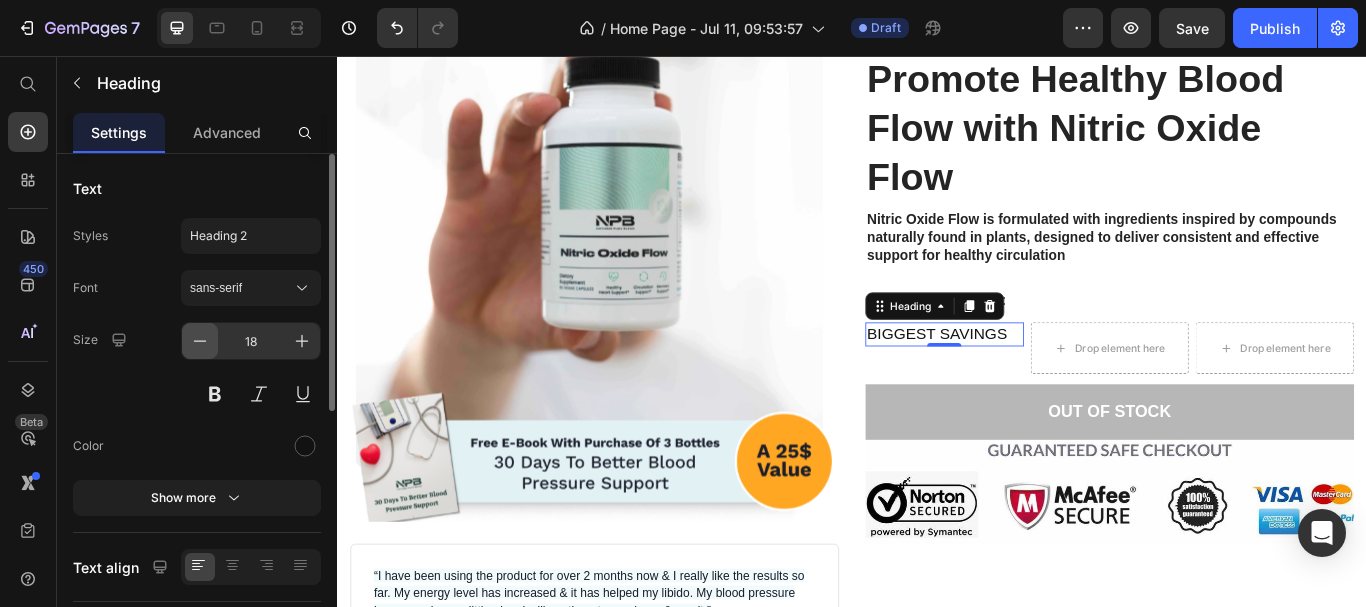 click at bounding box center [200, 341] 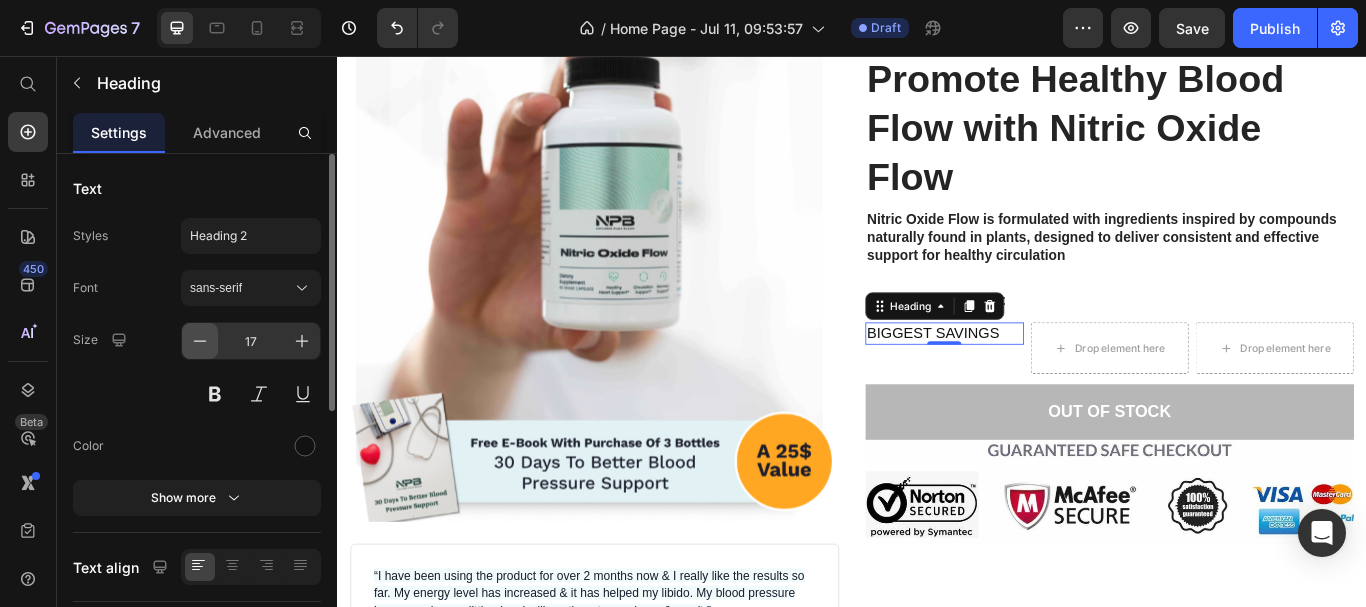 click at bounding box center (200, 341) 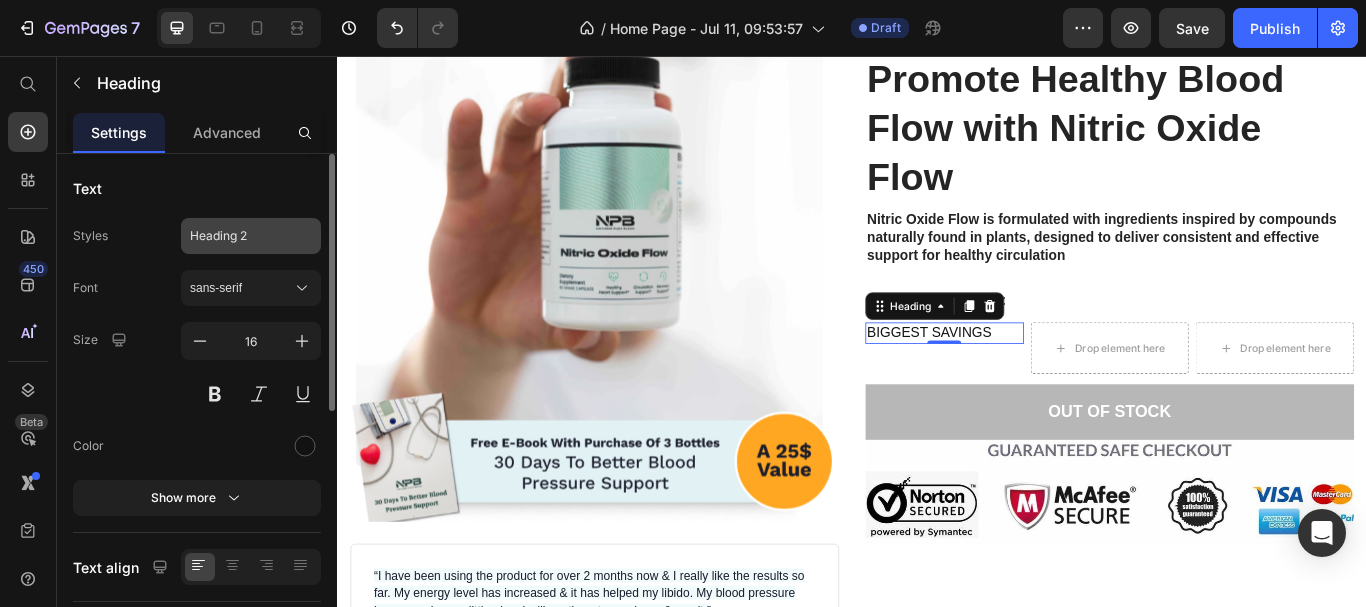 click on "Heading 2" at bounding box center [251, 236] 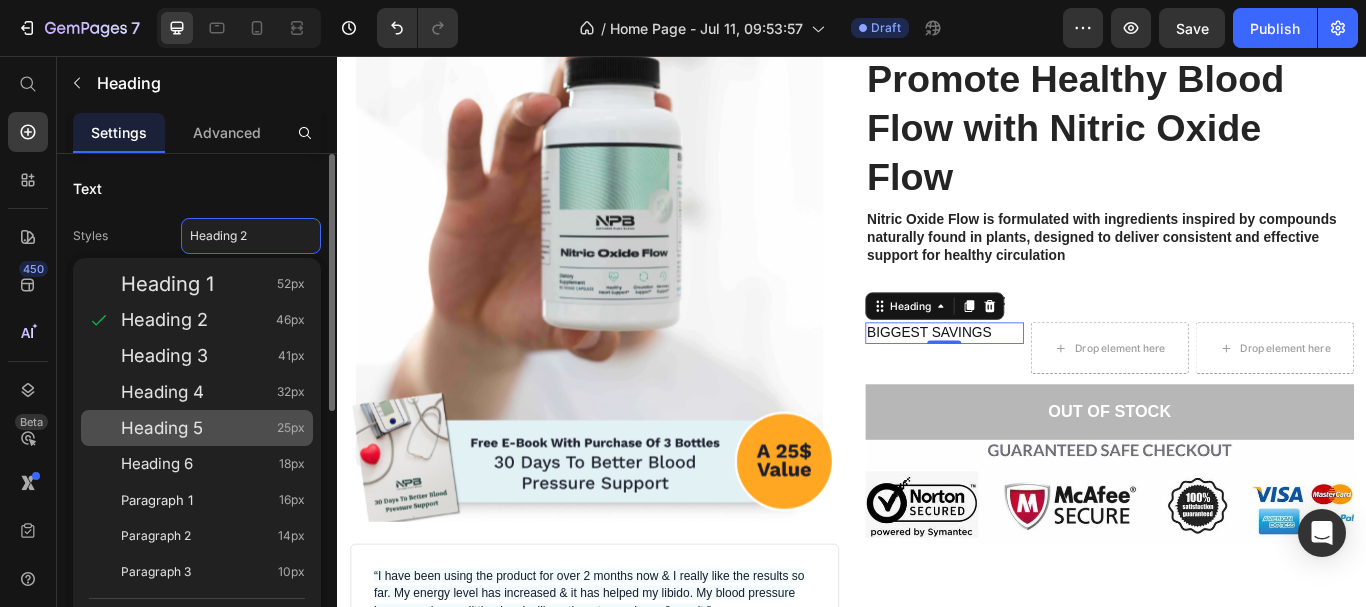 click on "Heading 5 25px" at bounding box center [213, 428] 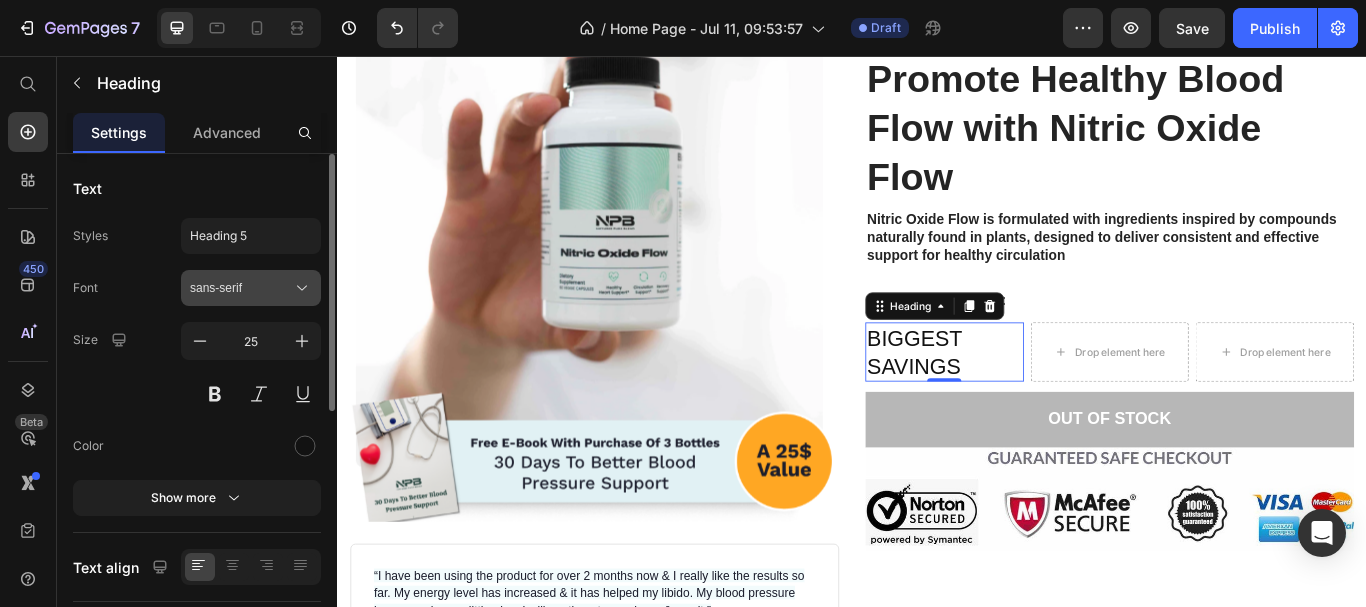 click on "sans-serif" at bounding box center (241, 288) 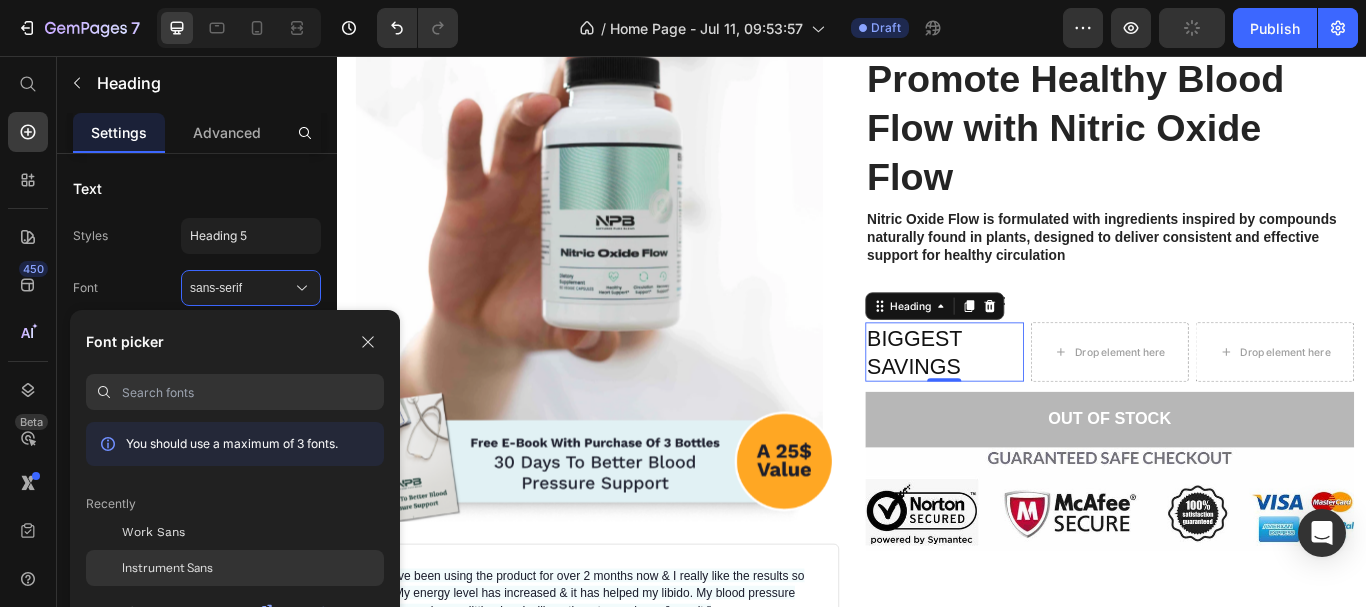 click on "Instrument Sans" 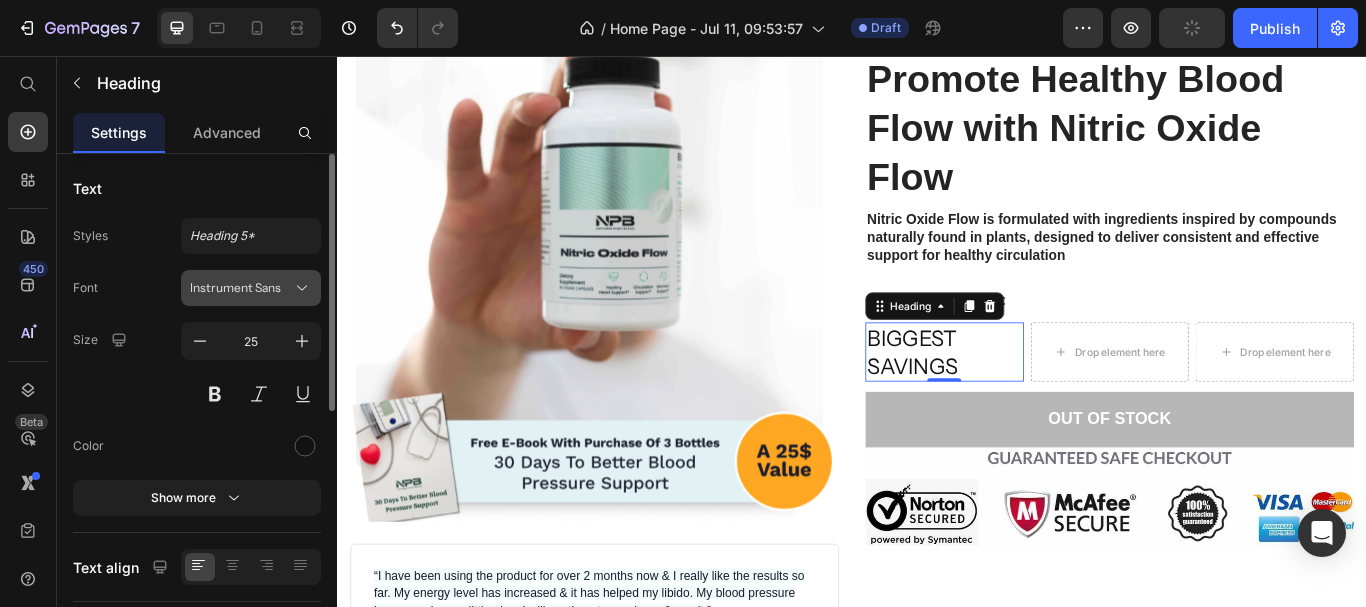 click on "Instrument Sans" at bounding box center [241, 288] 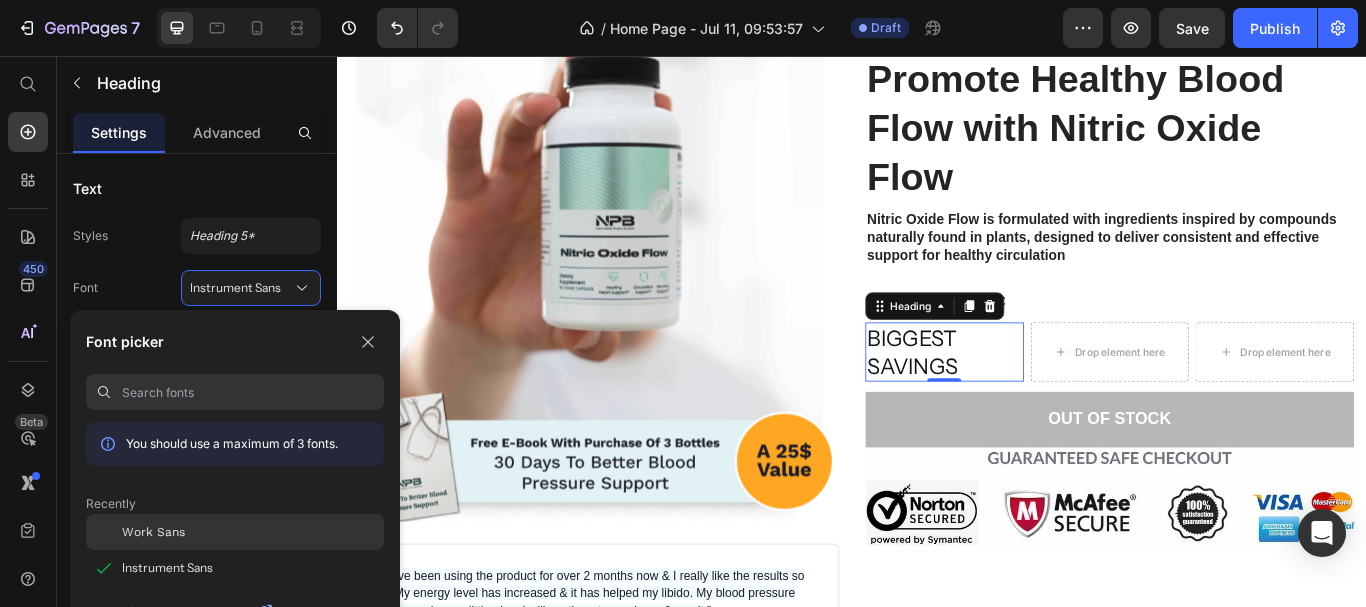 click on "Work Sans" at bounding box center (153, 532) 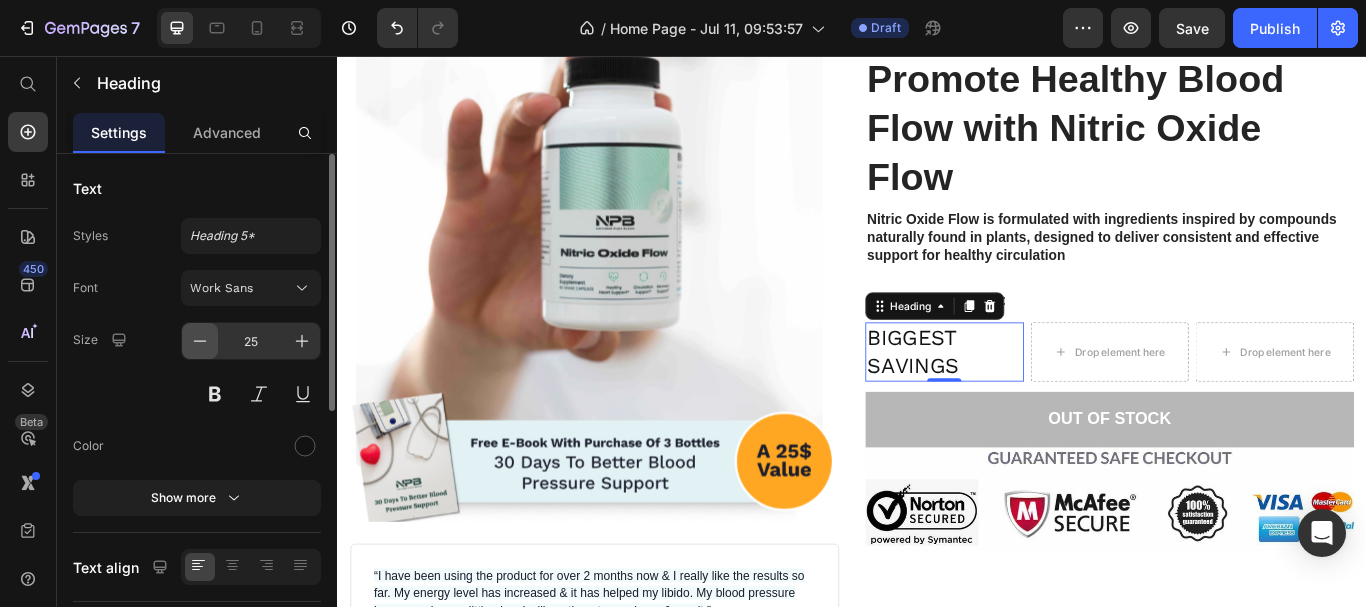 click 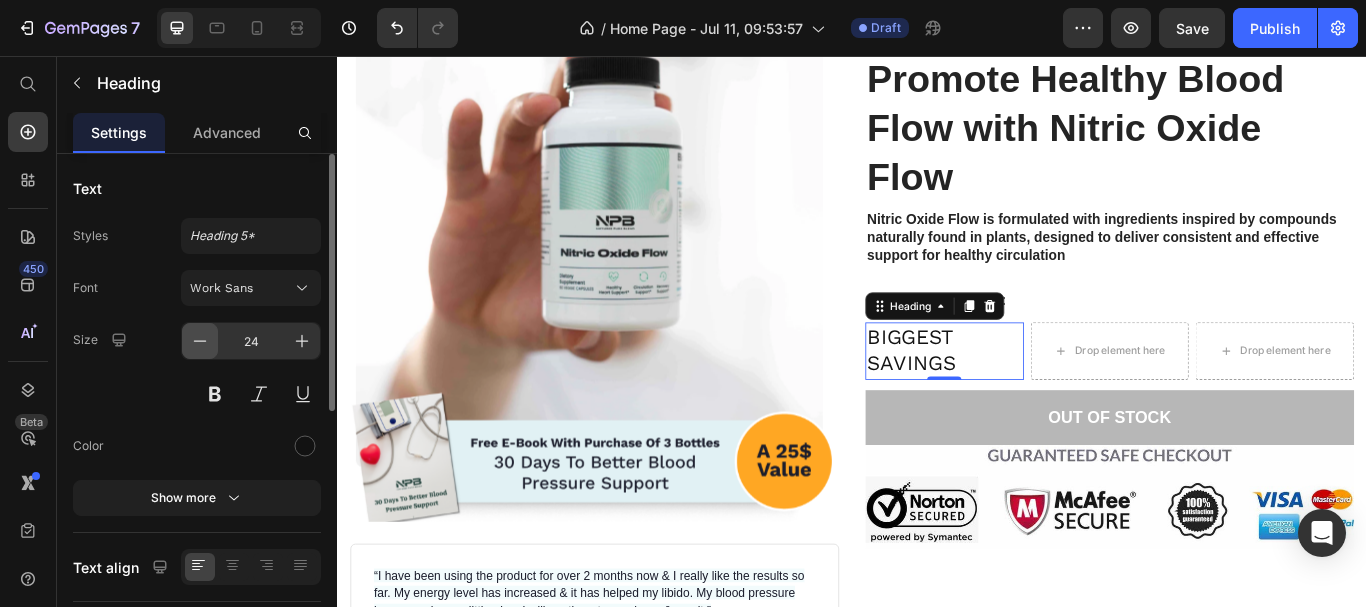 click 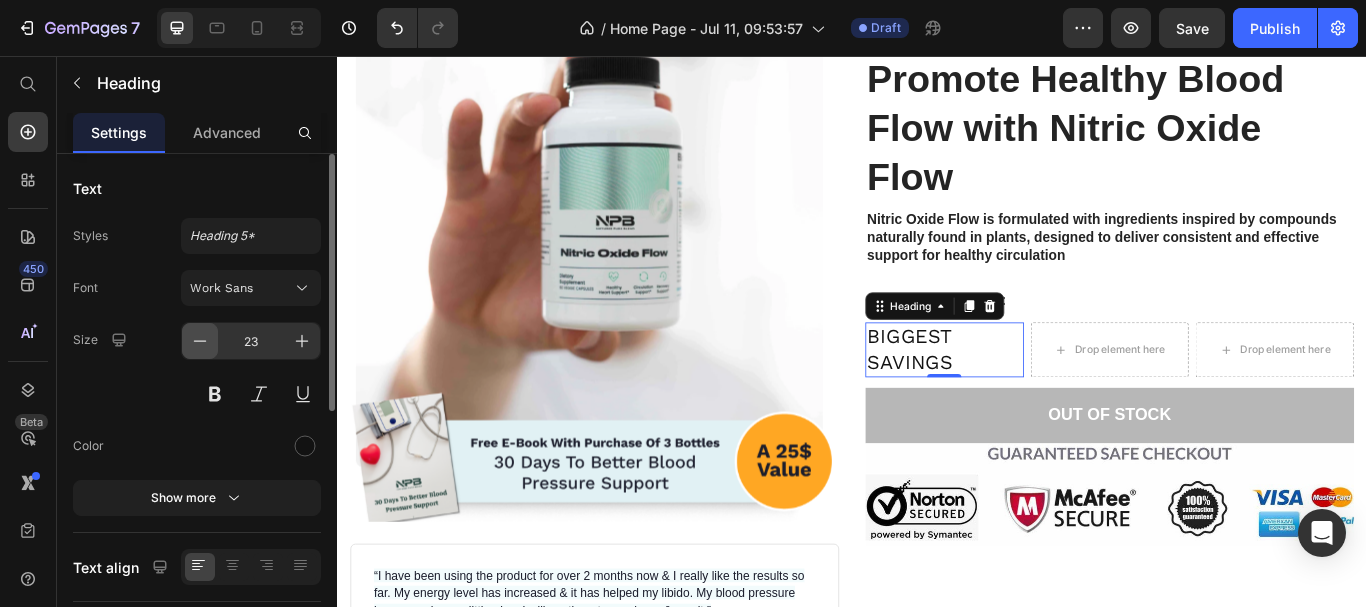 click 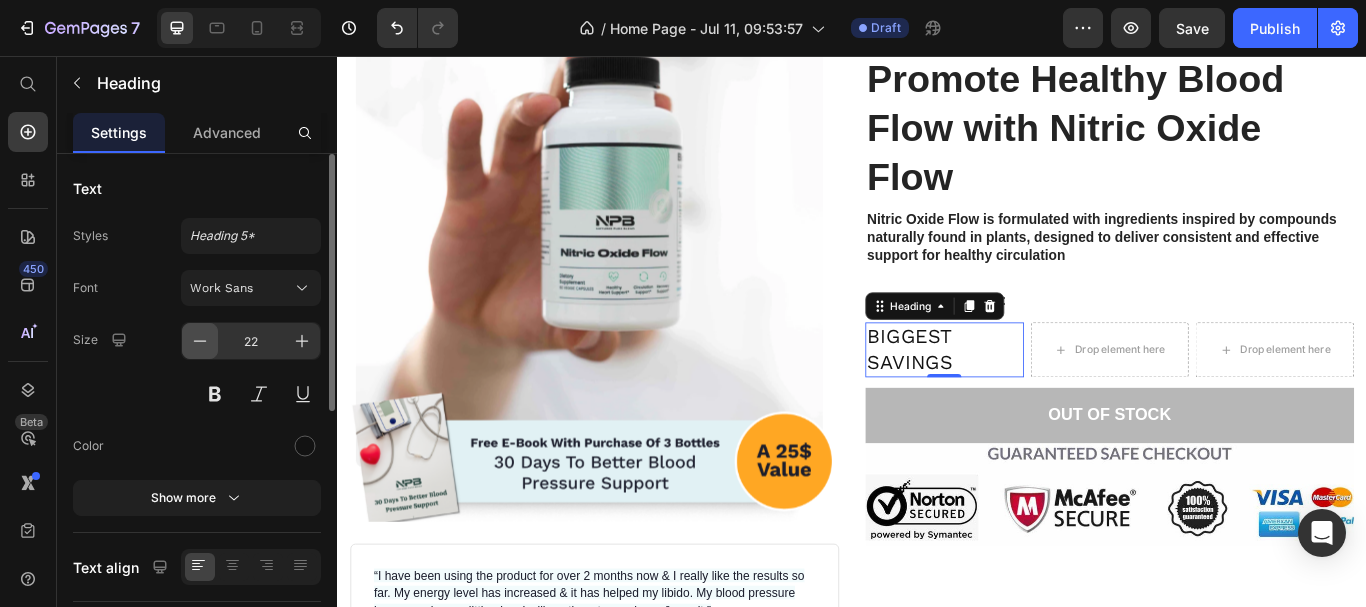 click 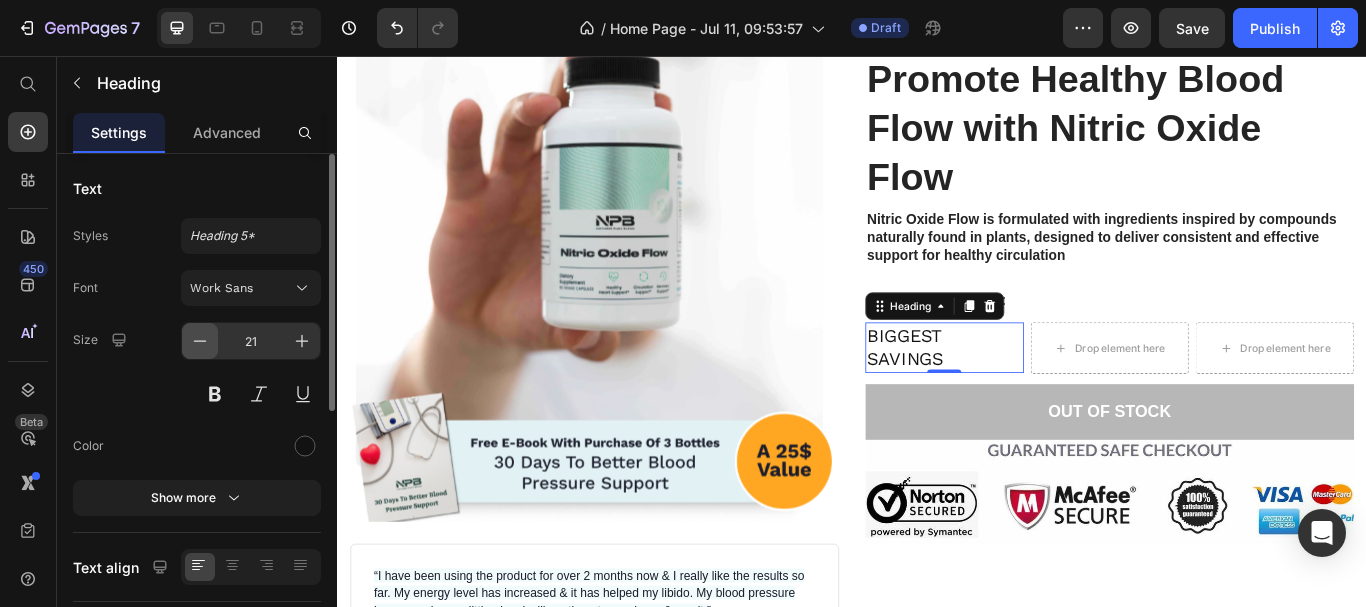 click 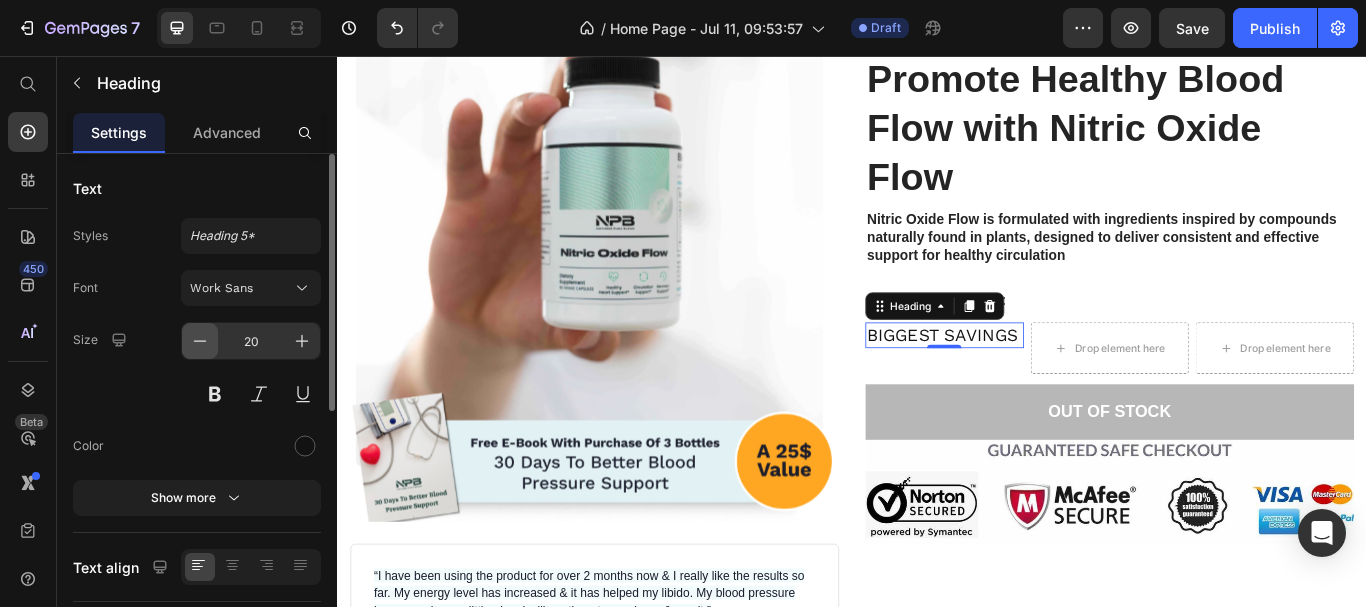 click 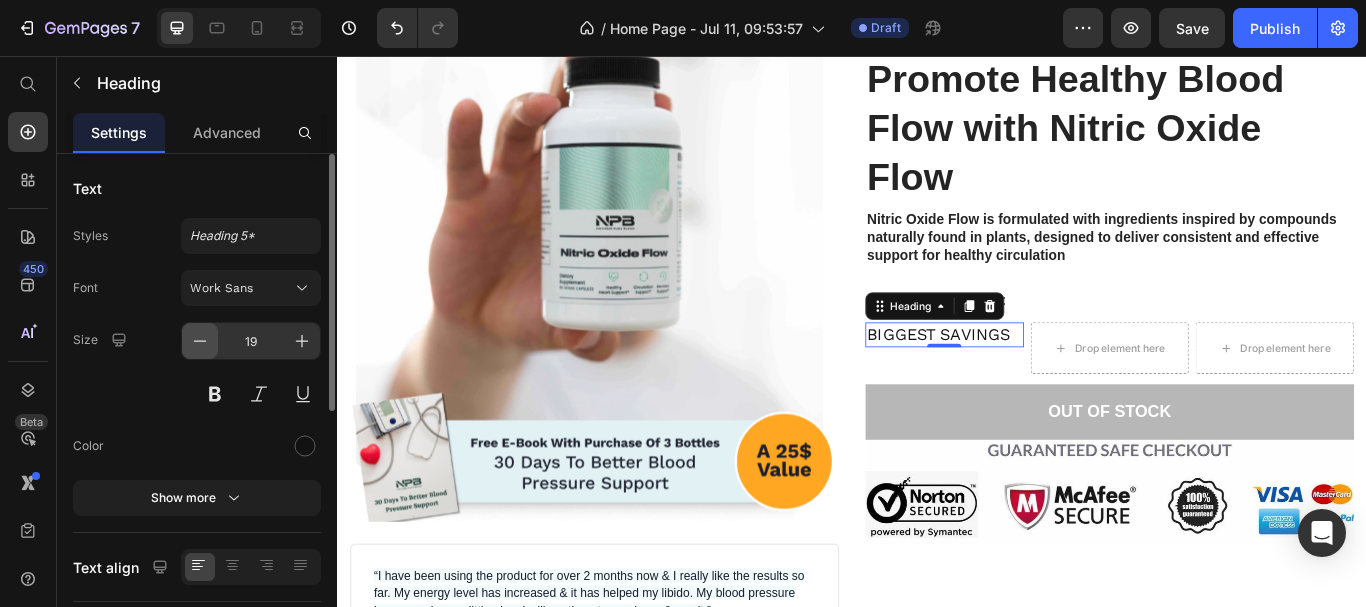 click 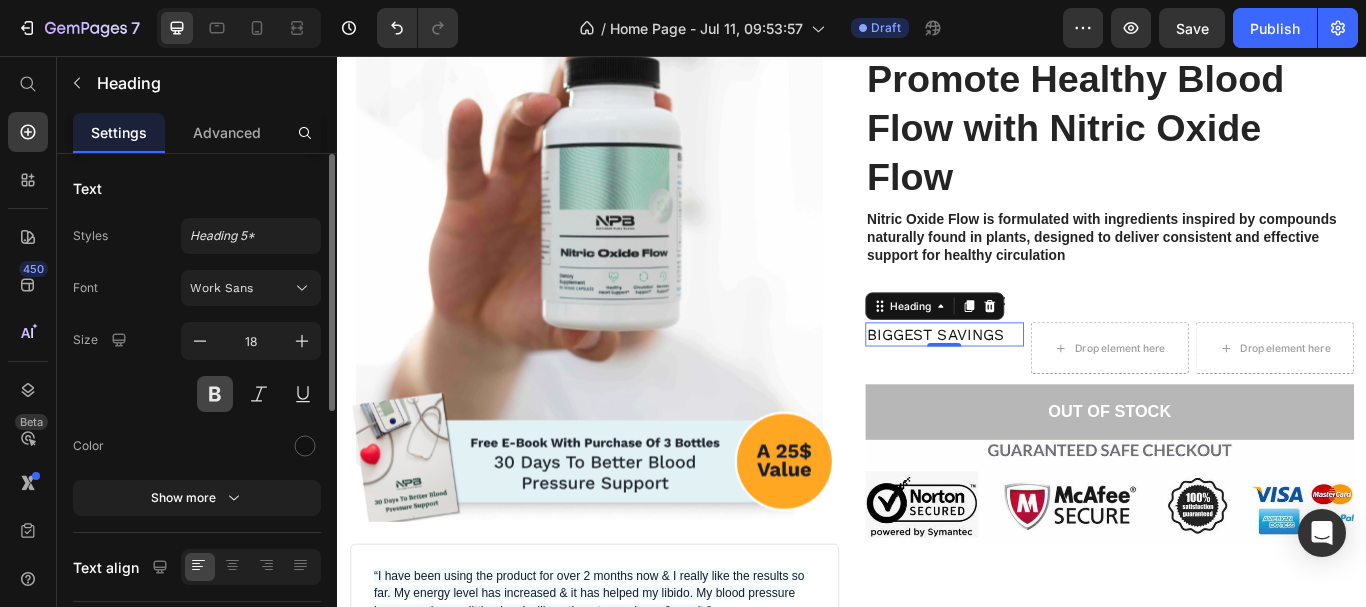 click at bounding box center (215, 394) 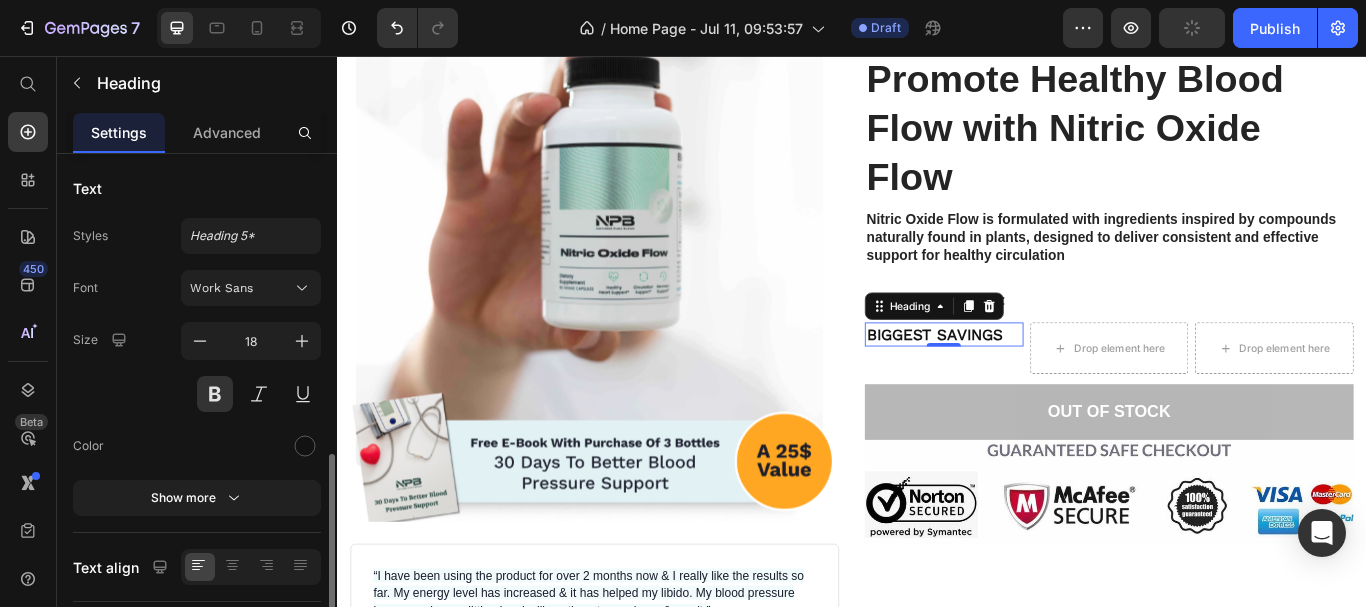 scroll, scrollTop: 200, scrollLeft: 0, axis: vertical 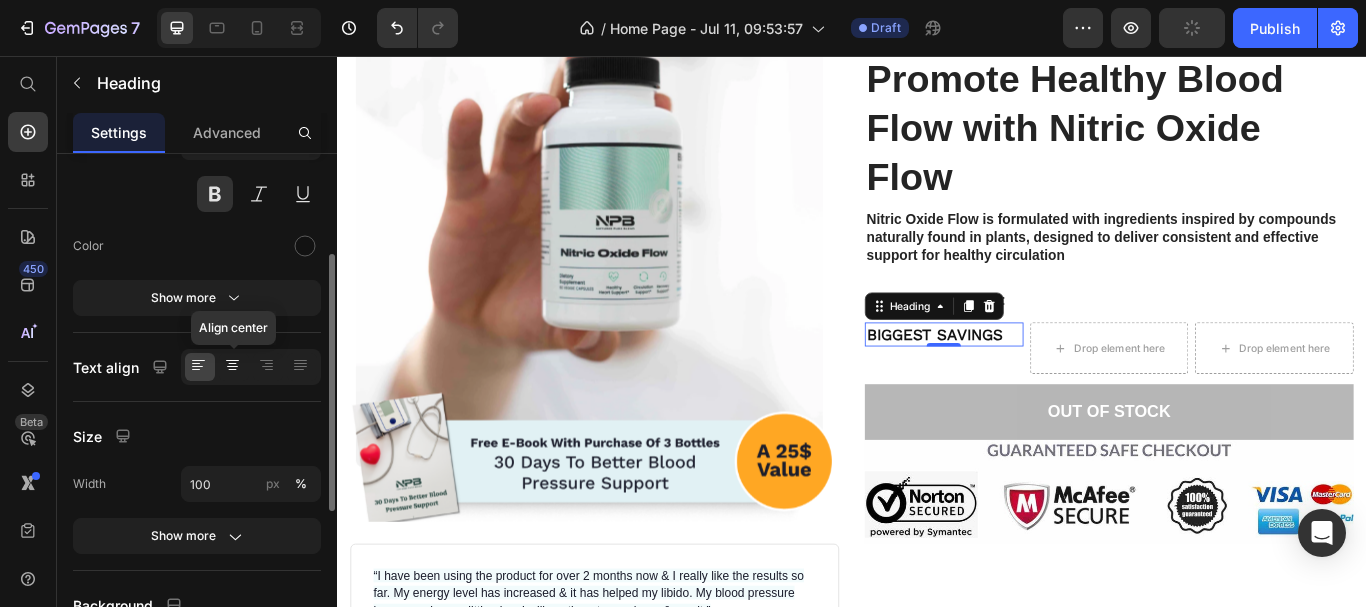 click 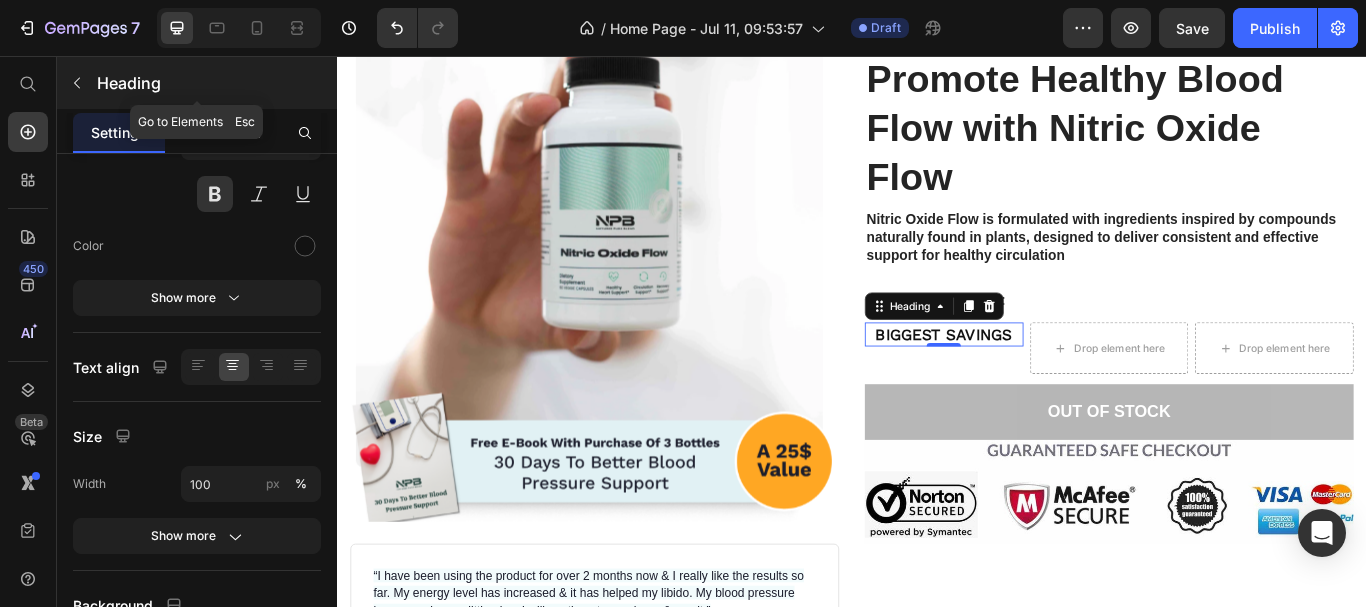 click 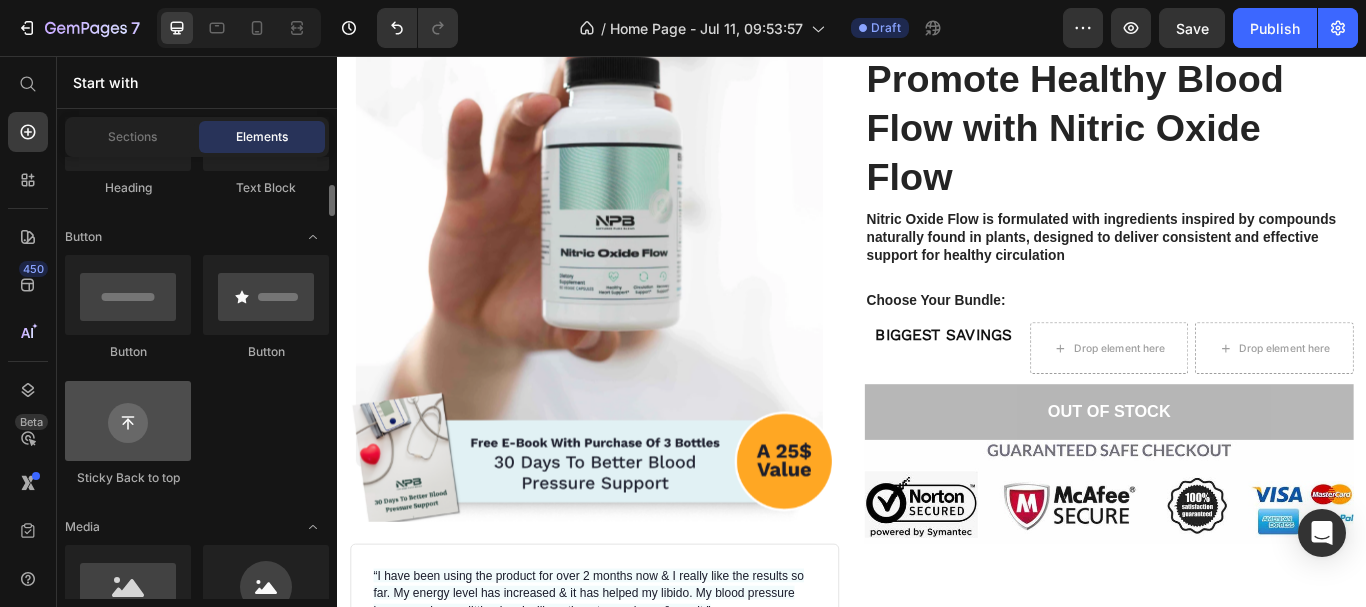 scroll, scrollTop: 600, scrollLeft: 0, axis: vertical 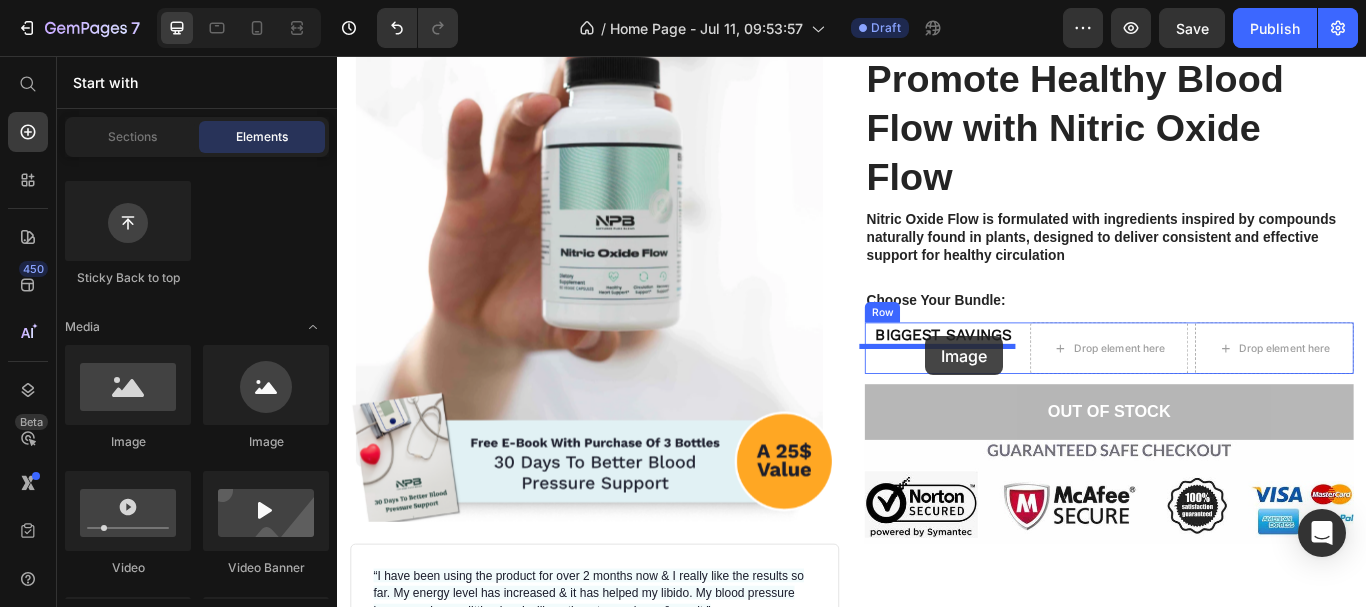 drag, startPoint x: 599, startPoint y: 456, endPoint x: 1023, endPoint y: 383, distance: 430.2383 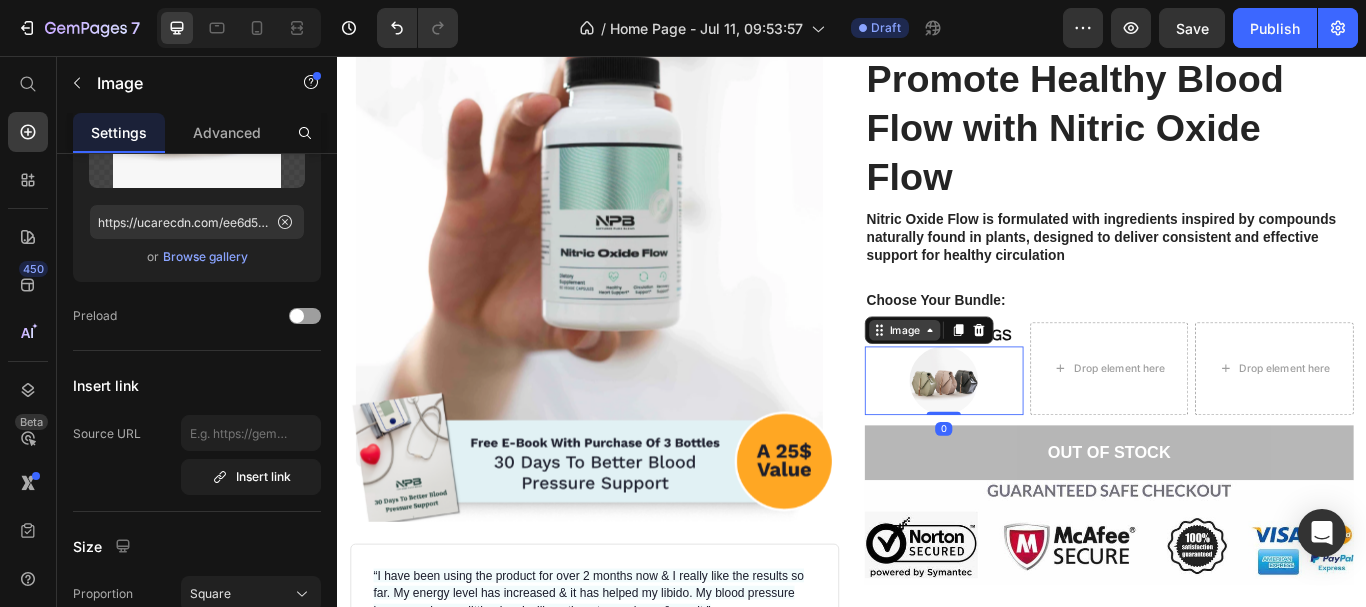 scroll, scrollTop: 0, scrollLeft: 0, axis: both 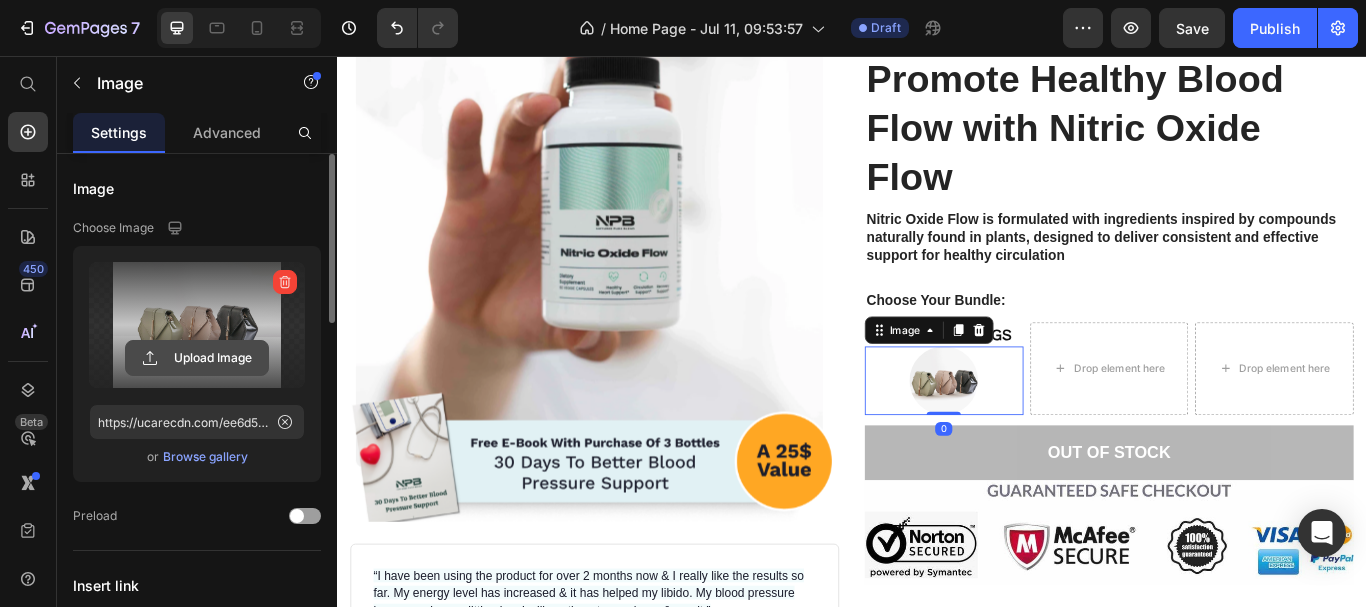 click 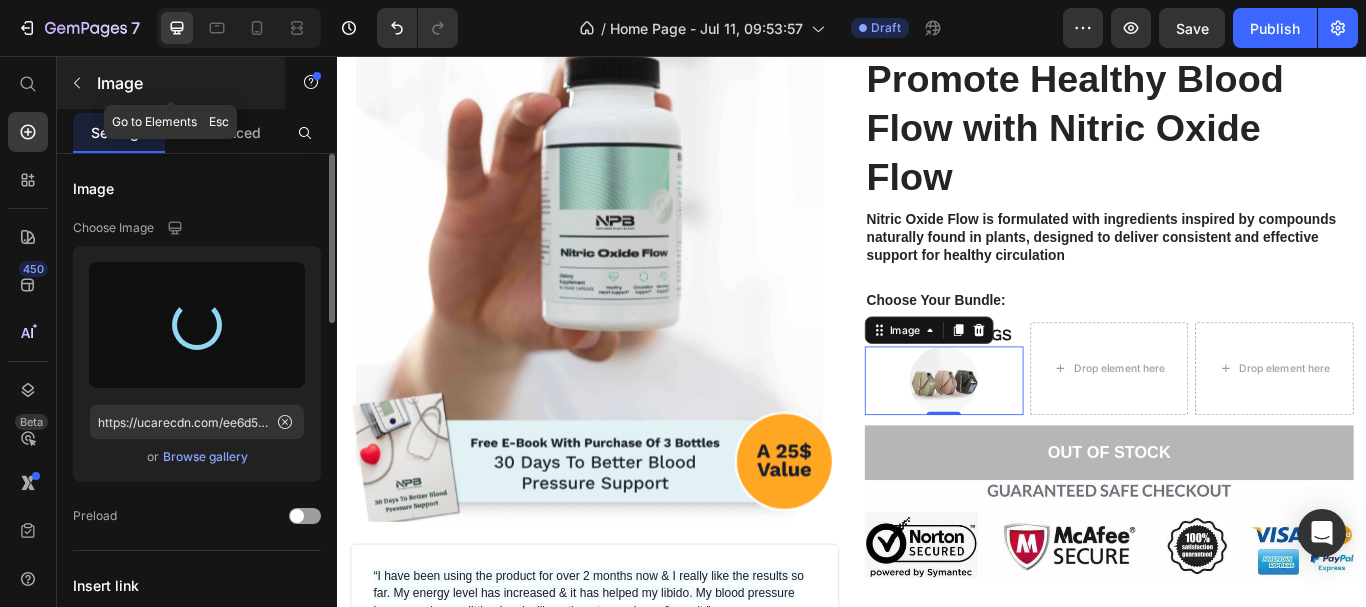 type on "https://cdn.shopify.com/s/files/1/0633/9133/4502/files/gempages_565070732975932211-a8dbf022-a26a-47d7-a400-8af56bd943b1.png" 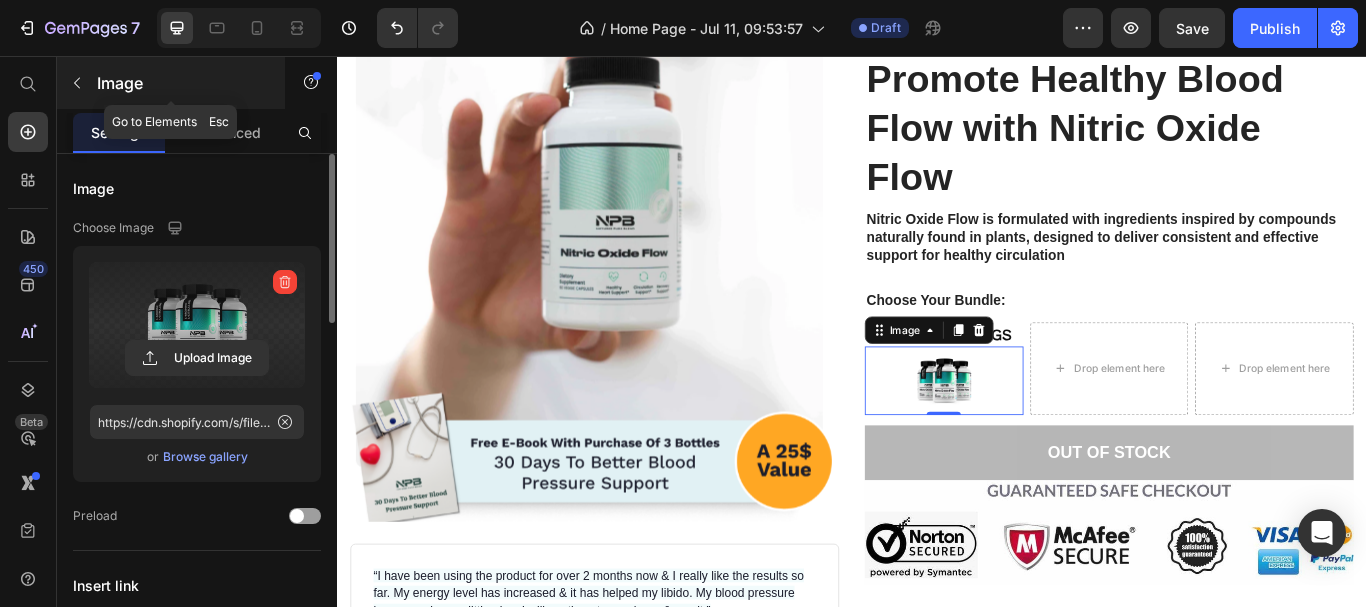 click 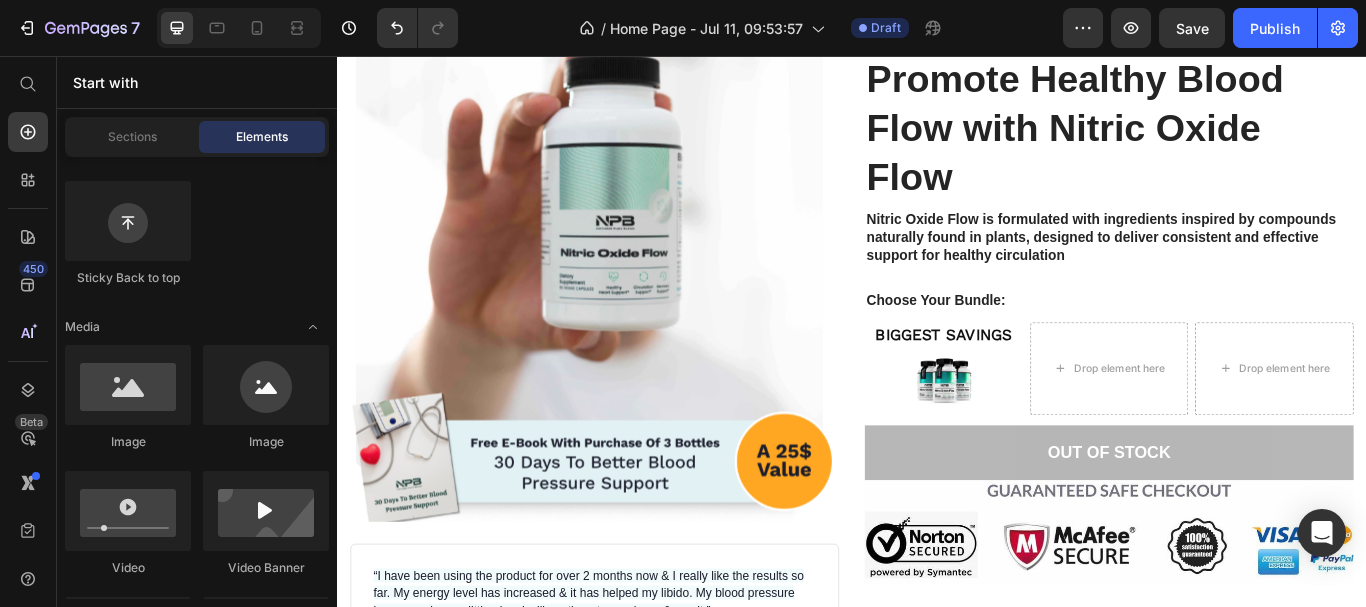 scroll, scrollTop: 300, scrollLeft: 0, axis: vertical 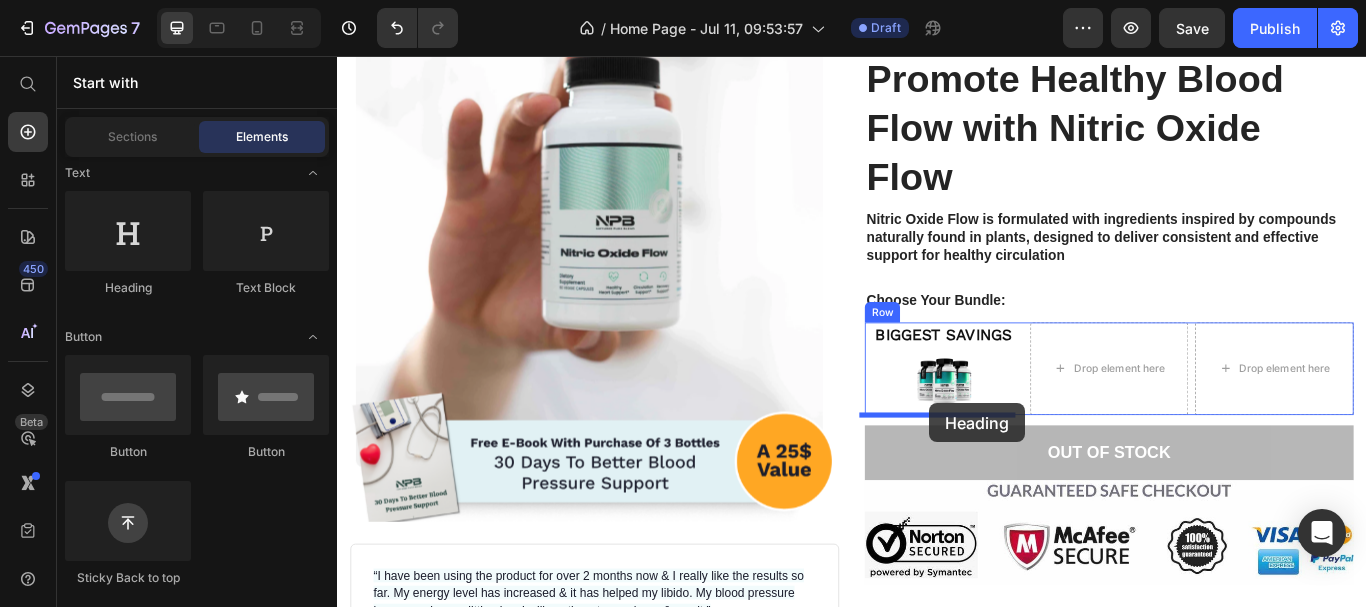drag, startPoint x: 462, startPoint y: 306, endPoint x: 1027, endPoint y: 461, distance: 585.8754 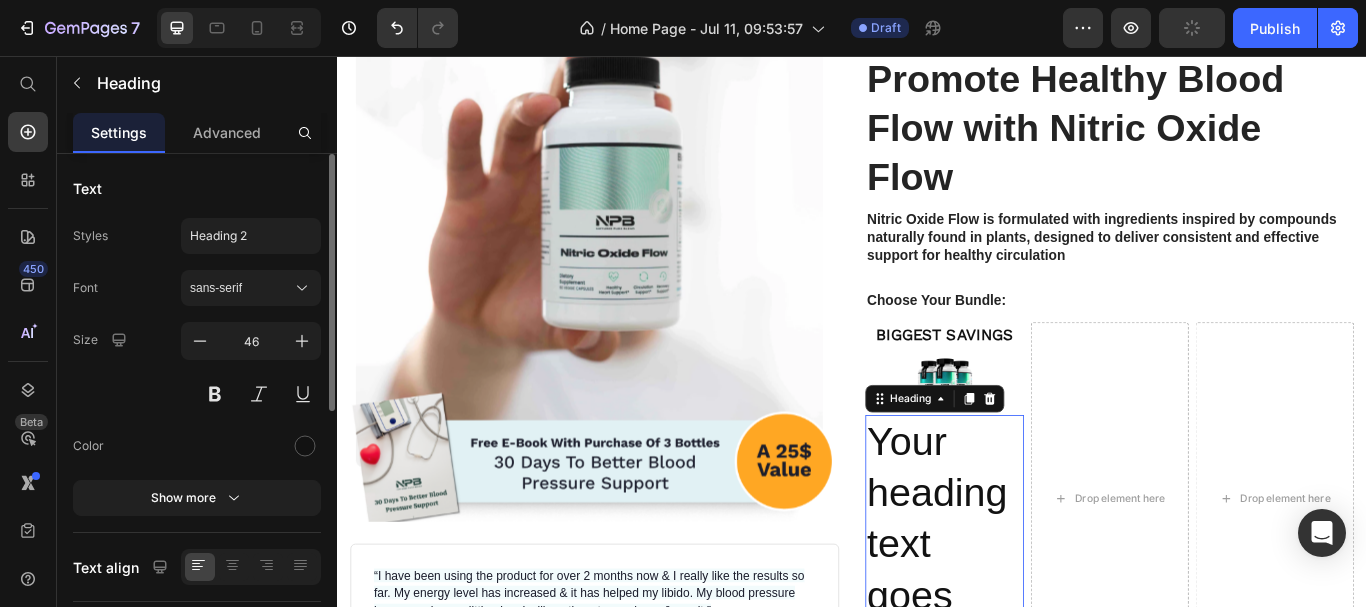 click on "Your heading text goes here" at bounding box center (1044, 626) 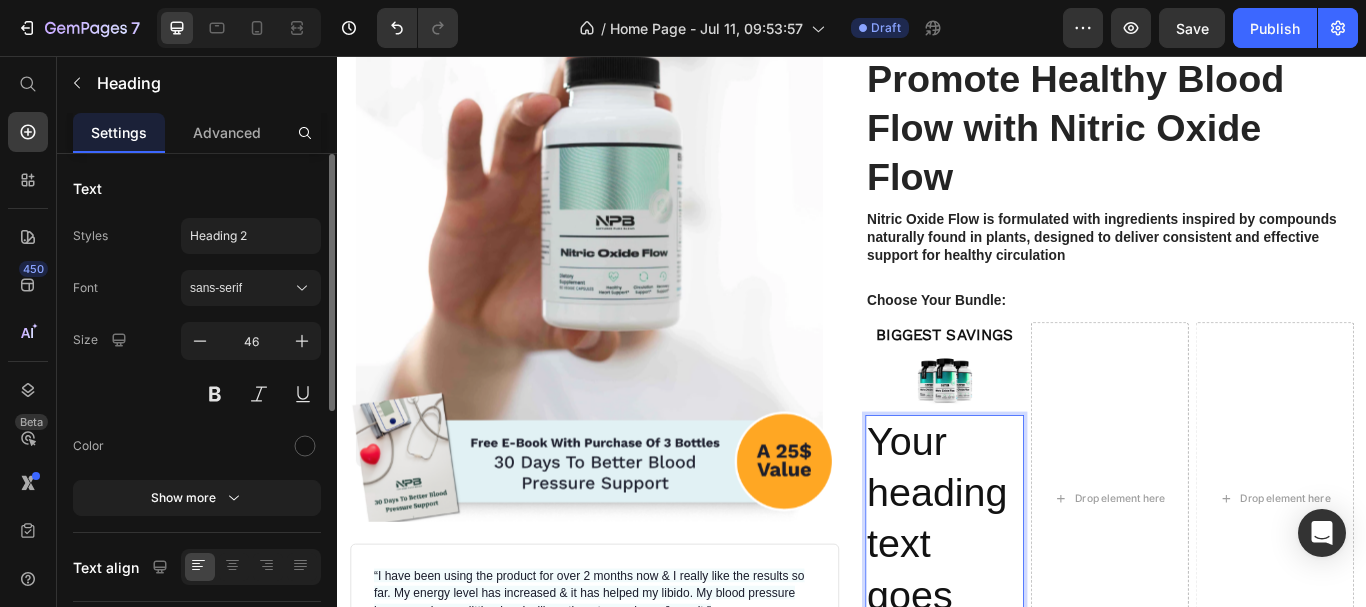 click on "Your heading text goes here" at bounding box center [1044, 626] 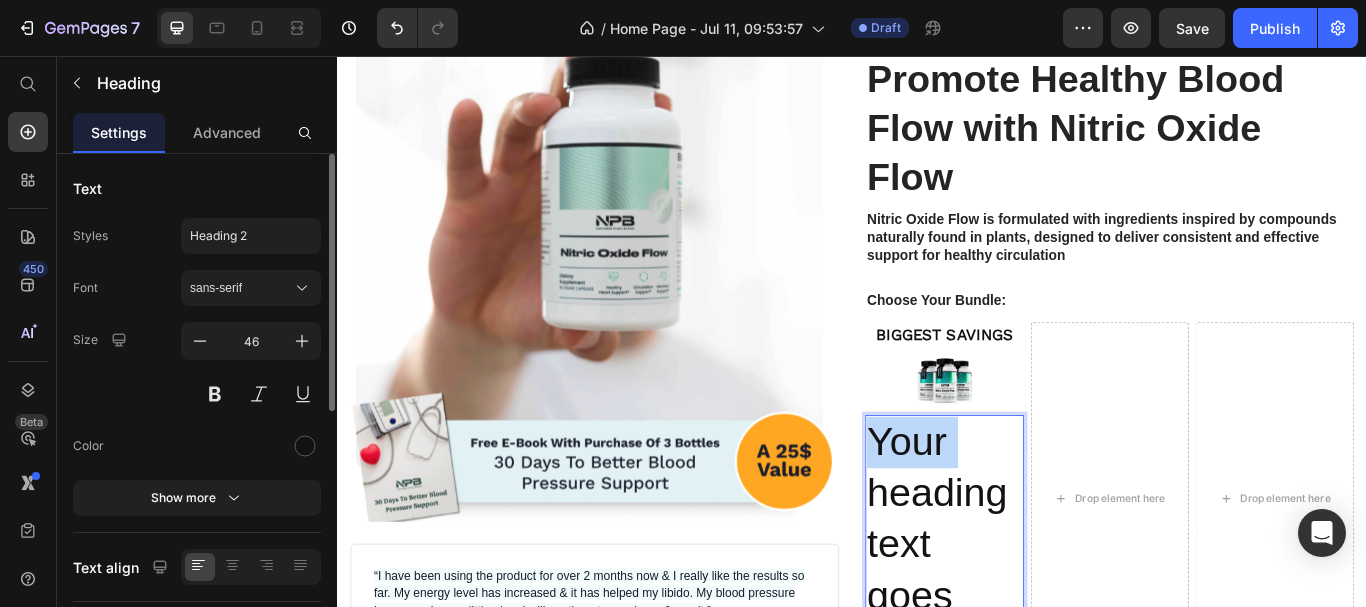 click on "Your heading text goes here" at bounding box center (1044, 626) 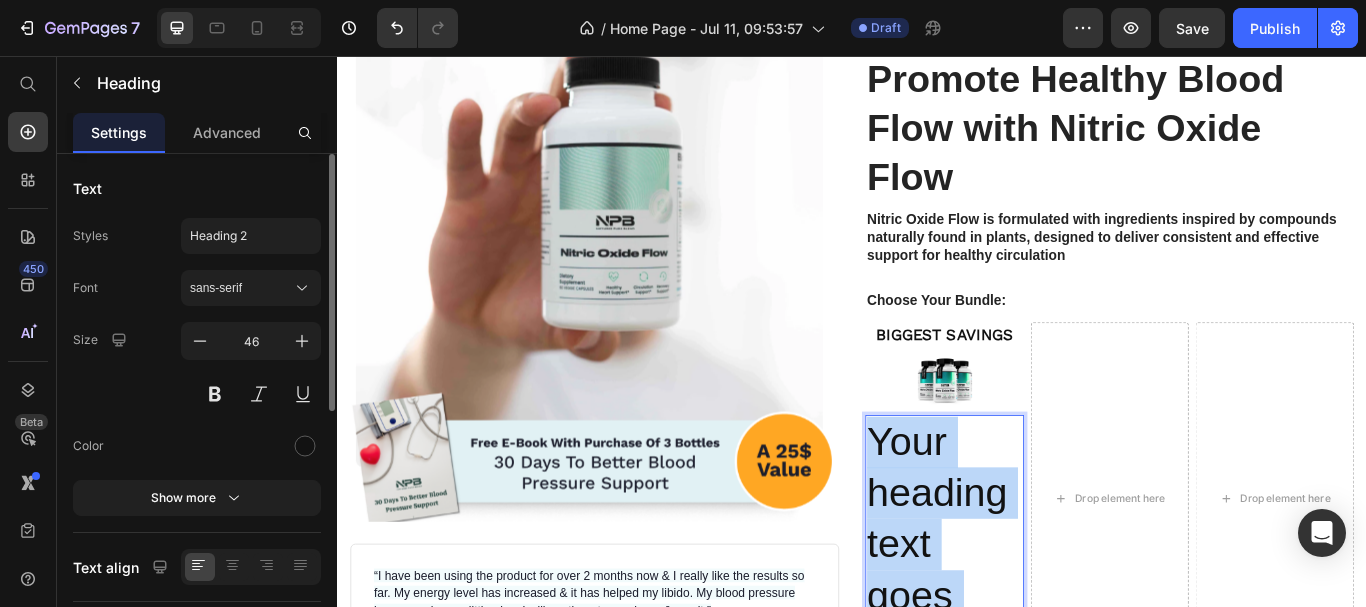 click on "Your heading text goes here" at bounding box center [1044, 626] 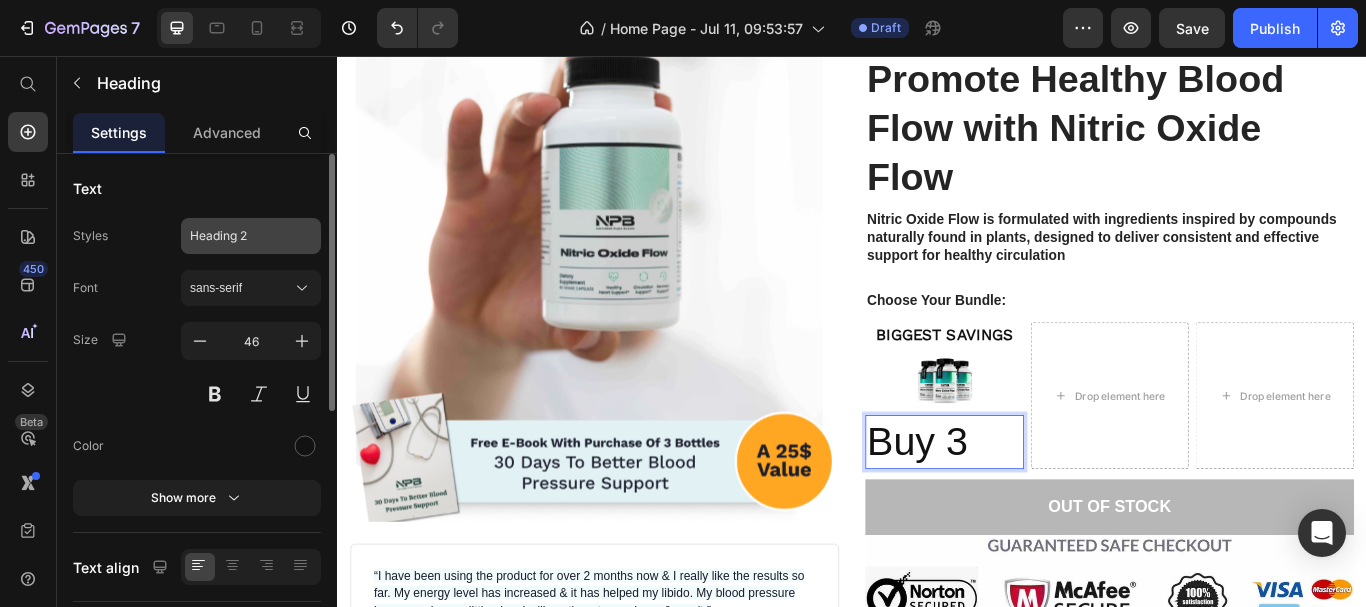 click on "Heading 2" at bounding box center (239, 236) 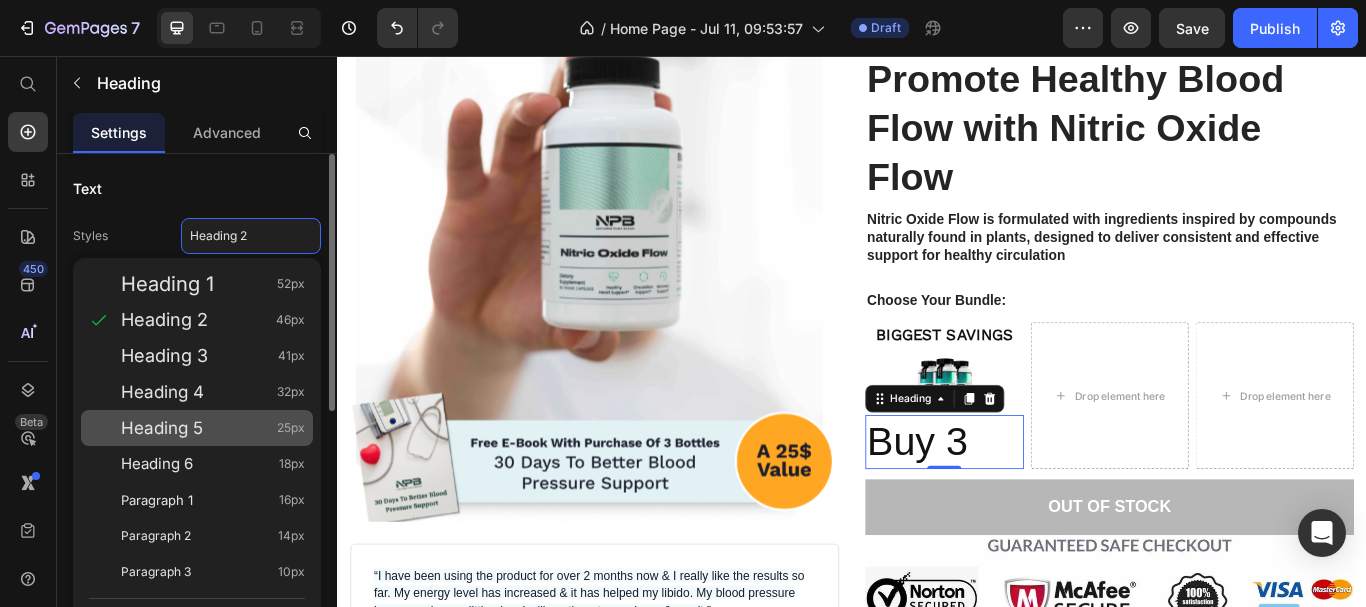 click on "Heading 5" at bounding box center (162, 428) 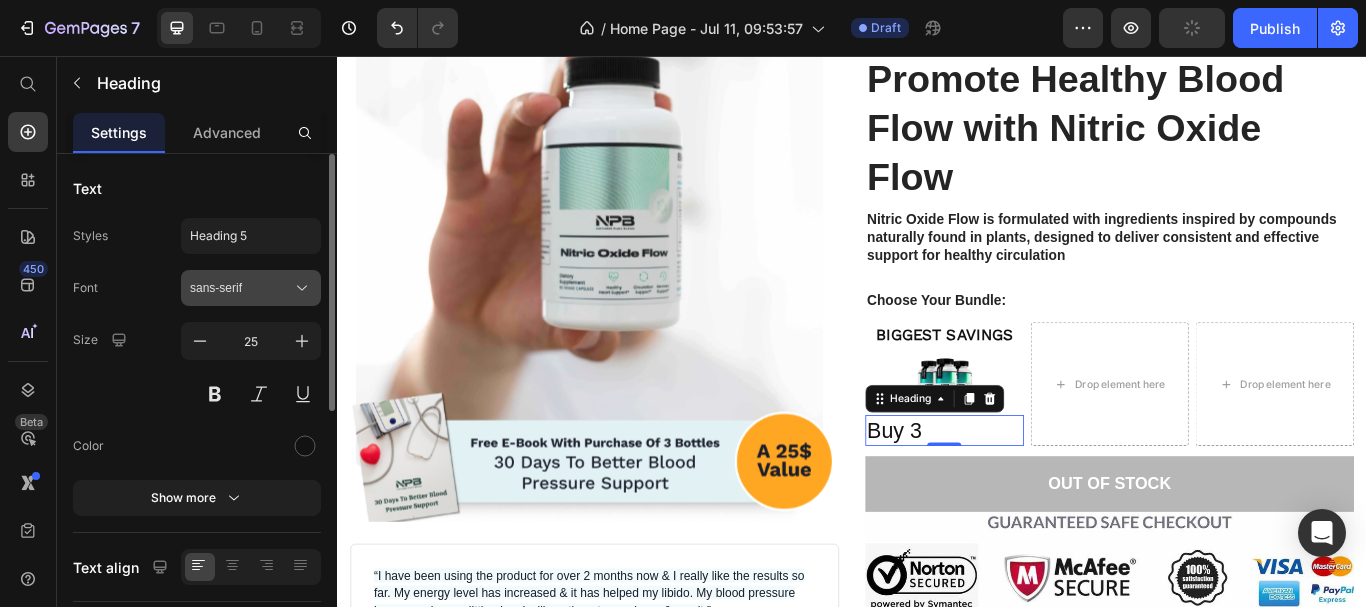 click on "sans-serif" at bounding box center (241, 288) 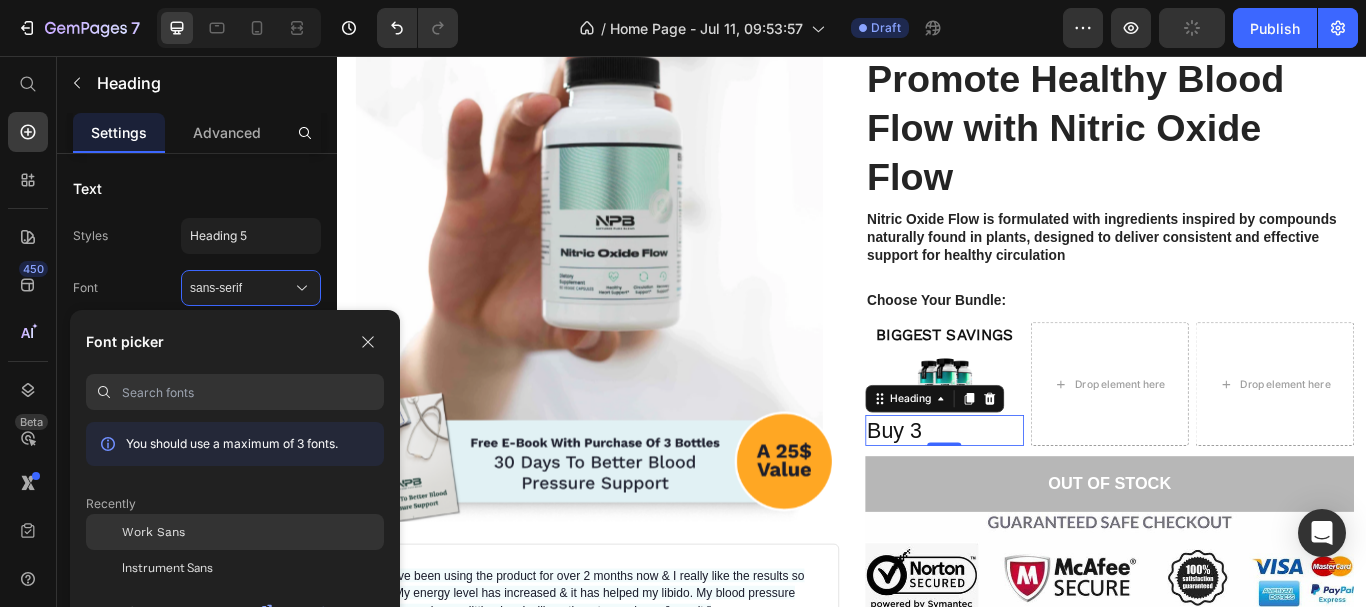 click on "Work Sans" at bounding box center (153, 532) 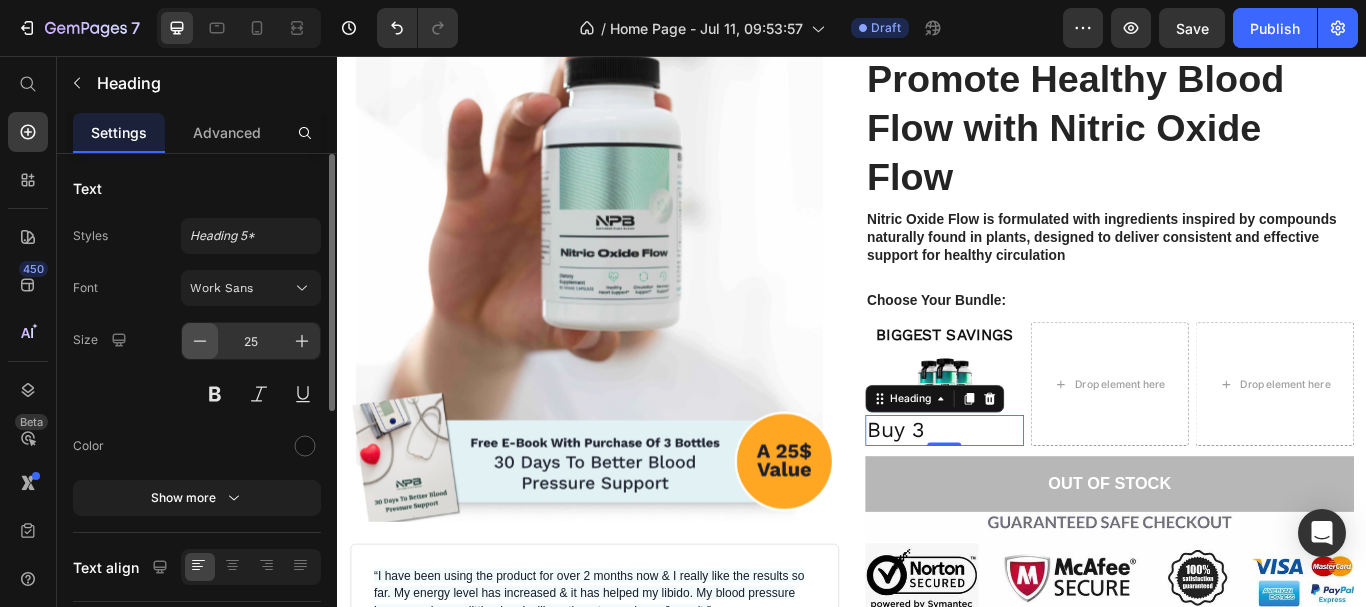 click 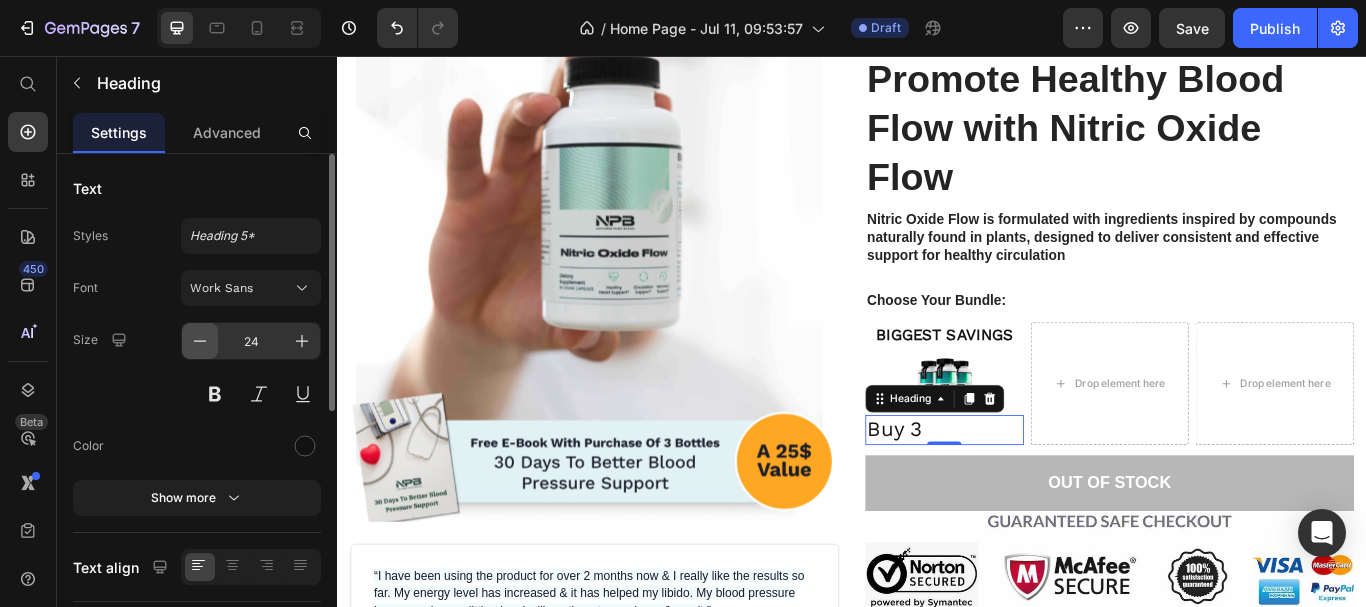 click 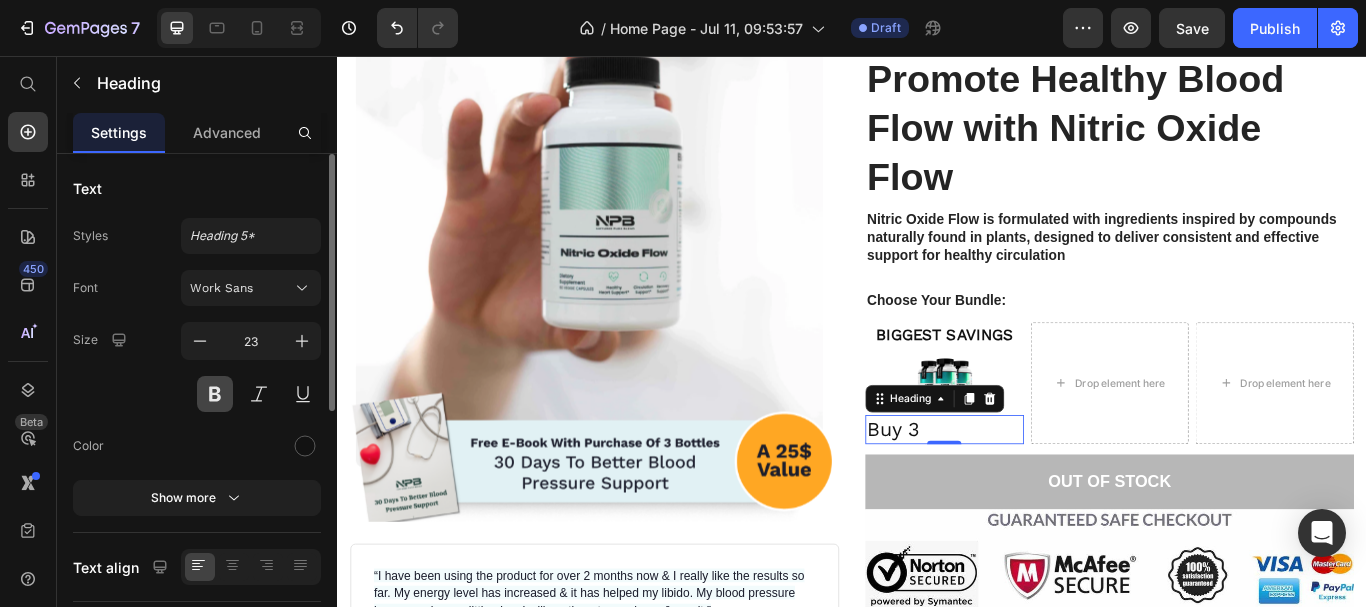 click at bounding box center [215, 394] 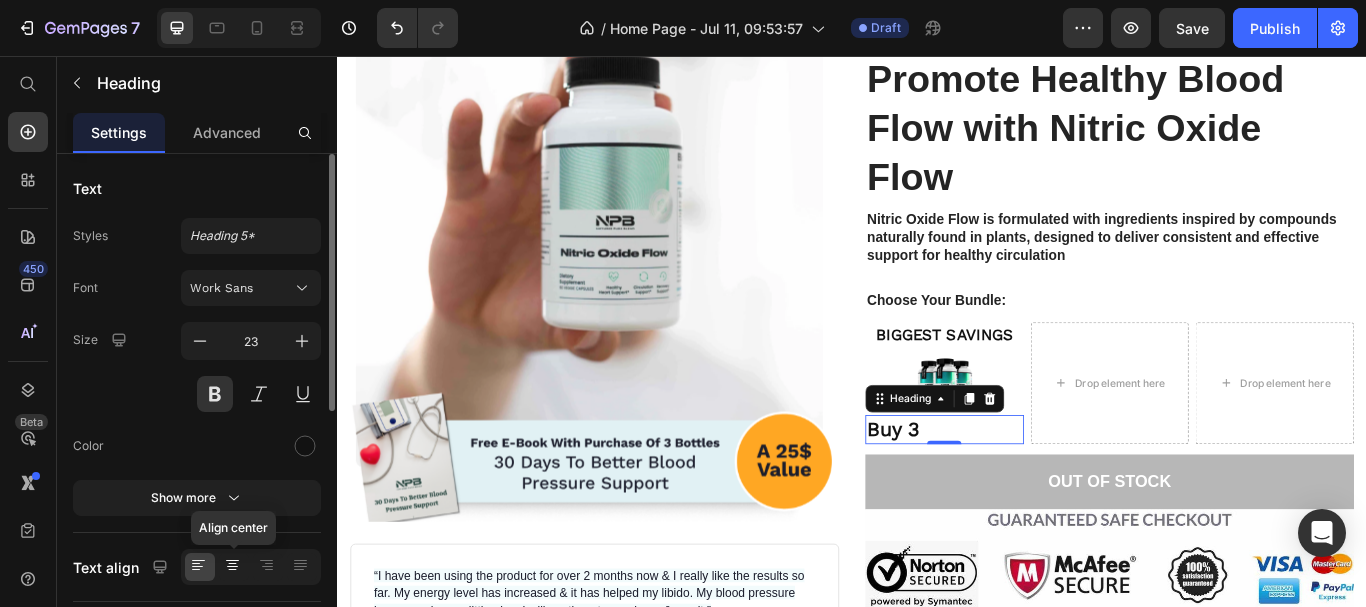 click 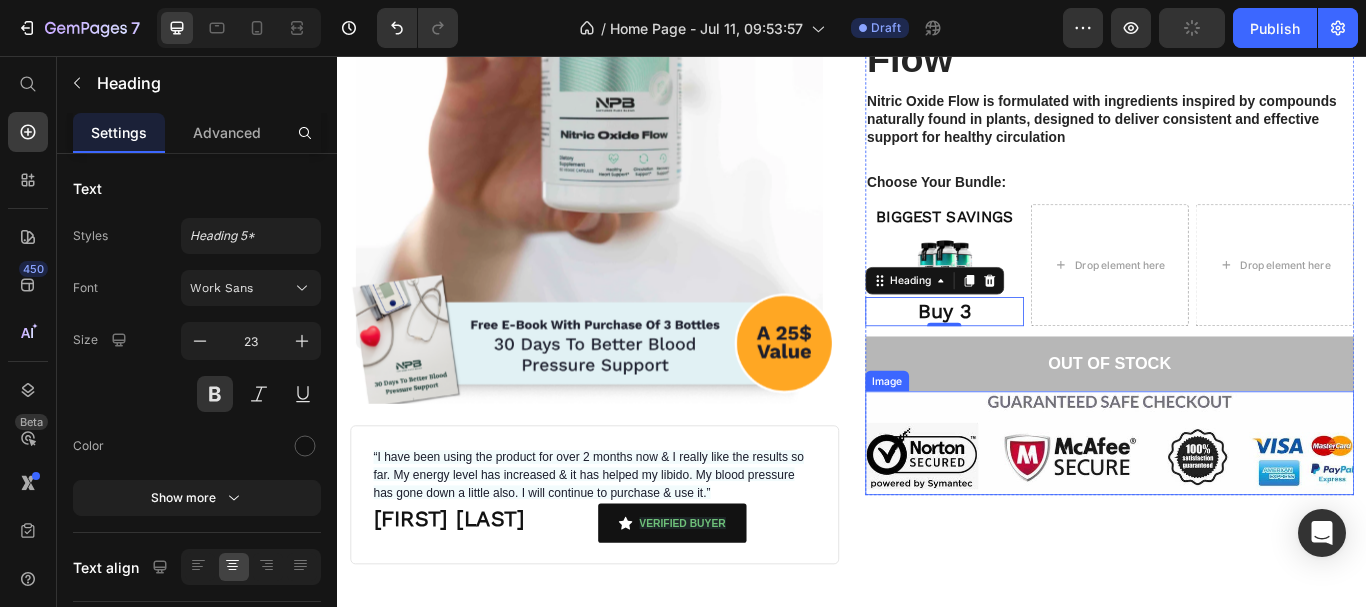 scroll, scrollTop: 2279, scrollLeft: 0, axis: vertical 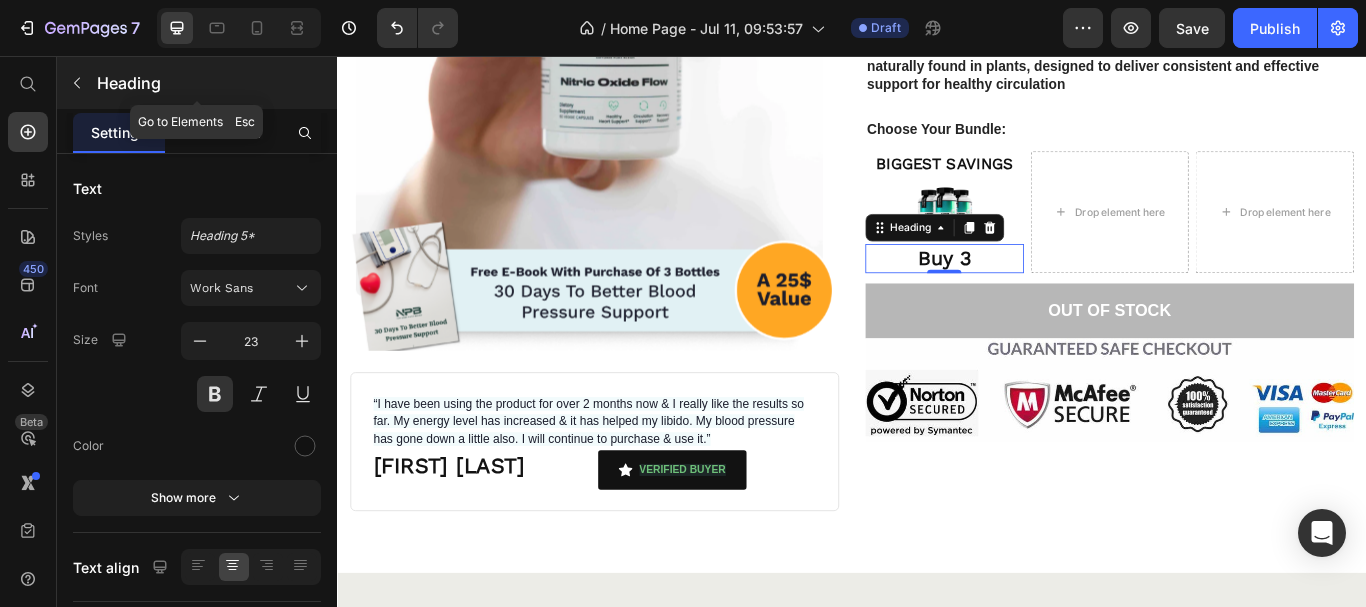 click 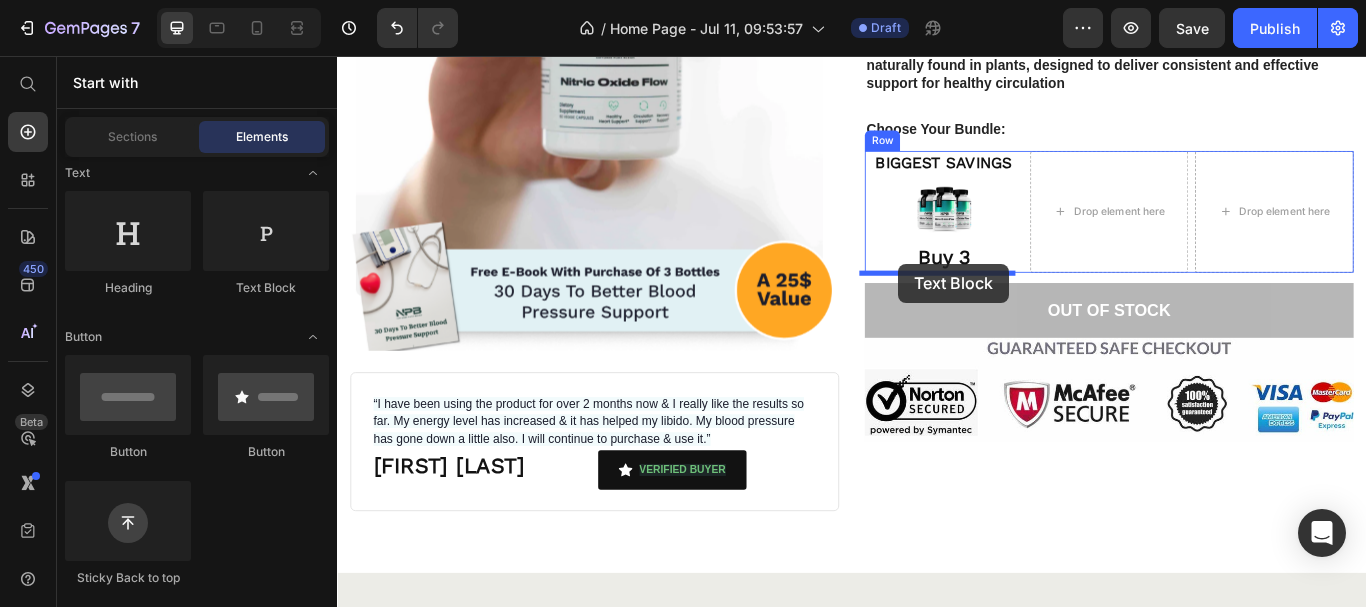 drag, startPoint x: 591, startPoint y: 283, endPoint x: 991, endPoint y: 298, distance: 400.28116 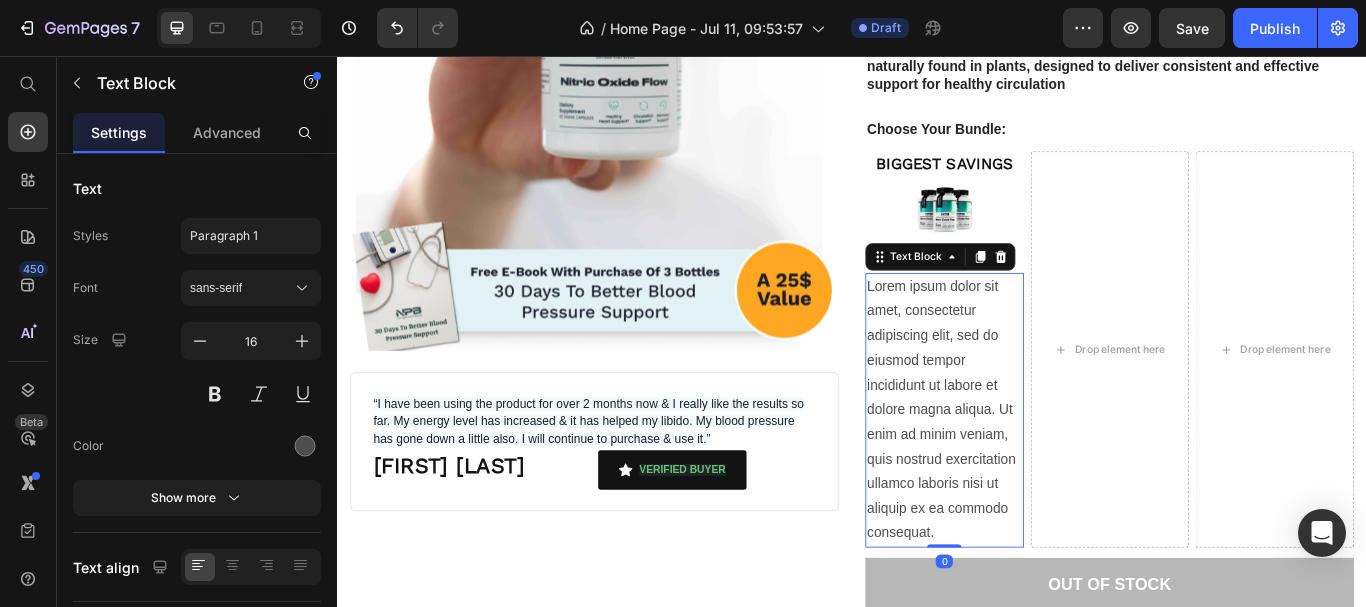 click on "Lorem ipsum dolor sit amet, consectetur adipiscing elit, sed do eiusmod tempor incididunt ut labore et dolore magna aliqua. Ut enim ad minim veniam, quis nostrud exercitation ullamco laboris nisi ut aliquip ex ea commodo consequat." at bounding box center (1044, 469) 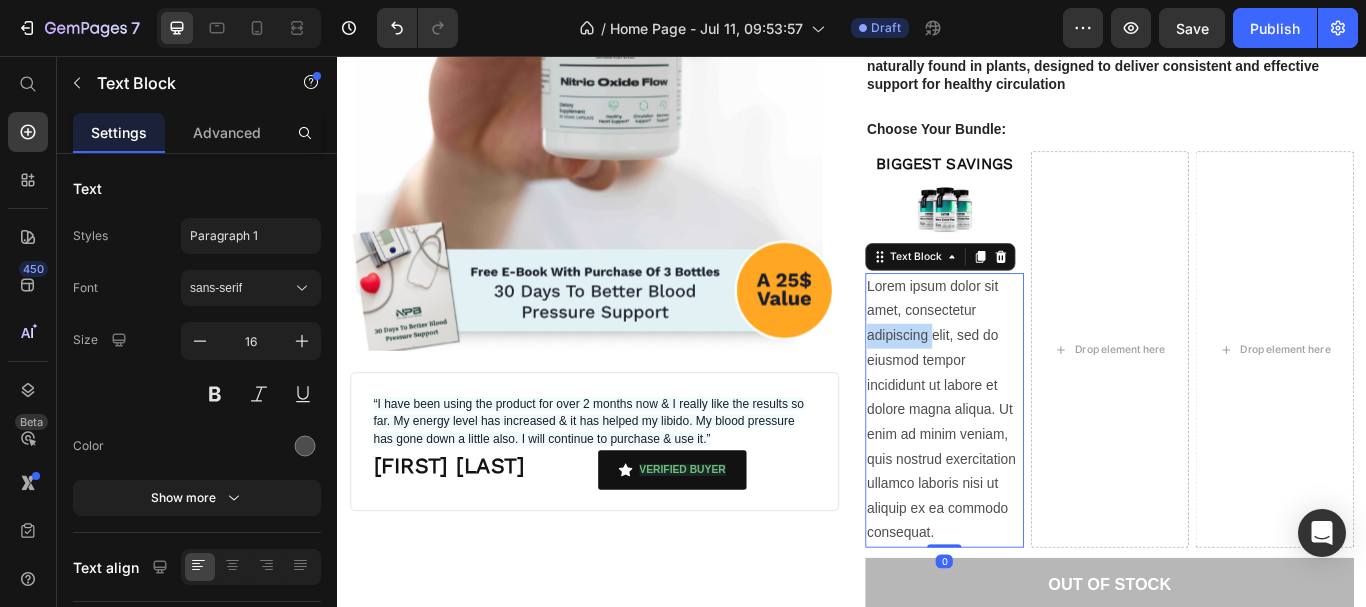 click on "Lorem ipsum dolor sit amet, consectetur adipiscing elit, sed do eiusmod tempor incididunt ut labore et dolore magna aliqua. Ut enim ad minim veniam, quis nostrud exercitation ullamco laboris nisi ut aliquip ex ea commodo consequat." at bounding box center (1044, 469) 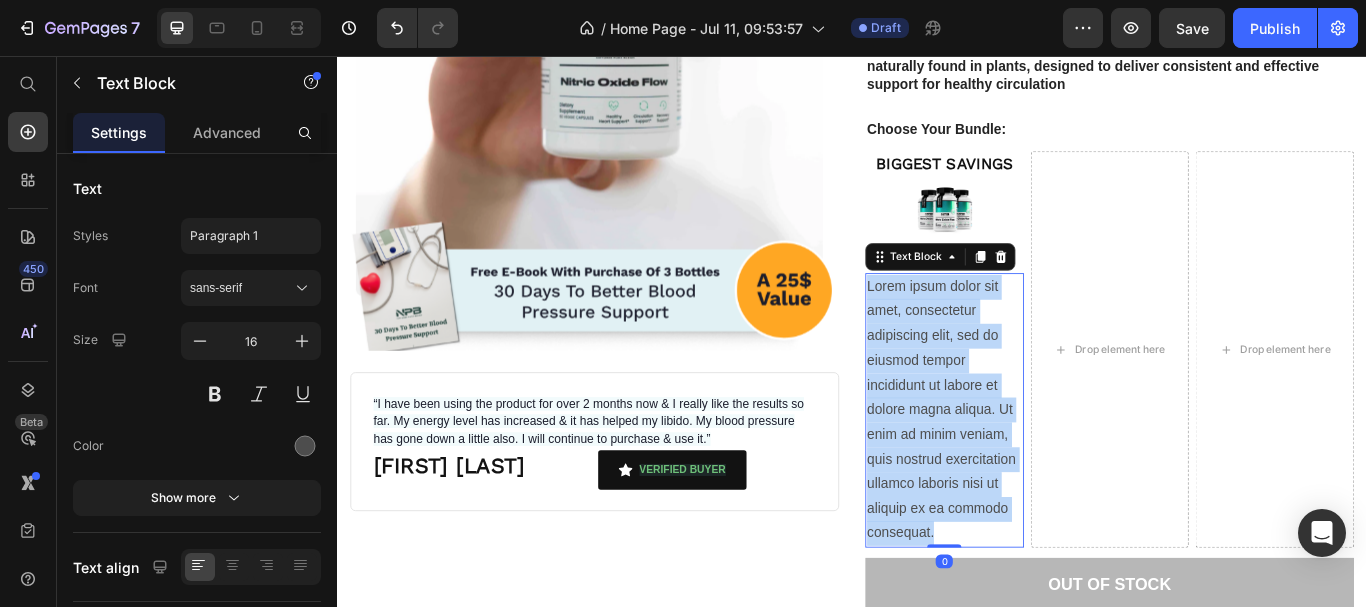 click on "Lorem ipsum dolor sit amet, consectetur adipiscing elit, sed do eiusmod tempor incididunt ut labore et dolore magna aliqua. Ut enim ad minim veniam, quis nostrud exercitation ullamco laboris nisi ut aliquip ex ea commodo consequat." at bounding box center (1044, 469) 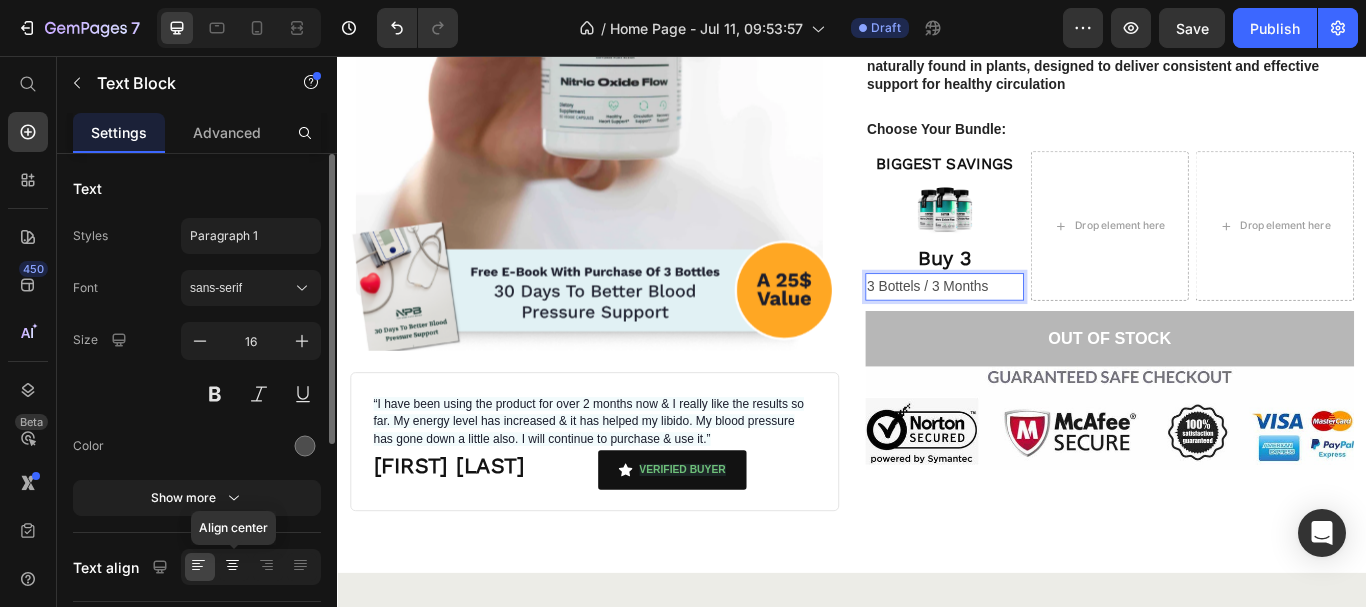click 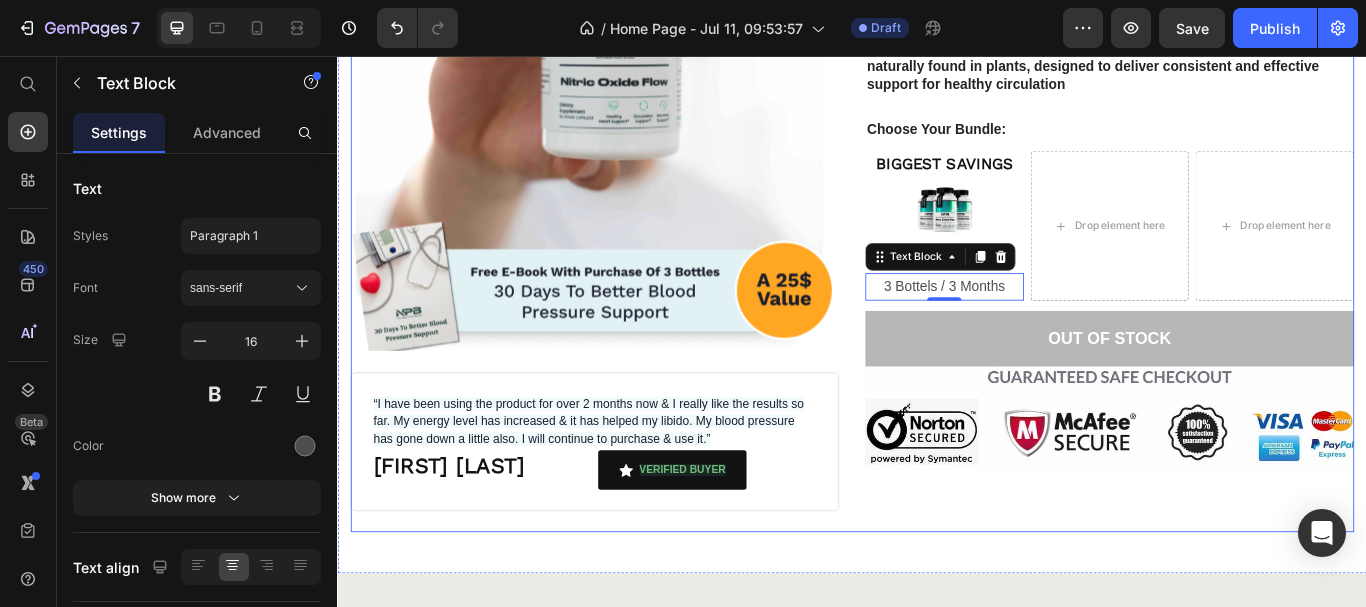 click on "Icon Icon Icon Icon Icon Icon List (4.9 / 5) 5,000 Reviews Text Block Row Promote Healthy Blood Flow with Nitric Oxide Flow Product Title Nitric Oxide Flow is formulated with ingredients inspired by compounds naturally found in plants, designed to deliver consistent and effective support for healthy circulation   Text Block Choose Your Bundle: Text Block BIGGEST SAVINGS Heading Image Buy 3 Heading 3 Bottels / 3 Months Text Block   0
Drop element here
Drop element here Row Out of stock Add to Cart Image Row" at bounding box center (1237, 220) 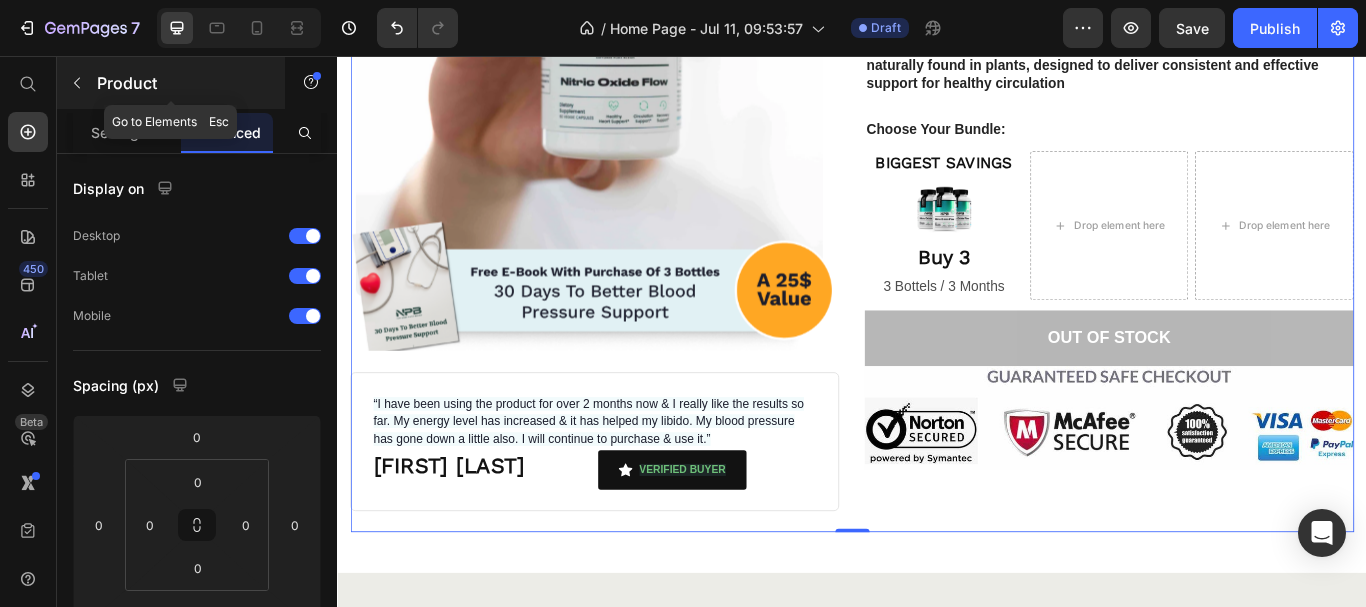 click 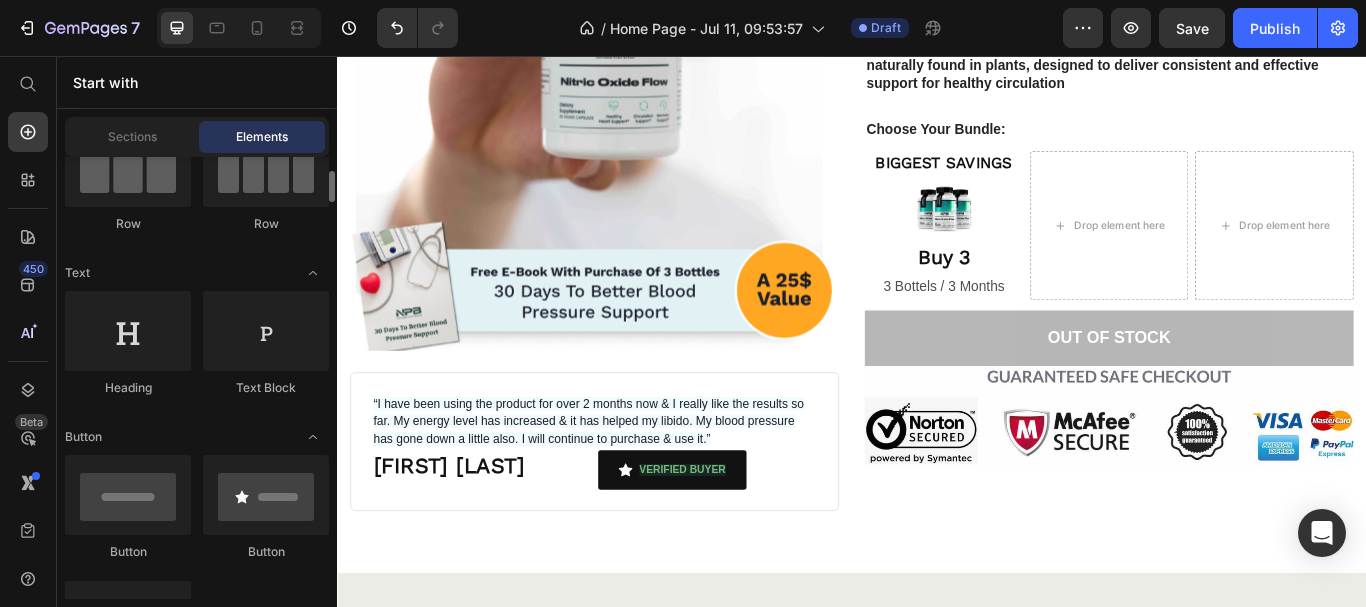 scroll, scrollTop: 0, scrollLeft: 0, axis: both 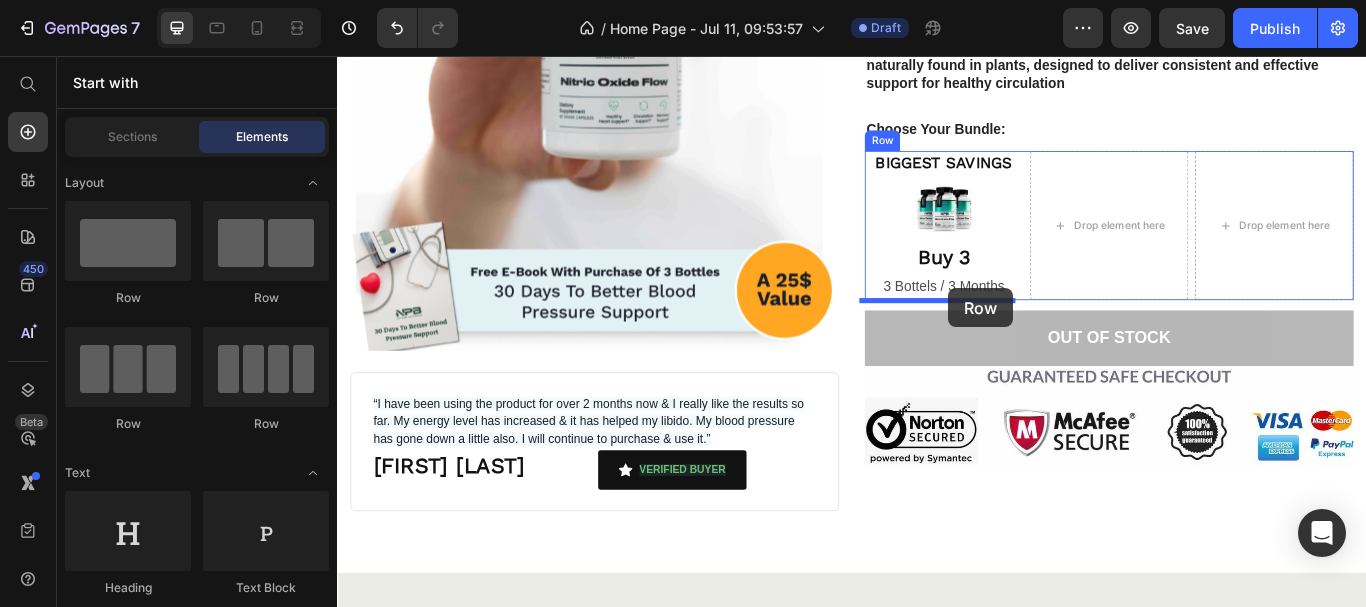 drag, startPoint x: 584, startPoint y: 312, endPoint x: 1050, endPoint y: 327, distance: 466.24136 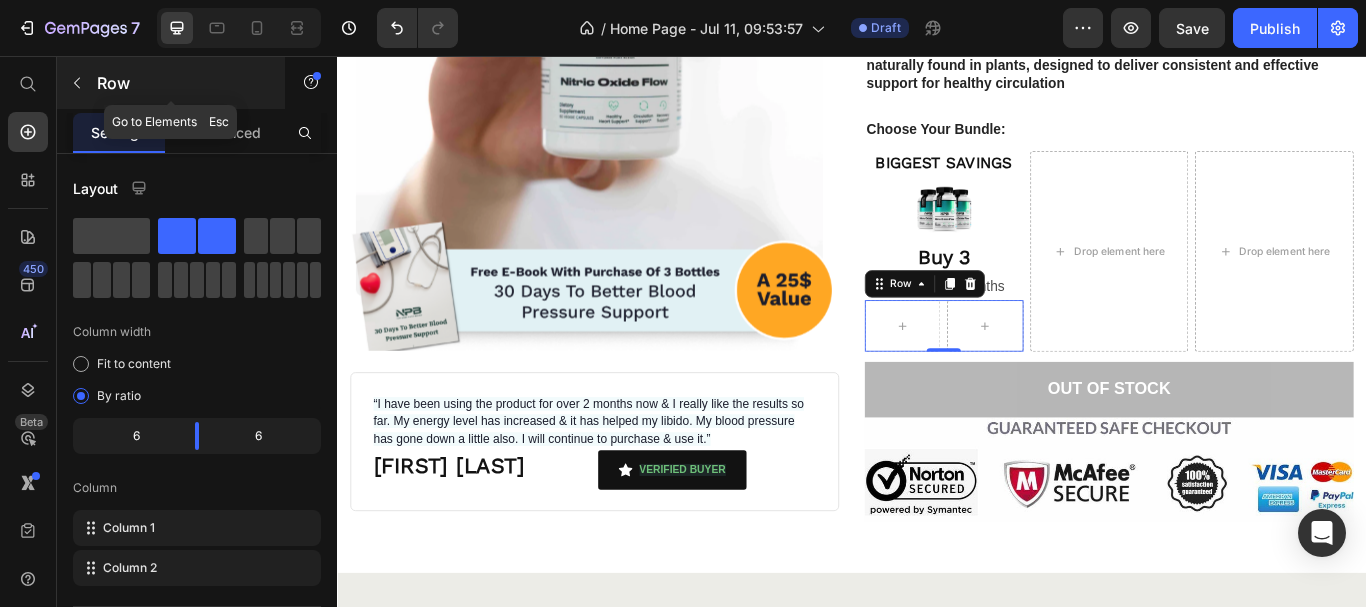 click 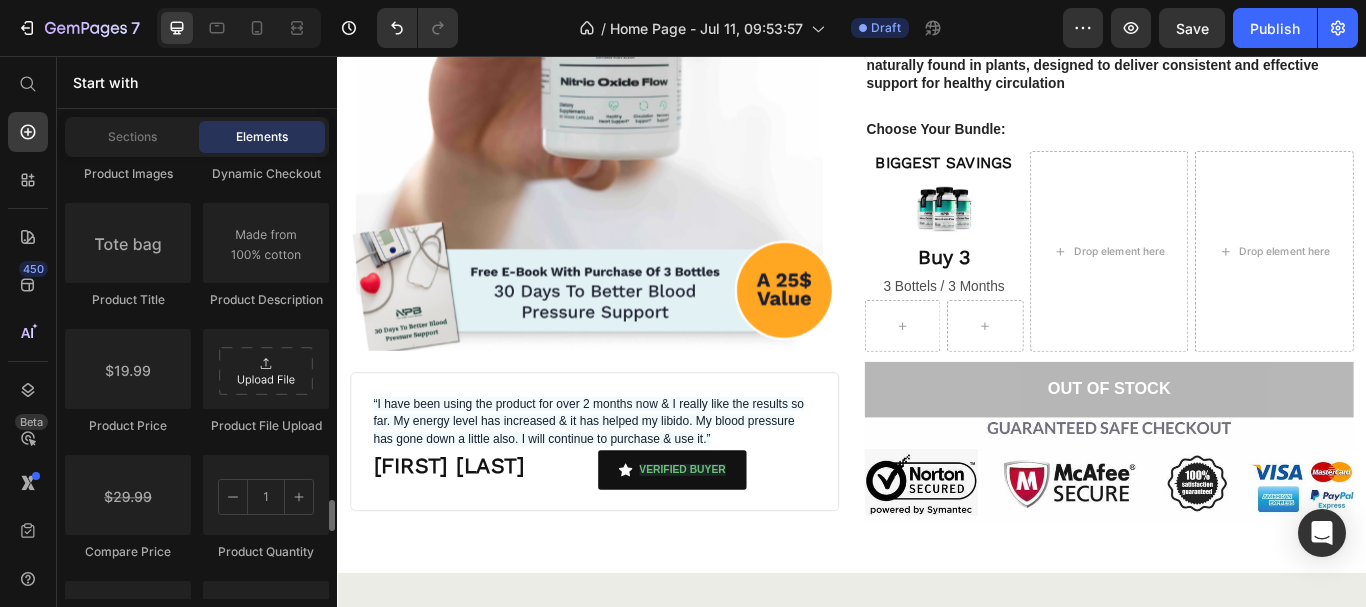 scroll, scrollTop: 3400, scrollLeft: 0, axis: vertical 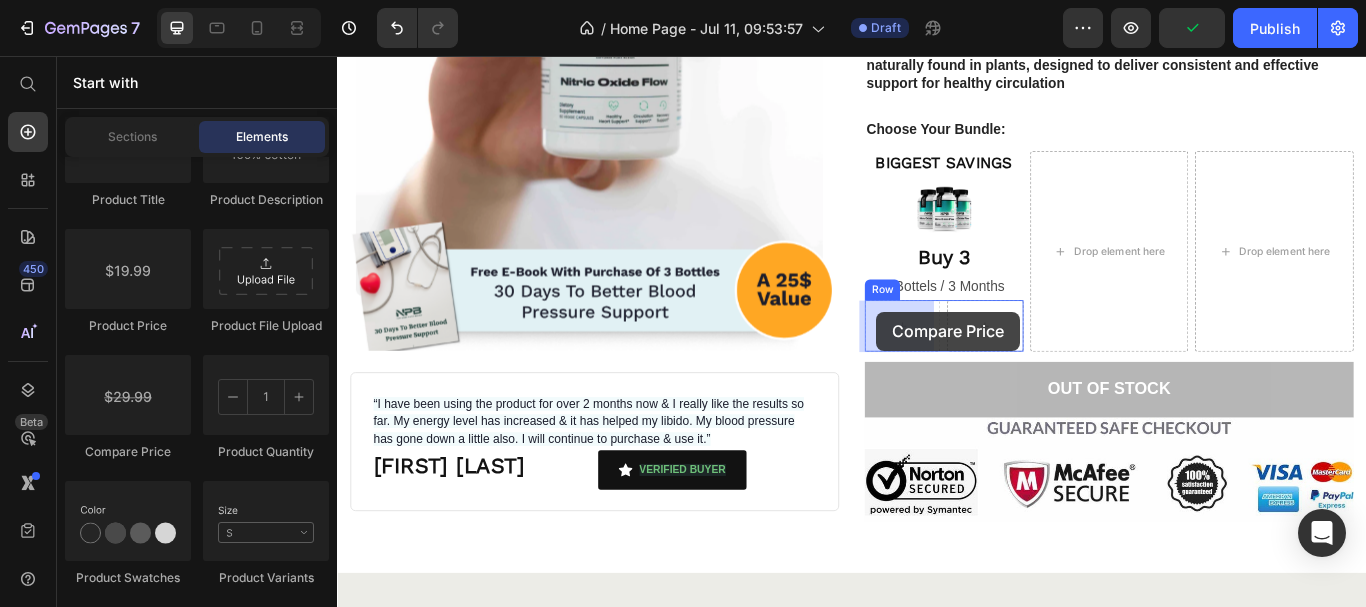 drag, startPoint x: 468, startPoint y: 453, endPoint x: 965, endPoint y: 354, distance: 506.76425 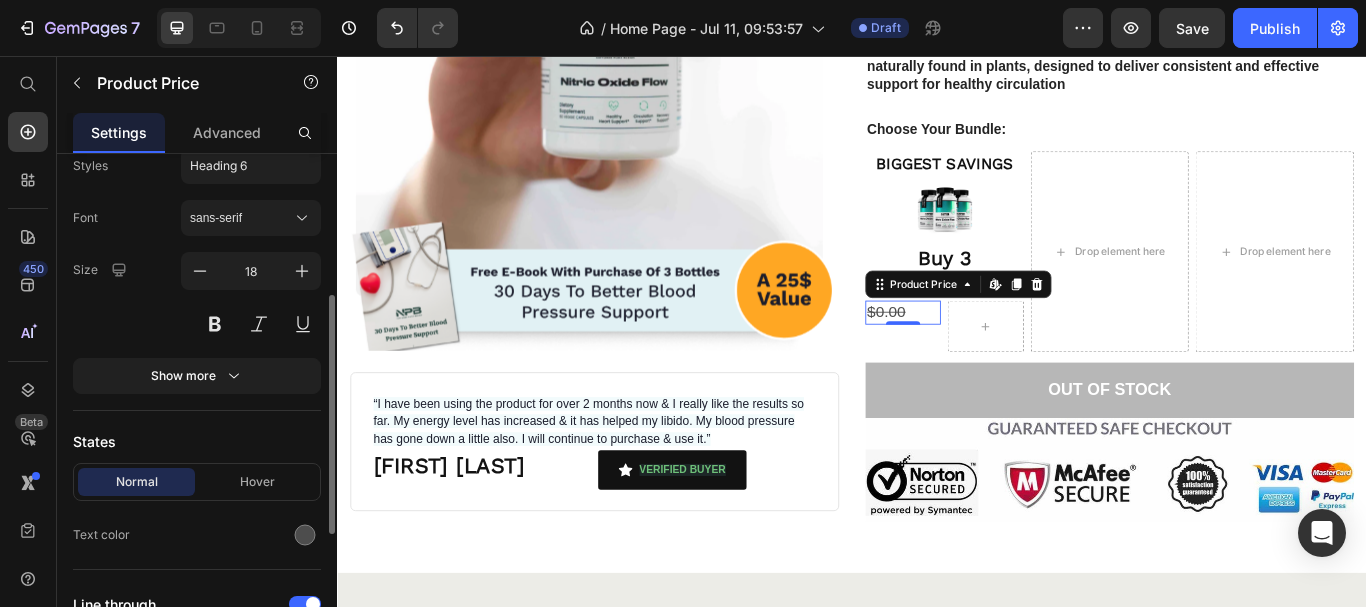 scroll, scrollTop: 0, scrollLeft: 0, axis: both 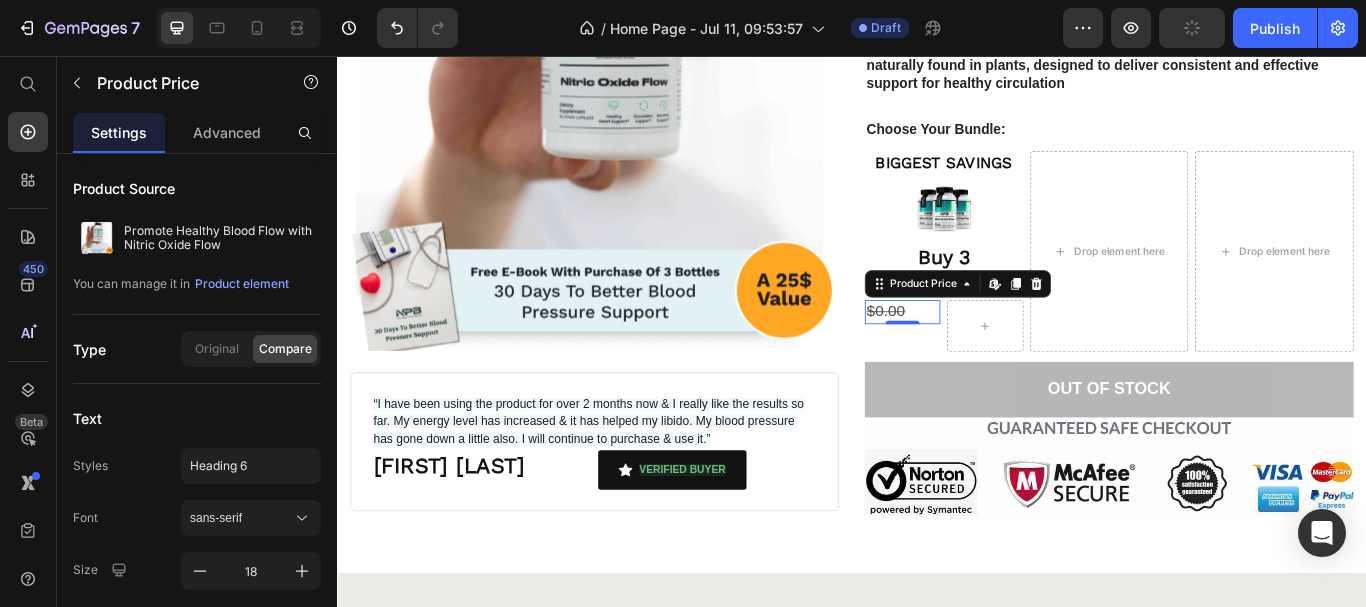 click on "$0.00" at bounding box center (996, 354) 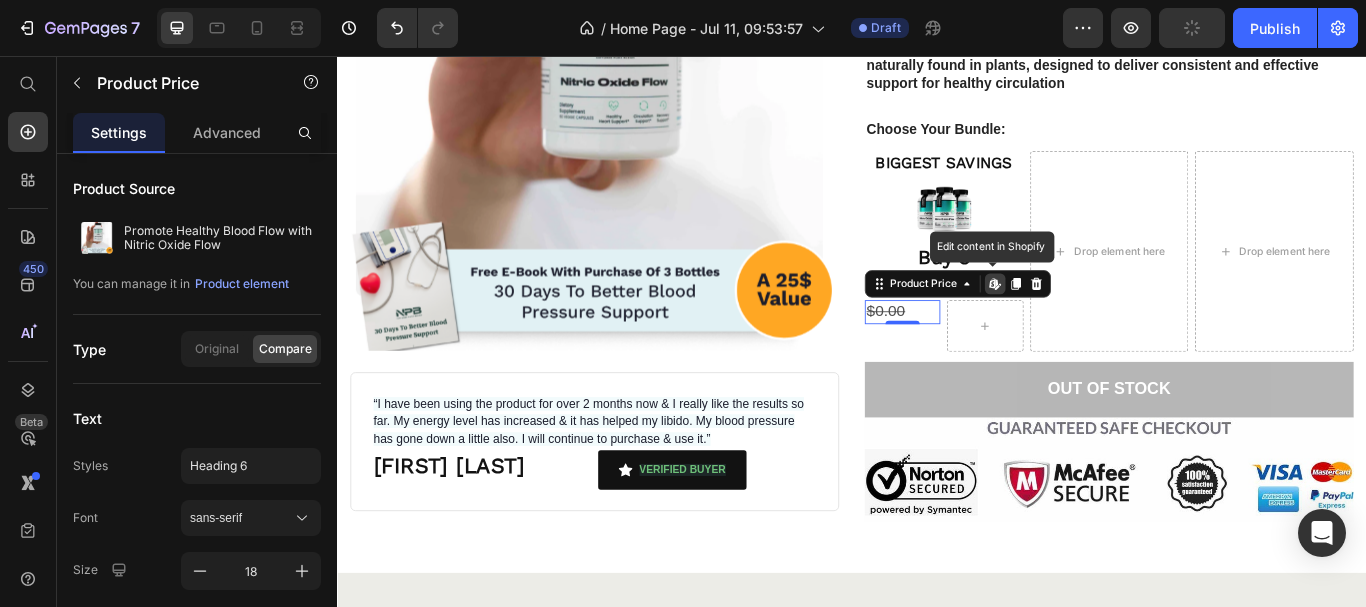 click on "$0.00" at bounding box center (996, 354) 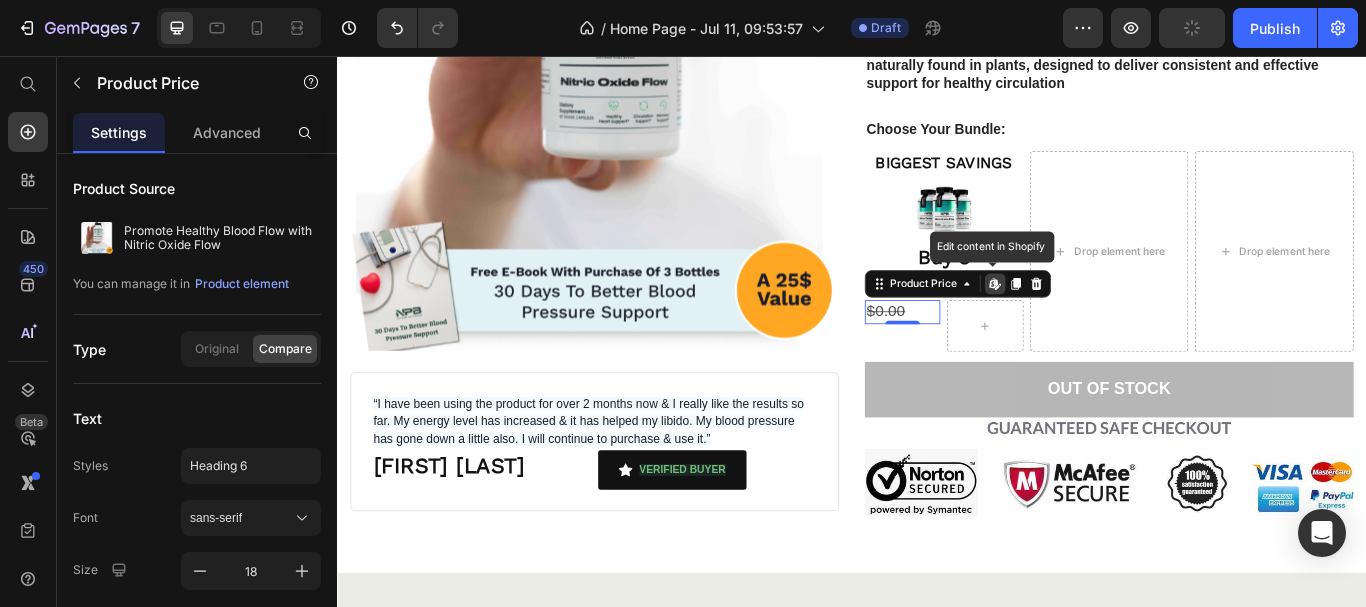 click on "$0.00" at bounding box center (996, 354) 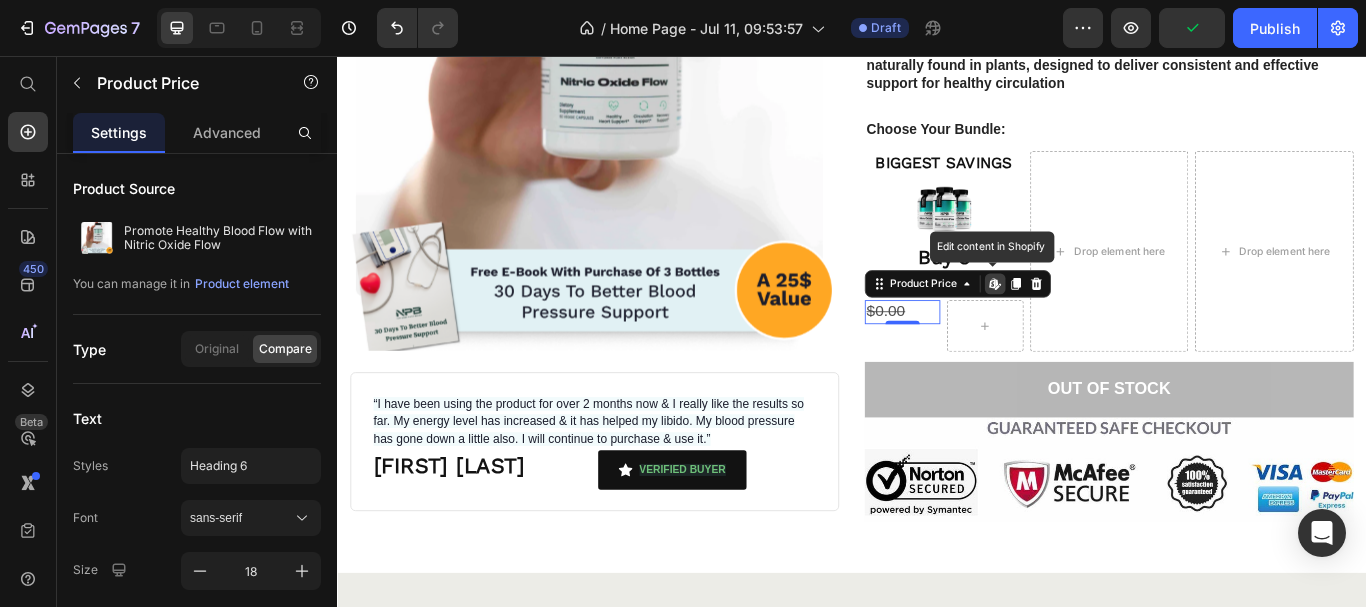 click on "$0.00" at bounding box center (996, 354) 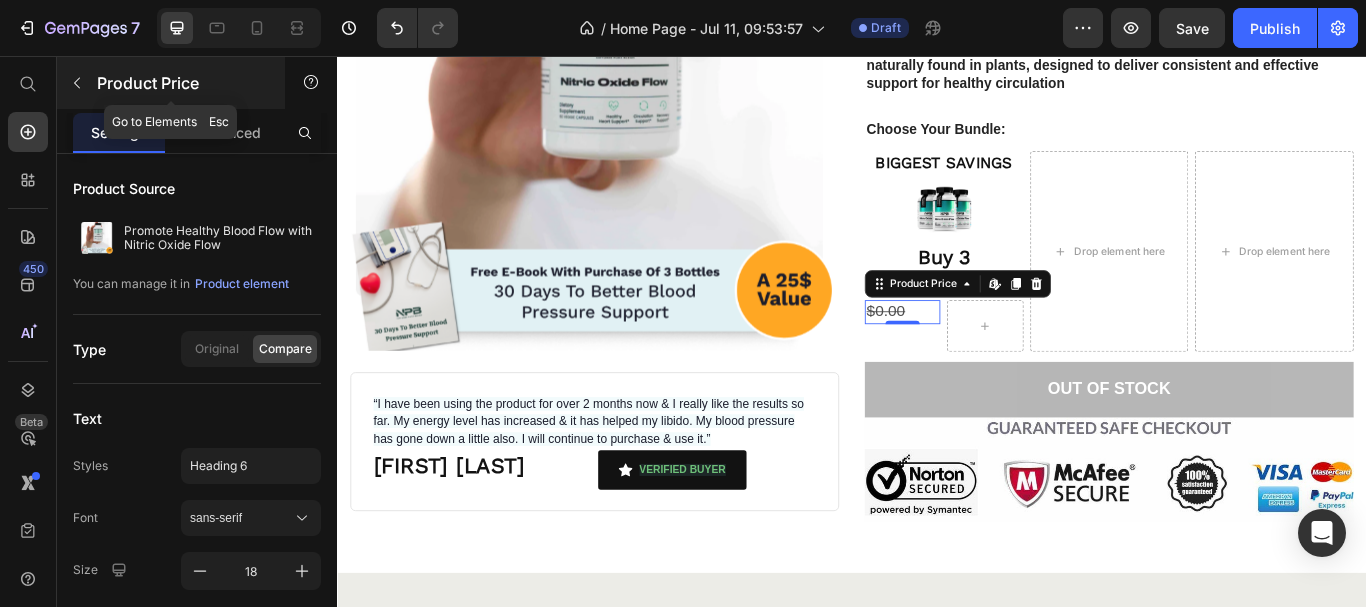 click 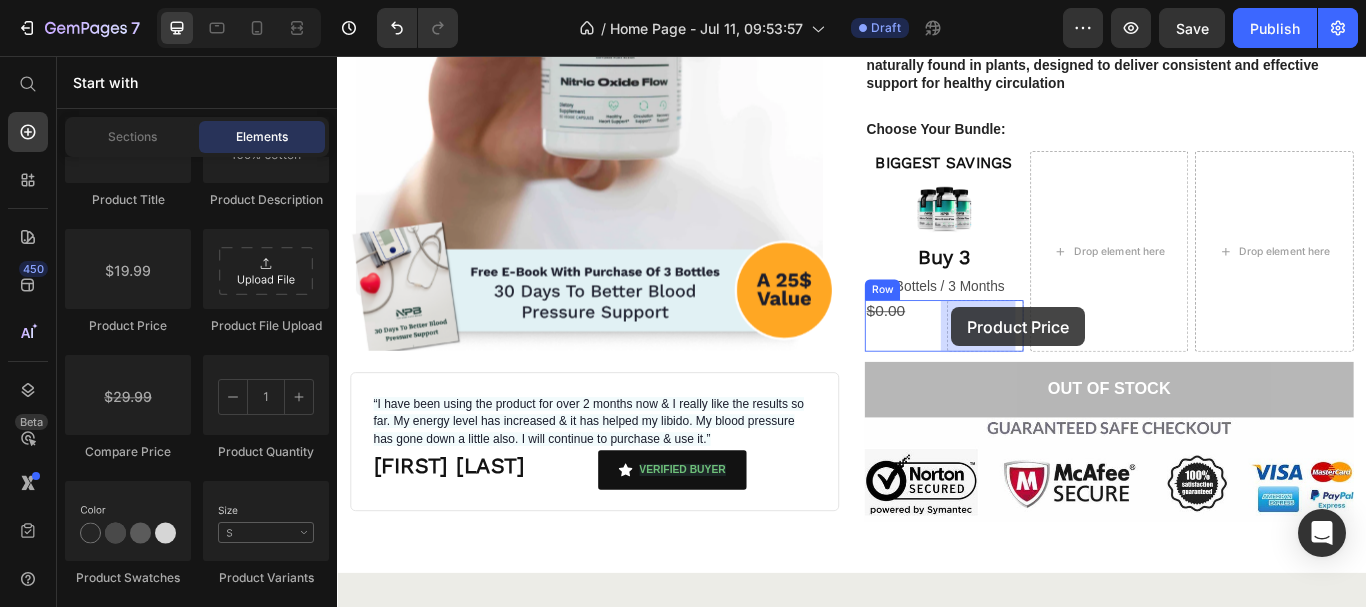 drag, startPoint x: 685, startPoint y: 357, endPoint x: 1053, endPoint y: 349, distance: 368.08694 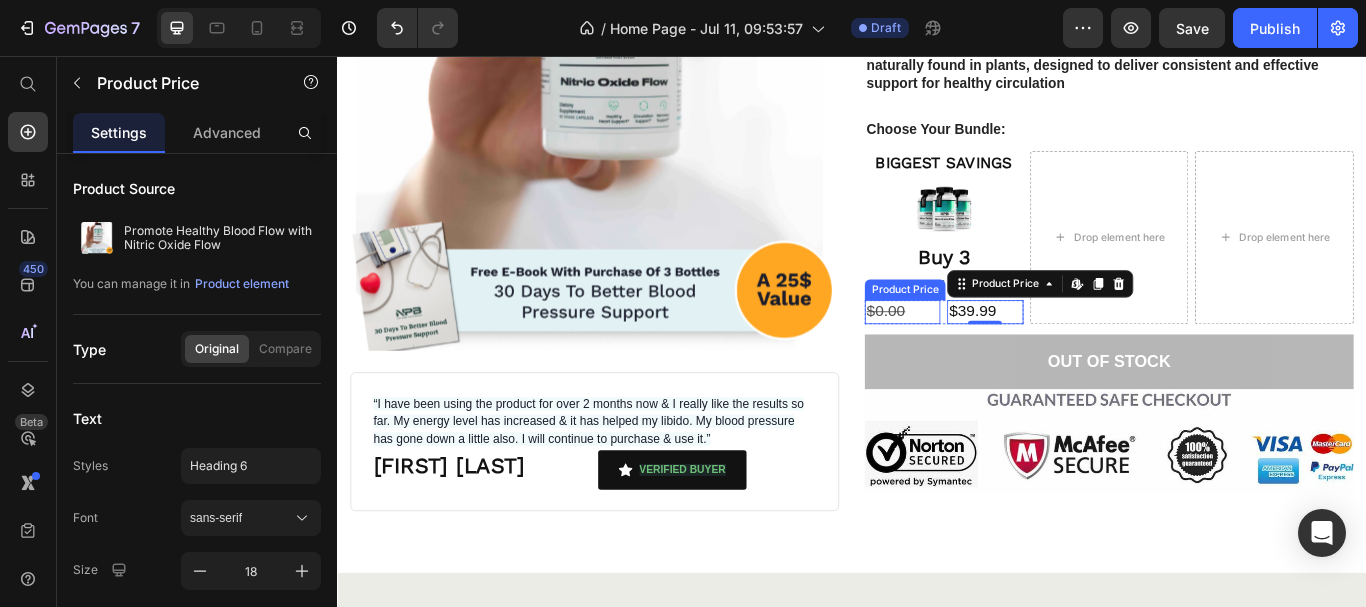 click on "$0.00" at bounding box center [996, 354] 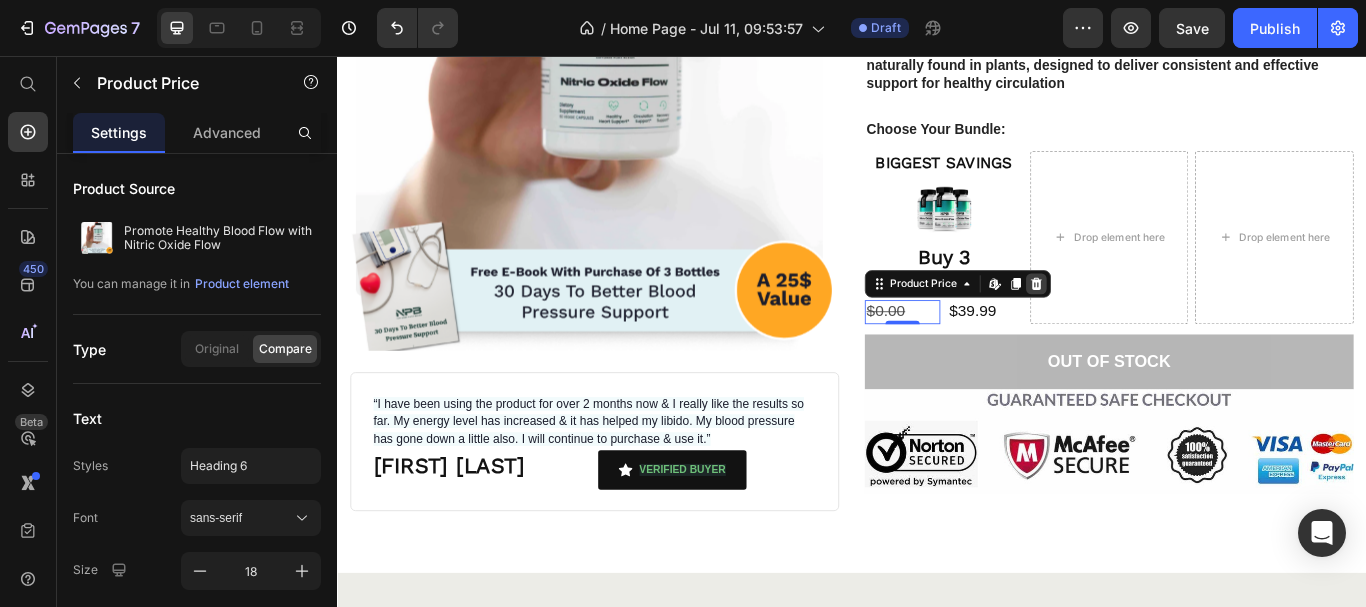 click 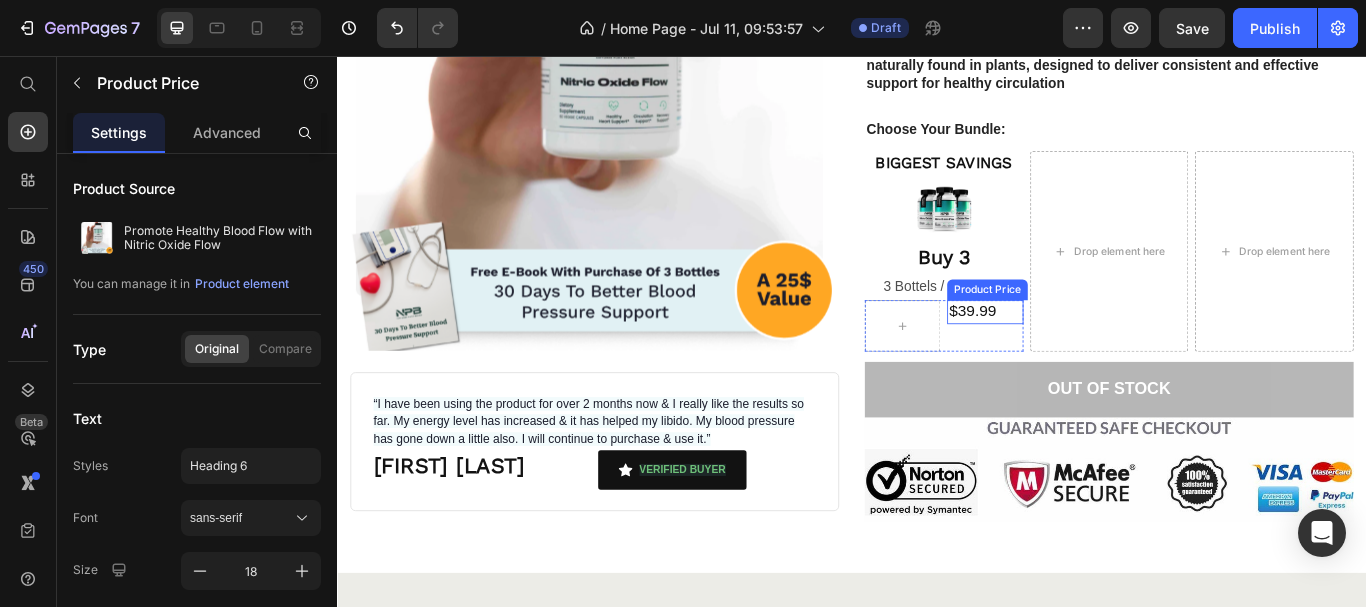 click on "$39.99" at bounding box center (1092, 354) 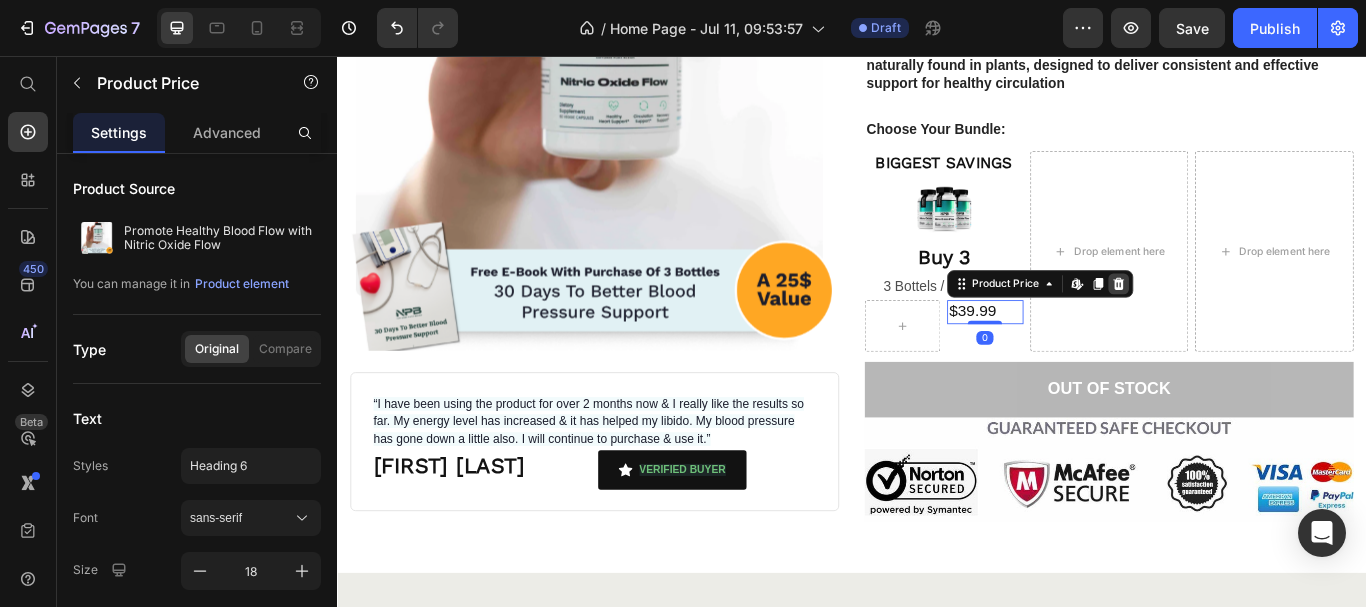 click 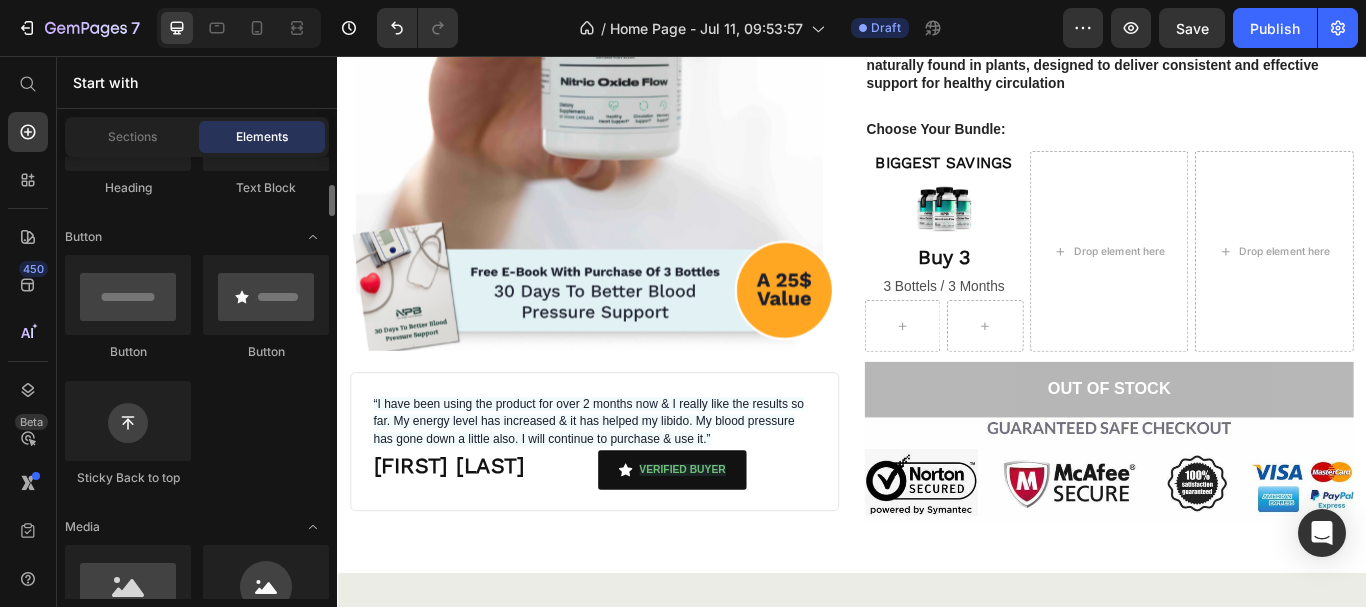 scroll, scrollTop: 200, scrollLeft: 0, axis: vertical 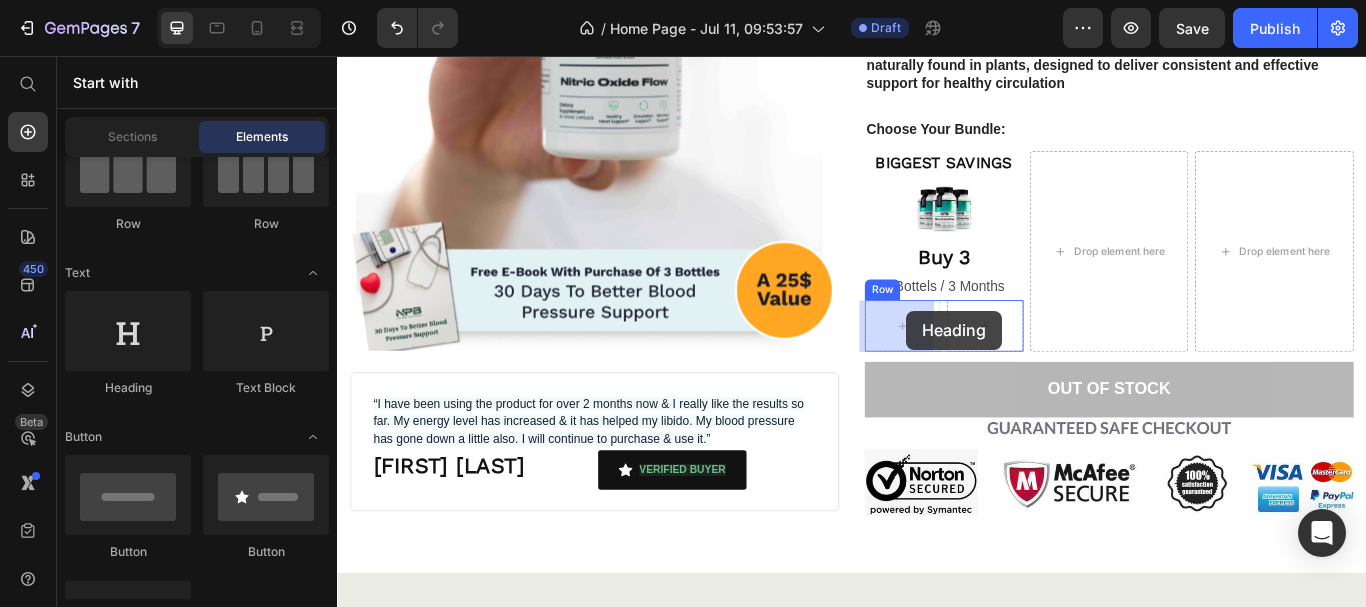 drag, startPoint x: 467, startPoint y: 402, endPoint x: 1000, endPoint y: 353, distance: 535.2476 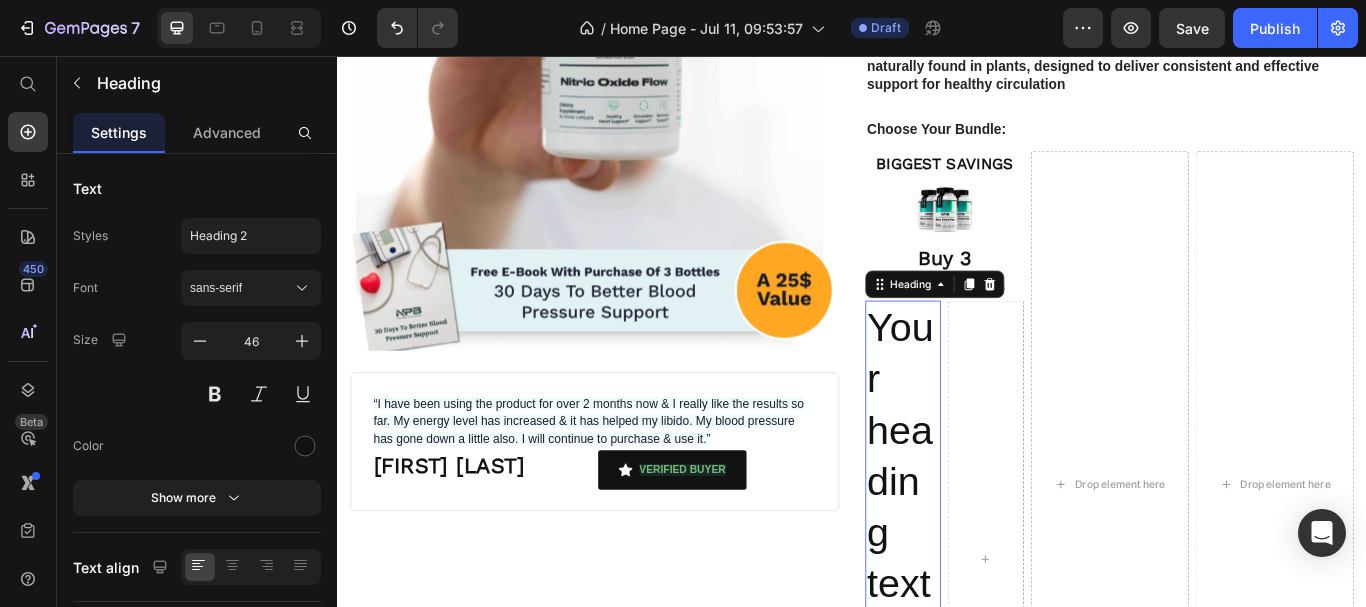 click on "Your heading text goes here" at bounding box center [996, 642] 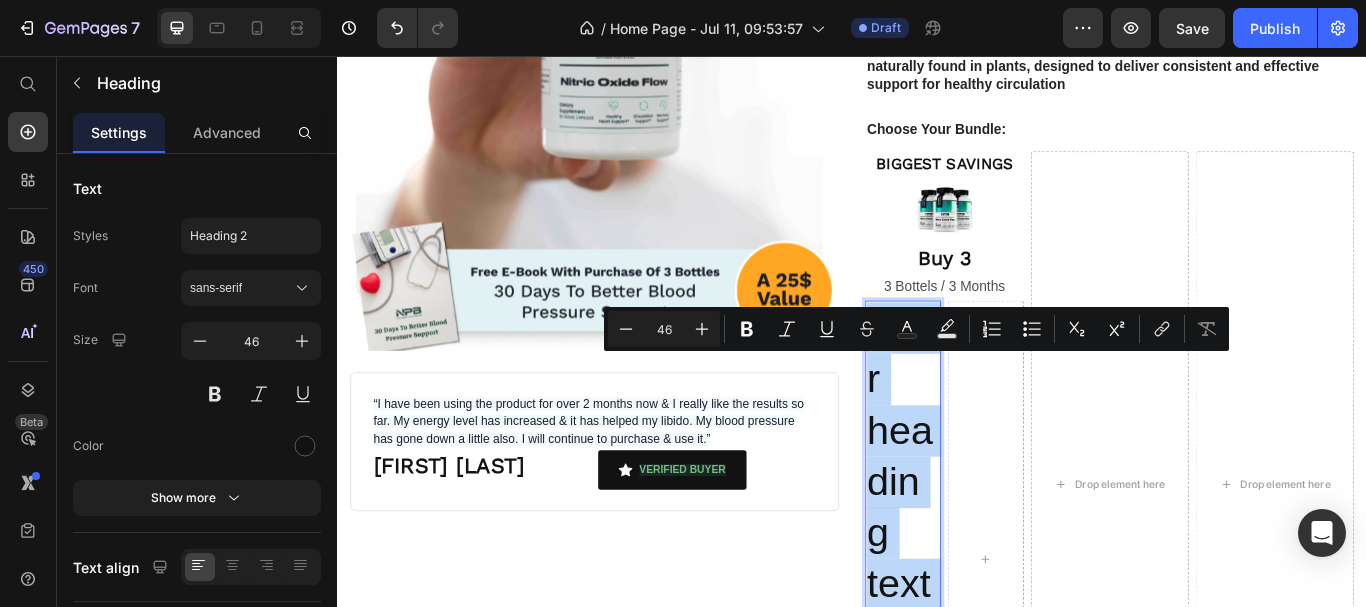 click on "Your heading text goes here" at bounding box center [996, 642] 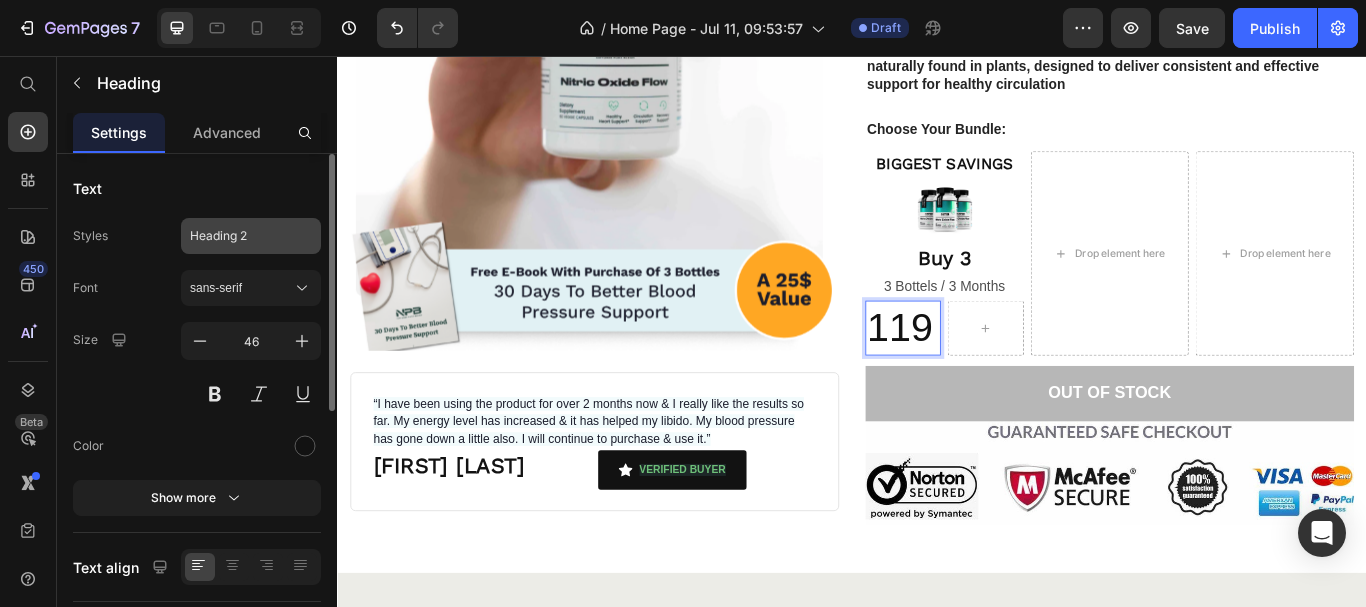 click on "Heading 2" at bounding box center [251, 236] 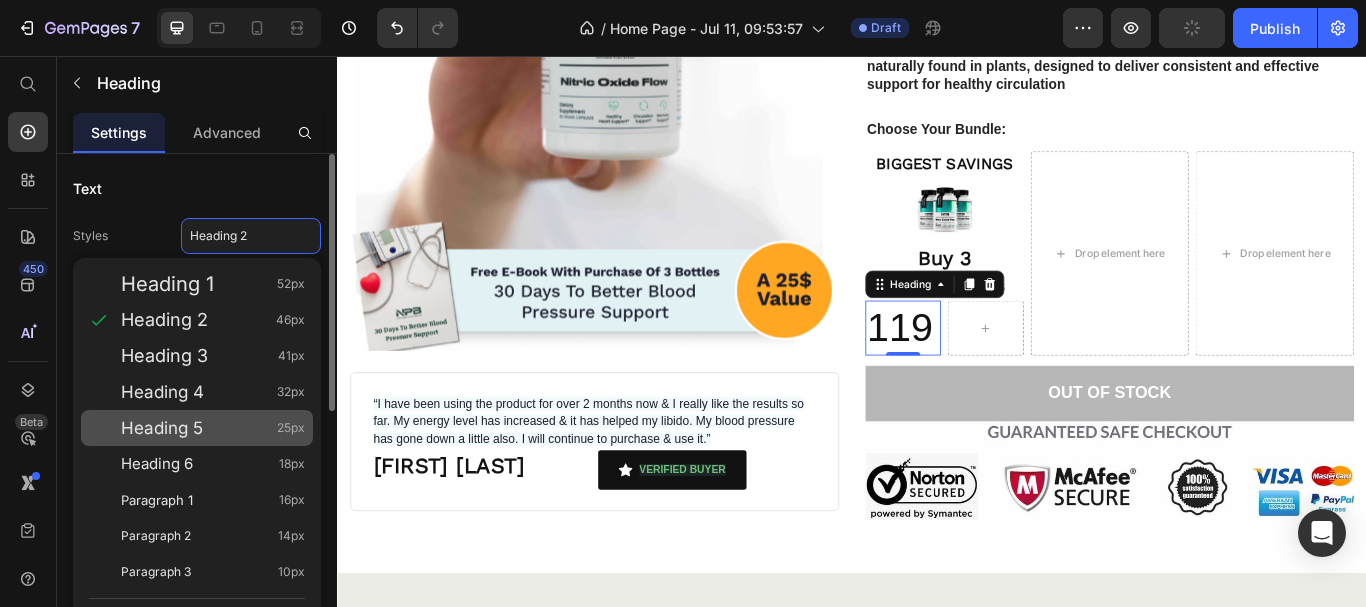 click on "Heading 5 25px" at bounding box center (213, 428) 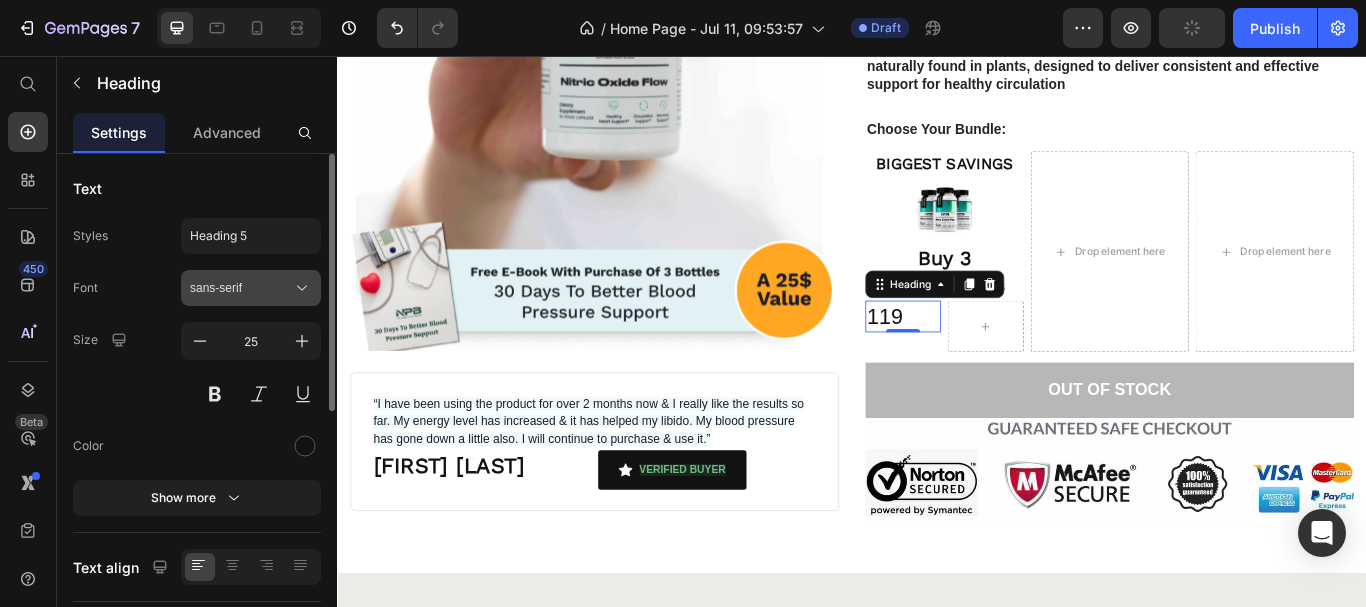 click on "sans-serif" at bounding box center (241, 288) 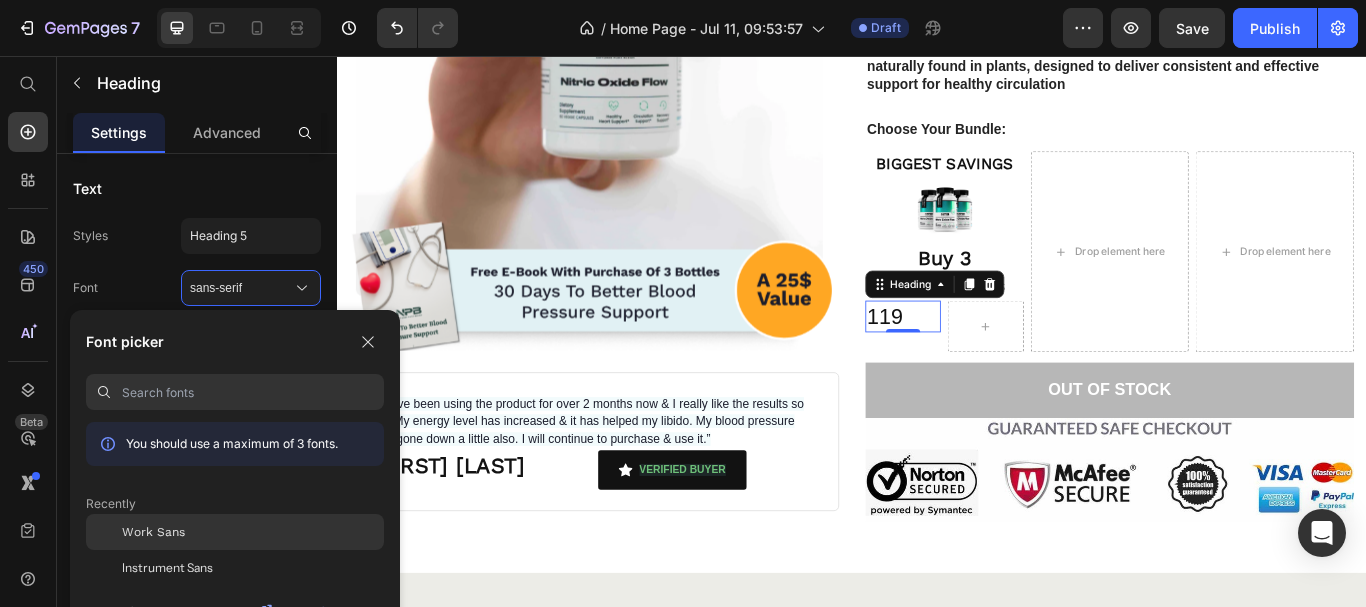 click on "Work Sans" at bounding box center [153, 532] 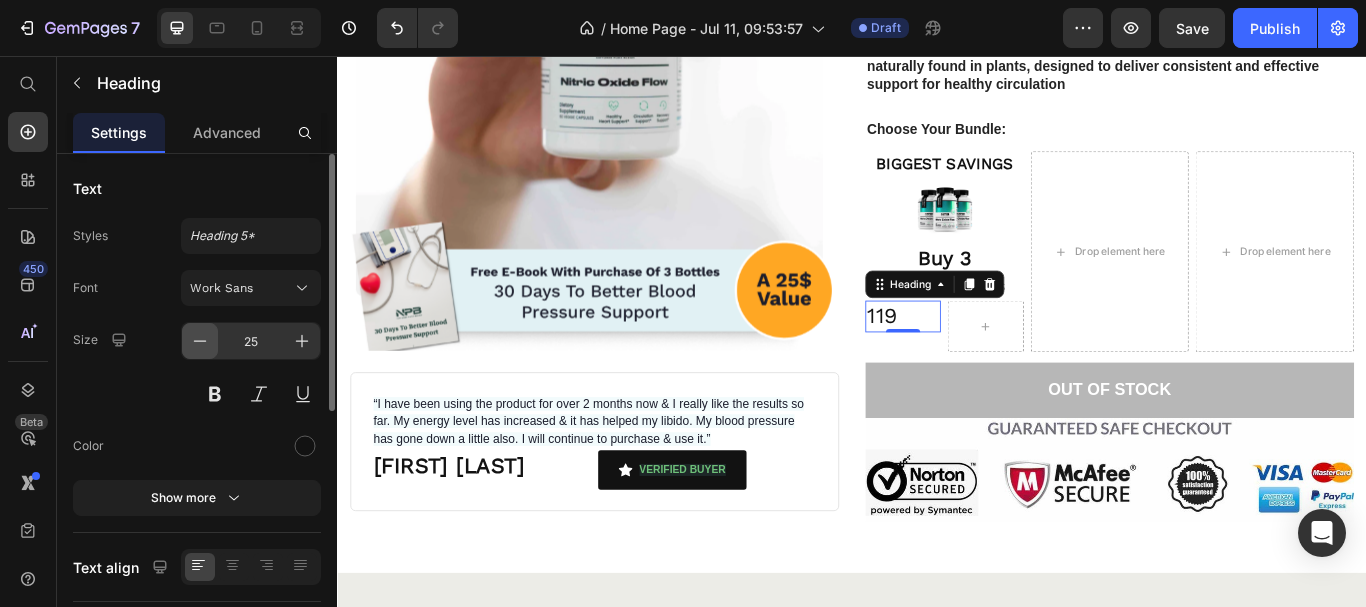 click 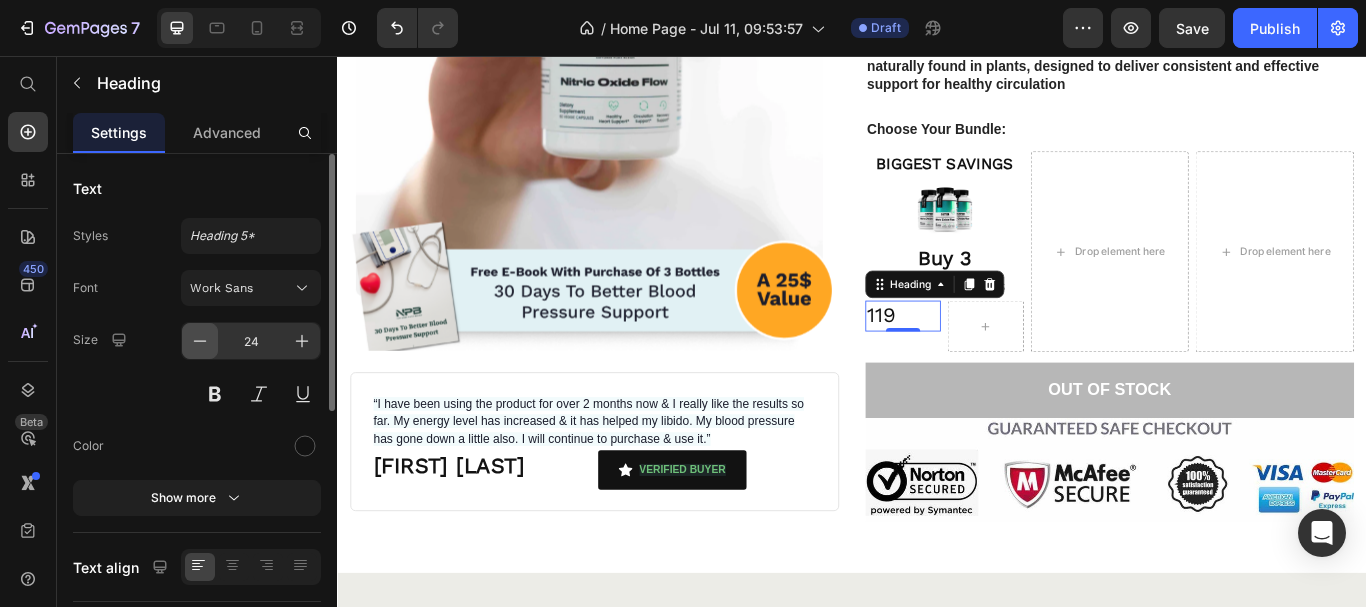 click 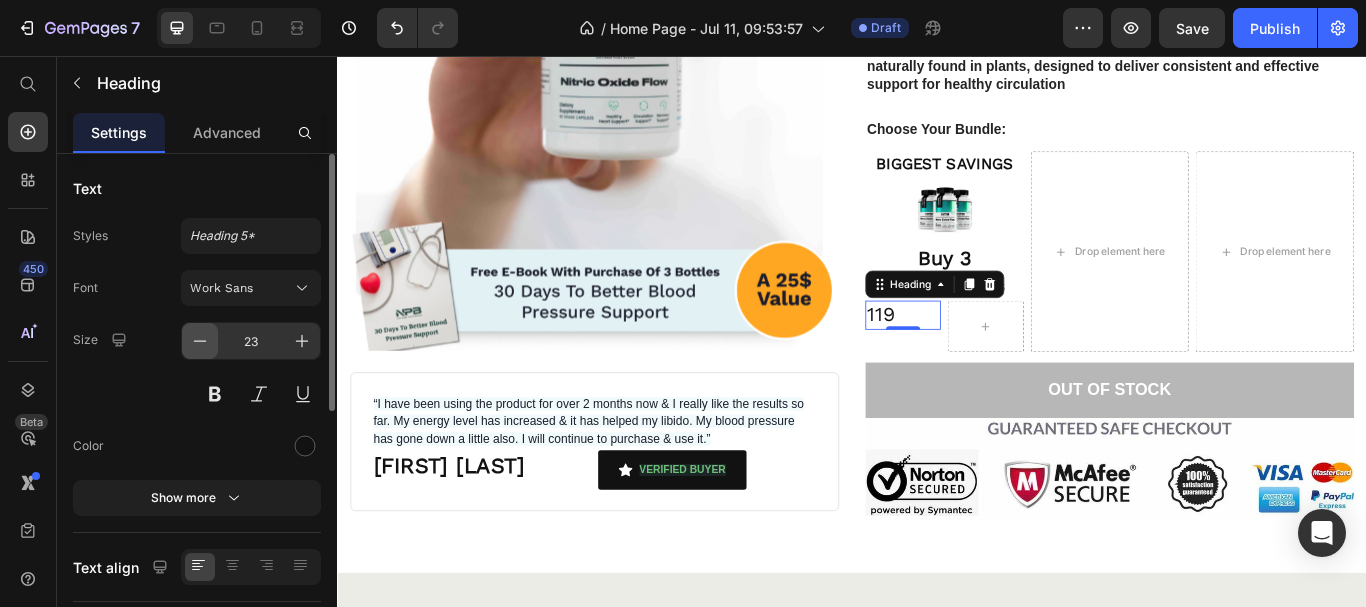 click 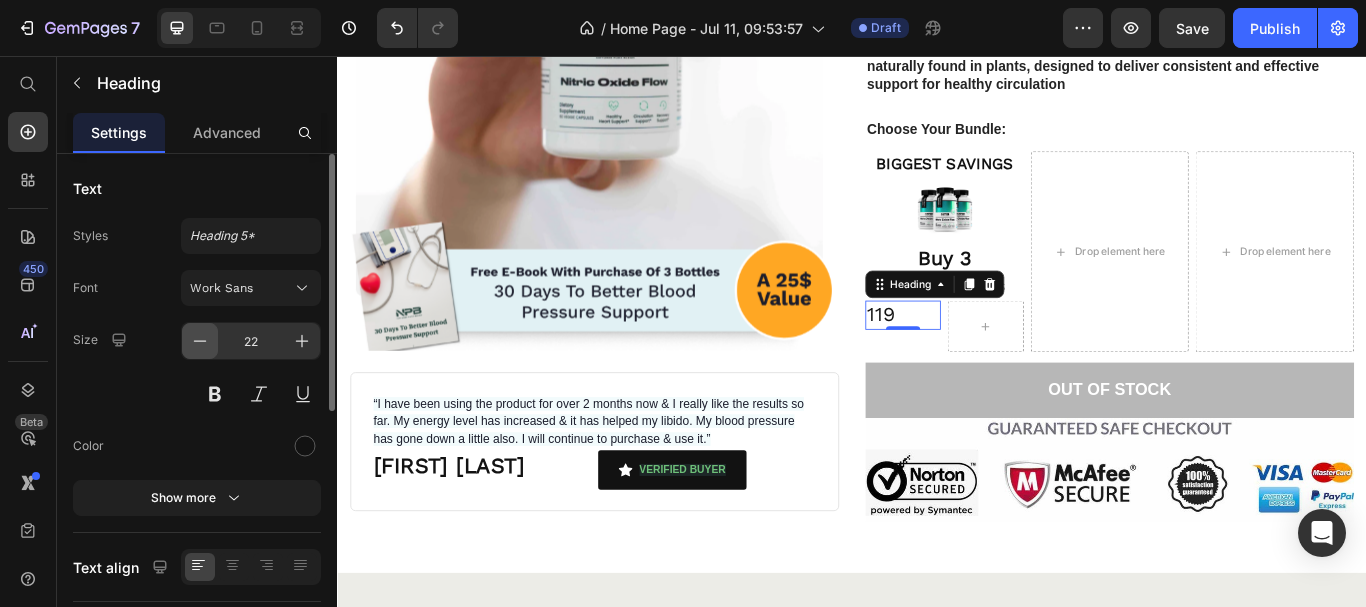 click 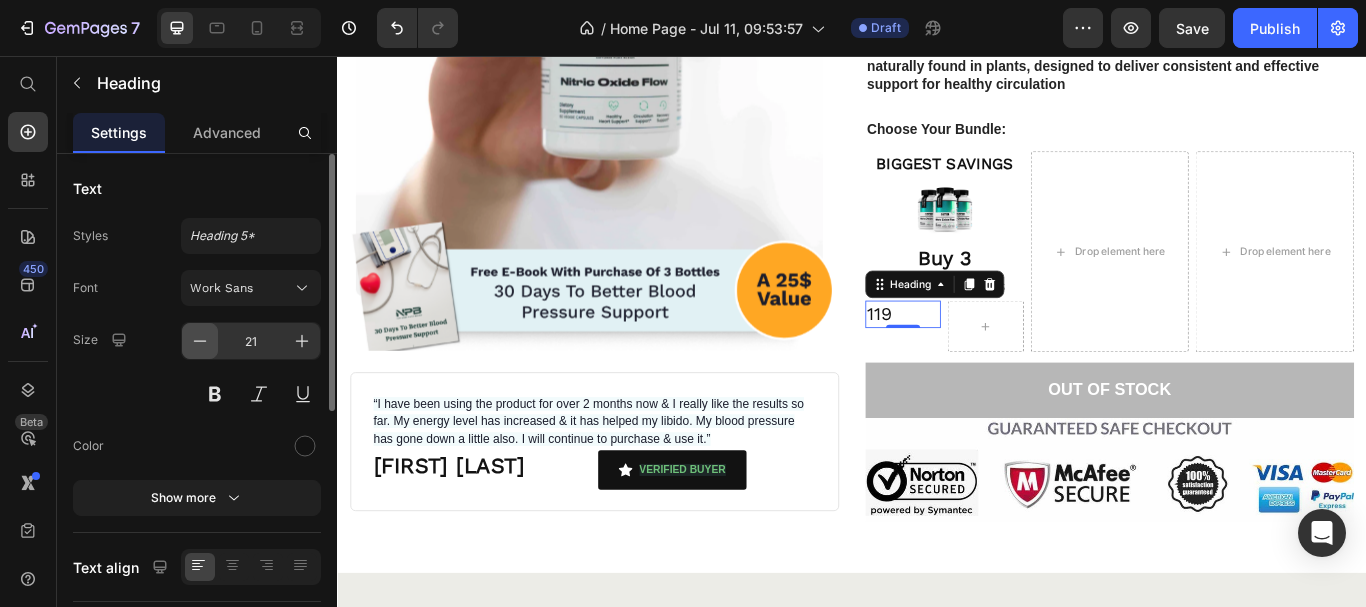 click 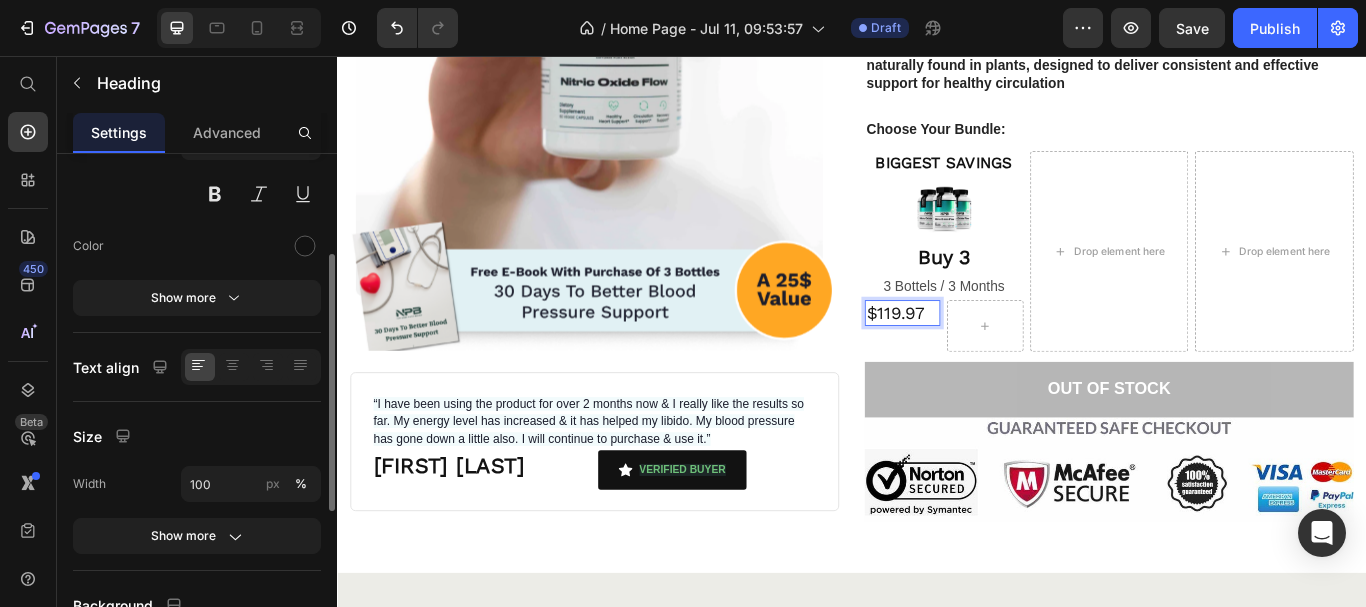 scroll, scrollTop: 300, scrollLeft: 0, axis: vertical 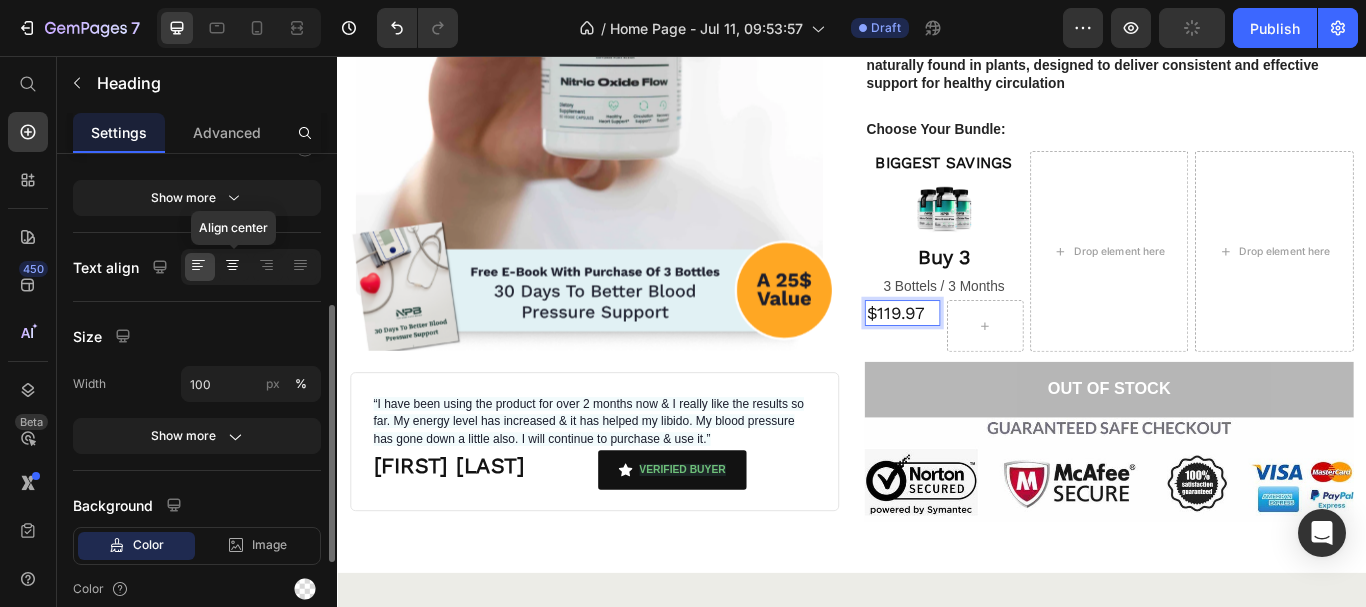 click 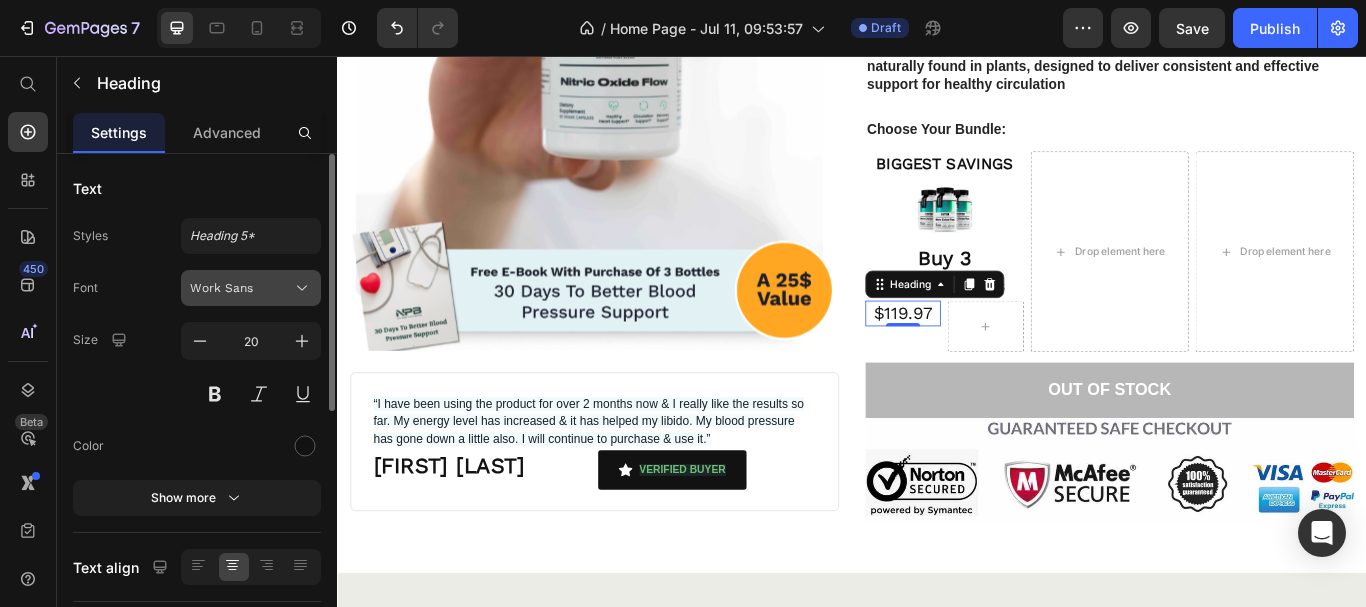 scroll, scrollTop: 100, scrollLeft: 0, axis: vertical 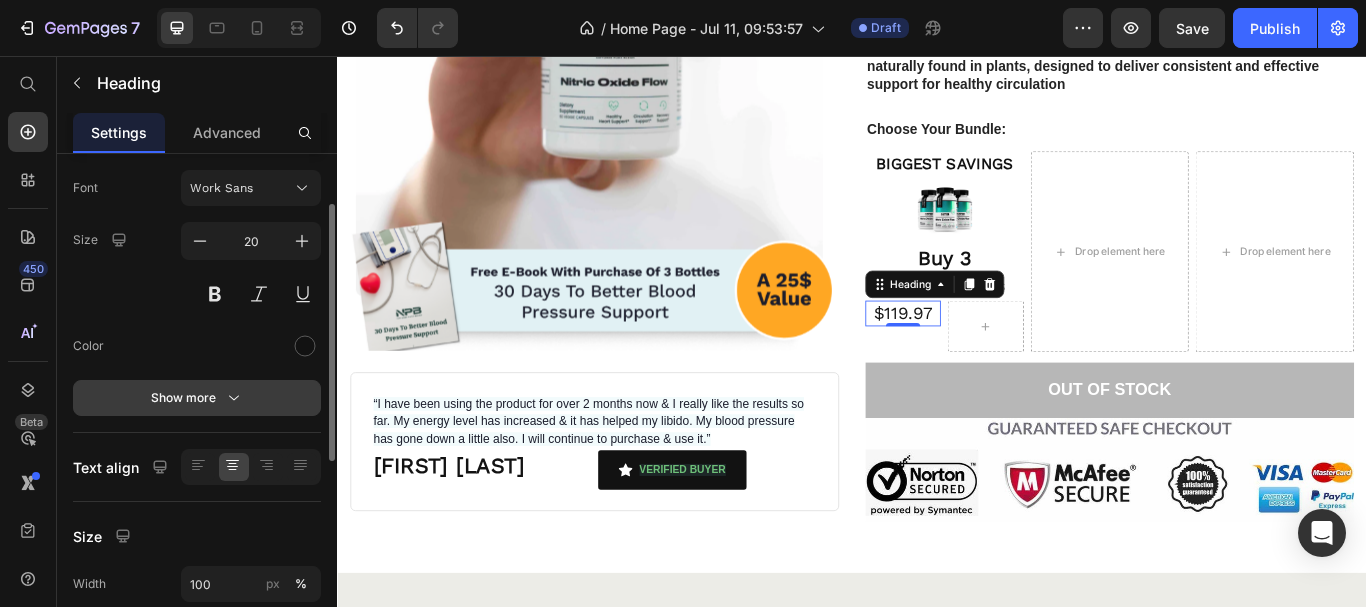 click on "Show more" at bounding box center [197, 398] 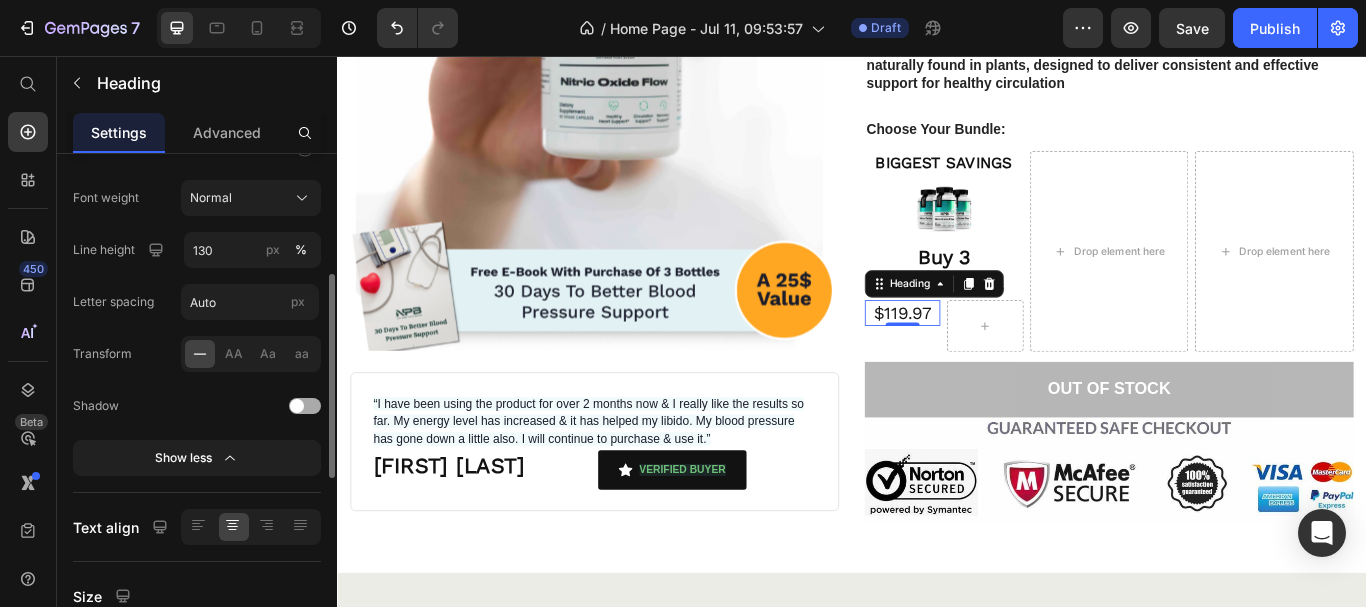 scroll, scrollTop: 500, scrollLeft: 0, axis: vertical 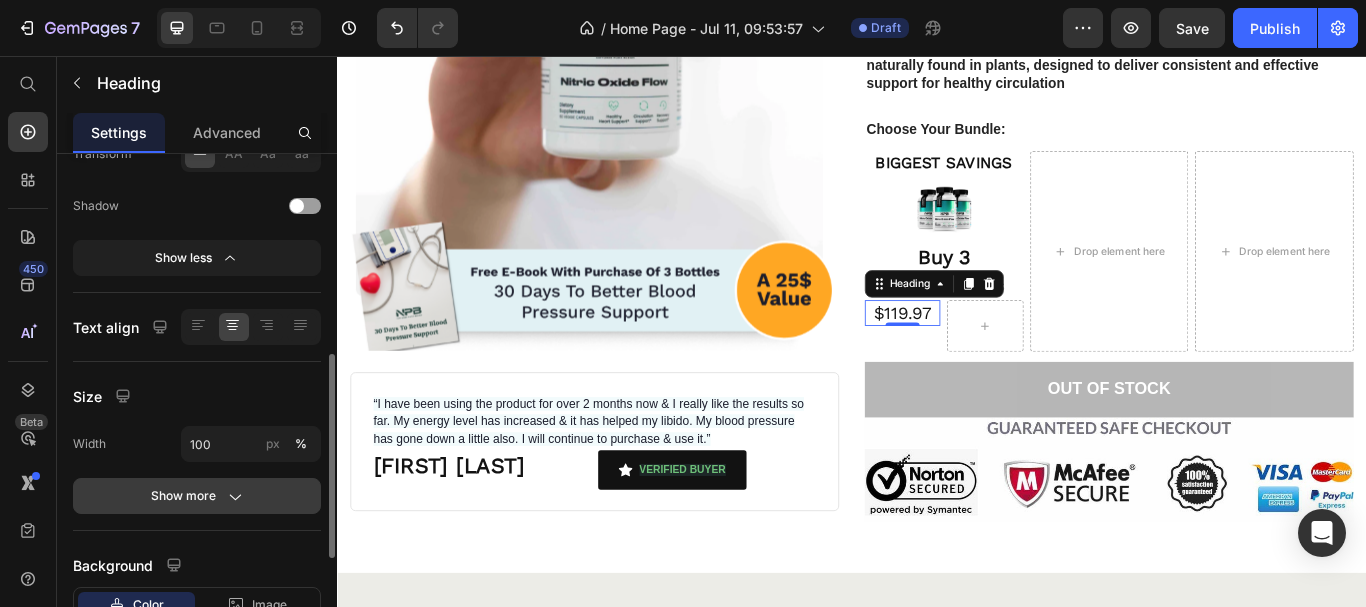 click 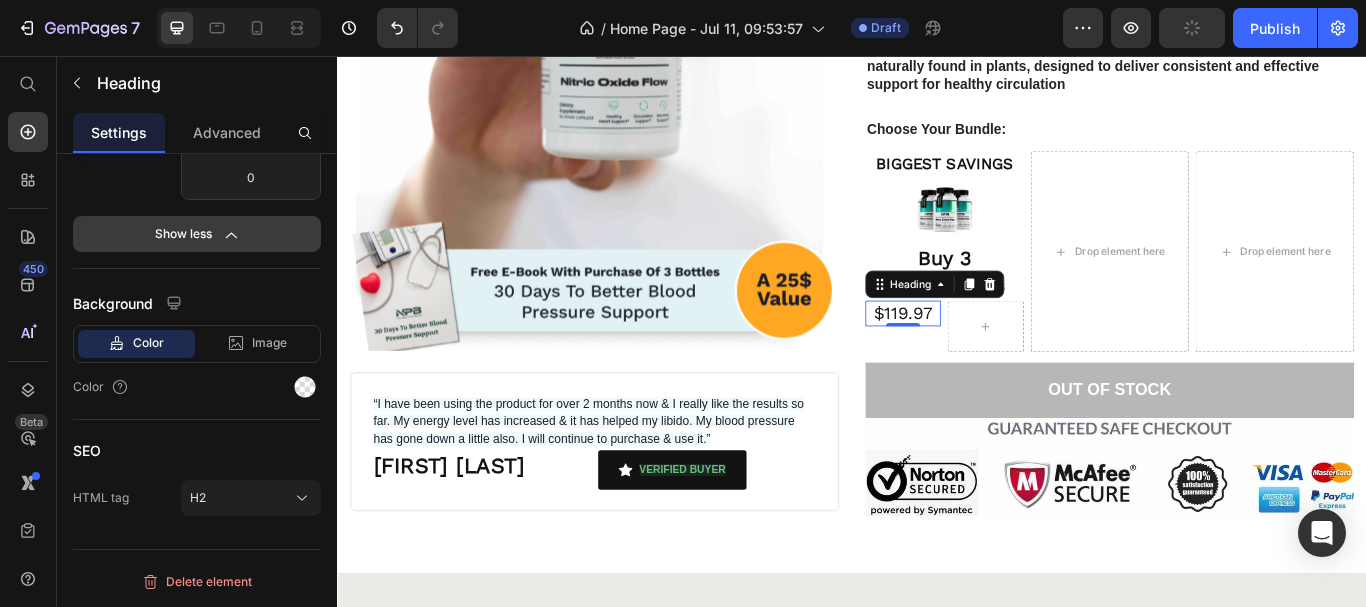 scroll, scrollTop: 162, scrollLeft: 0, axis: vertical 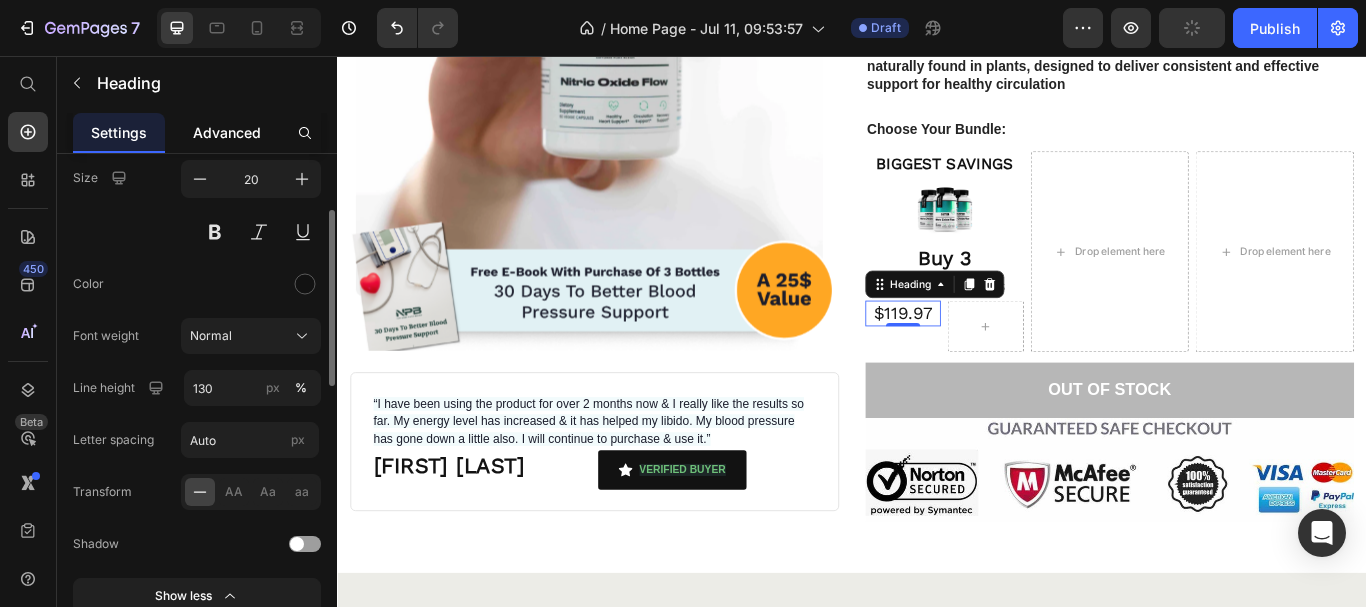 click on "Advanced" at bounding box center [227, 132] 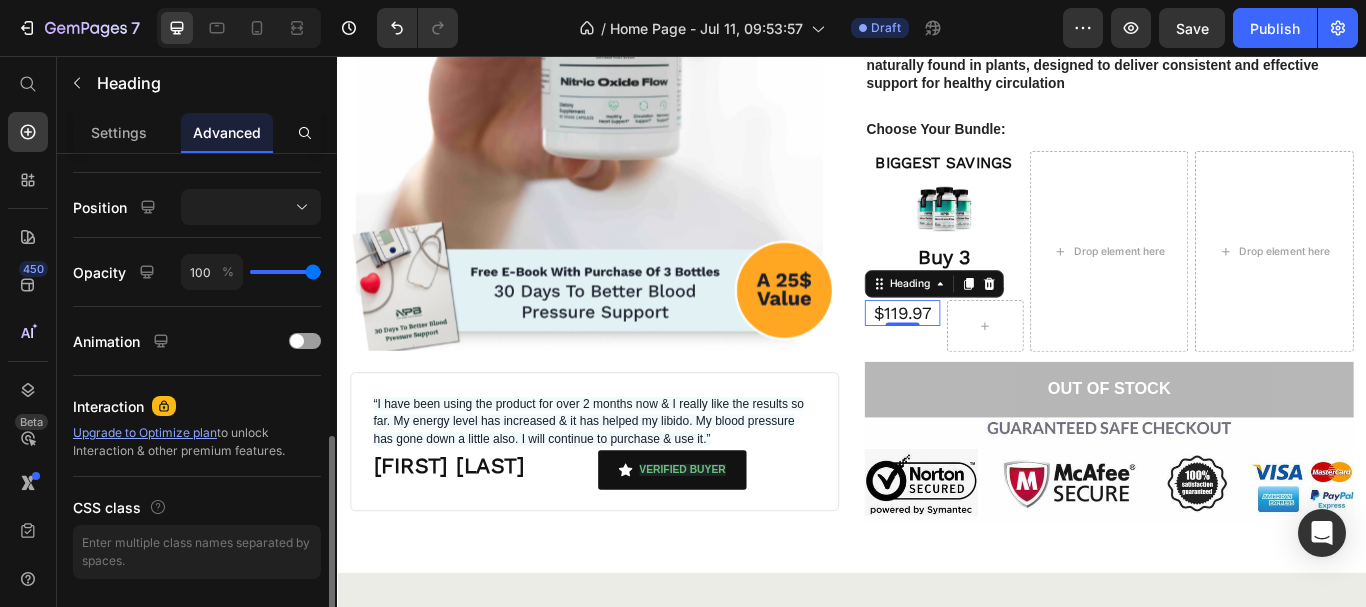 scroll, scrollTop: 759, scrollLeft: 0, axis: vertical 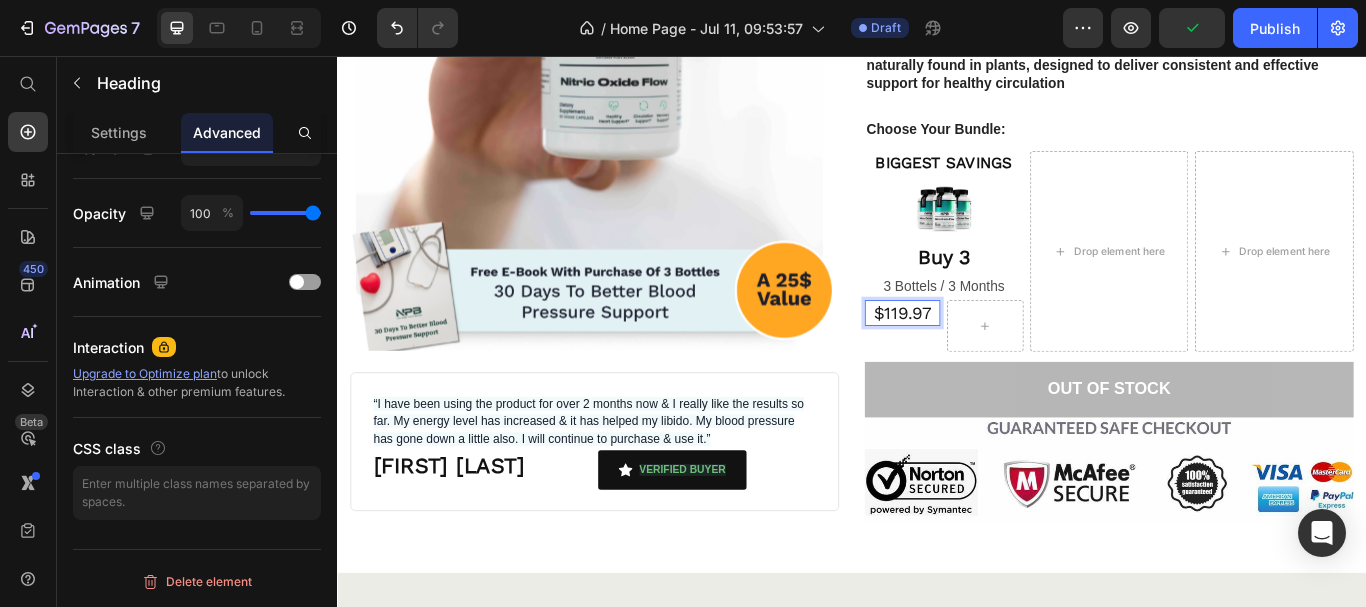 click on "$119.97" at bounding box center [996, 356] 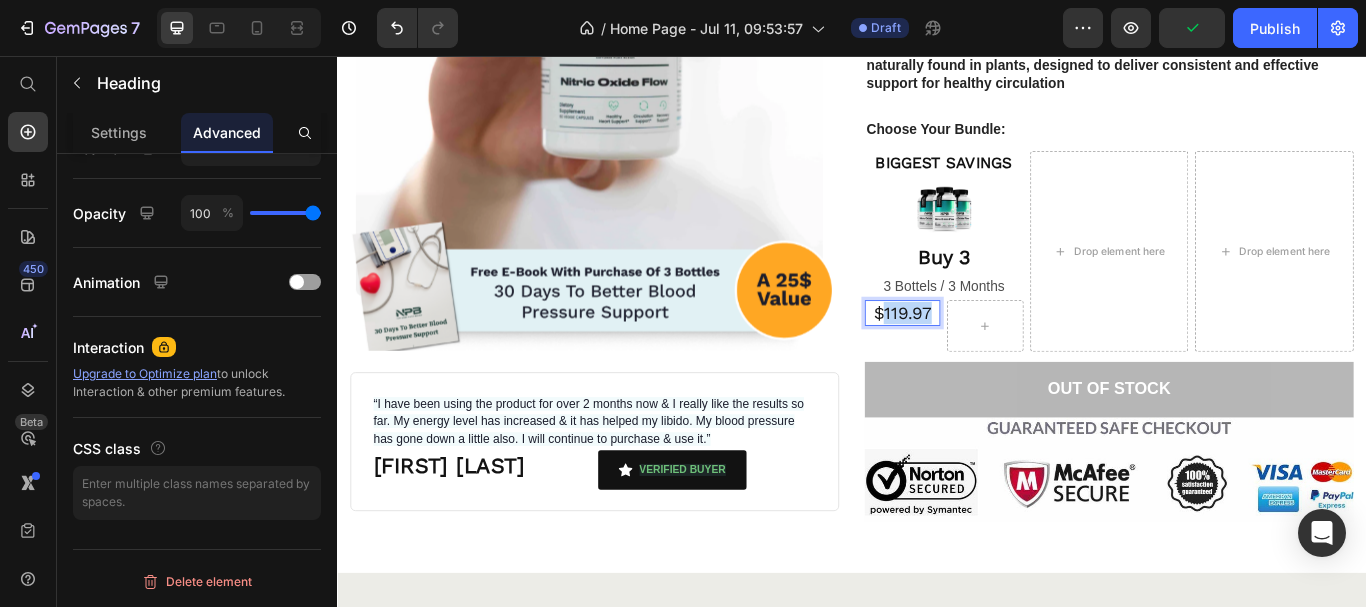 click on "$119.97" at bounding box center [996, 356] 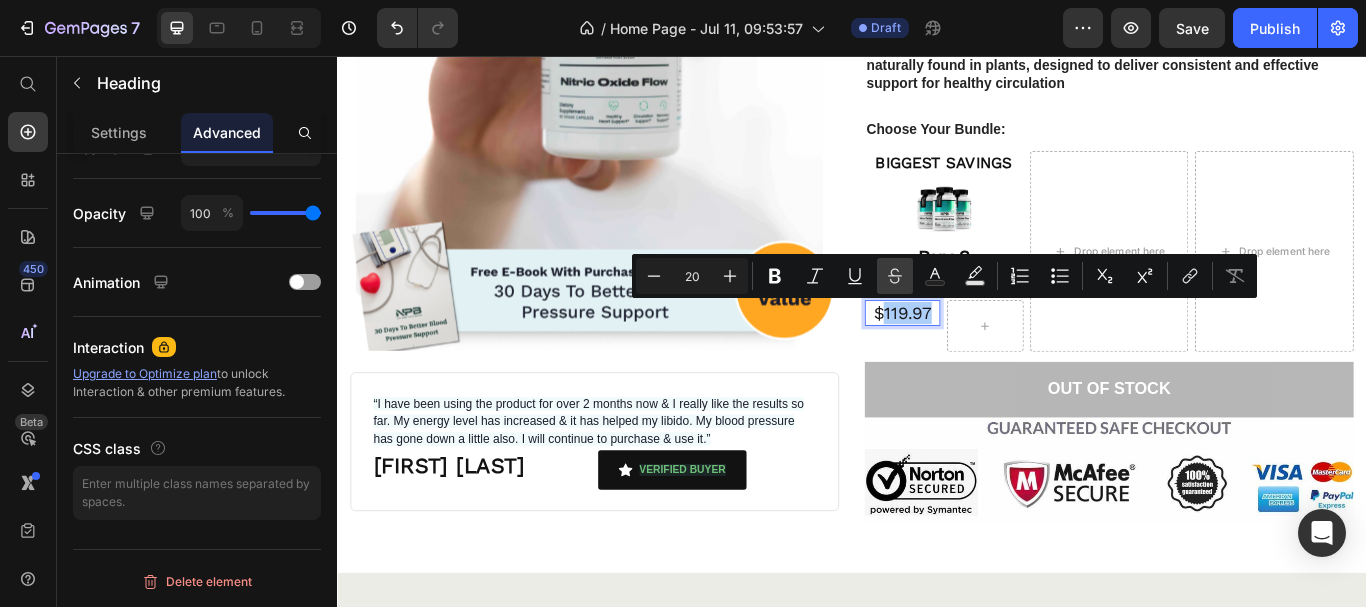 click 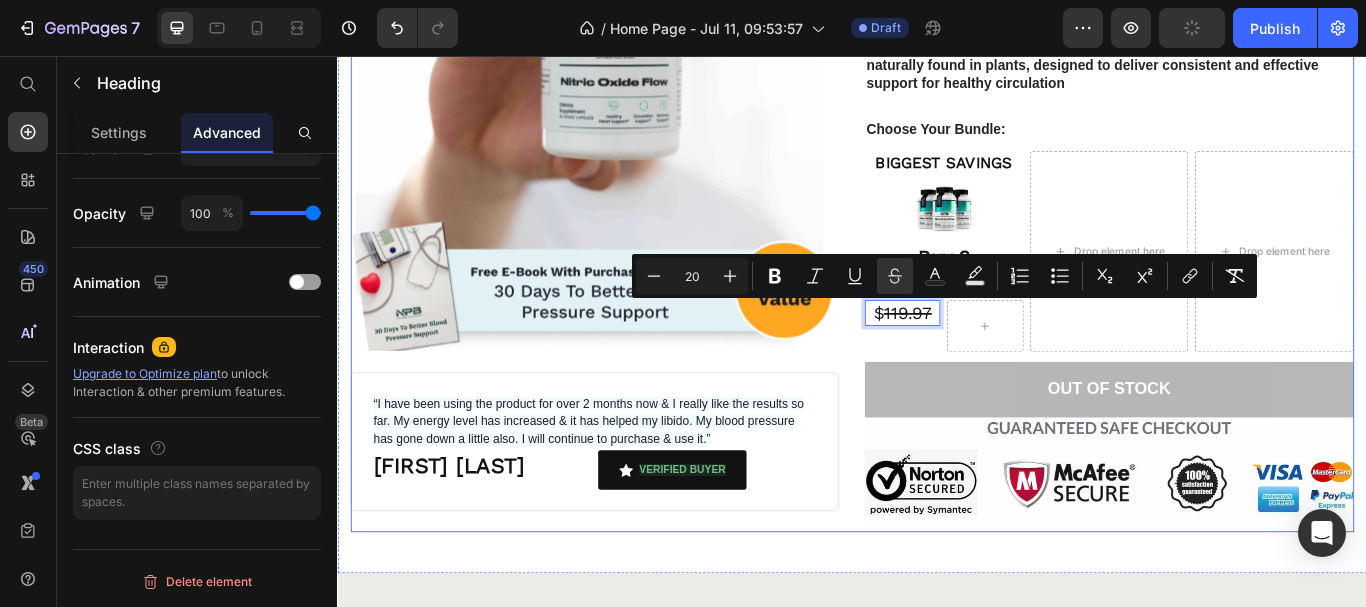 click on "[QUANTITY] Bottels / [QUANTITY] Months" at bounding box center [937, 220] 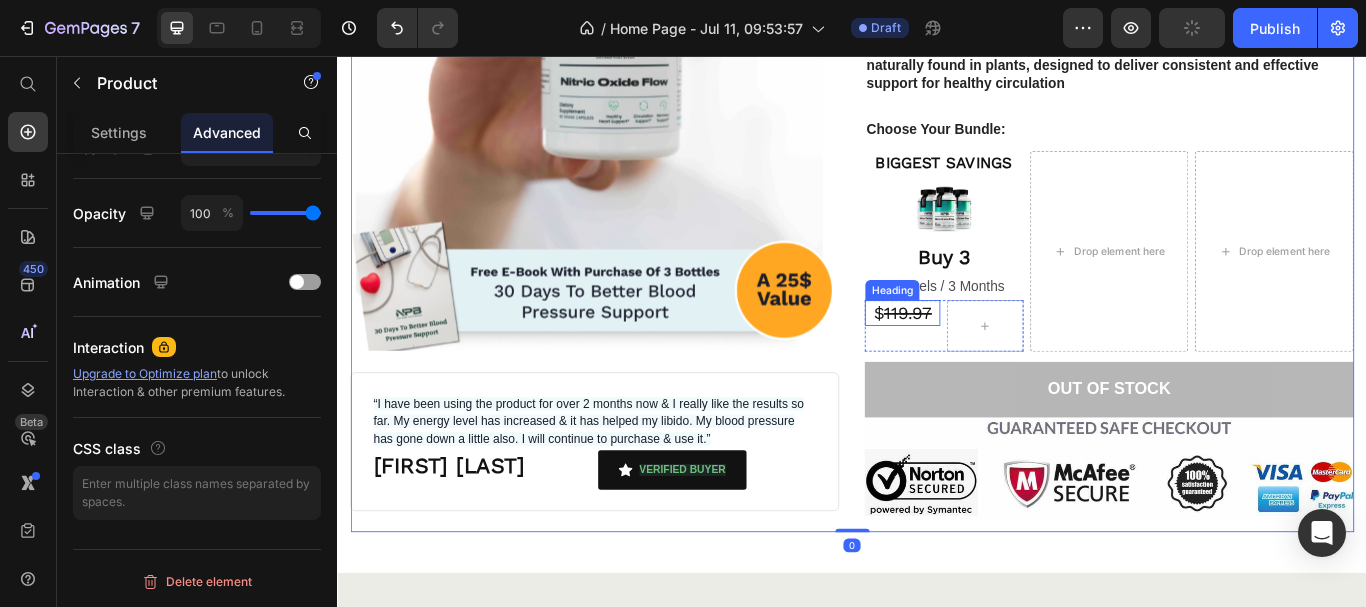 scroll, scrollTop: 0, scrollLeft: 0, axis: both 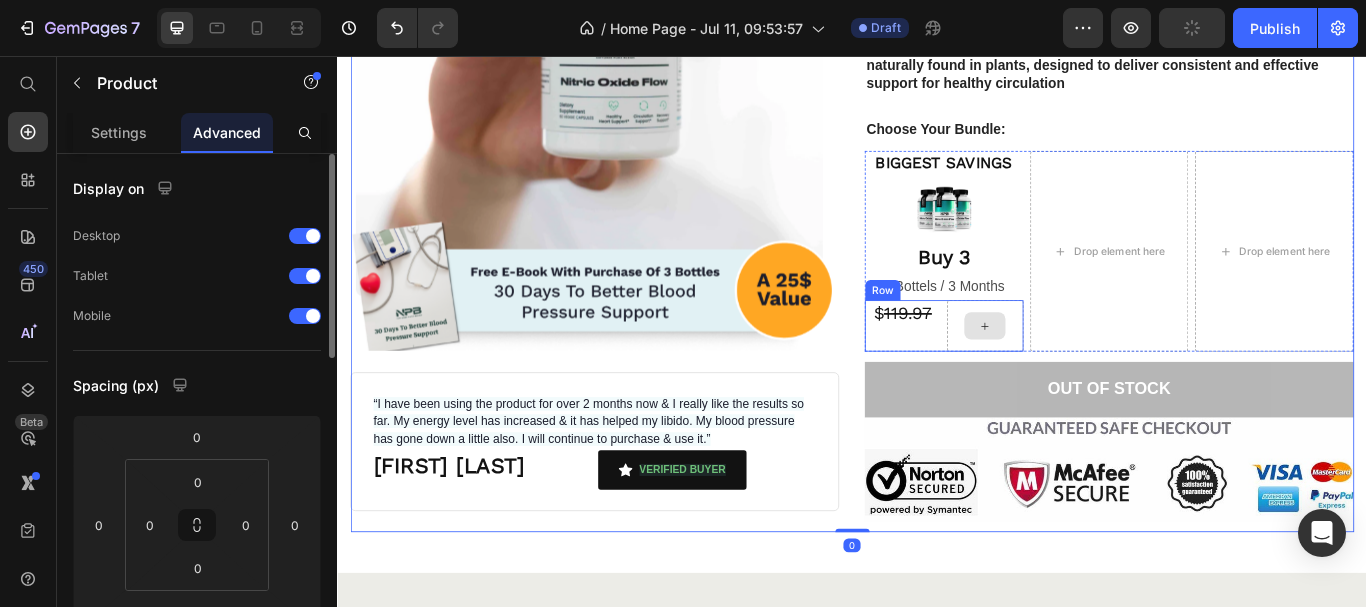 click at bounding box center [1092, 371] 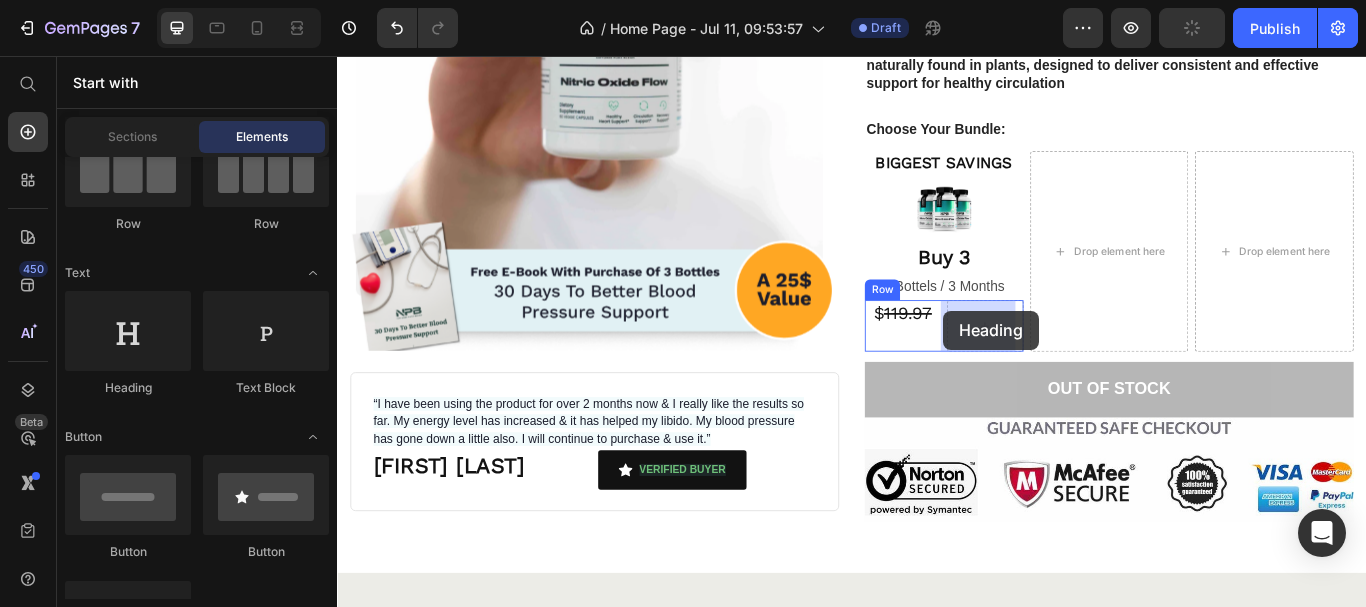 drag, startPoint x: 464, startPoint y: 394, endPoint x: 1044, endPoint y: 353, distance: 581.4473 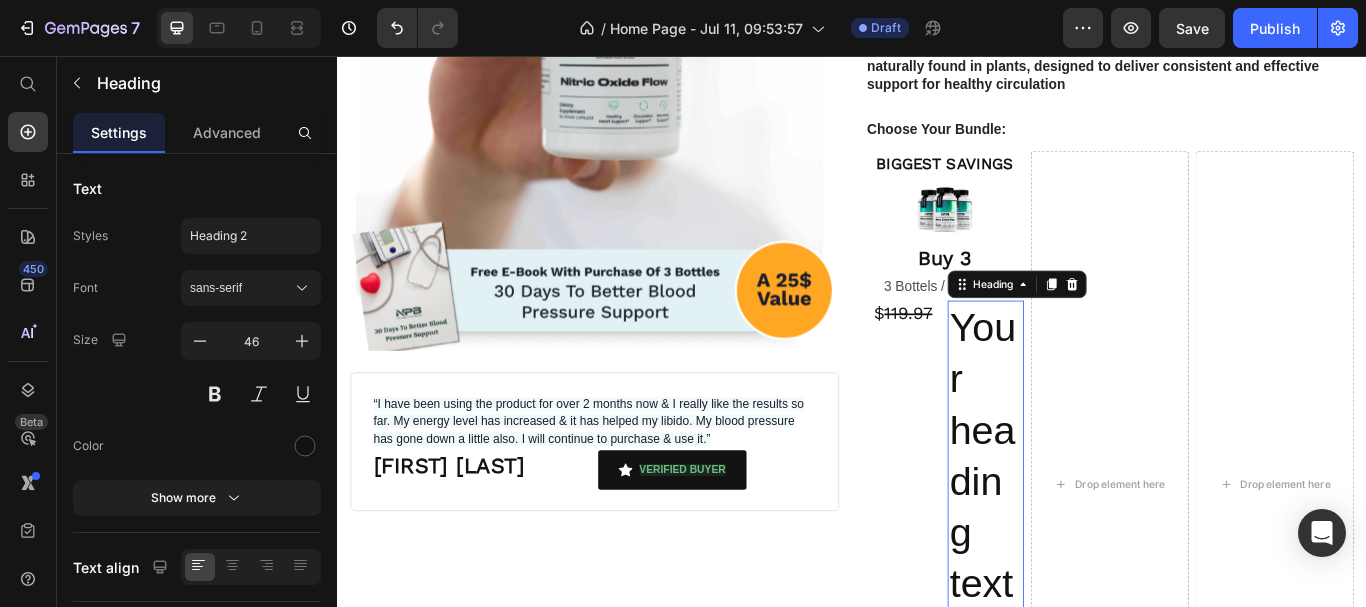 click on "Your heading text goes here" at bounding box center (1092, 642) 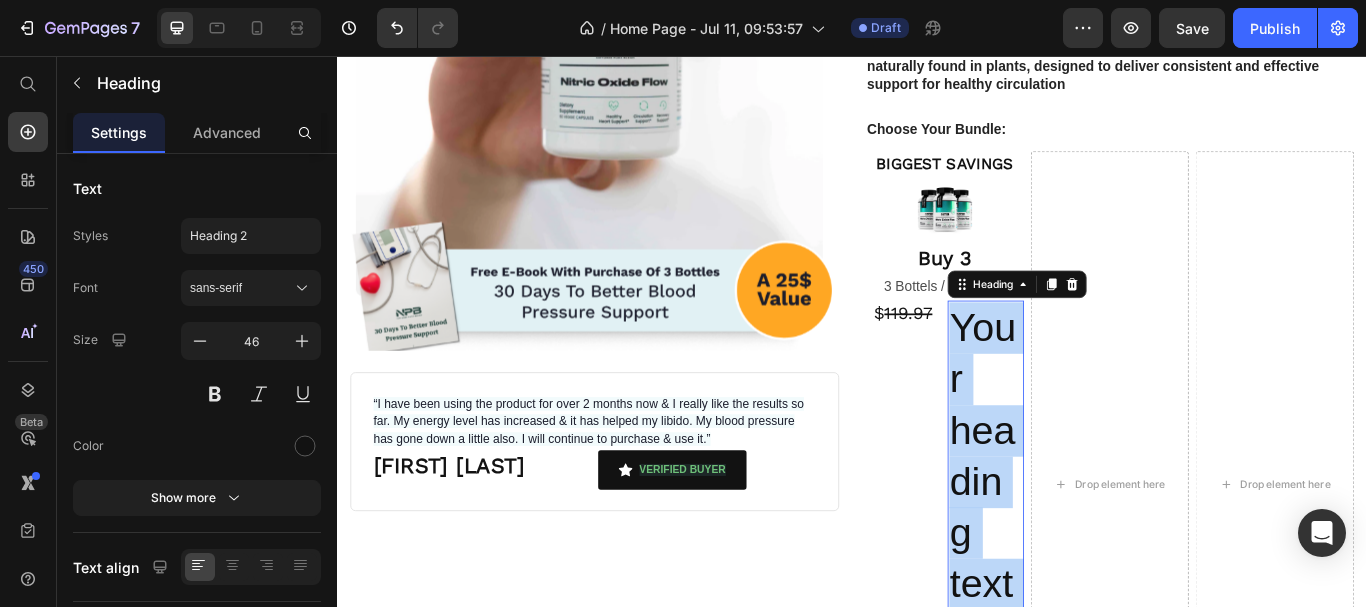 click on "Your heading text goes here" at bounding box center [1092, 642] 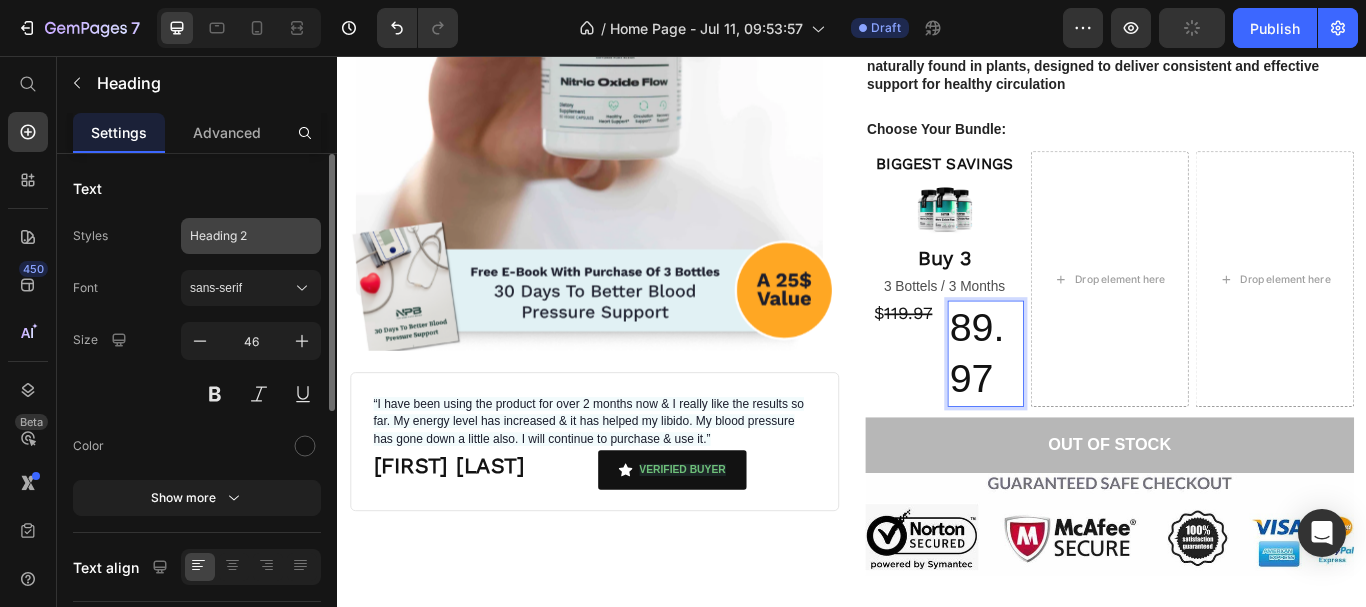click on "Heading 2" 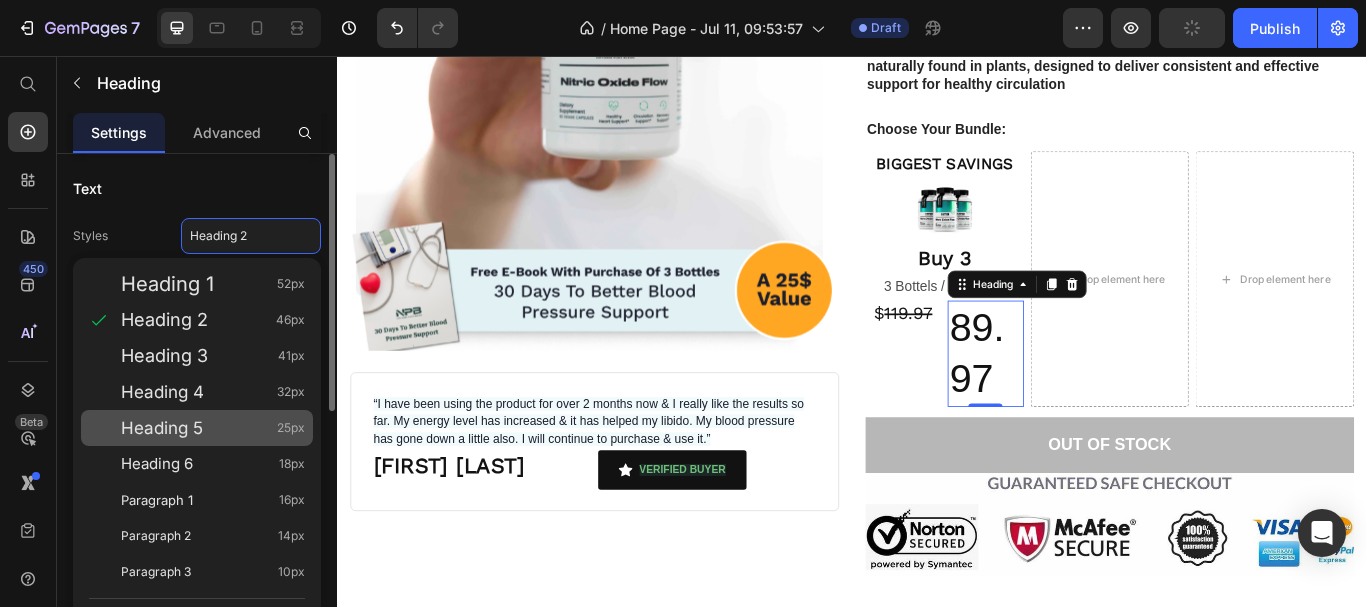 click on "Heading 5" at bounding box center [162, 428] 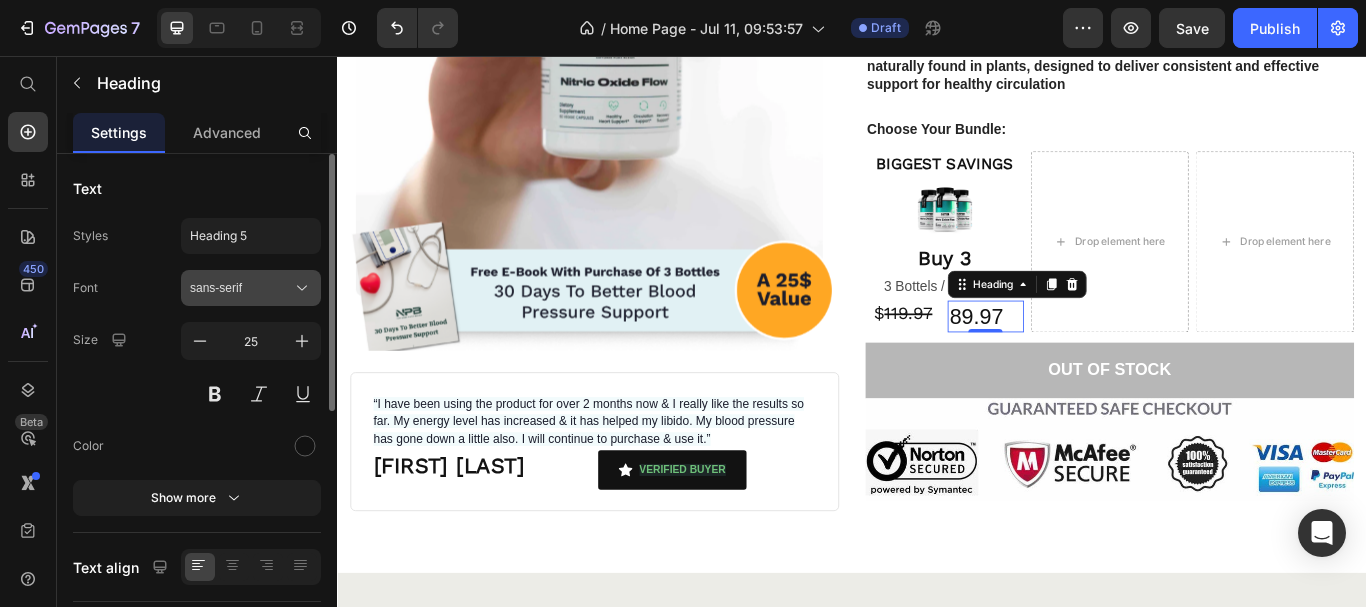 click on "sans-serif" at bounding box center (241, 288) 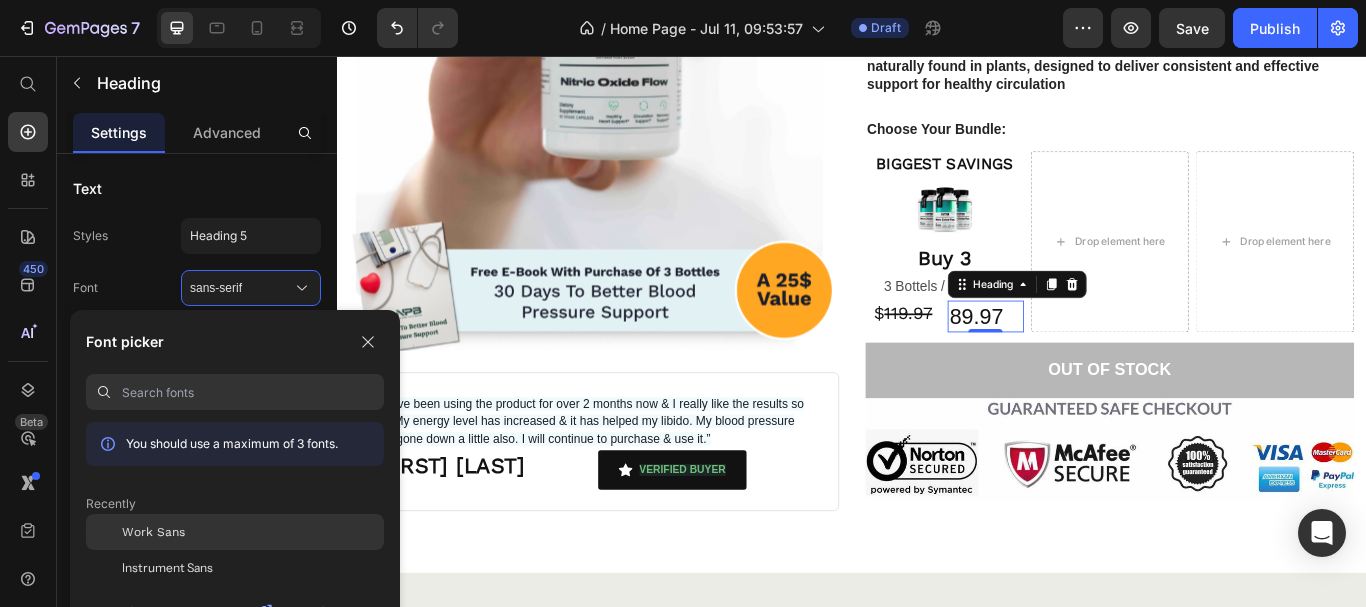 click on "Work Sans" at bounding box center [153, 532] 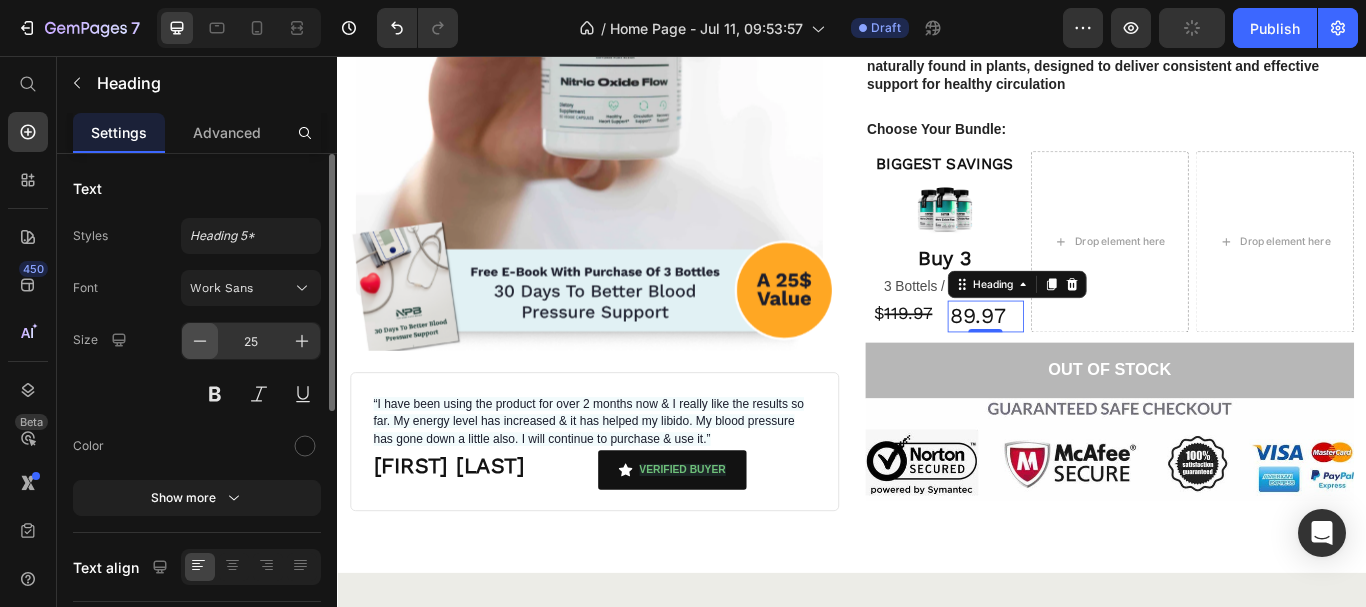click 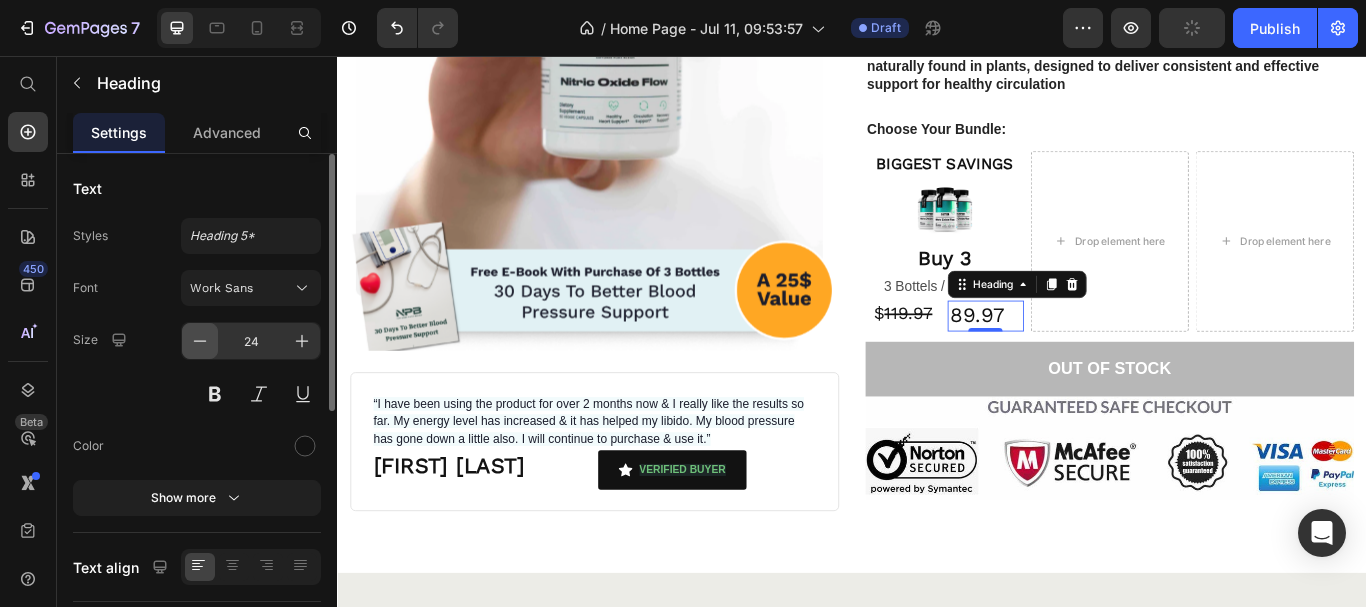 click 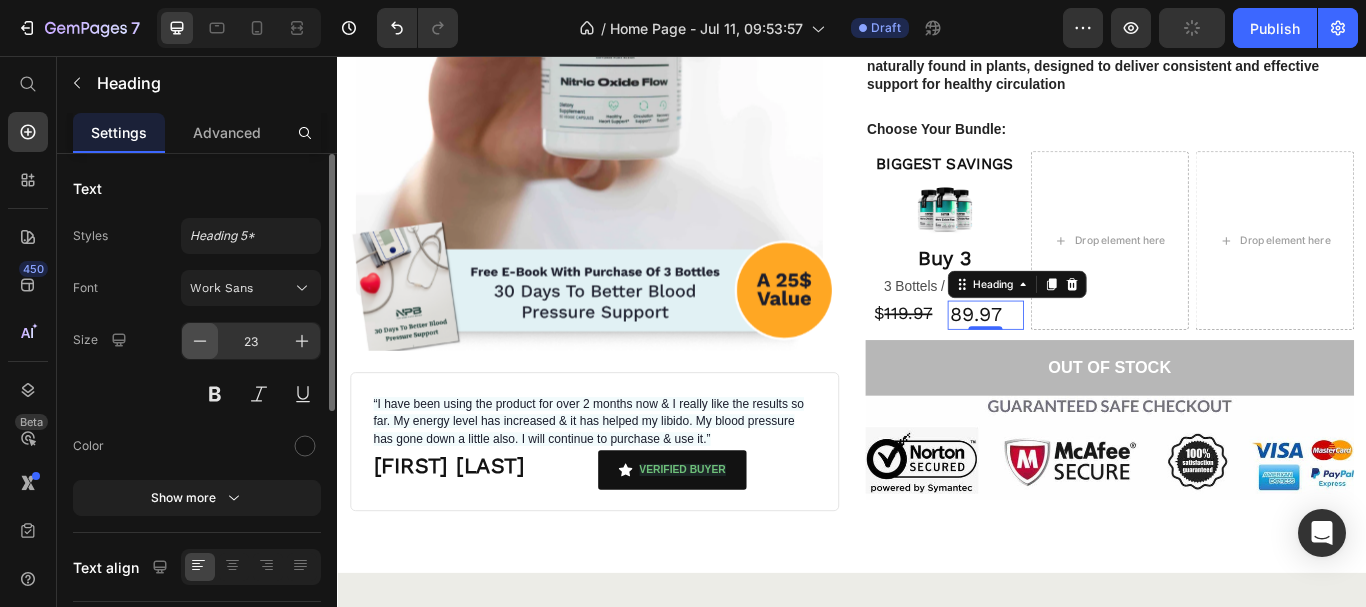 click 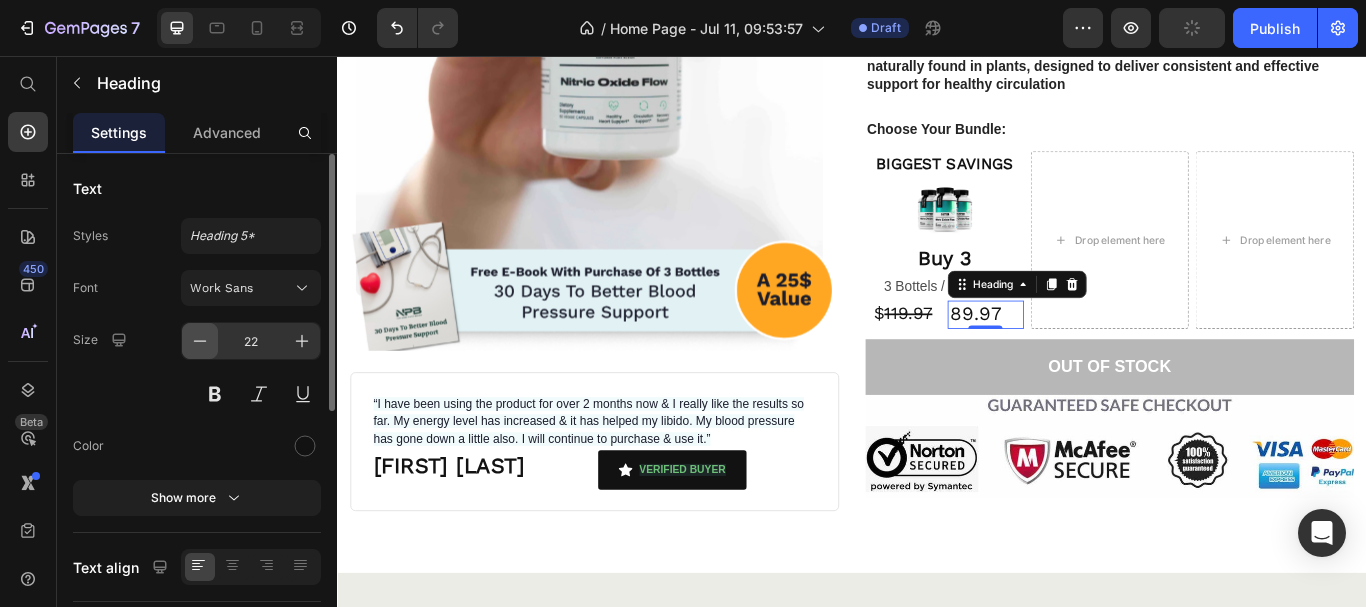 click 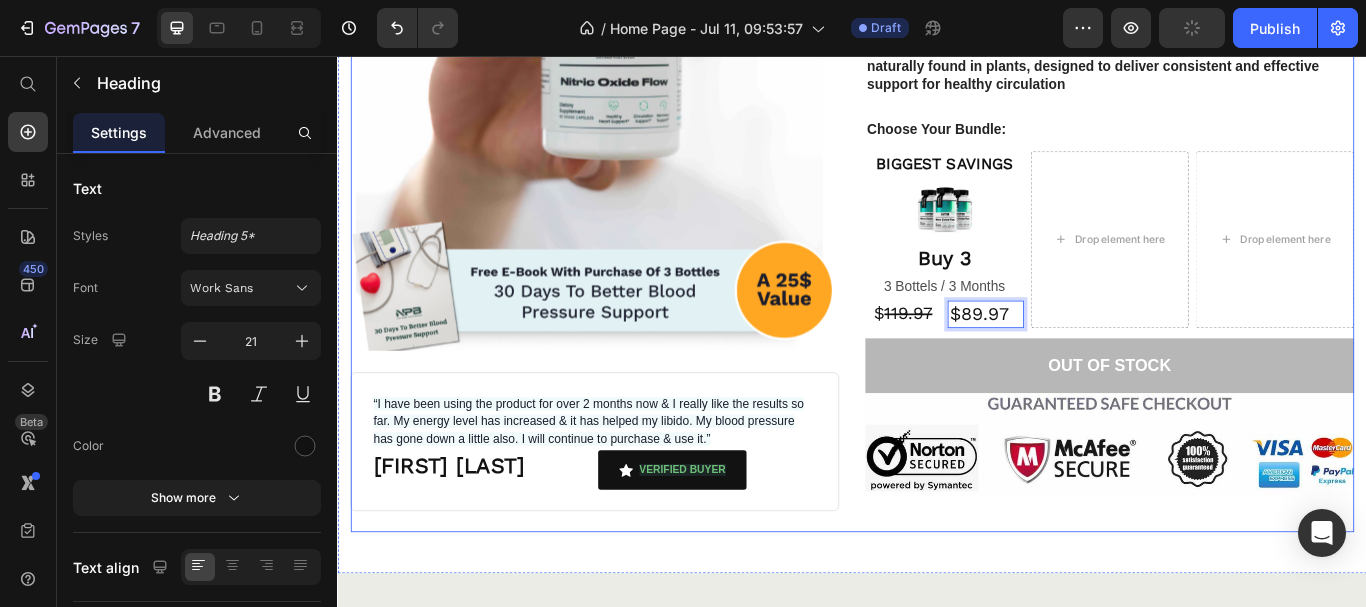 click on "Product Images “I have been using the product for over 2 months now & I really like the results so far. My energy level has increased & it has helped my libido. My blood pressure has gone down a little also. I will continue to purchase & use it.” Text Block [FIRST] [LAST] Heading   VERIFIED BUYER Button Row Row Icon Icon Icon Icon Icon Icon List (4.9 / 5) 5,000 Reviews Text Block Row Promote Healthy Blood Flow with Nitric Oxide Flow Product Title Nitric Oxide Flow is formulated with ingredients inspired by compounds naturally found in plants, designed to deliver consistent and effective support for healthy circulation   Text Block Choose Your Bundle: Text Block BIGGEST SAVINGS Heading Image Buy 3 Heading 3 Bottels / 3 Months Text Block $ 119.97 Heading $89.97 Heading Row
Drop element here
Drop element here Row Out of stock Add to Cart Image Row Product" at bounding box center (937, 220) 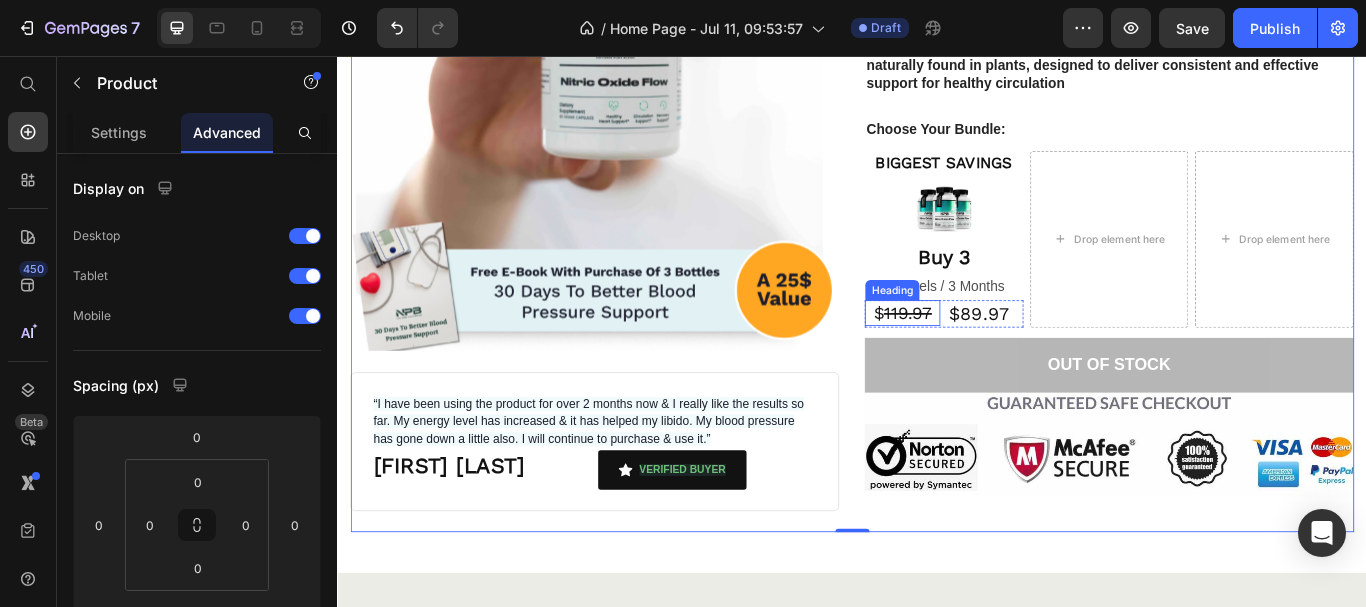 click on "119.97" at bounding box center (1002, 356) 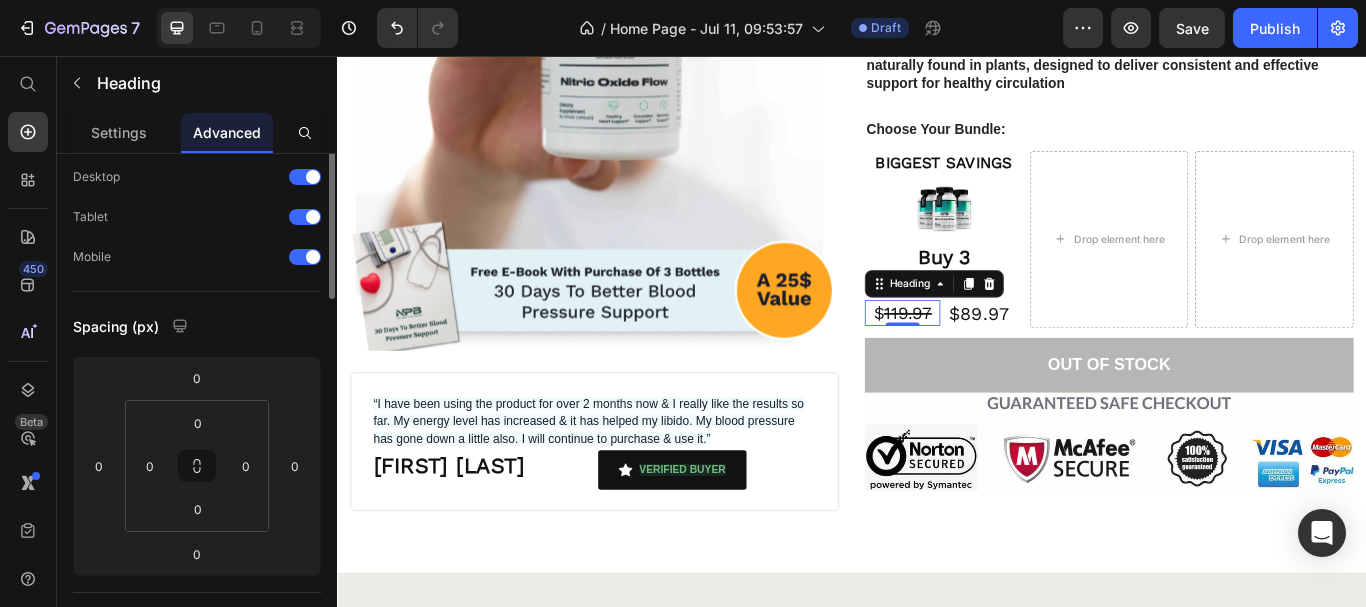 scroll, scrollTop: 0, scrollLeft: 0, axis: both 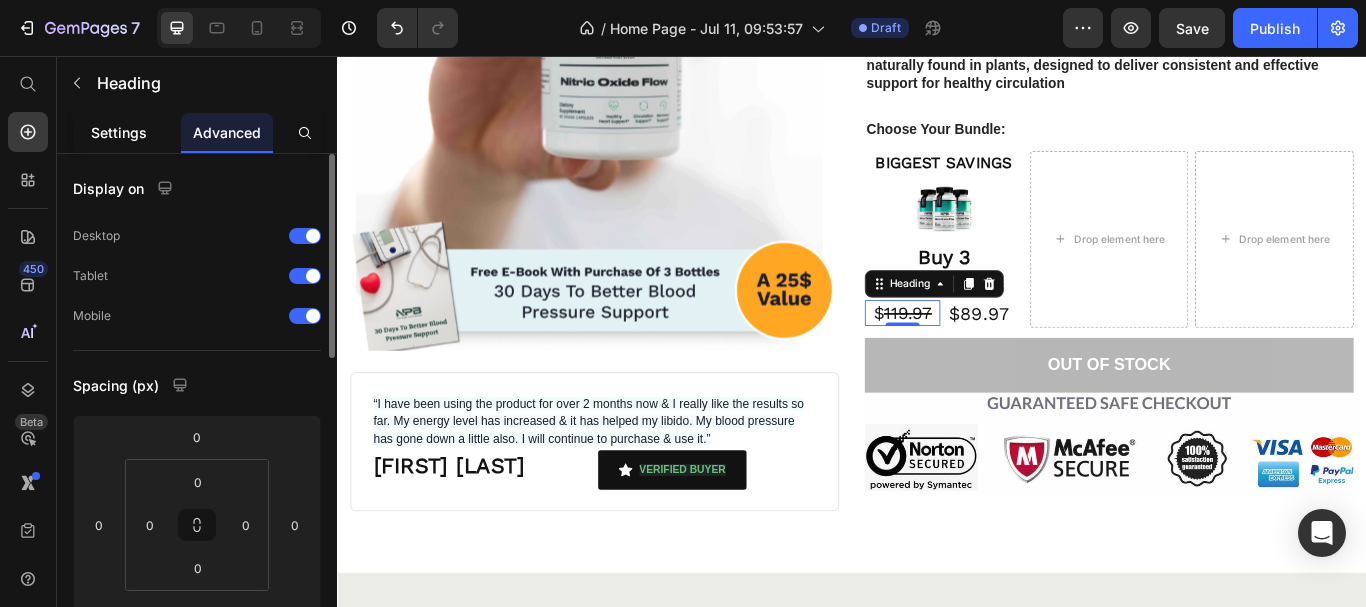 click on "Settings" 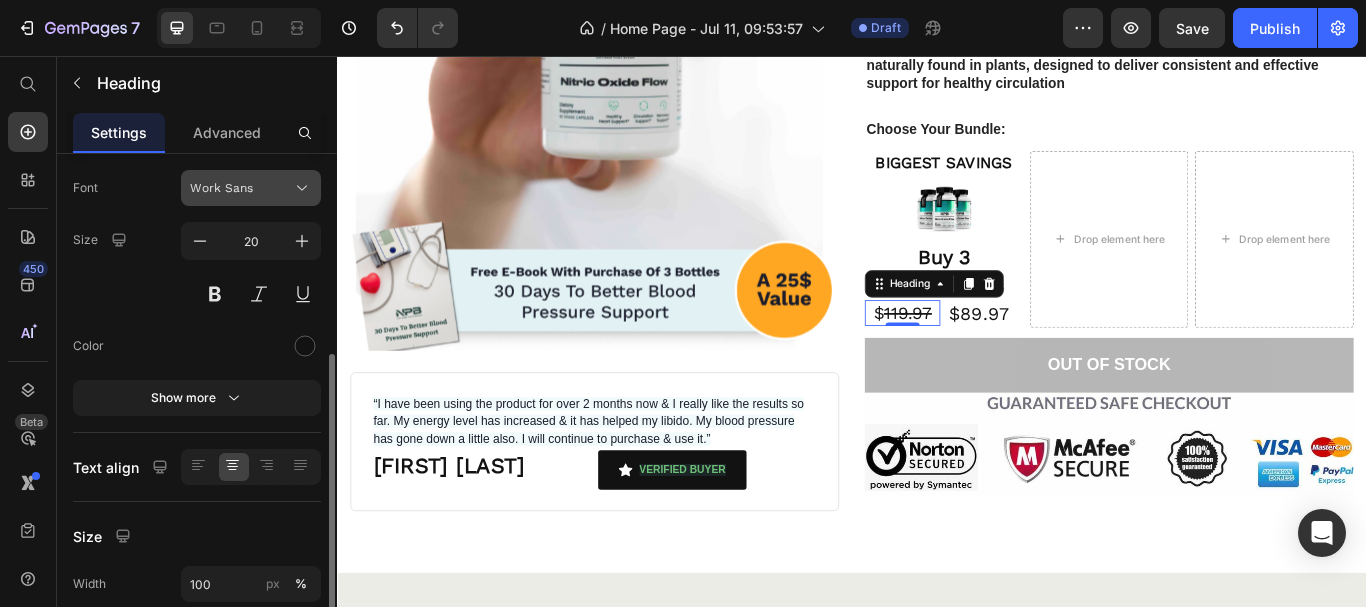 scroll, scrollTop: 200, scrollLeft: 0, axis: vertical 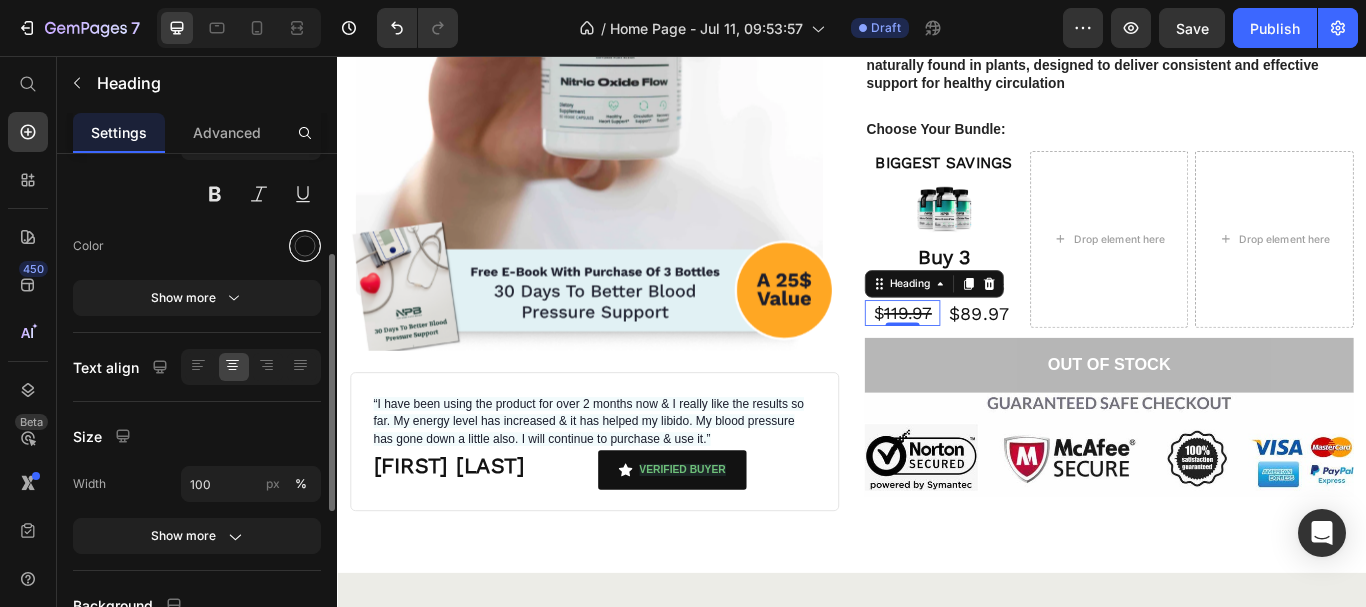 click at bounding box center [305, 246] 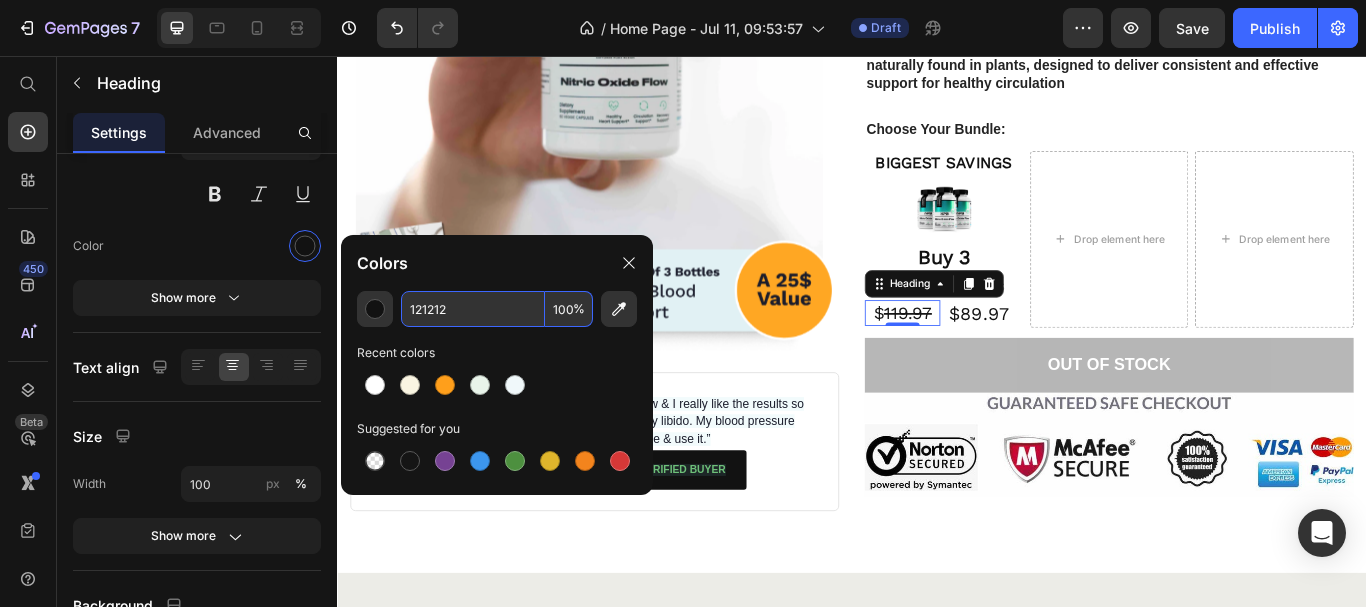 click on "121212" at bounding box center (473, 309) 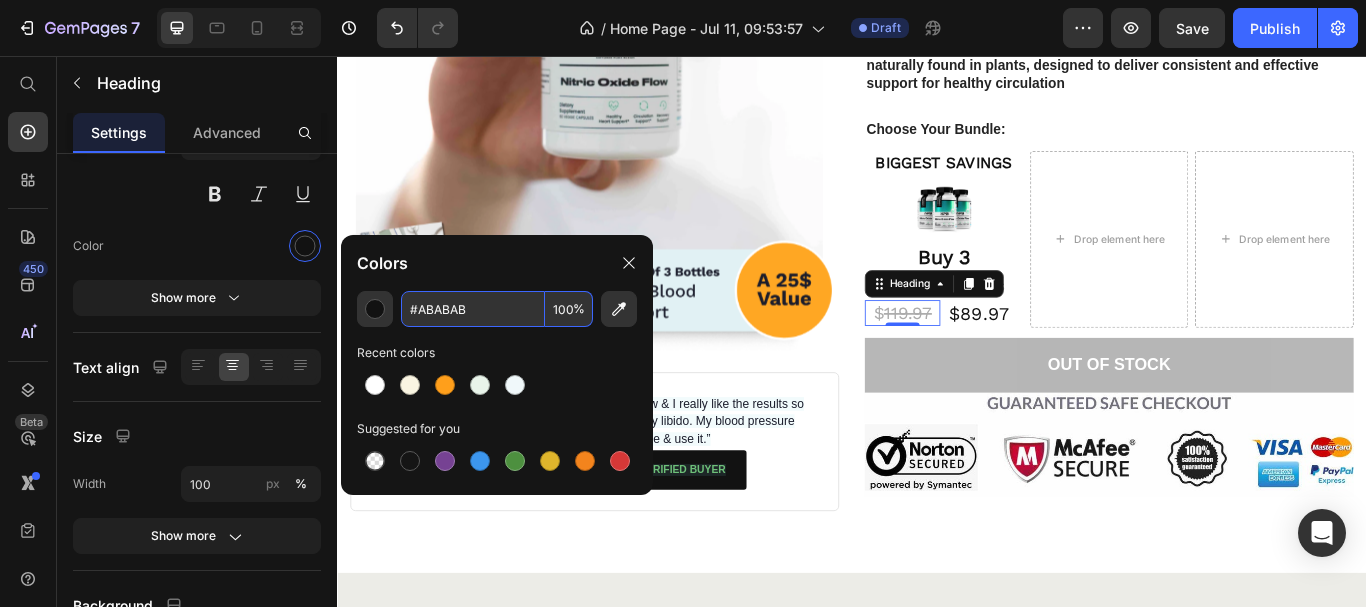 type on "ABABAB" 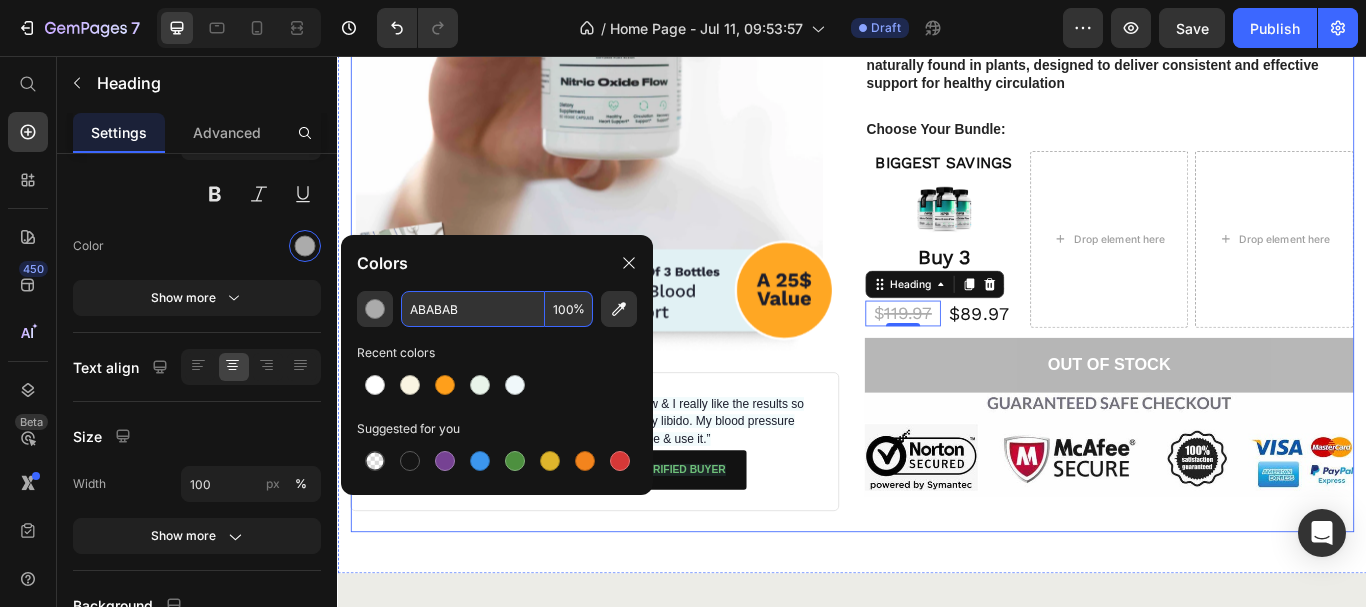 click on "Product Images “I have been using the product for over 2 months now & I really like the results so far. My energy level has increased & it has helped my libido. My blood pressure has gone down a little also. I will continue to purchase & use it.” Text Block [FIRST] [LAST] Heading   VERIFIED BUYER Button Row Row" at bounding box center [637, 220] 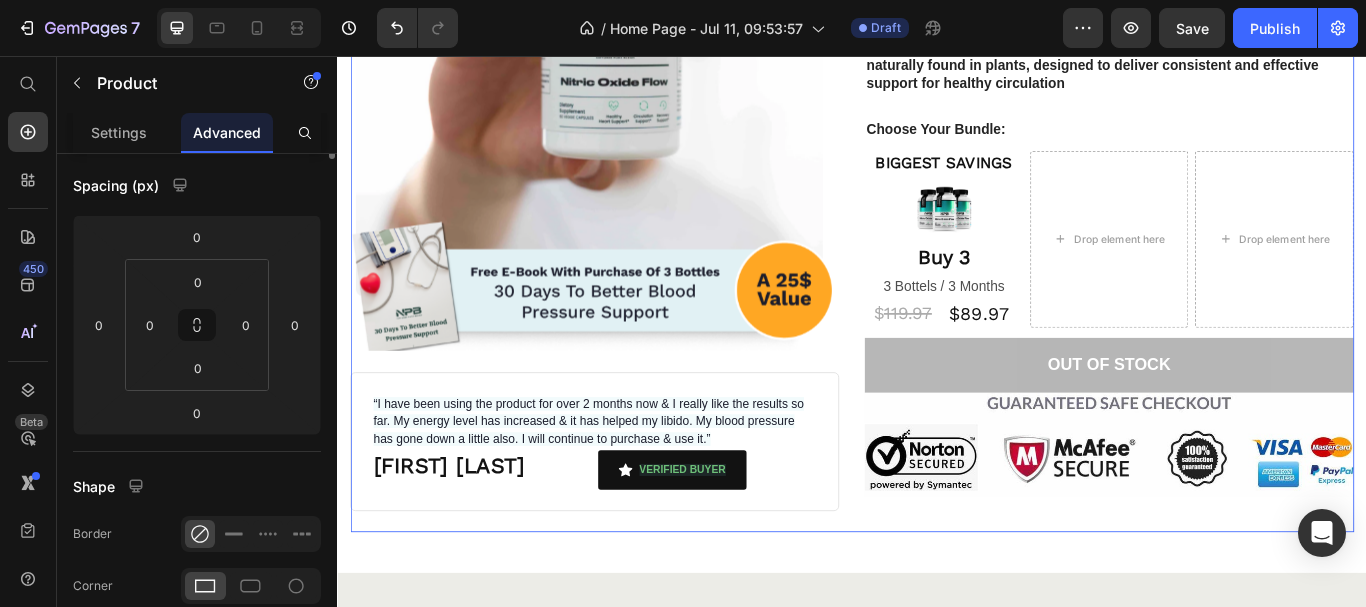 scroll, scrollTop: 0, scrollLeft: 0, axis: both 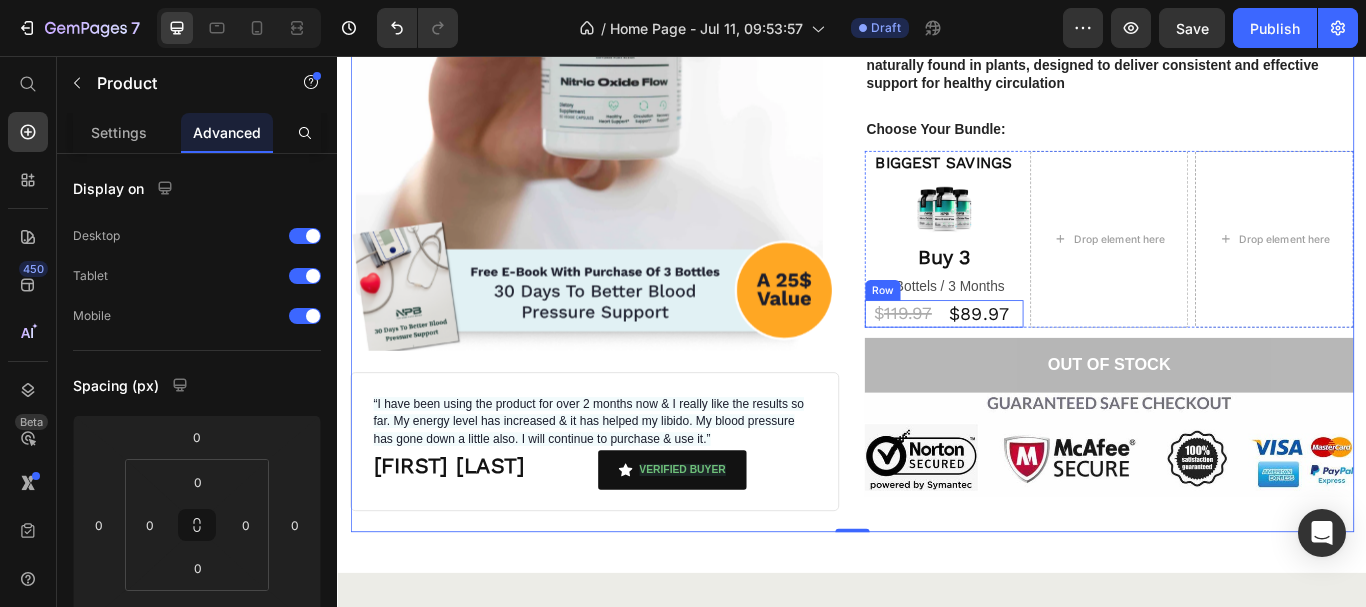 click on "$ 119.97 Heading $89.97 Heading Row" at bounding box center [1044, 356] 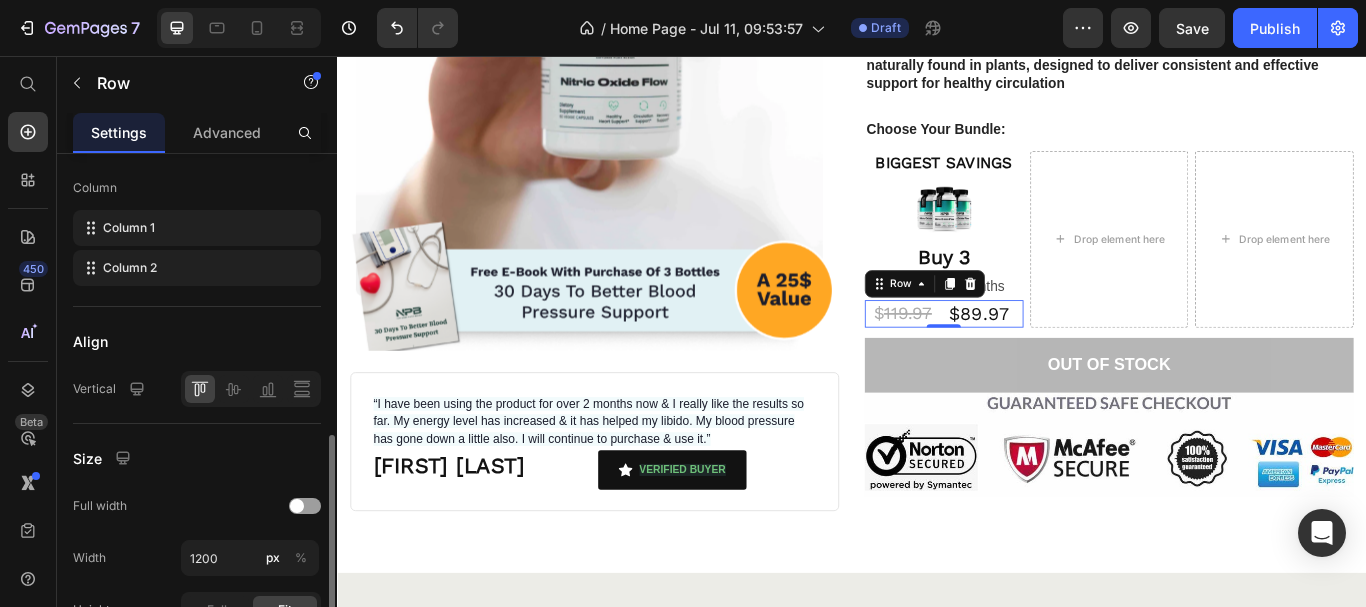 scroll, scrollTop: 400, scrollLeft: 0, axis: vertical 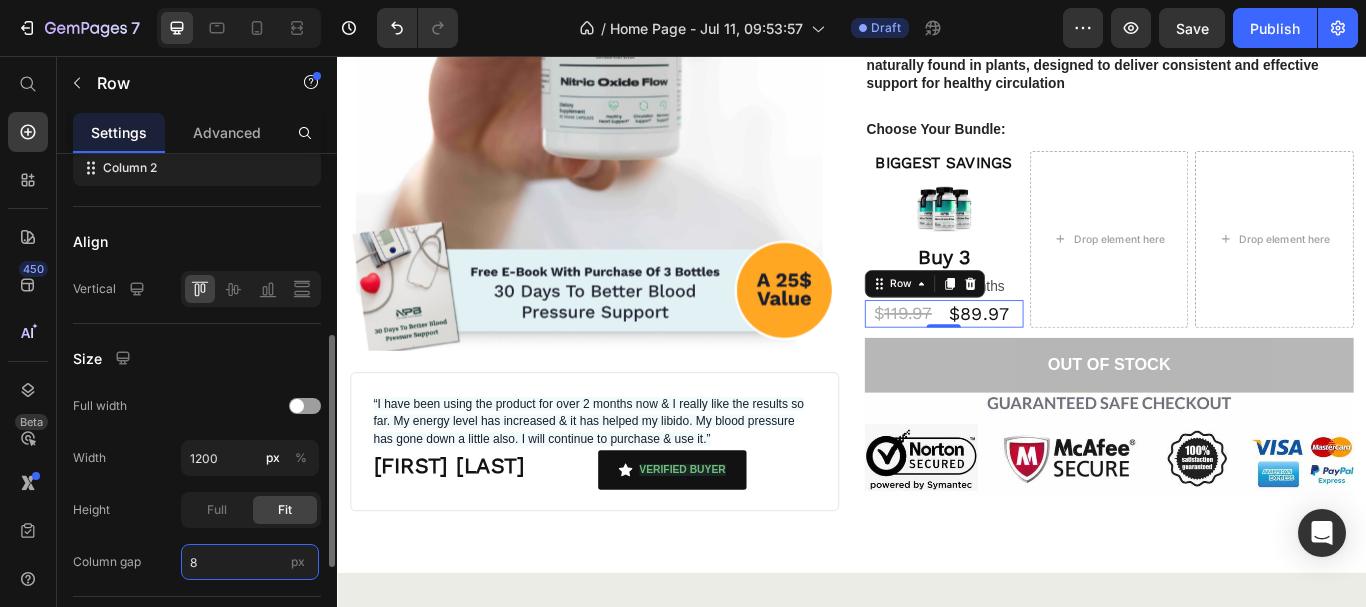 click on "8" at bounding box center [250, 562] 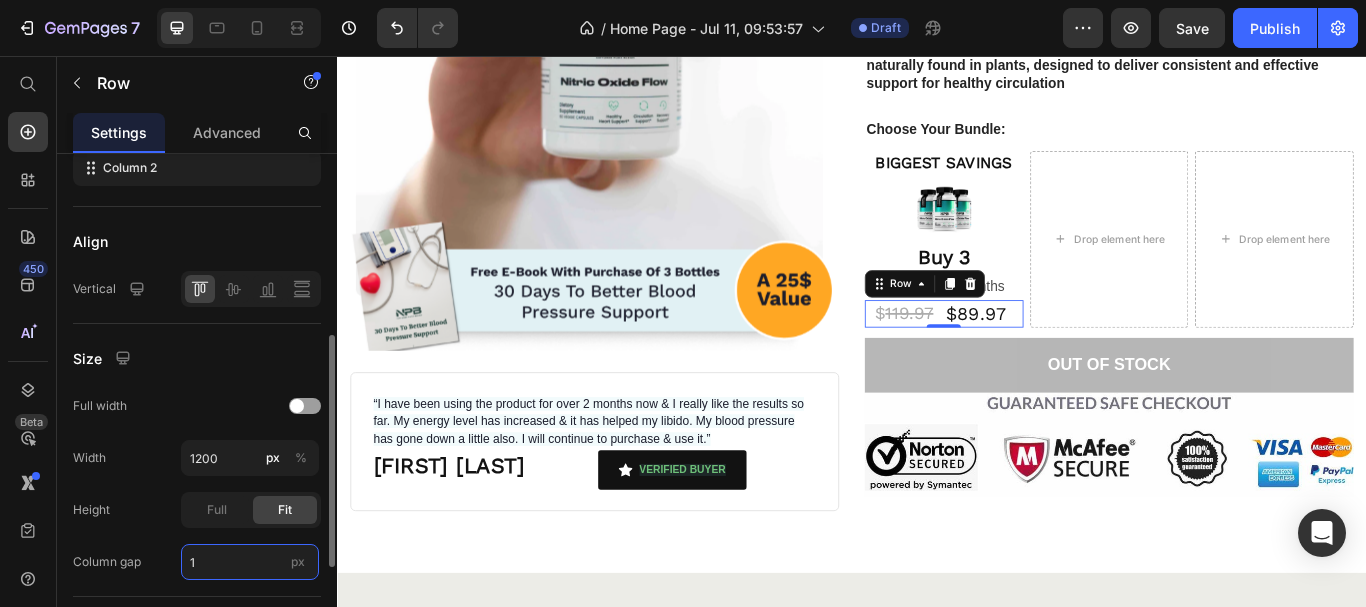 type on "0" 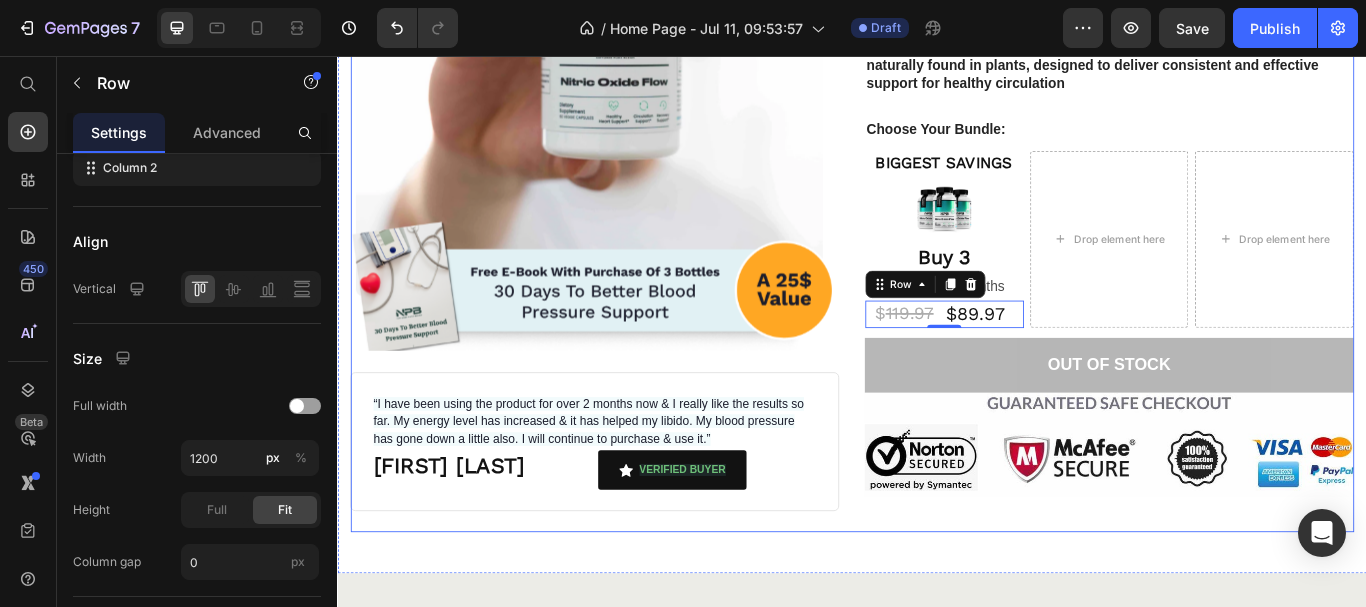 click on "[QUANTITY] Bottels / [QUANTITY] Months" at bounding box center (937, 220) 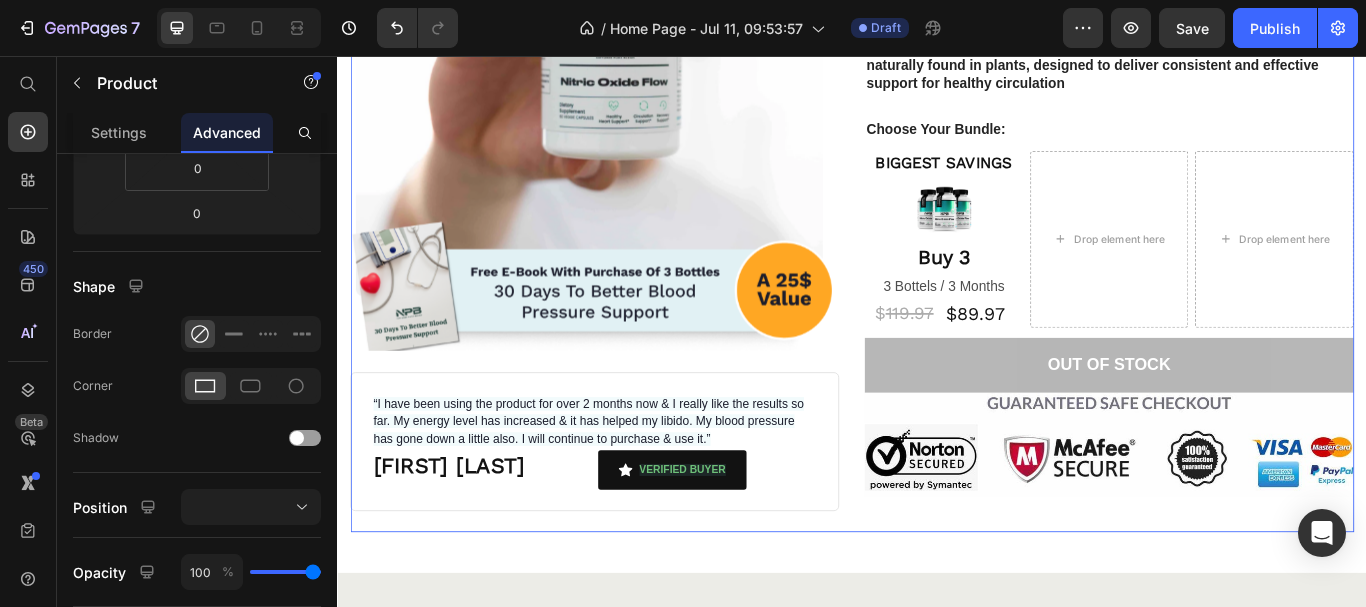 scroll, scrollTop: 0, scrollLeft: 0, axis: both 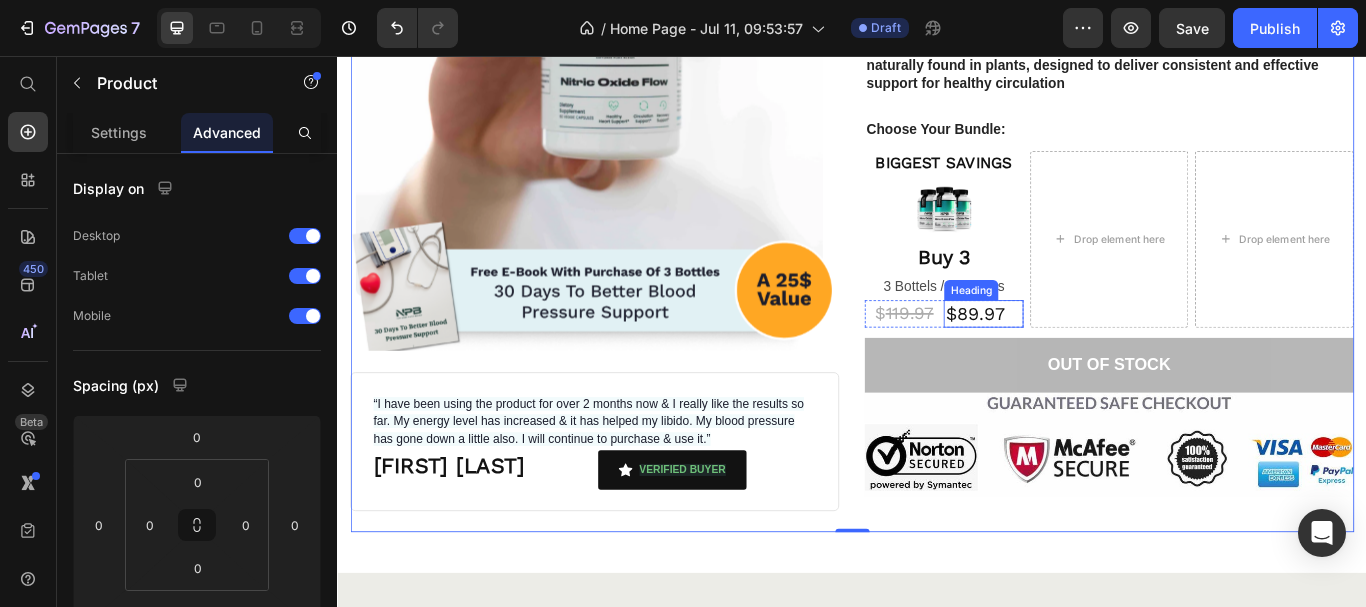 click on "$89.97" at bounding box center (1090, 356) 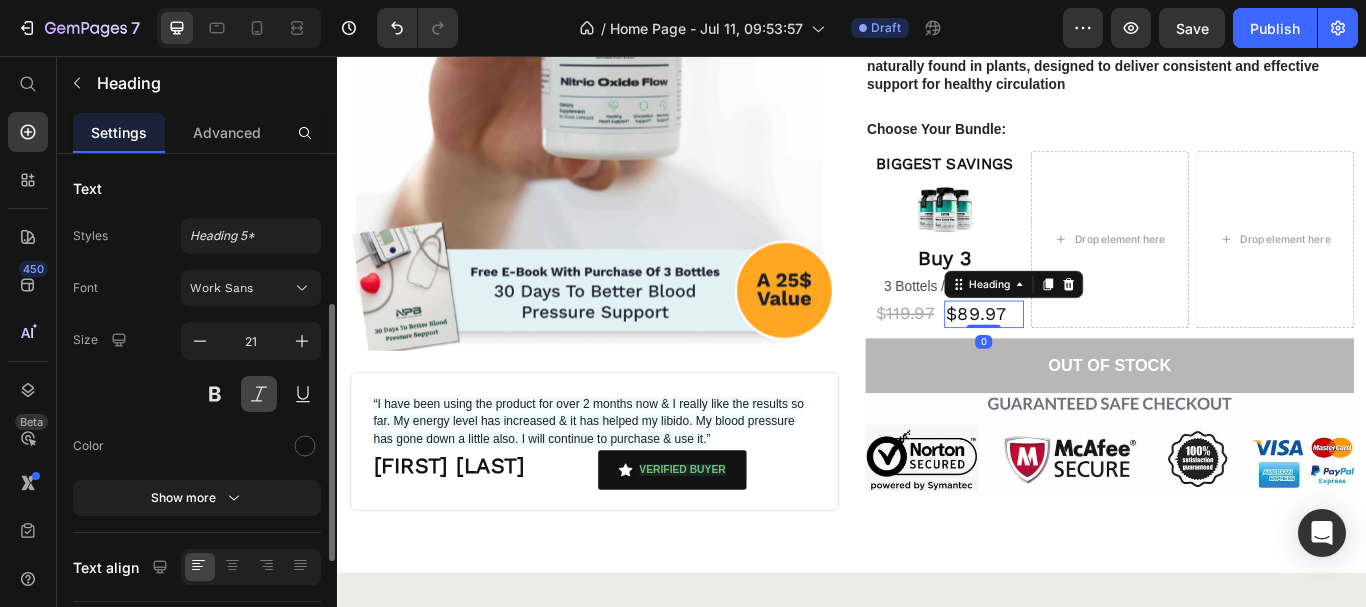 scroll, scrollTop: 100, scrollLeft: 0, axis: vertical 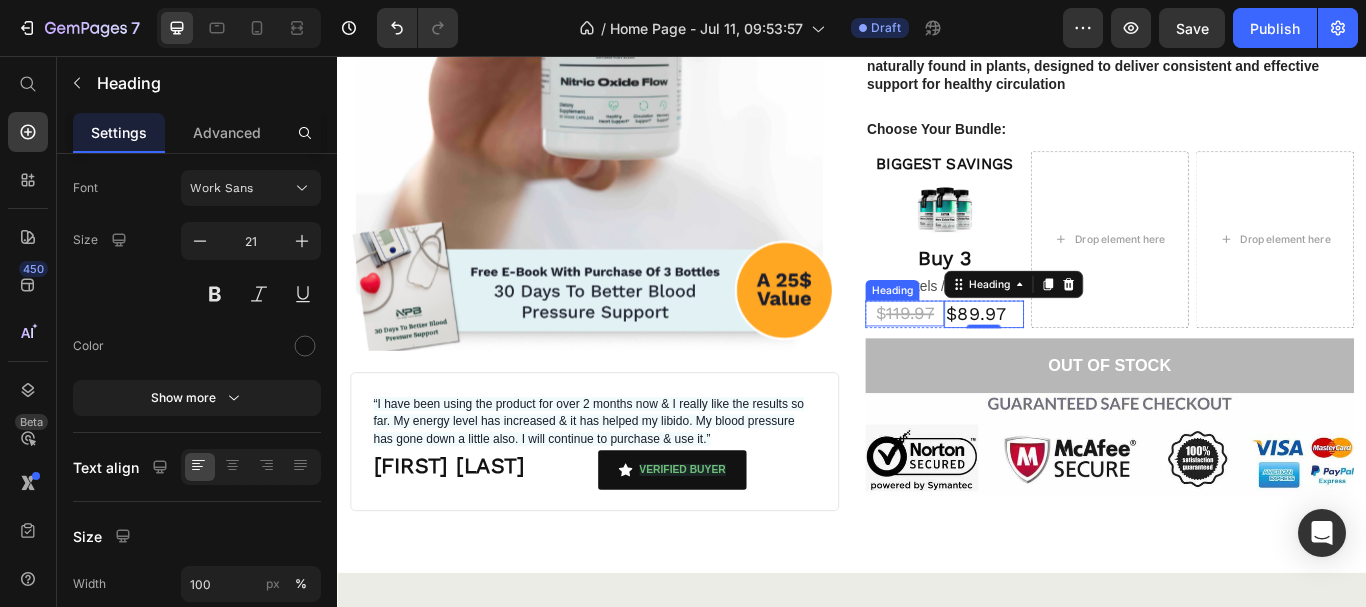 click on "119.97" at bounding box center [1004, 356] 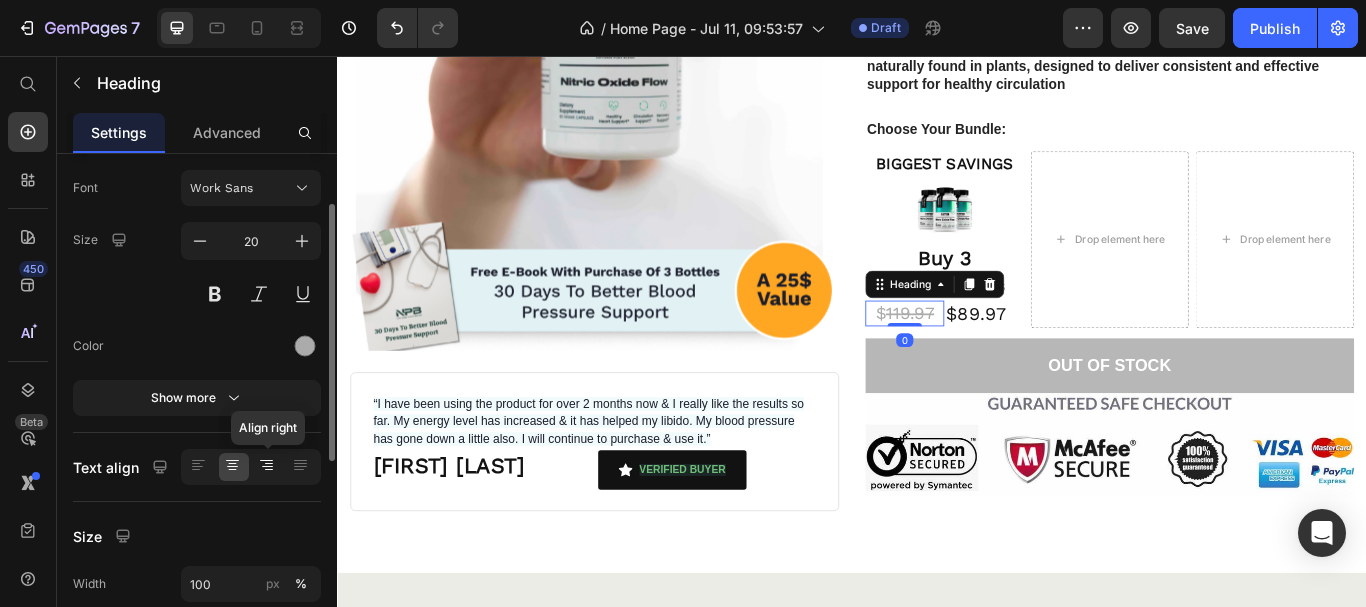 click 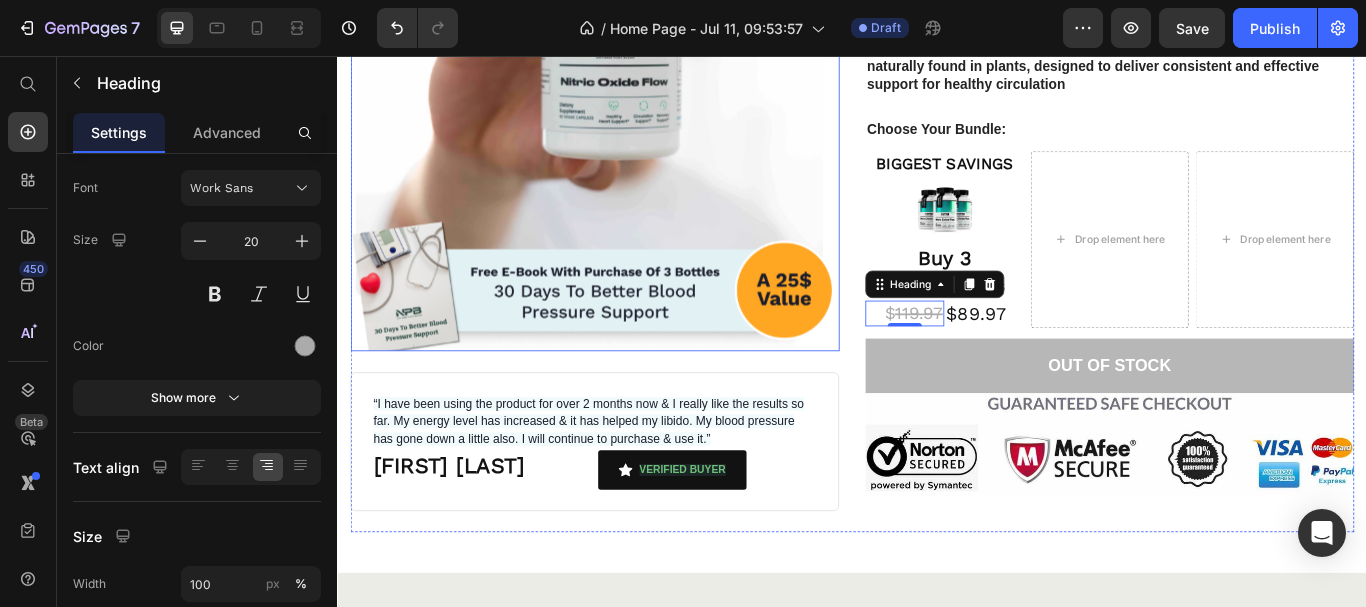 click at bounding box center [637, 115] 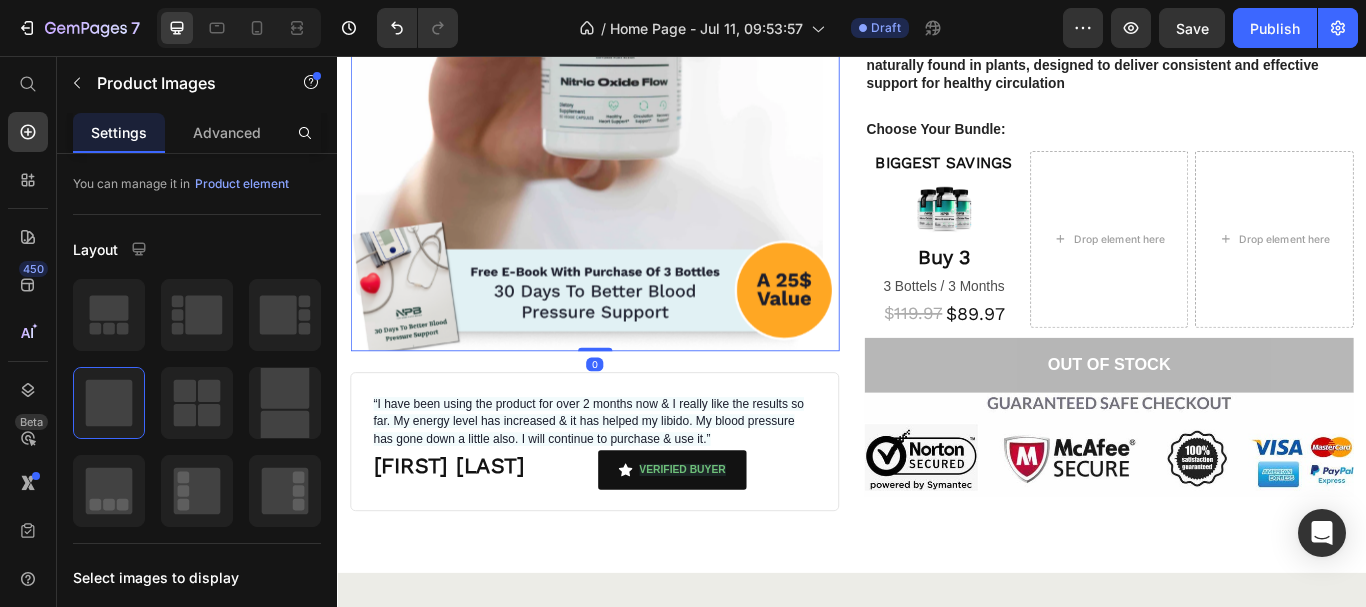 scroll, scrollTop: 0, scrollLeft: 0, axis: both 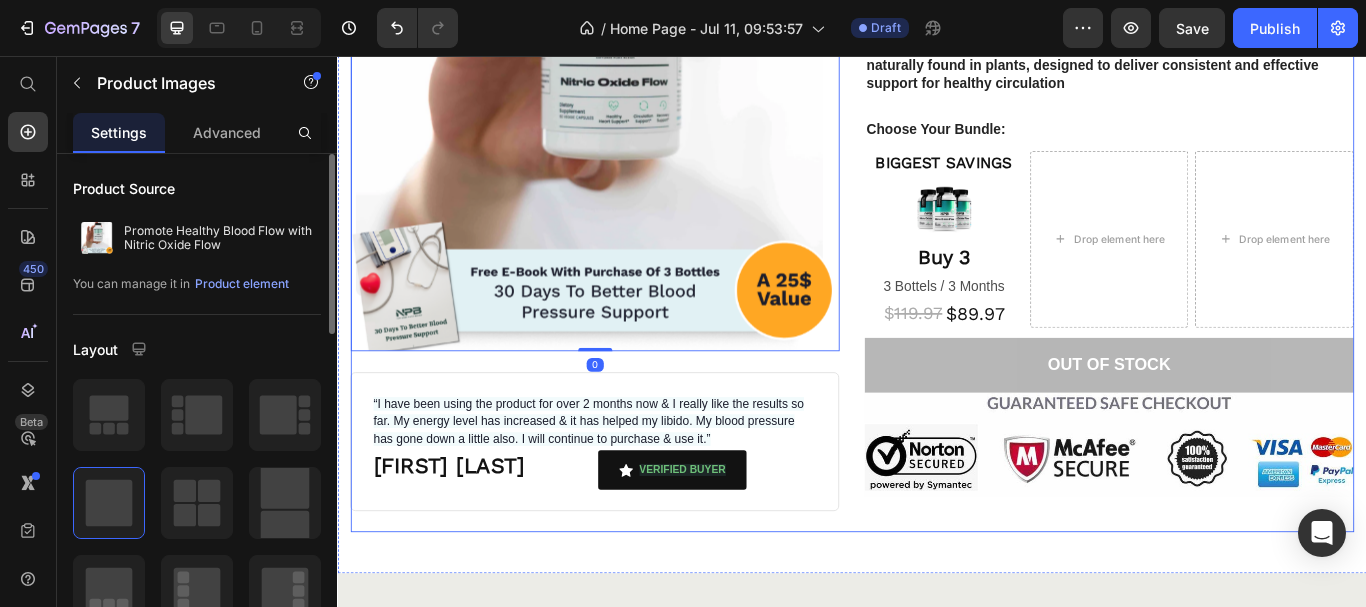 click on "Product Images   0 “I have been using the product for over 2 months now & I really like the results so far. My energy level has increased & it has helped my libido. My blood pressure has gone down a little also. I will continue to purchase & use it.” Text Block [FIRST] [LAST] Heading   VERIFIED BUYER Button Row Row Icon Icon Icon Icon Icon Icon List (4.9 / 5) 5,000 Reviews Text Block Row Promote Healthy Blood Flow with Nitric Oxide Flow Product Title Nitric Oxide Flow is formulated with ingredients inspired by compounds naturally found in plants, designed to deliver consistent and effective support for healthy circulation   Text Block Choose Your Bundle: Text Block BIGGEST SAVINGS Heading Image Buy 3 Heading 3 Bottels / 3 Months Text Block $ 119.97 Heading $89.97 Heading Row
Drop element here
Drop element here Row Out of stock Add to Cart Image Row Product" at bounding box center [937, 220] 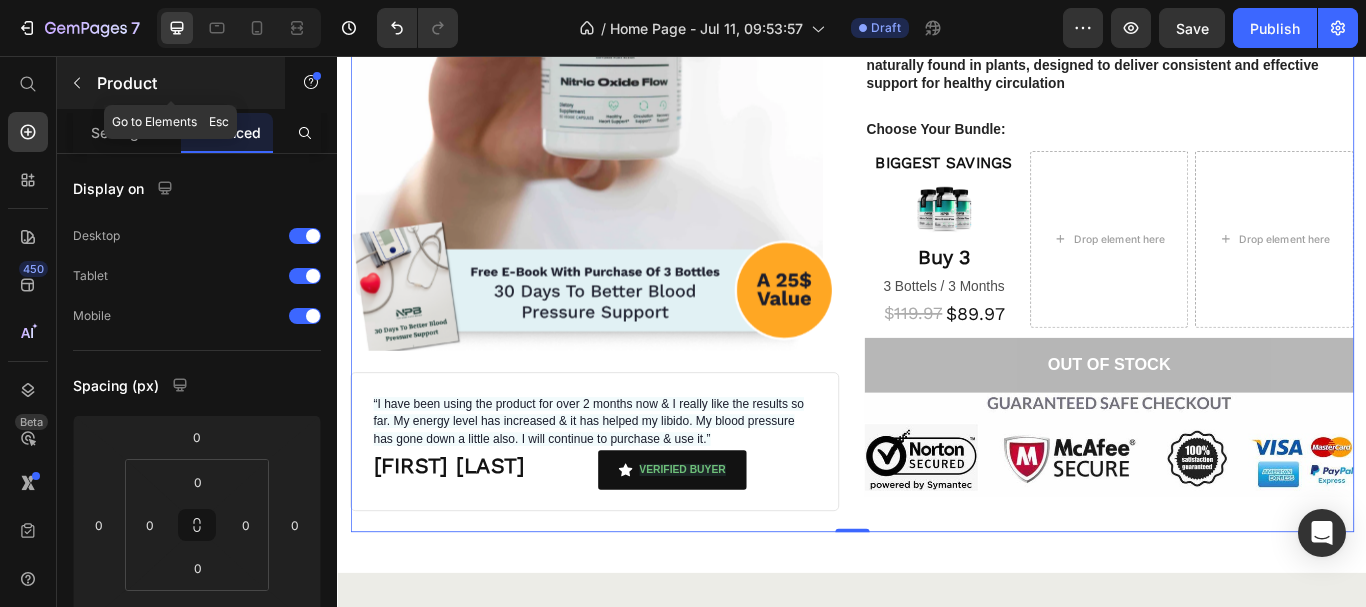 click at bounding box center (77, 83) 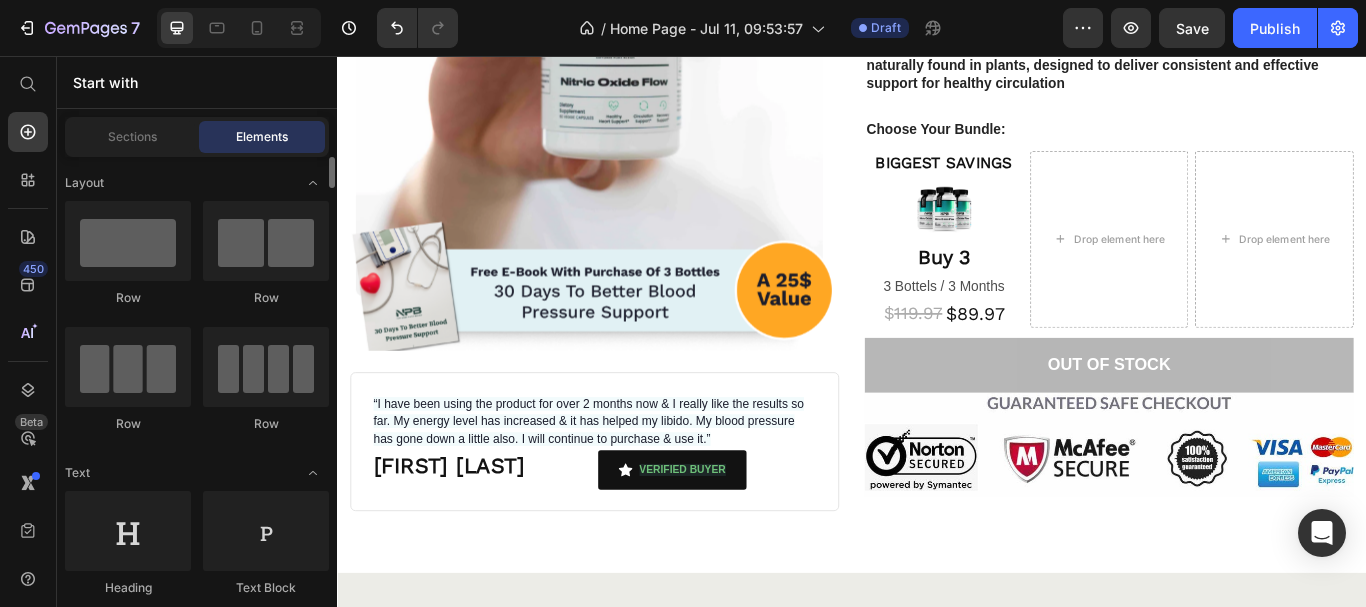 scroll, scrollTop: 100, scrollLeft: 0, axis: vertical 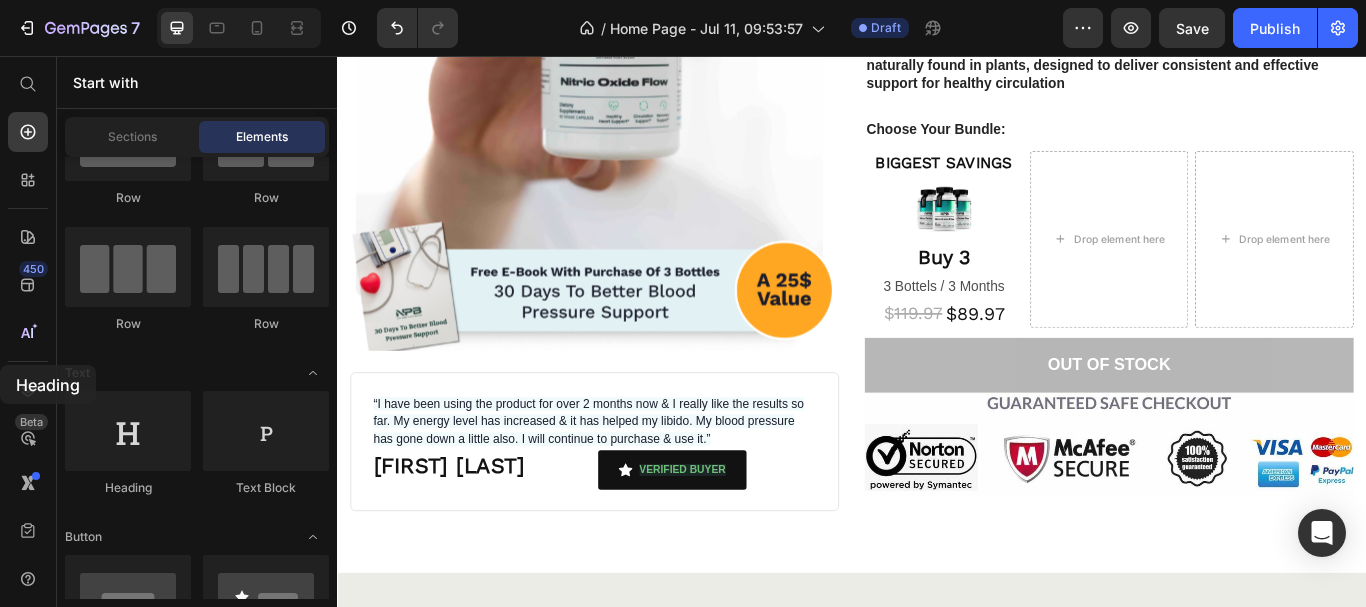 drag, startPoint x: 143, startPoint y: 439, endPoint x: 0, endPoint y: 365, distance: 161.01242 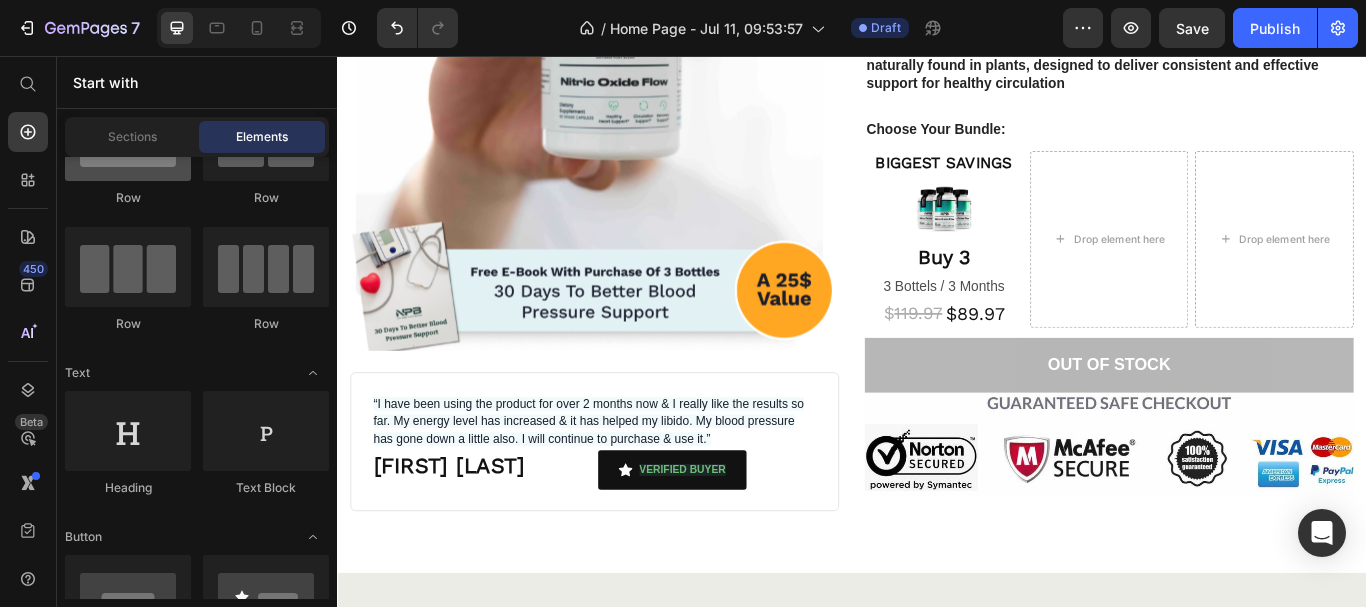scroll, scrollTop: 0, scrollLeft: 0, axis: both 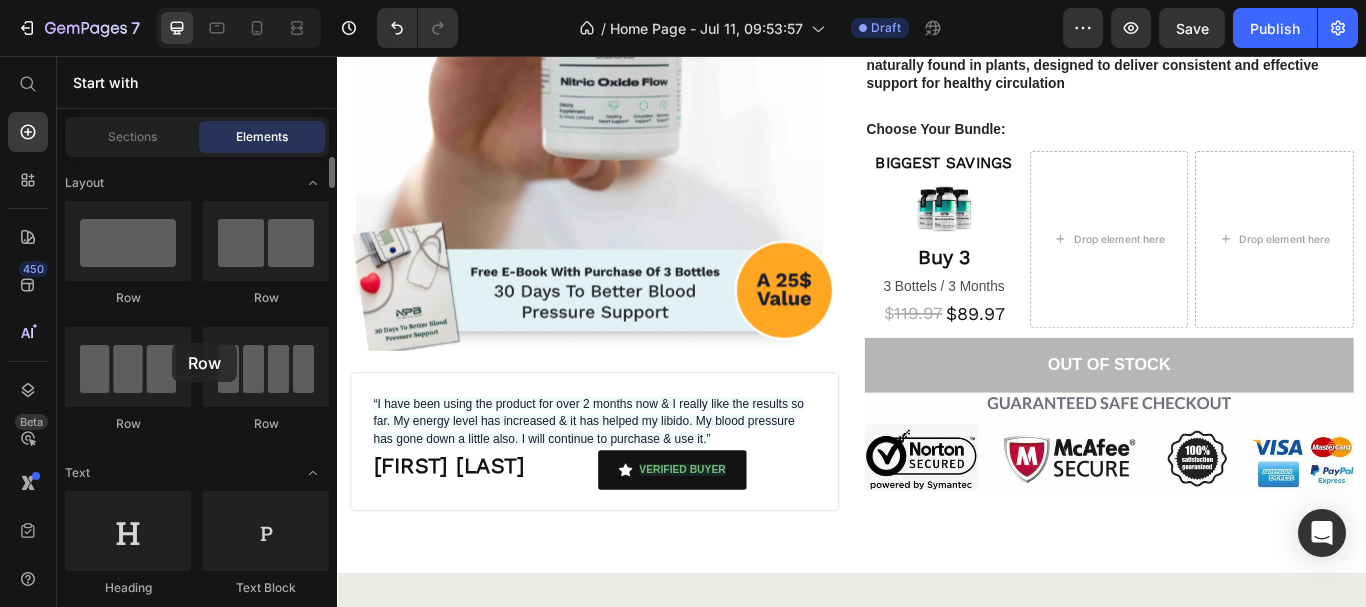 drag, startPoint x: 110, startPoint y: 251, endPoint x: 169, endPoint y: 320, distance: 90.78546 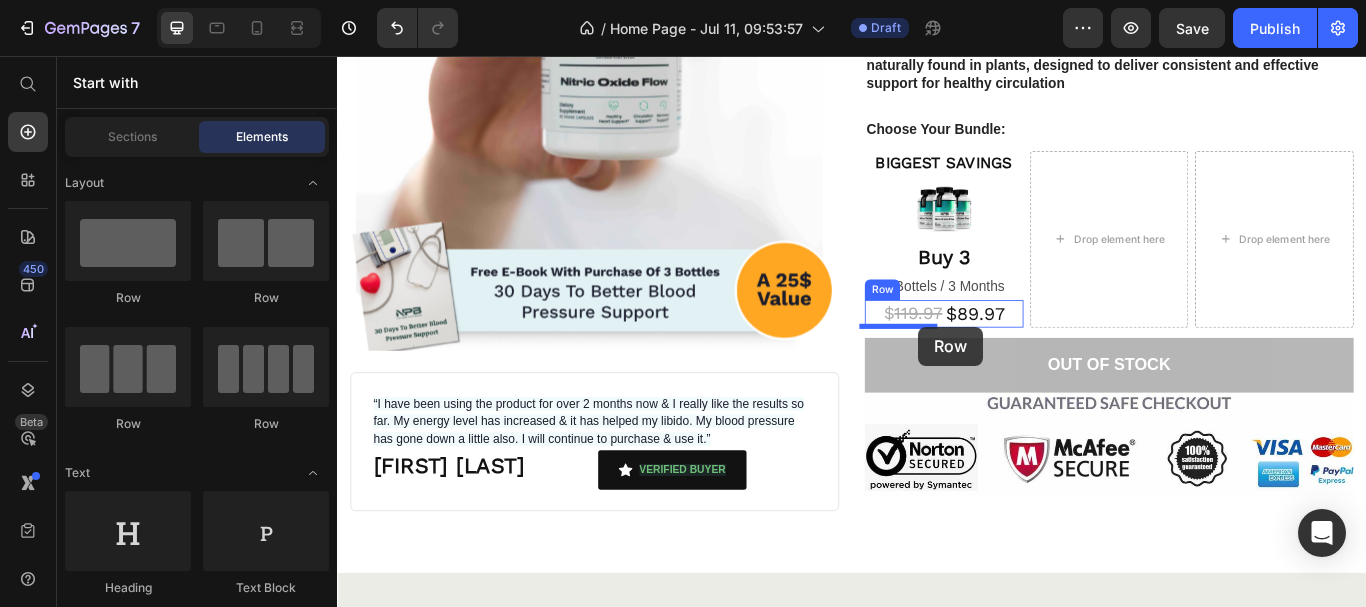 drag, startPoint x: 500, startPoint y: 318, endPoint x: 1014, endPoint y: 372, distance: 516.8288 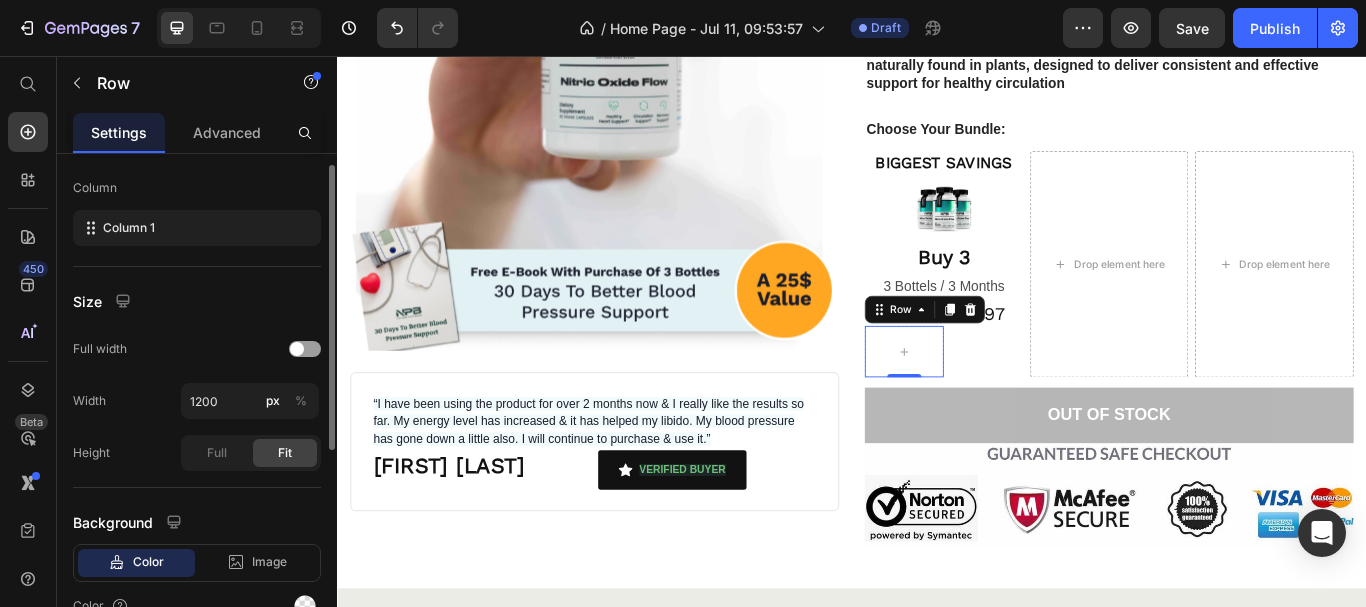 scroll, scrollTop: 0, scrollLeft: 0, axis: both 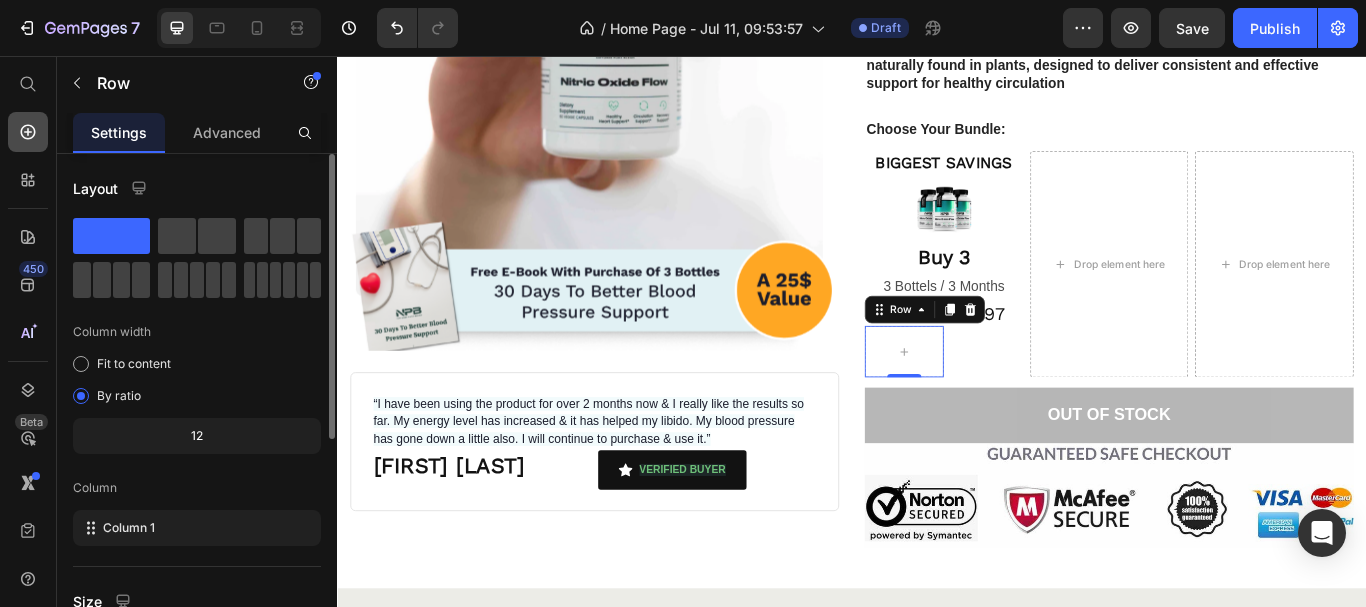 click 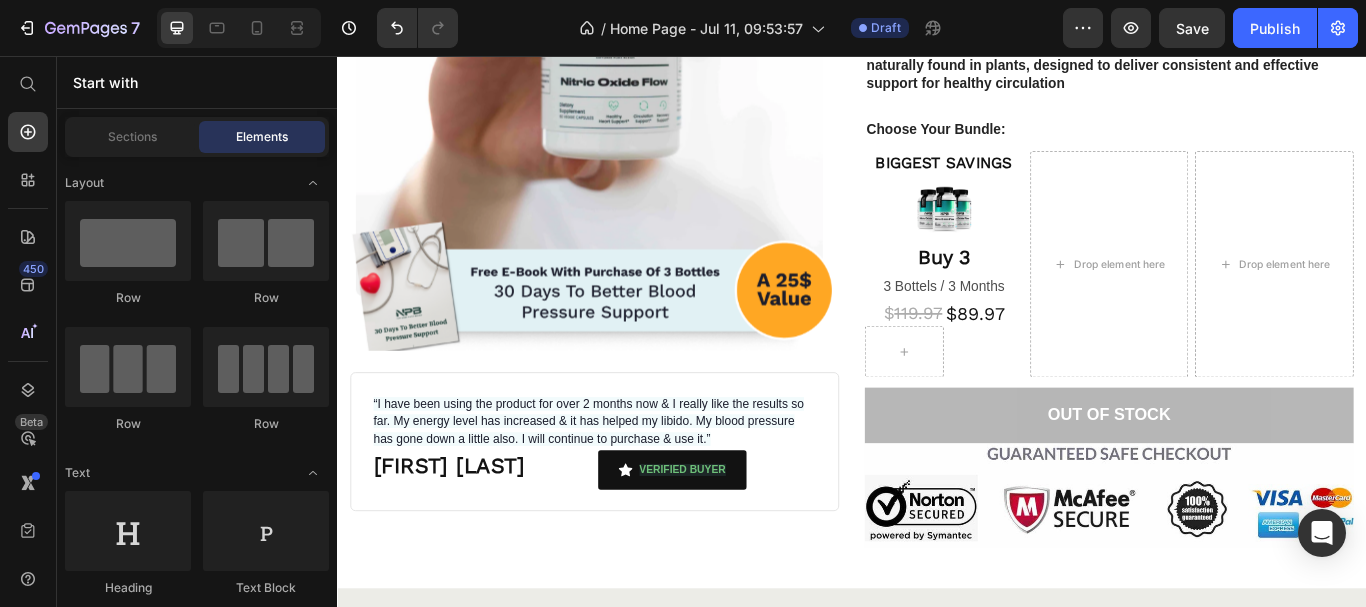 scroll, scrollTop: 100, scrollLeft: 0, axis: vertical 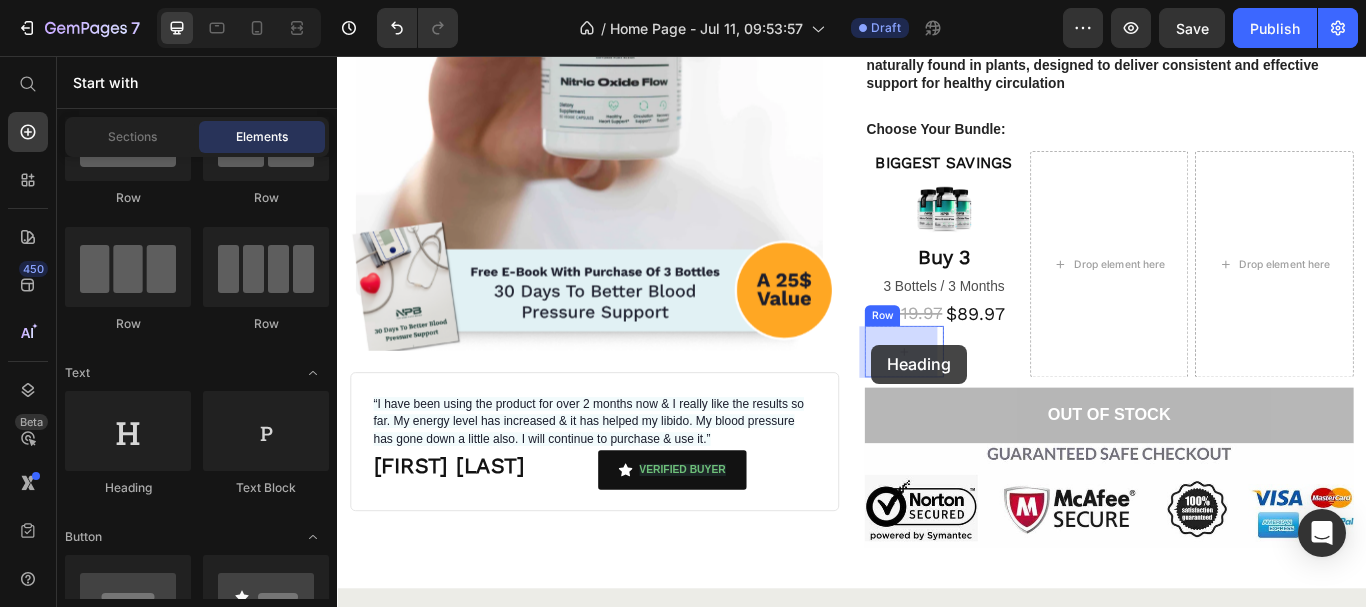 drag, startPoint x: 659, startPoint y: 500, endPoint x: 960, endPoint y: 393, distance: 319.45267 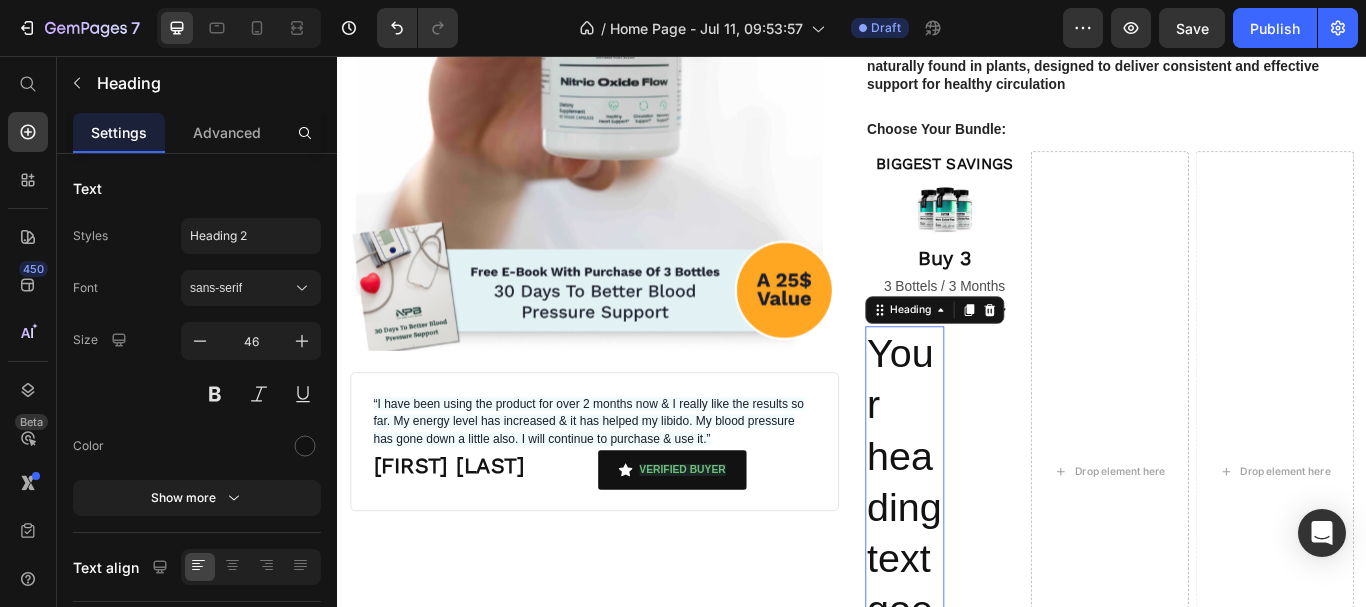 click on "Your heading text goes here" at bounding box center (998, 642) 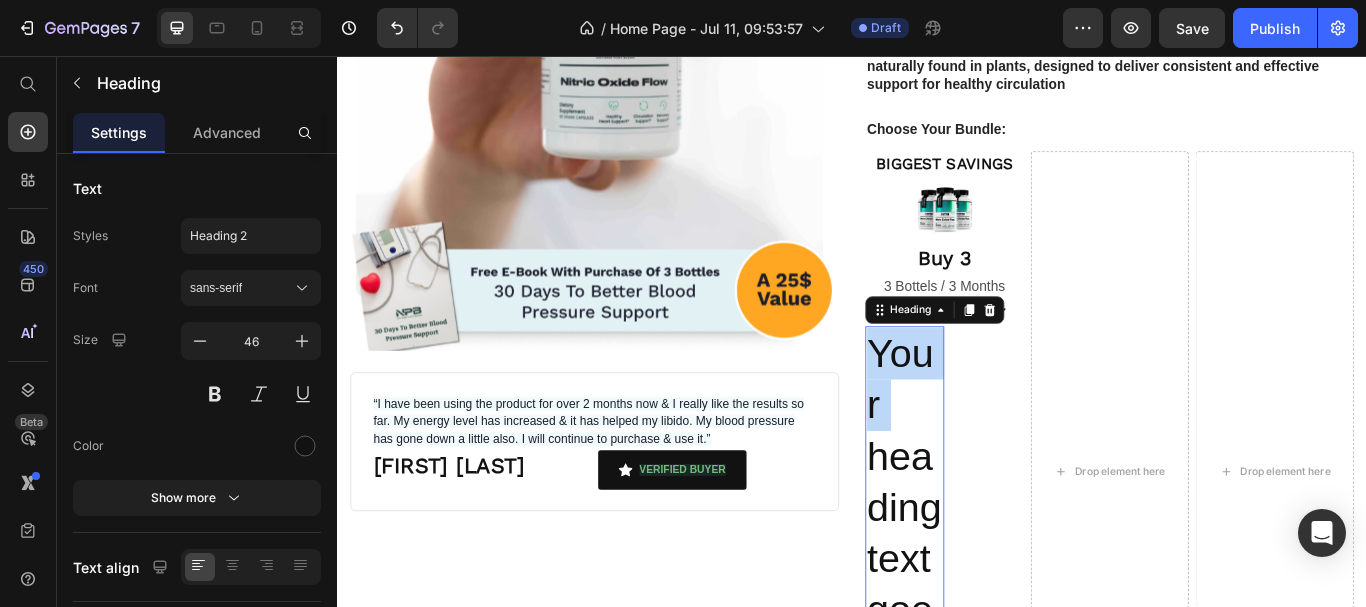 click on "Your heading text goes here" at bounding box center [998, 642] 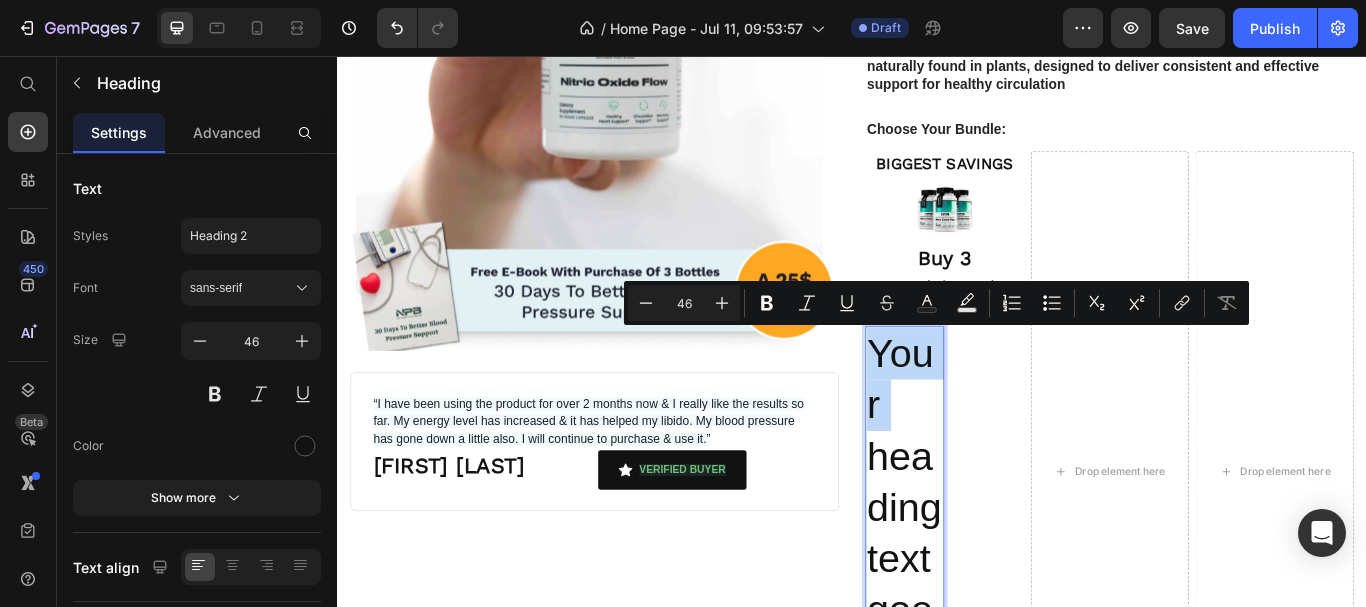 click on "Your heading text goes here" at bounding box center [998, 642] 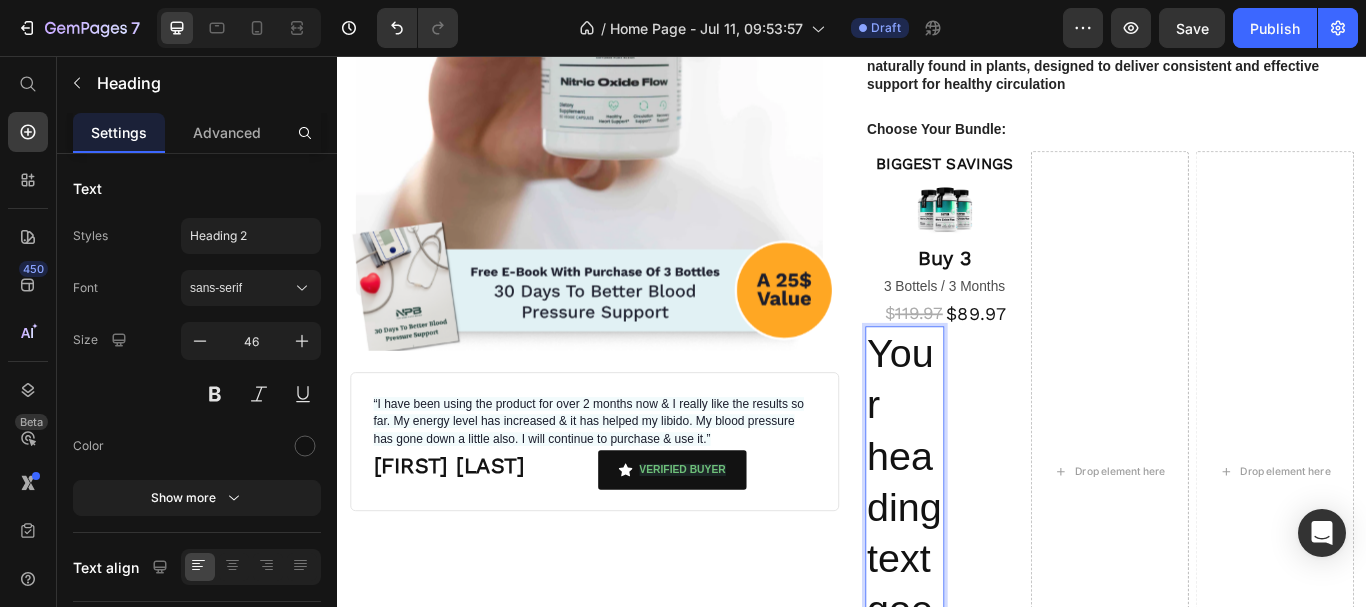 click on "Your heading text goes here" at bounding box center [998, 642] 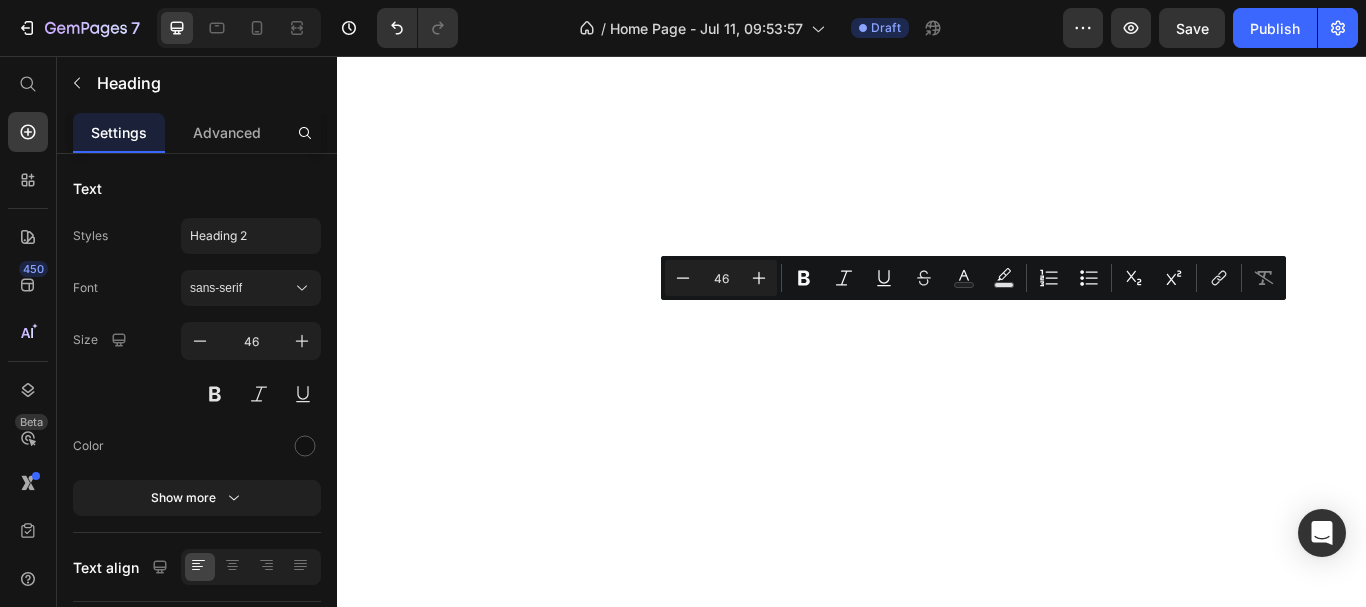scroll, scrollTop: 0, scrollLeft: 0, axis: both 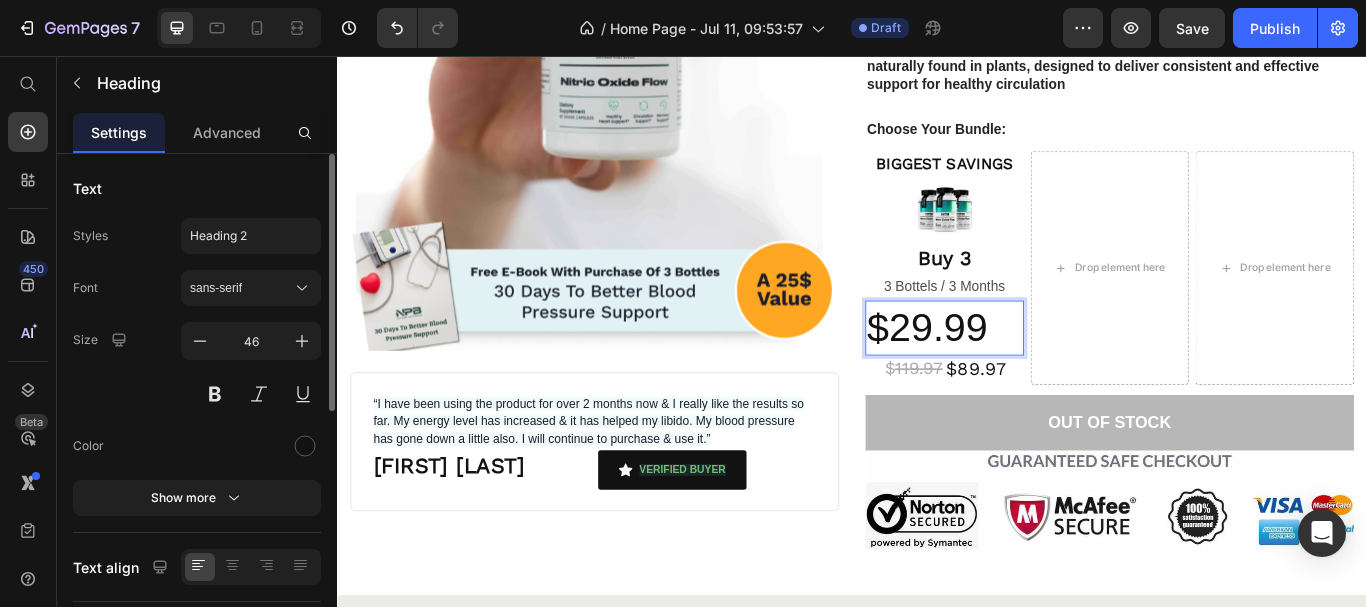 click on "Text Styles Heading 2 Font sans-serif Size 46 Color Show more" 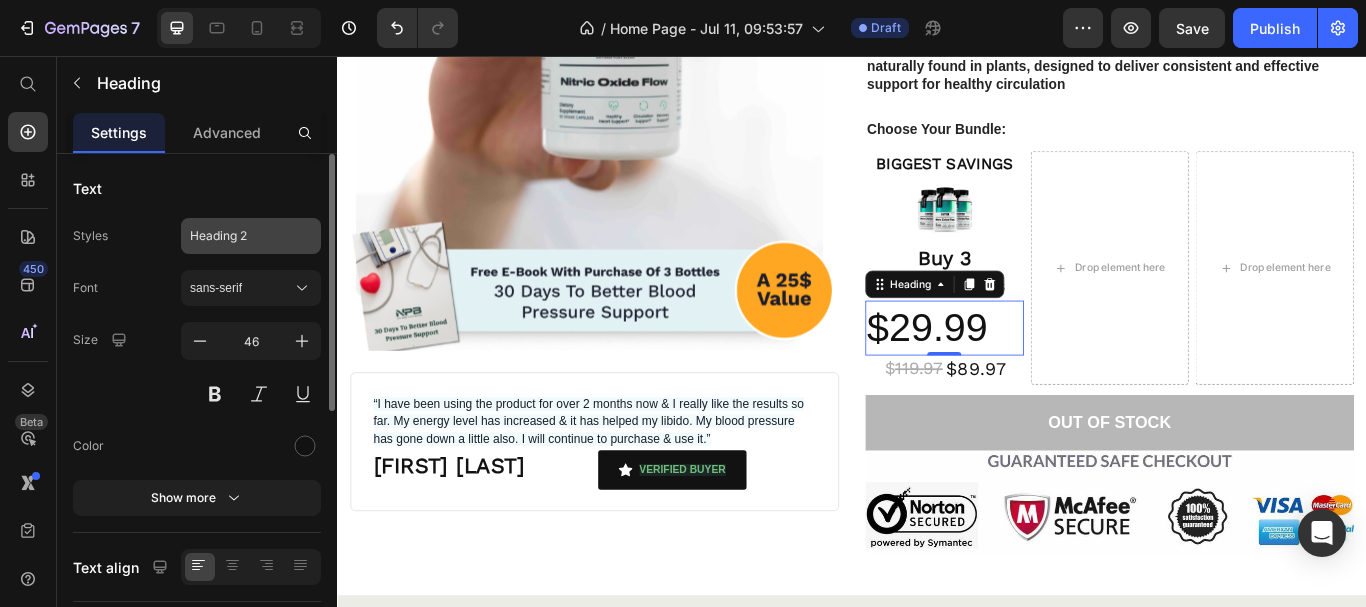 click on "Heading 2" at bounding box center [251, 236] 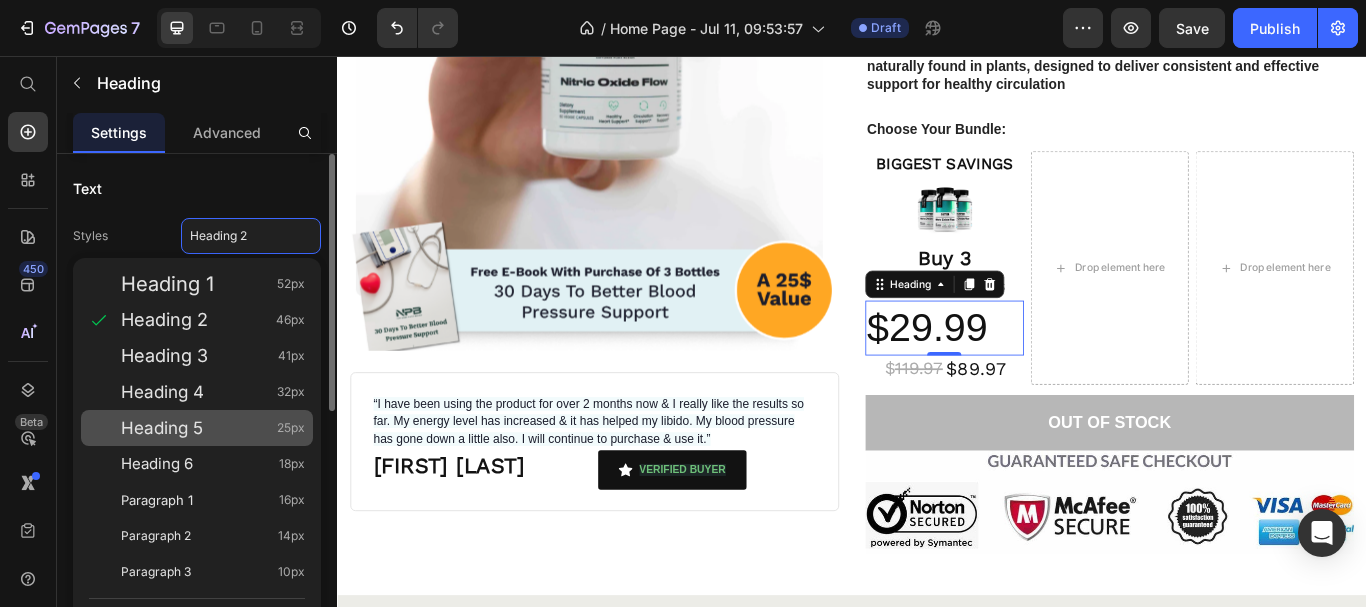 click on "Heading 5" at bounding box center (162, 428) 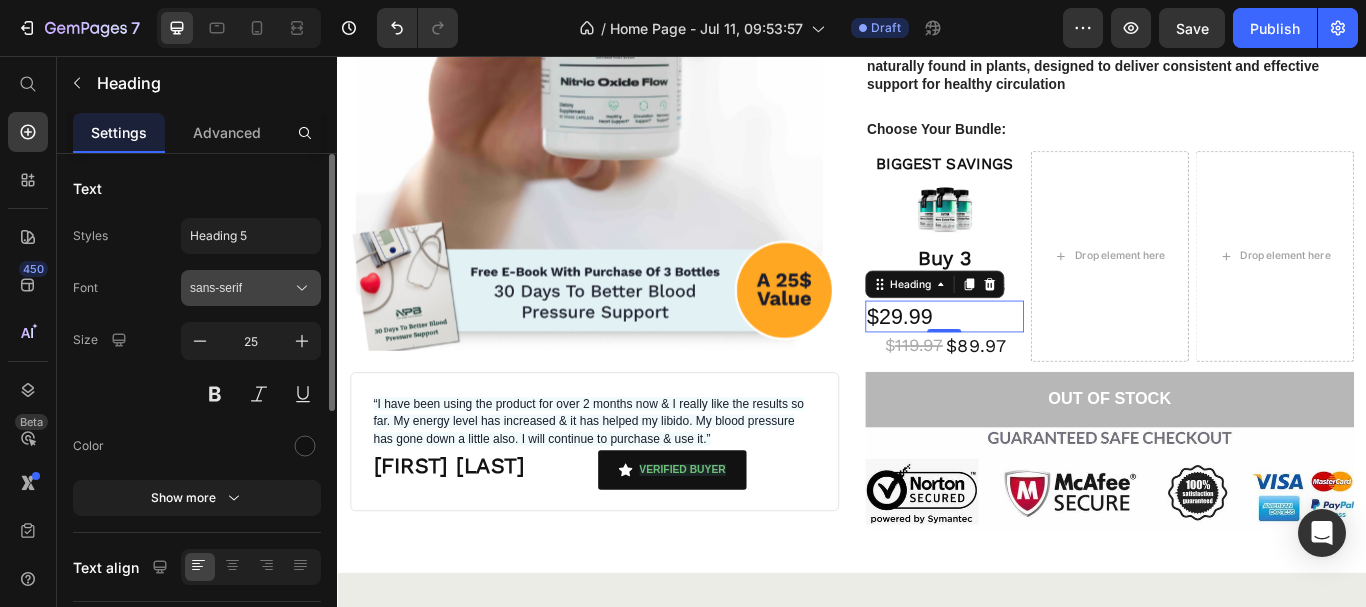 click on "sans-serif" at bounding box center [241, 288] 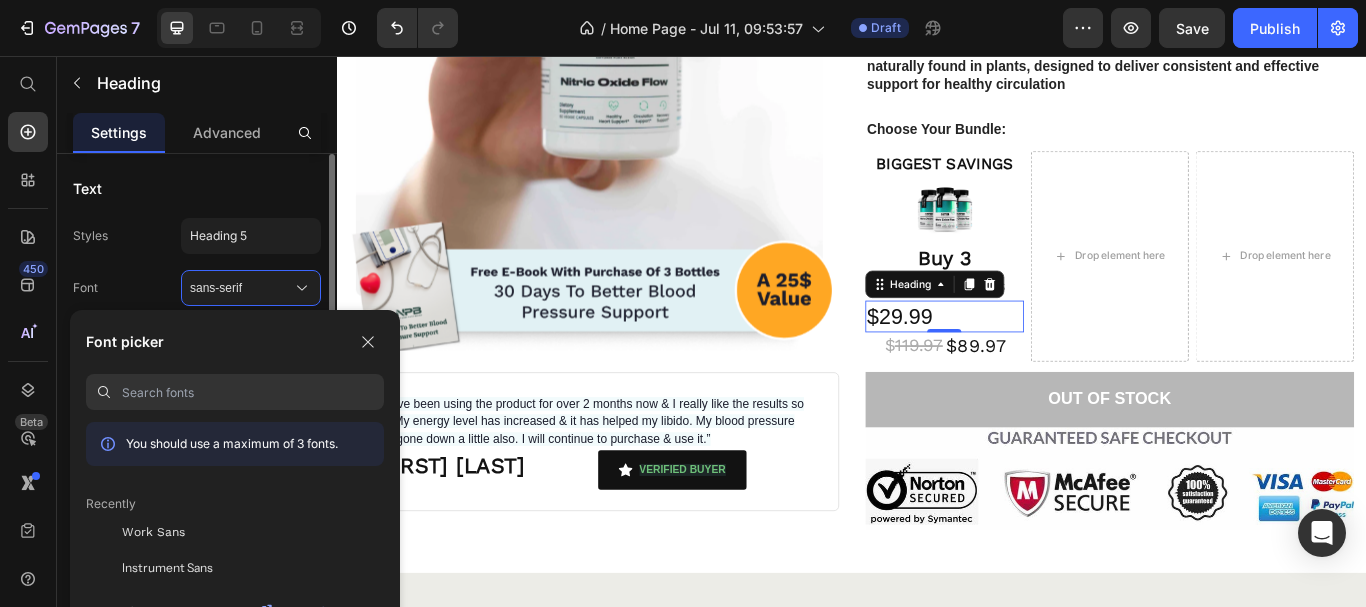 click on "Work Sans" at bounding box center (153, 532) 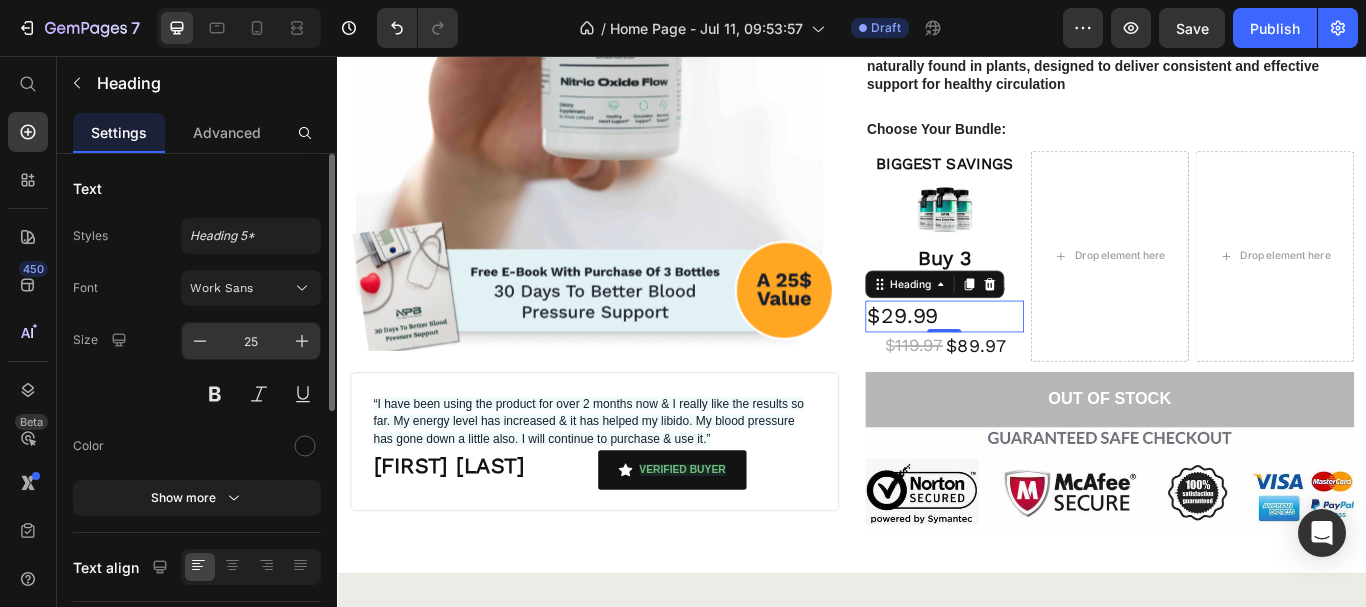 click on "25" 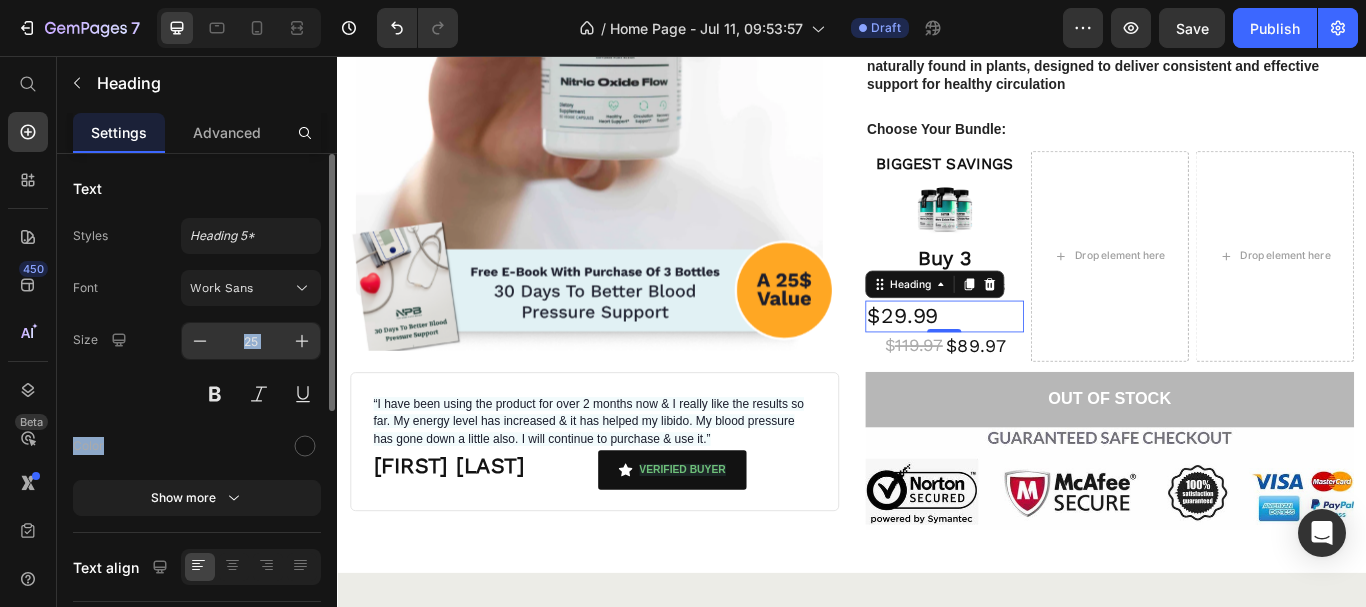 click on "25" 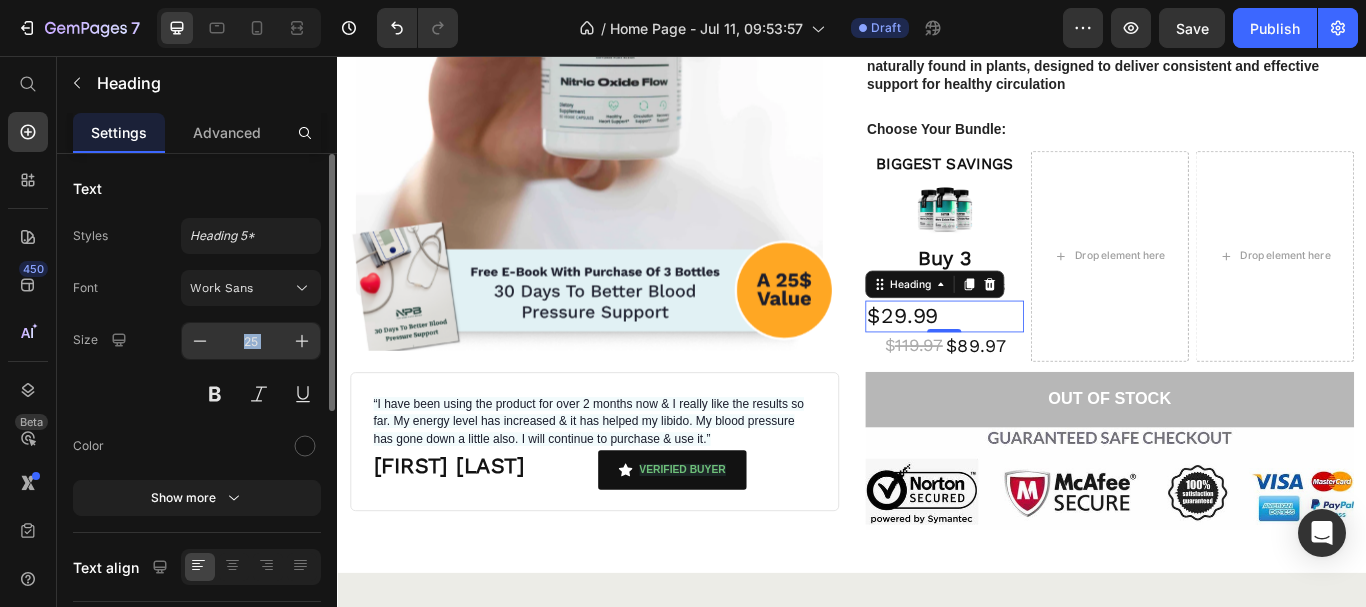 click on "25" 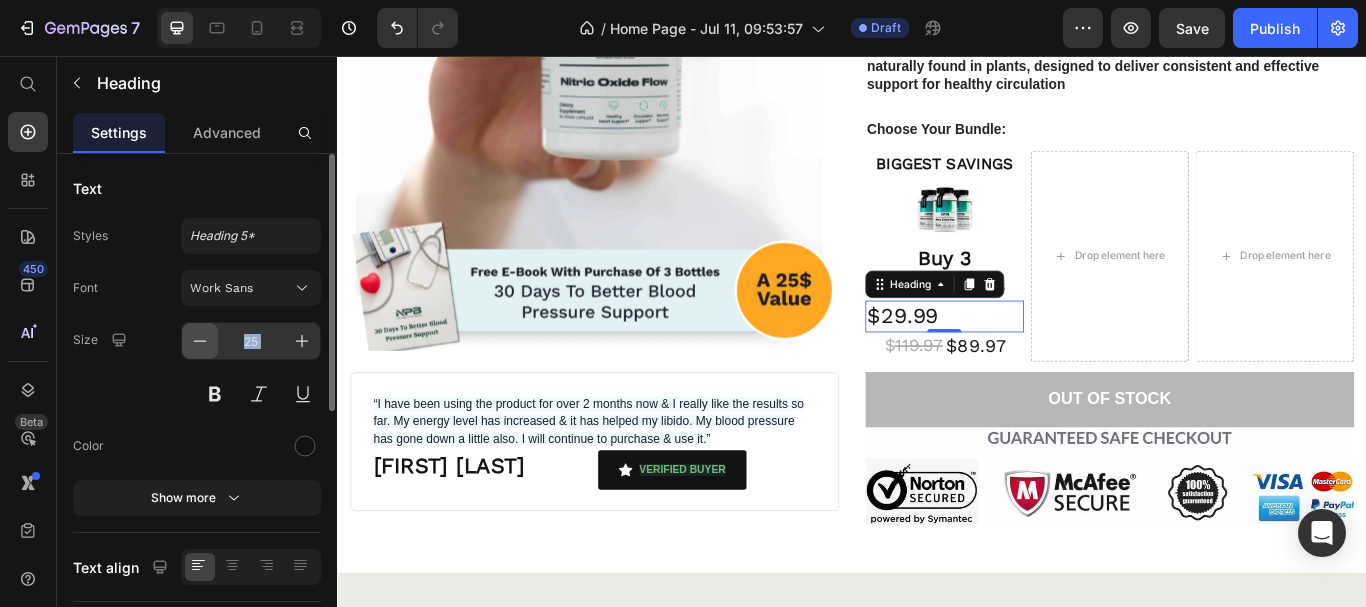 click 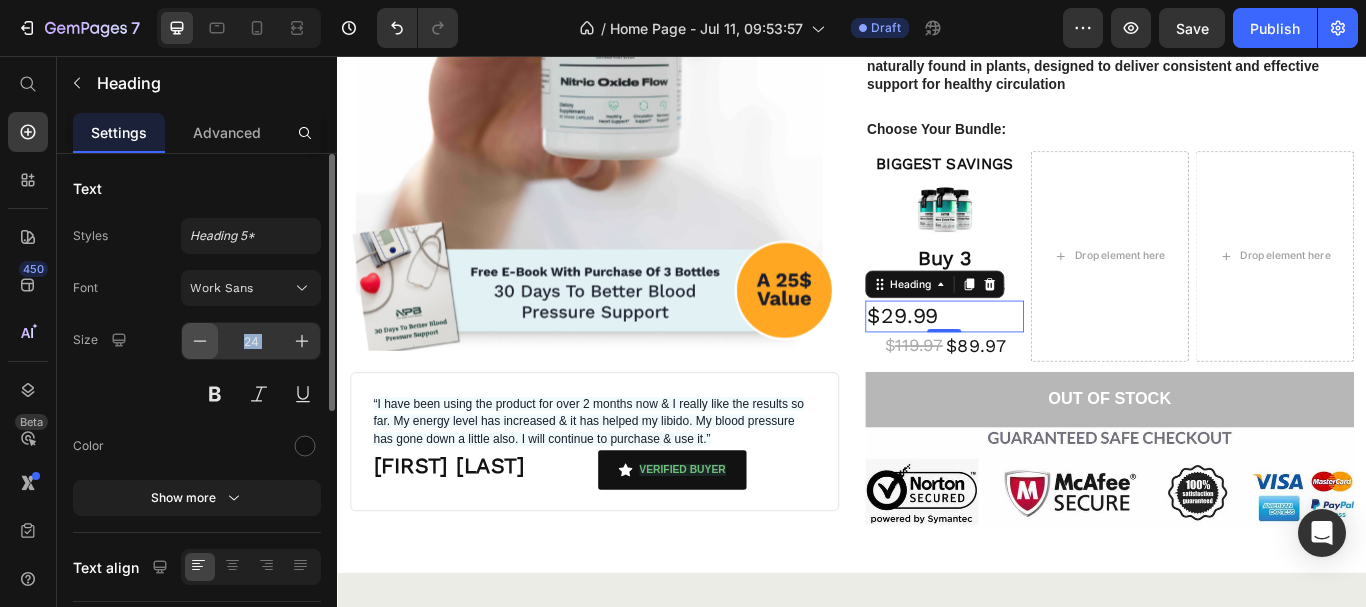 click 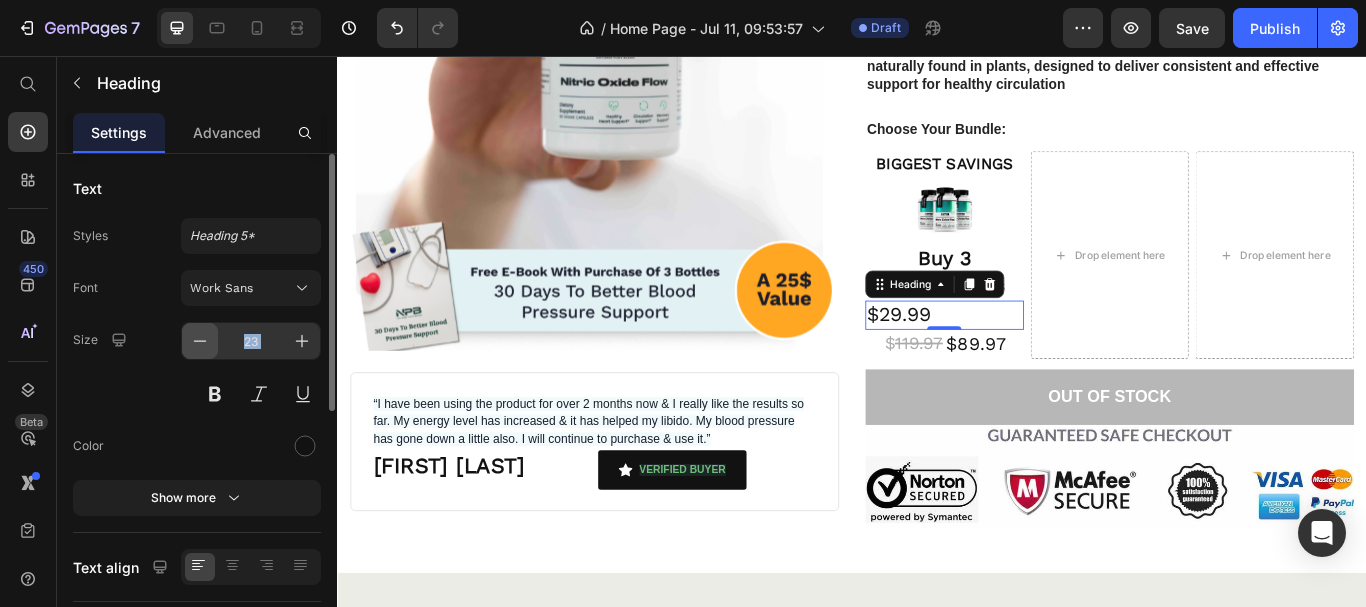 click 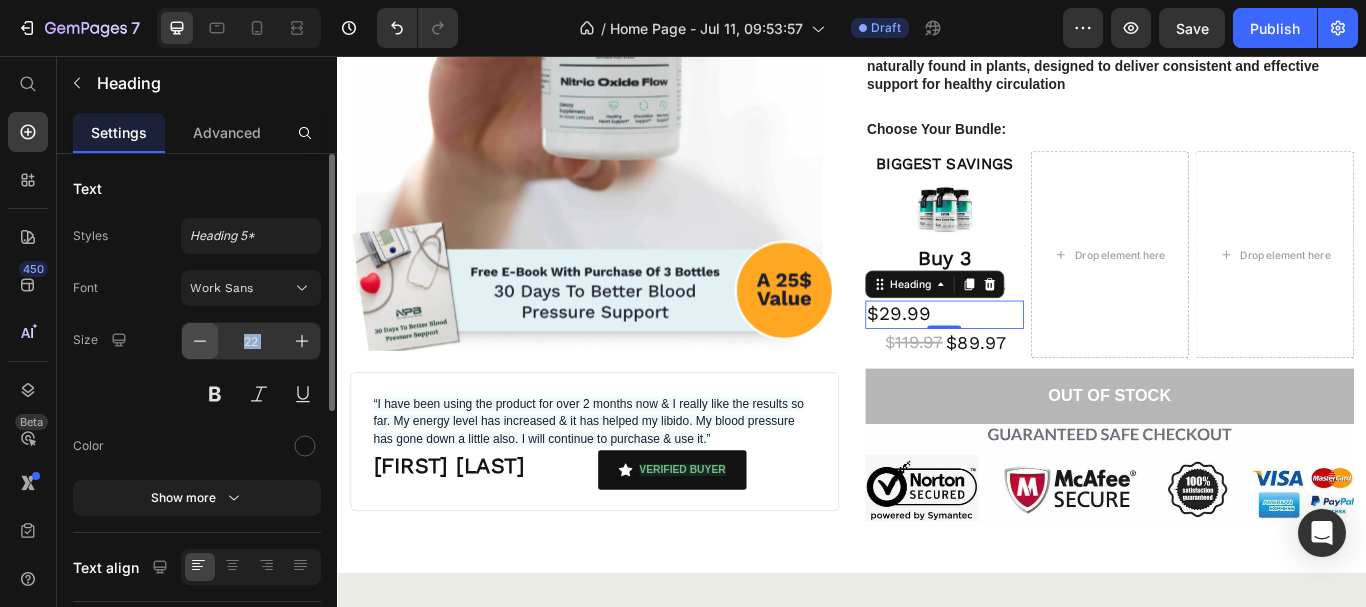 click 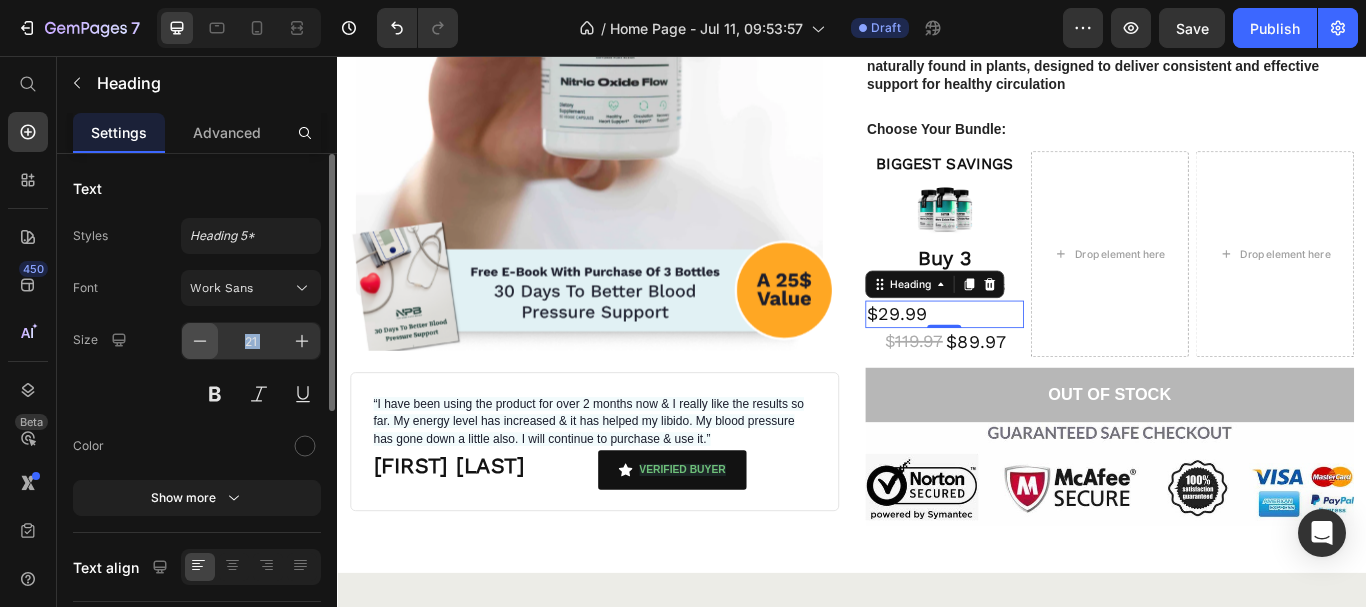 click 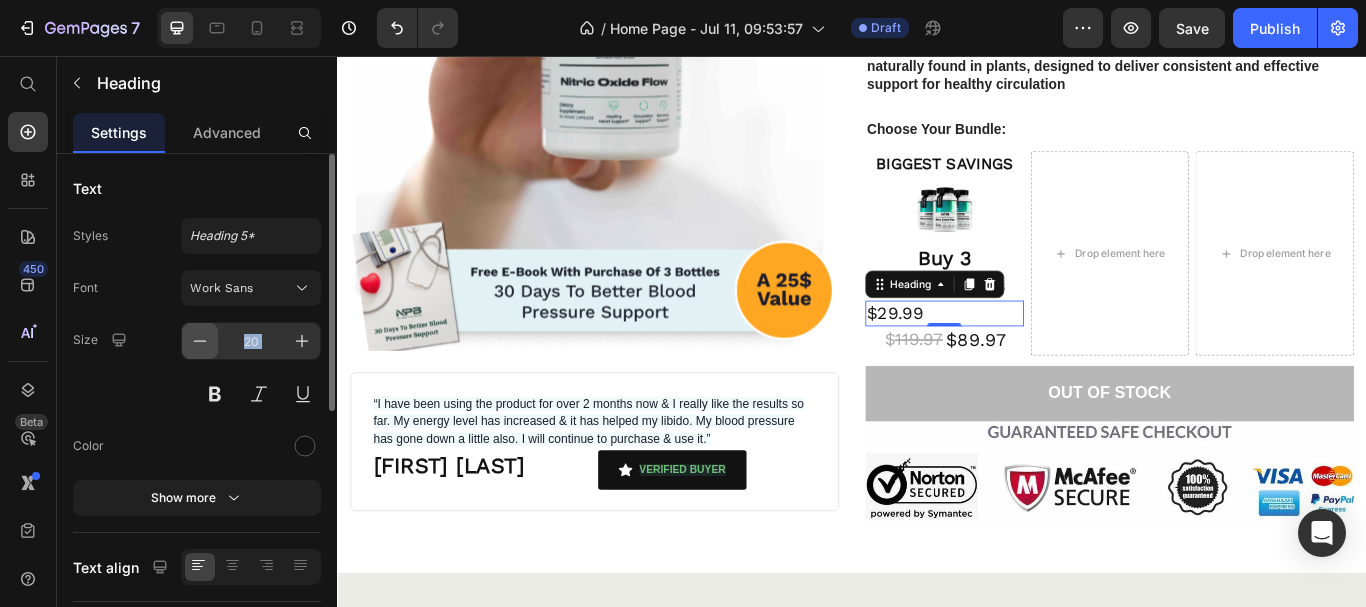 click 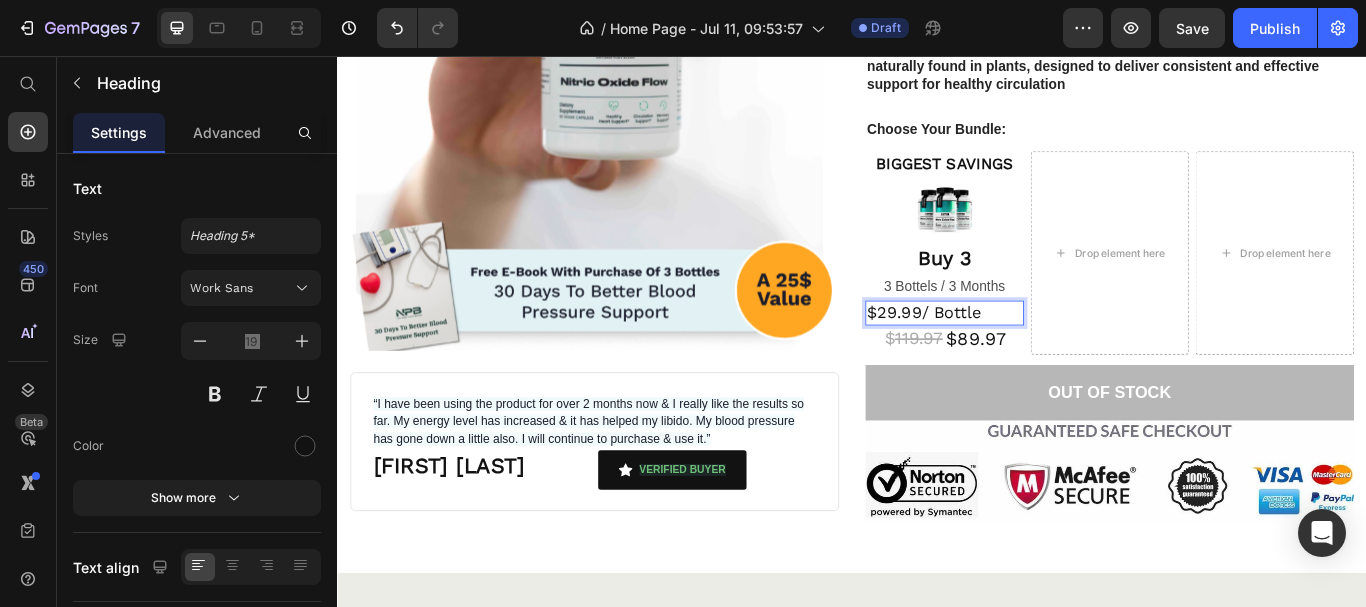 click on "$29.99/ Bottle" at bounding box center [1044, 355] 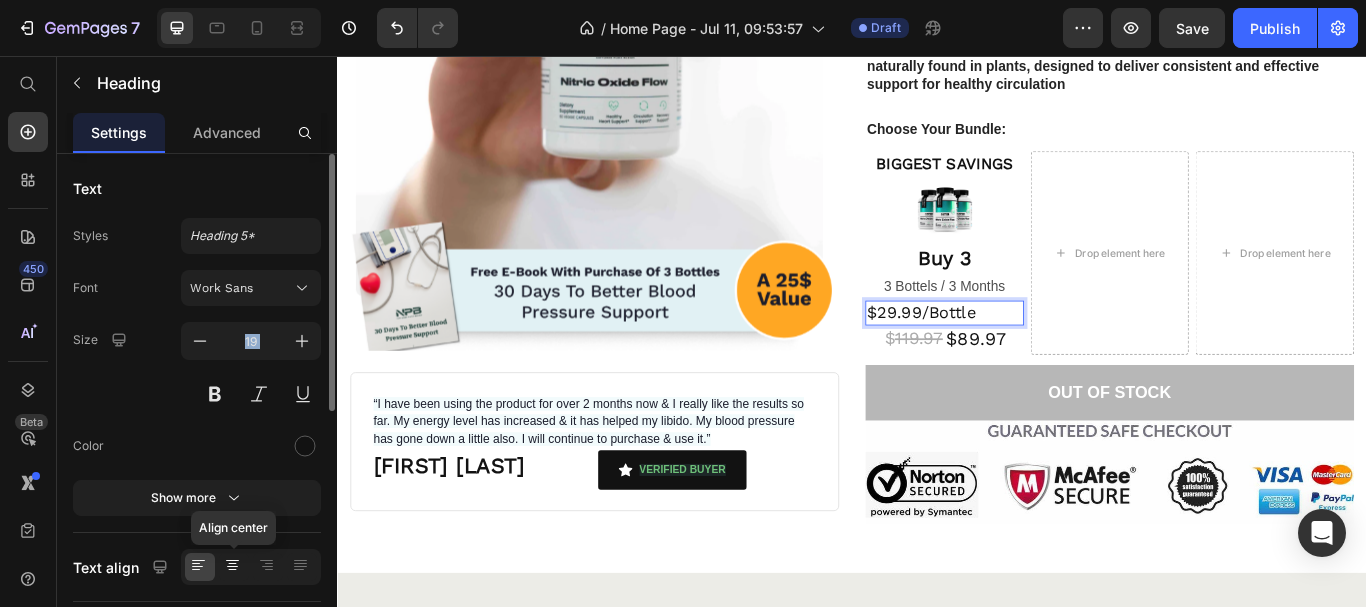 click 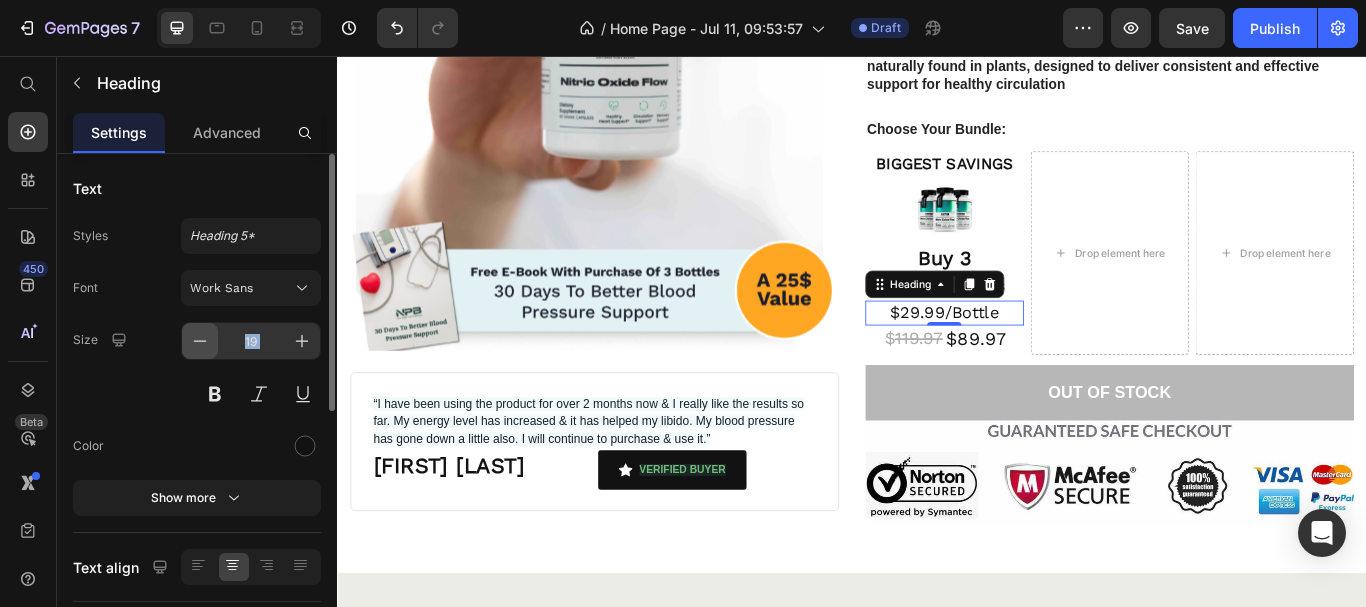 click 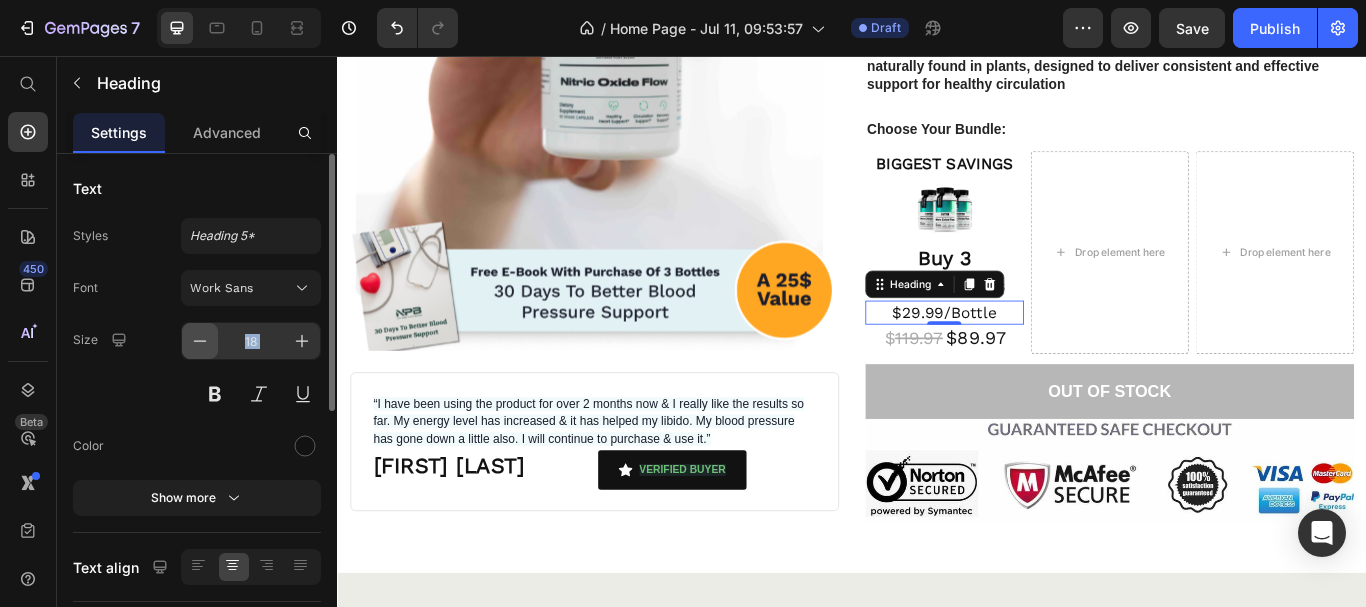 click 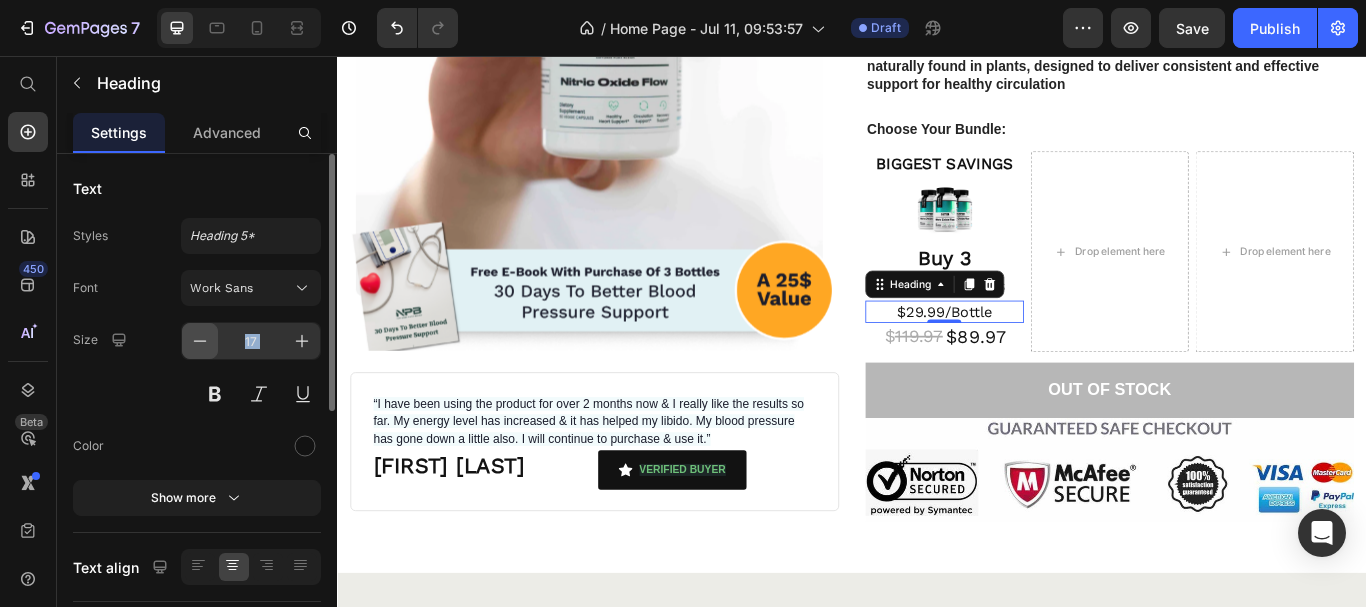 click 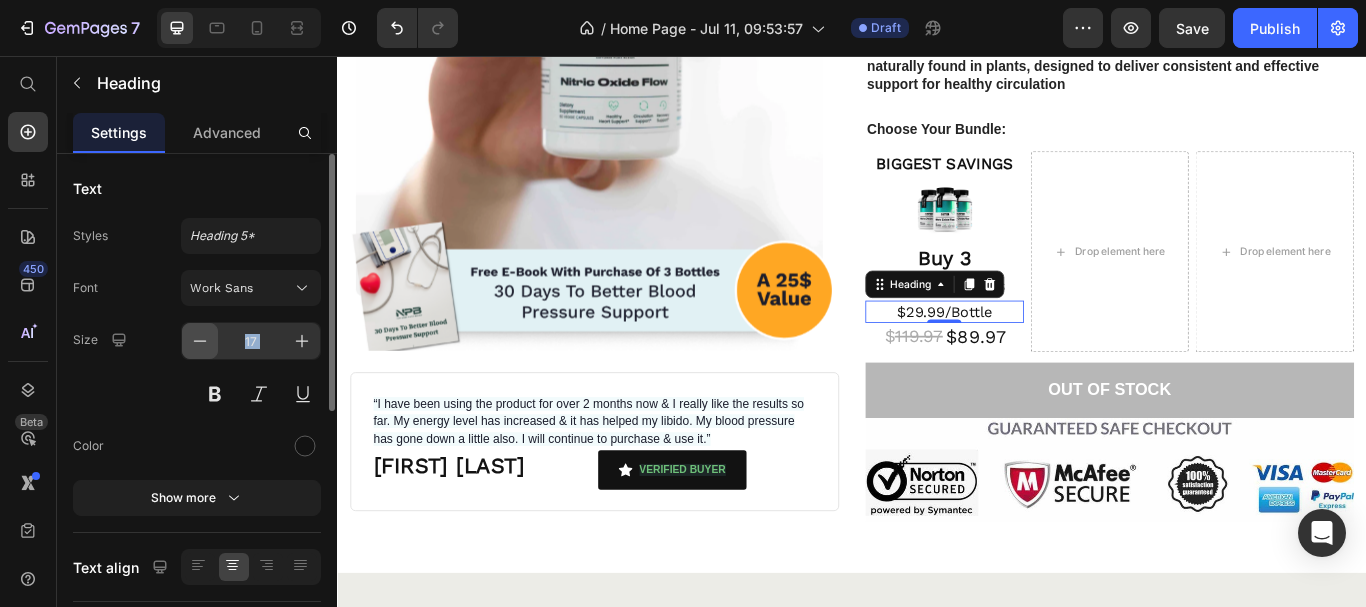 type on "16" 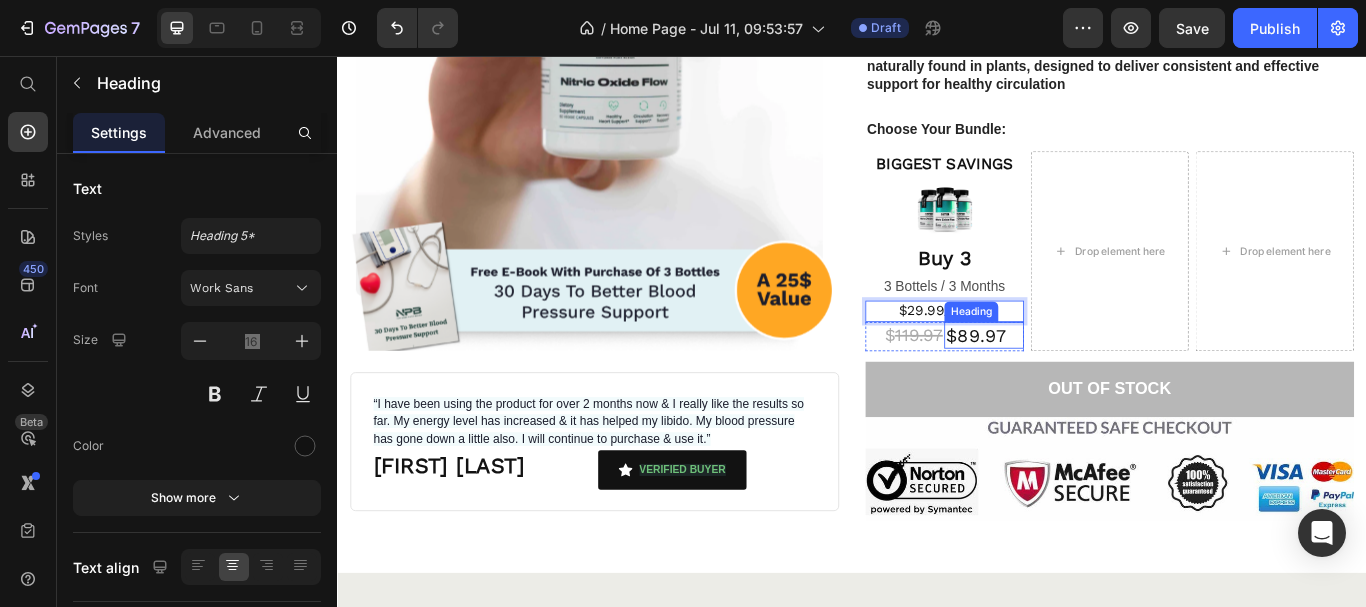 drag, startPoint x: 1106, startPoint y: 348, endPoint x: 1103, endPoint y: 376, distance: 28.160255 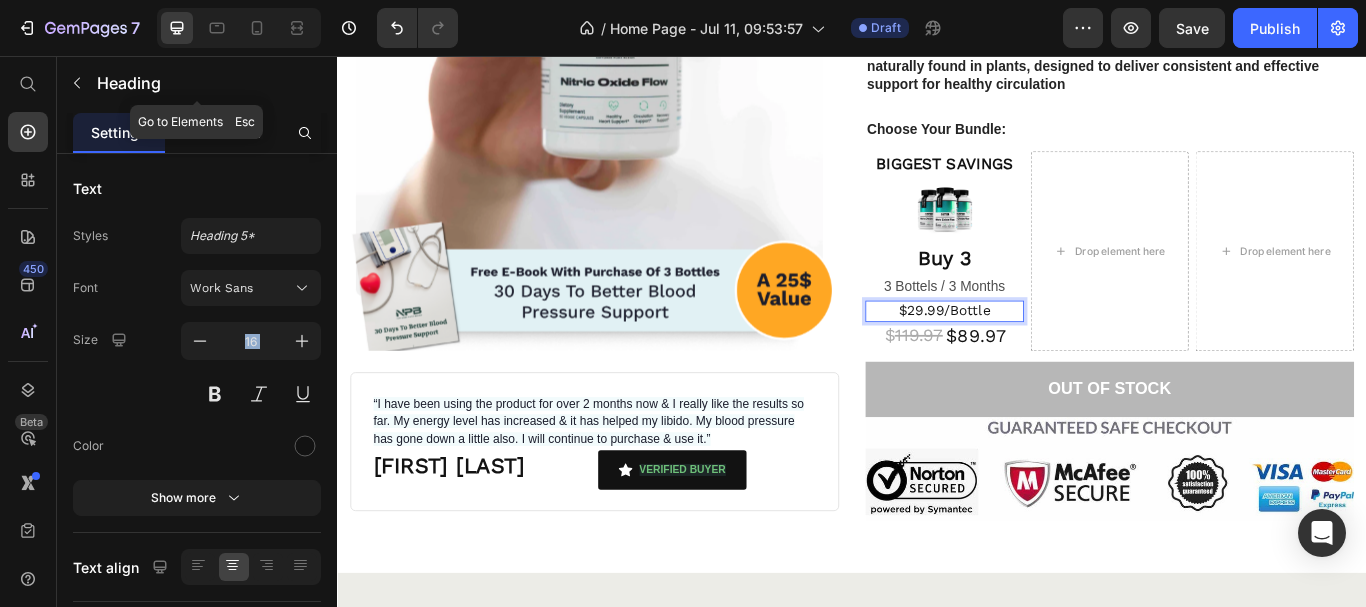 click 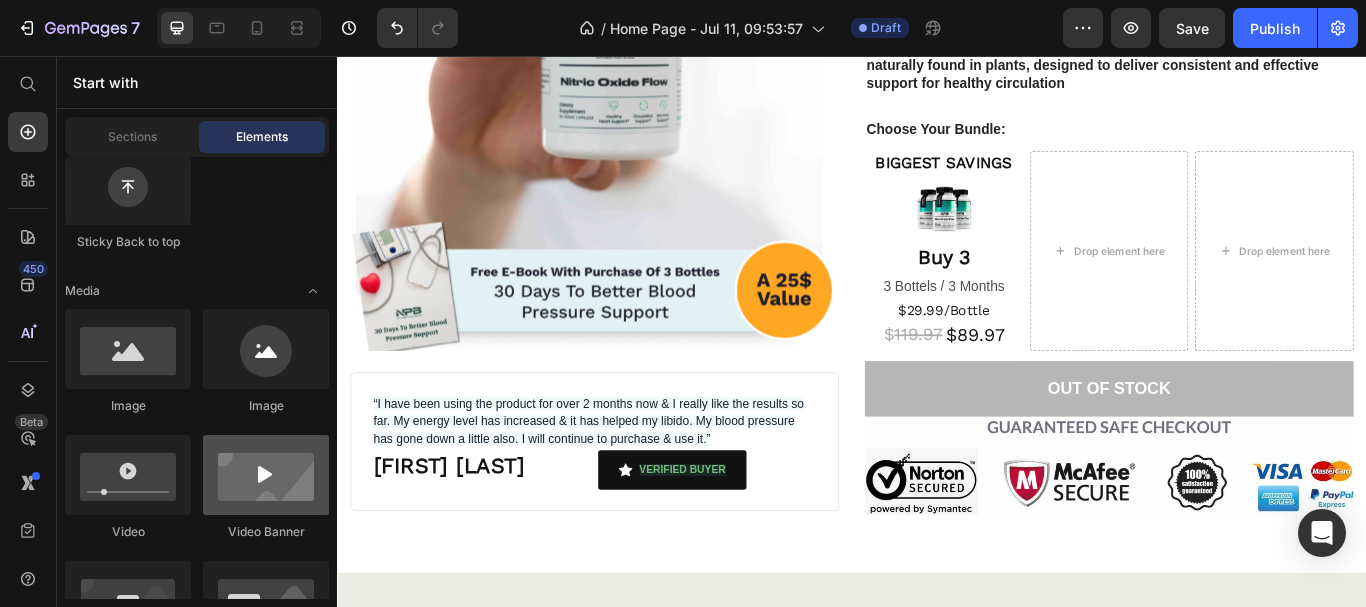 scroll, scrollTop: 0, scrollLeft: 0, axis: both 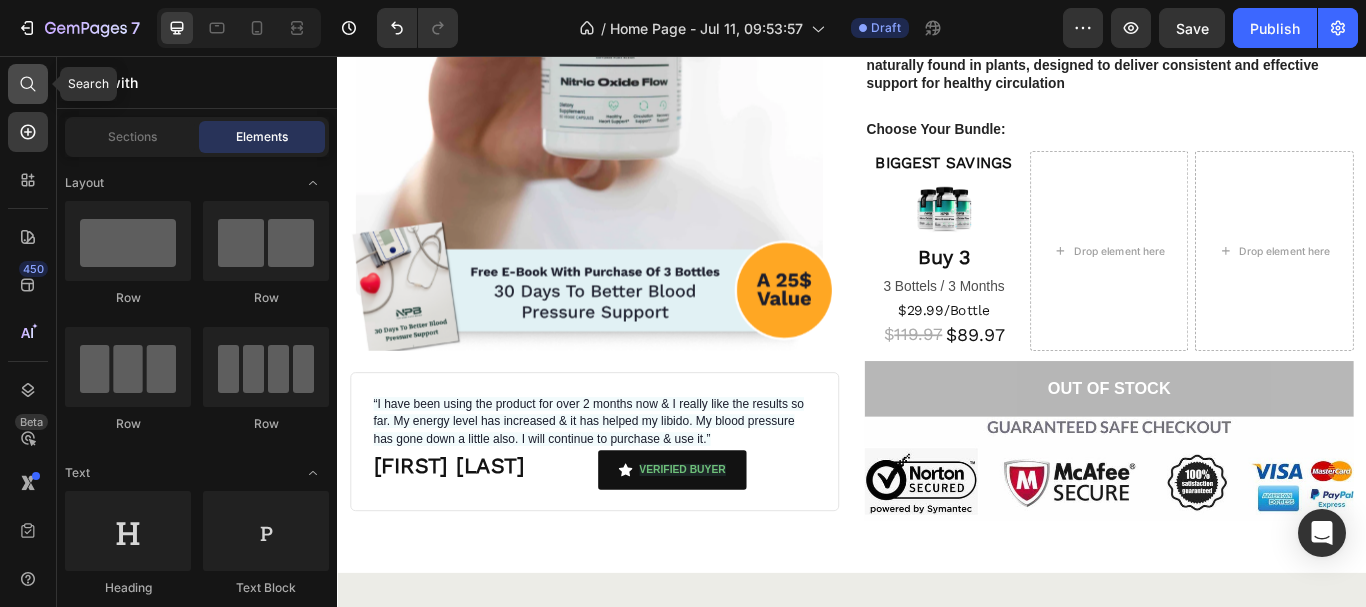 click 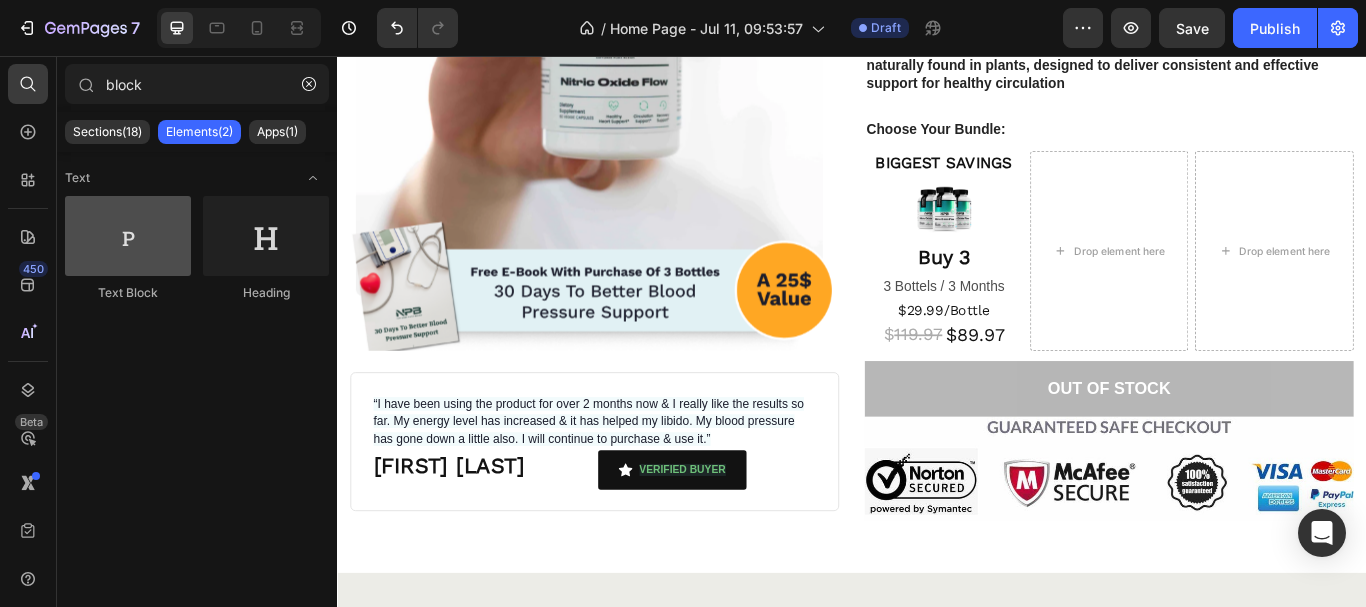 type on "block" 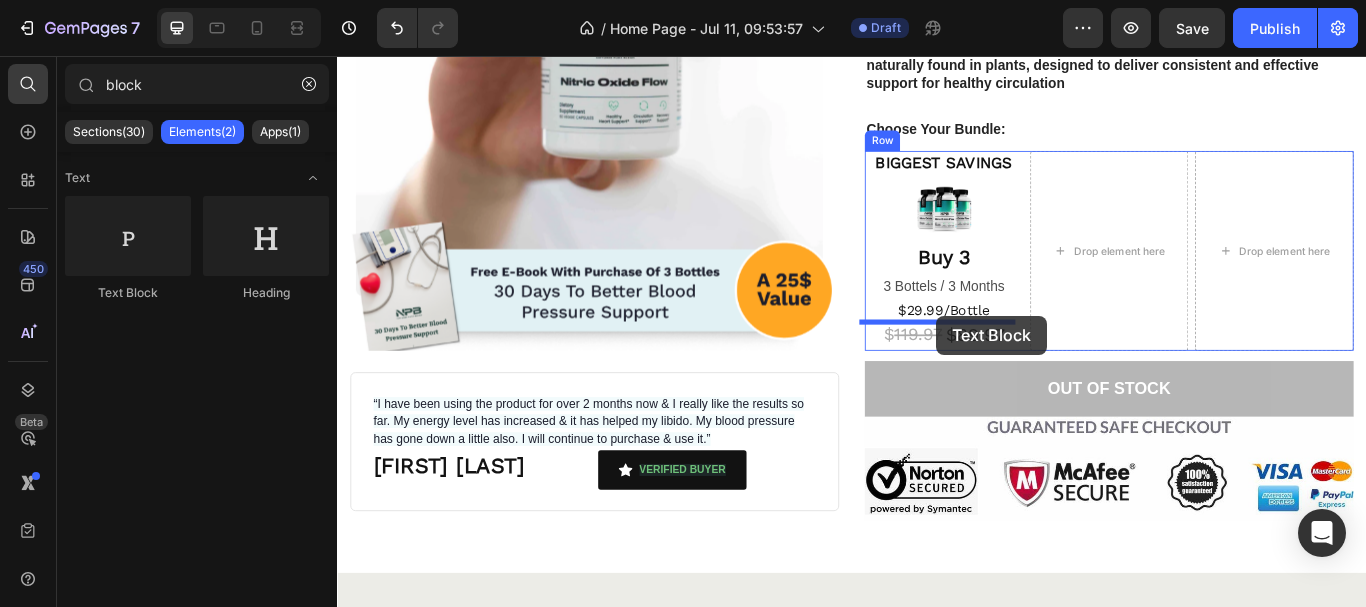 drag, startPoint x: 464, startPoint y: 300, endPoint x: 1035, endPoint y: 359, distance: 574.04004 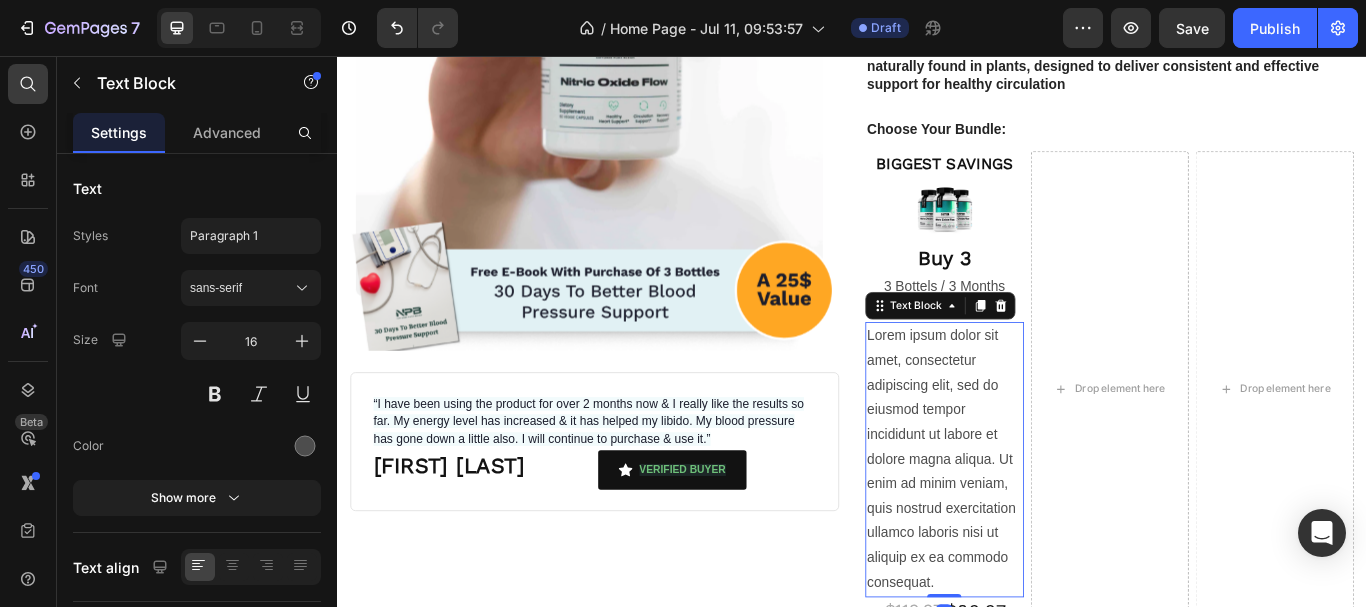 click on "Lorem ipsum dolor sit amet, consectetur adipiscing elit, sed do eiusmod tempor incididunt ut labore et dolore magna aliqua. Ut enim ad minim veniam, quis nostrud exercitation ullamco laboris nisi ut aliquip ex ea commodo consequat." at bounding box center [1044, 526] 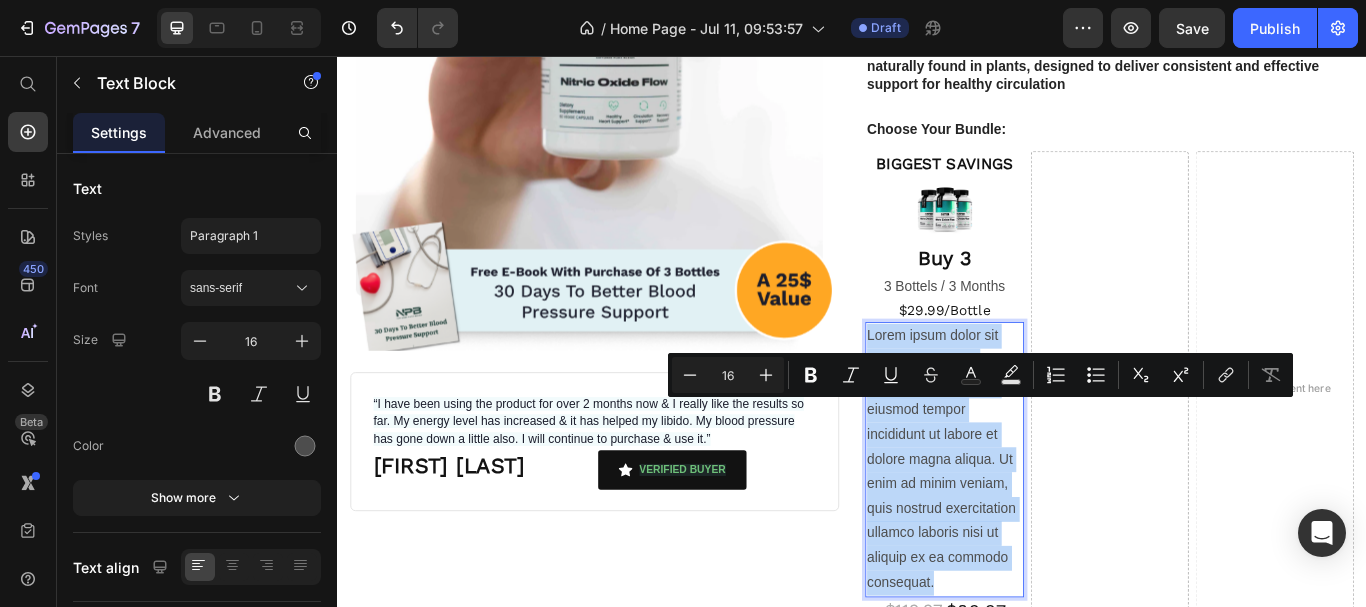 click on "Lorem ipsum dolor sit amet, consectetur adipiscing elit, sed do eiusmod tempor incididunt ut labore et dolore magna aliqua. Ut enim ad minim veniam, quis nostrud exercitation ullamco laboris nisi ut aliquip ex ea commodo consequat." at bounding box center [1044, 526] 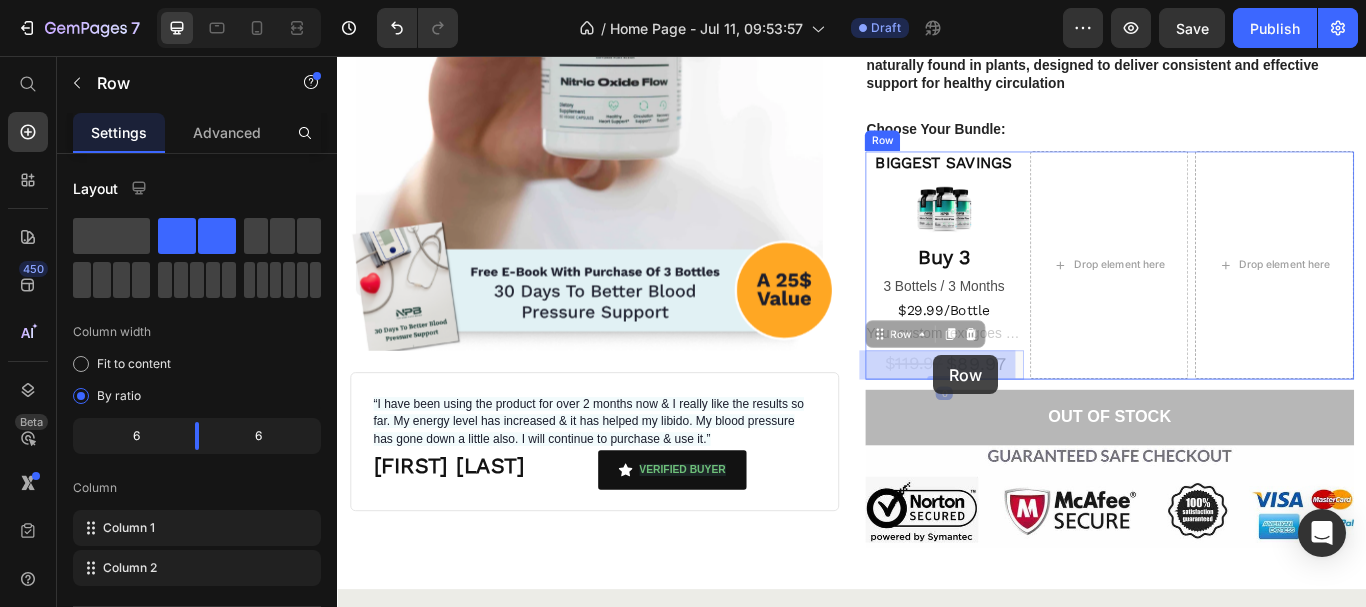 drag, startPoint x: 1035, startPoint y: 431, endPoint x: 1032, endPoint y: 405, distance: 26.172504 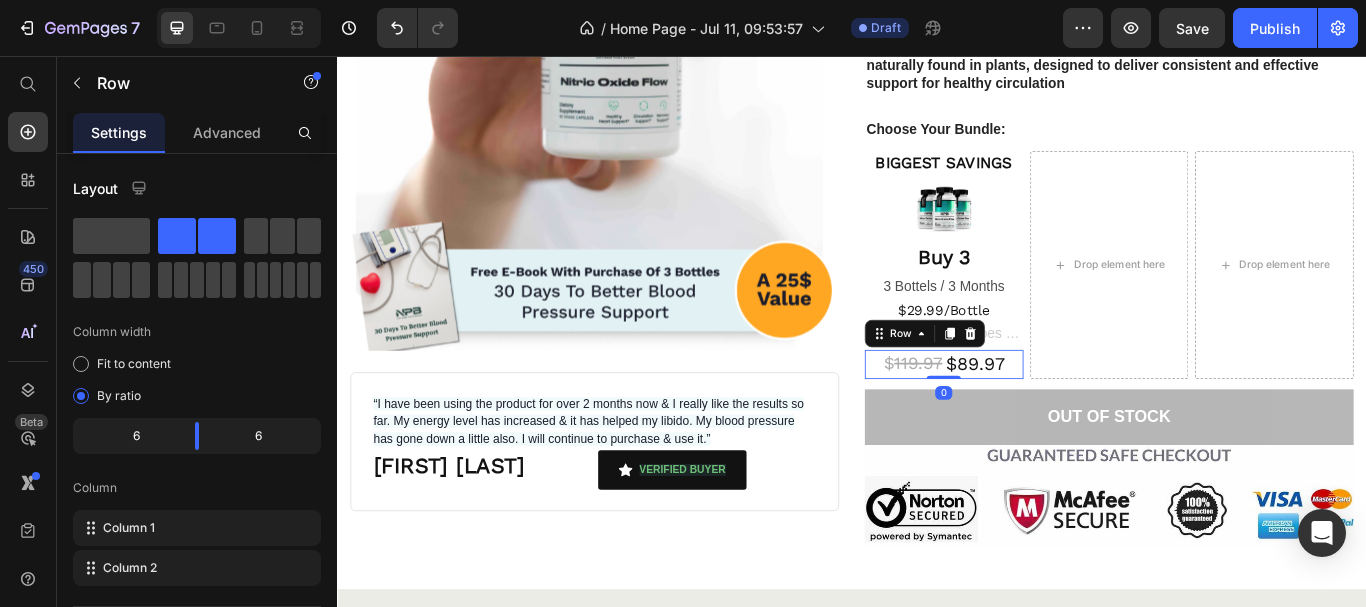 drag, startPoint x: 1047, startPoint y: 429, endPoint x: 1043, endPoint y: 408, distance: 21.377558 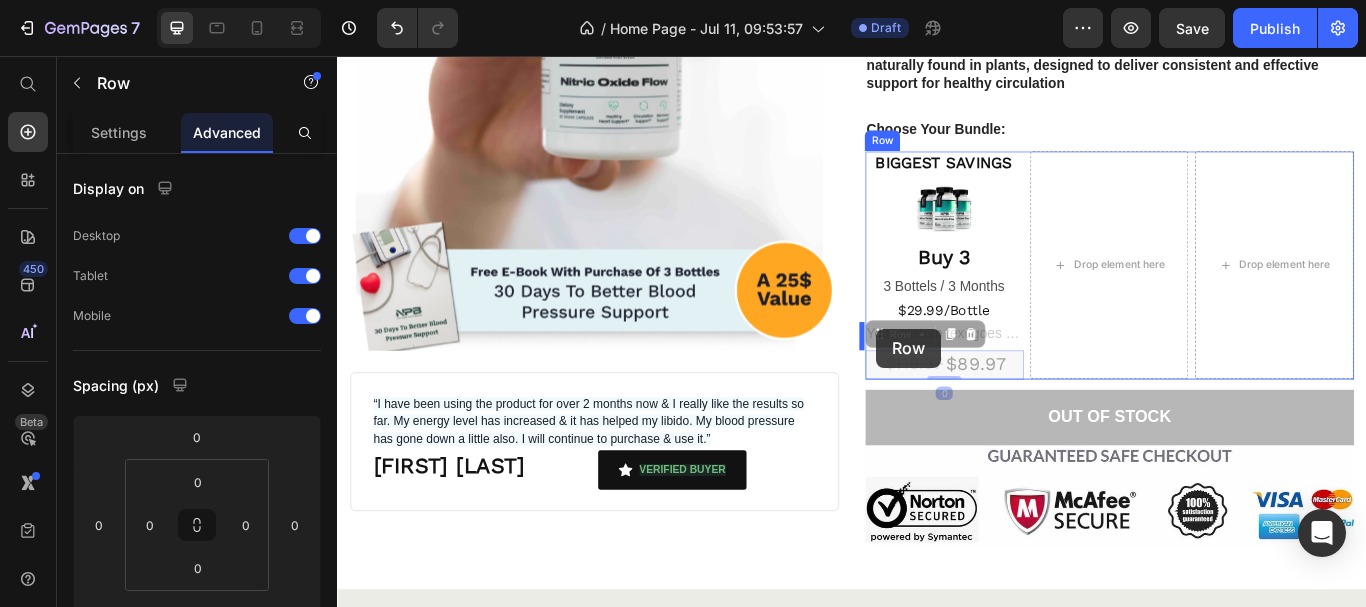 drag, startPoint x: 962, startPoint y: 387, endPoint x: 965, endPoint y: 374, distance: 13.341664 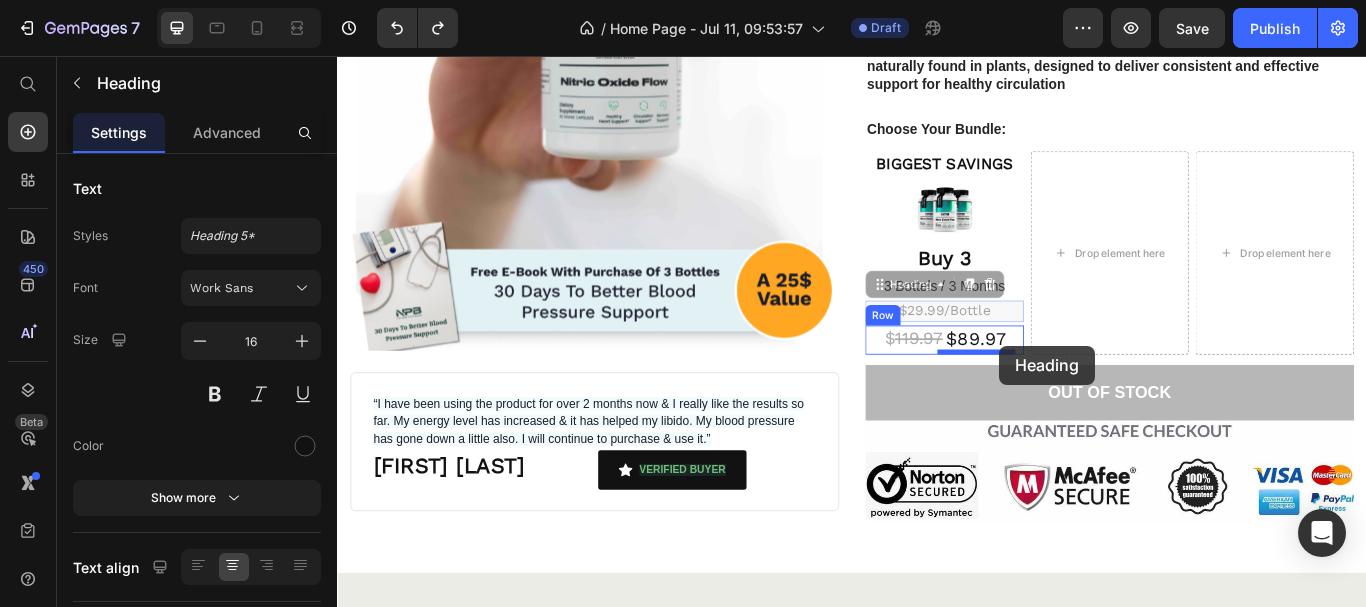 drag, startPoint x: 1100, startPoint y: 351, endPoint x: 1107, endPoint y: 394, distance: 43.56604 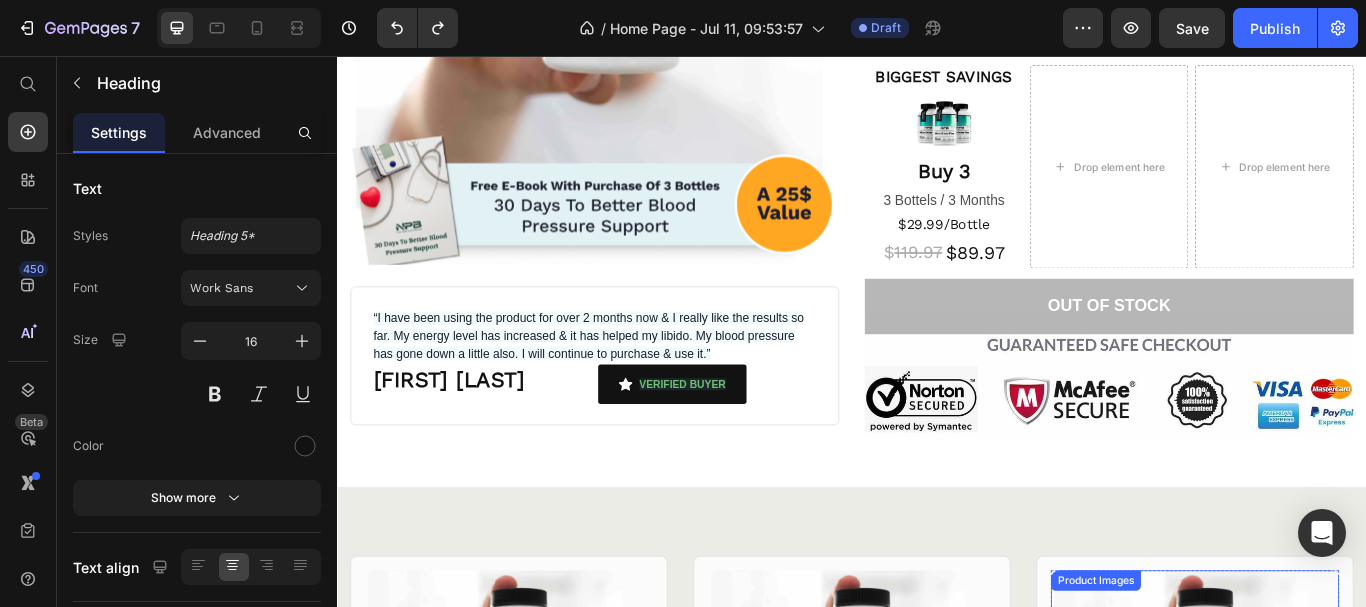 scroll, scrollTop: 2779, scrollLeft: 0, axis: vertical 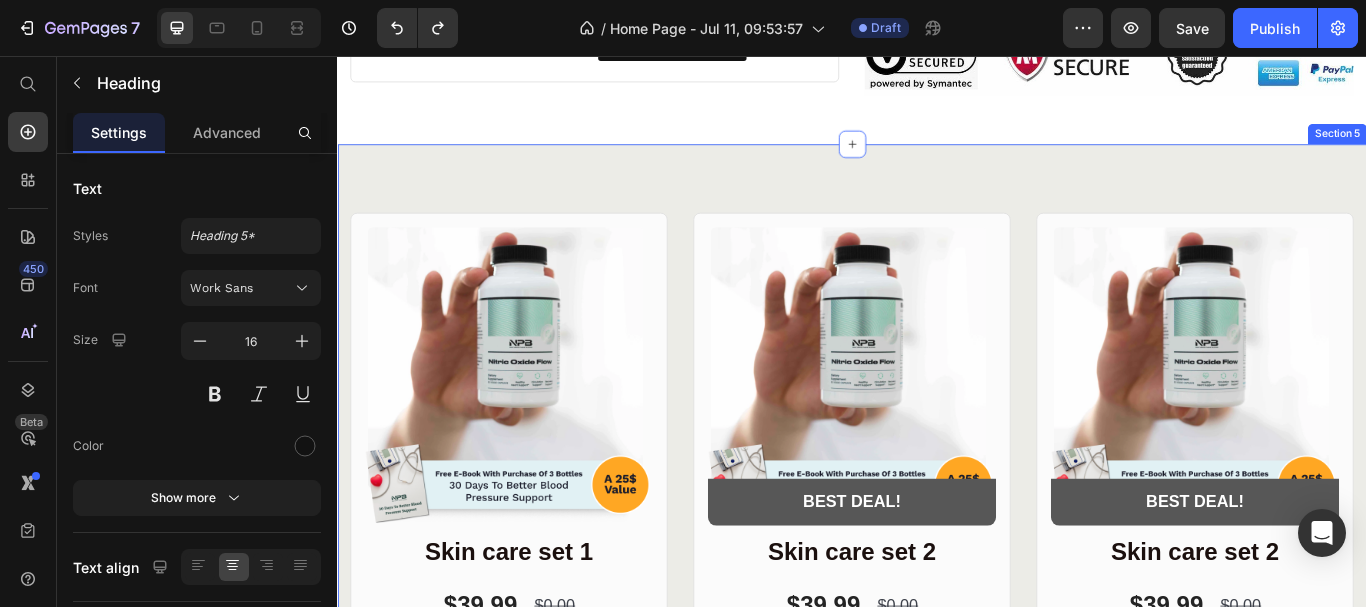 click on "Product Images Row Skin care set 1 Heading $39.99 Product Price $0.00 Product Price Row You save $0 Product Badge Out of stock Add to Cart Row Product Row Product Images BEST DEAL! Text Block Row Row Skin care set 2 Heading $39.99 Product Price $0.00 Product Price Row You save $0 Product Badge Out of stock Add to Cart Row Product Row Product Images BEST DEAL! Text Block Row Row Skin care set 2 Heading $39.99 Product Price $0.00 Product Price Row You save $0 Product Badge Out of stock Add to Cart Row Product Row Row Section 5" at bounding box center [937, 541] 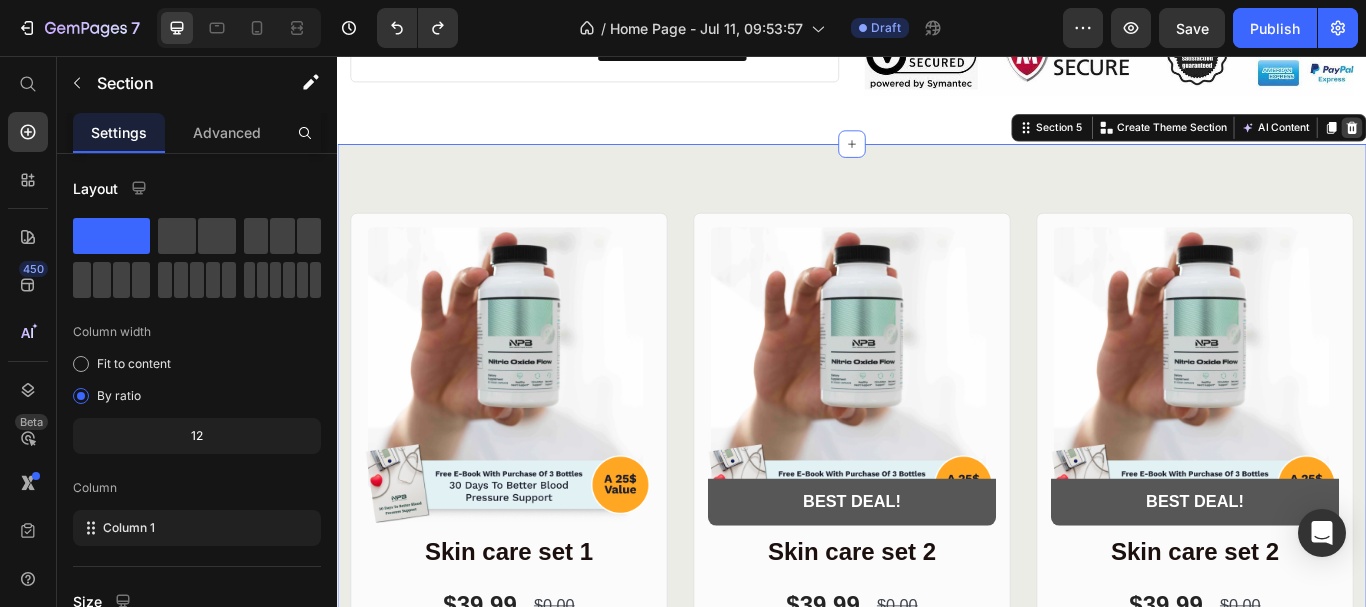 click 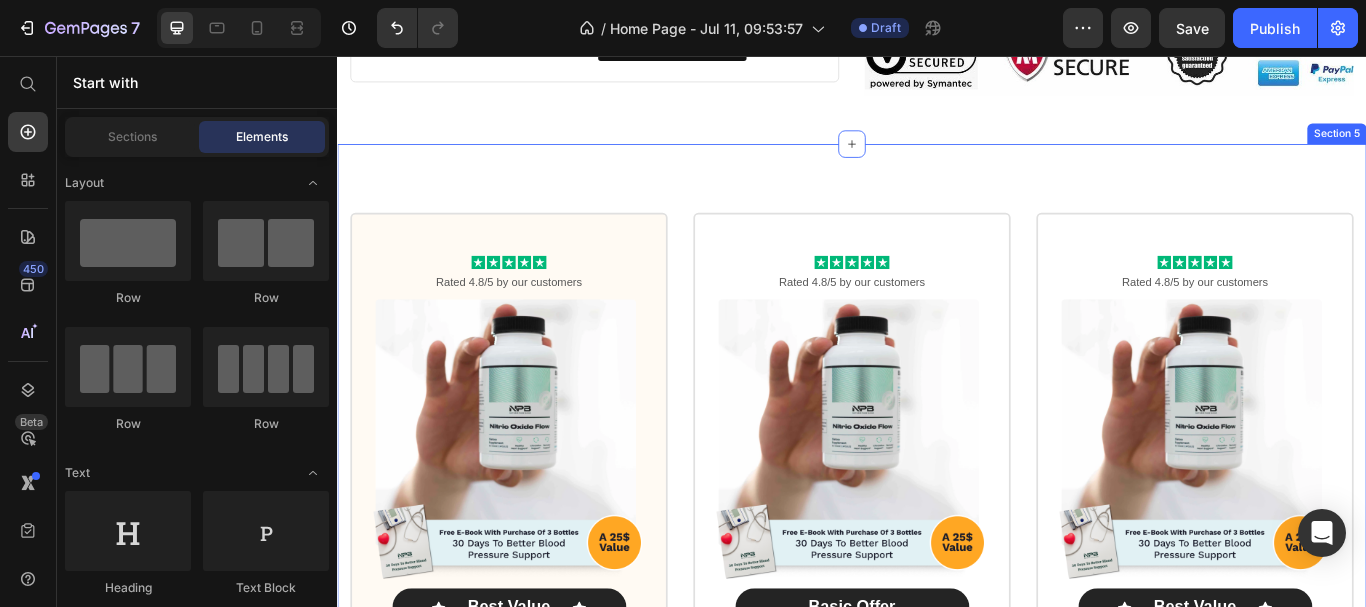 click on "Icon
Icon
Icon
Icon
Icon Icon List Rated 4.8/5 by our customers Text Block Product Images Icon Best Value Text Block Icon Row Advanced camera set Text Block Total: Text Block $39.99 Product Price Row
Out of stock Add to Cart Row Product Row
Icon
Icon
Icon
Icon
Icon Icon List Rated 4.8/5 by our customers Text Block Product Images Basic Offer Text Block Row Basic camera set Text Block Total: Text Block $39.99 Product Price Row
Out of stock Add to Cart Row Product Row
Icon
Icon
Icon
Icon
Icon Icon List Rated 4.8/5 by our customers Text Block Product Images Icon Best Value Text Block Icon Row Full camera set Text Block Total: Text Block $39.99 Product Price Row
Out of stock Add to Cart Row Product Row Row Section 5" at bounding box center (937, 609) 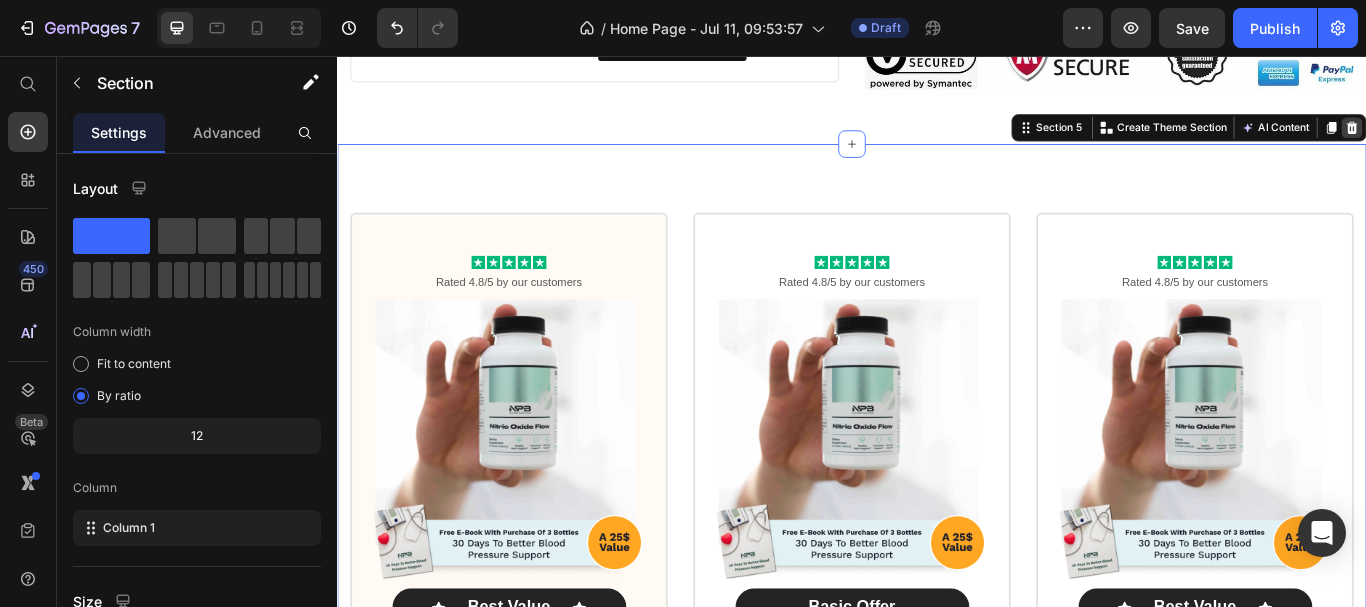 click 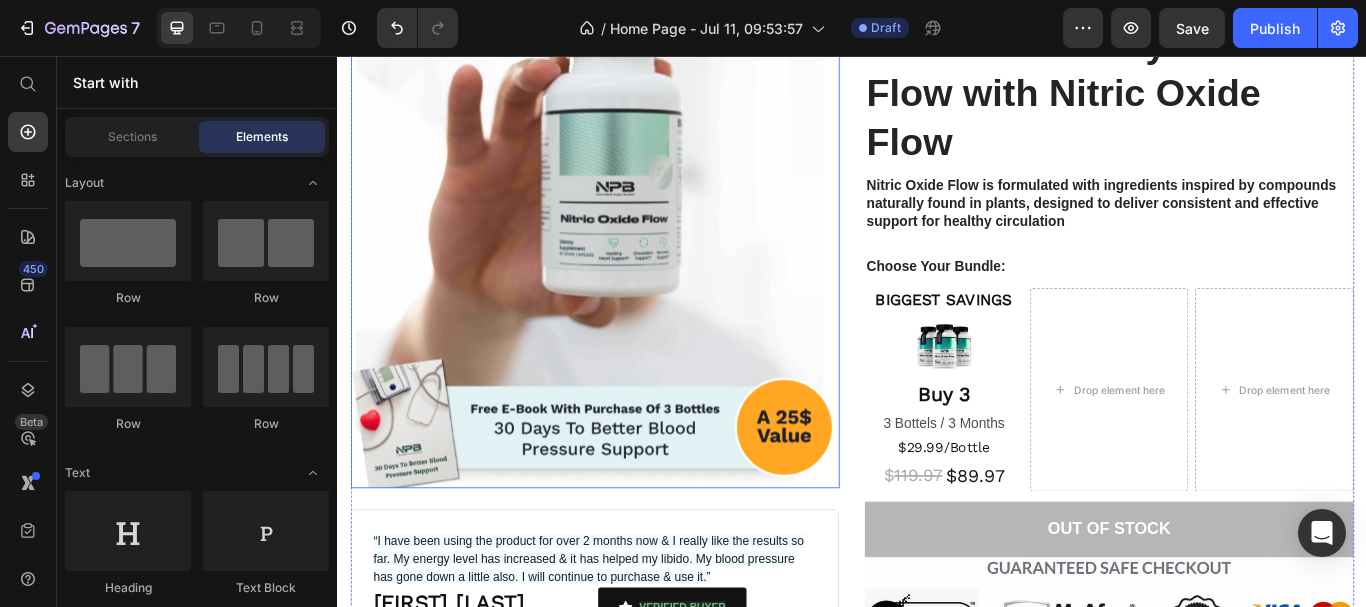 scroll, scrollTop: 1919, scrollLeft: 0, axis: vertical 